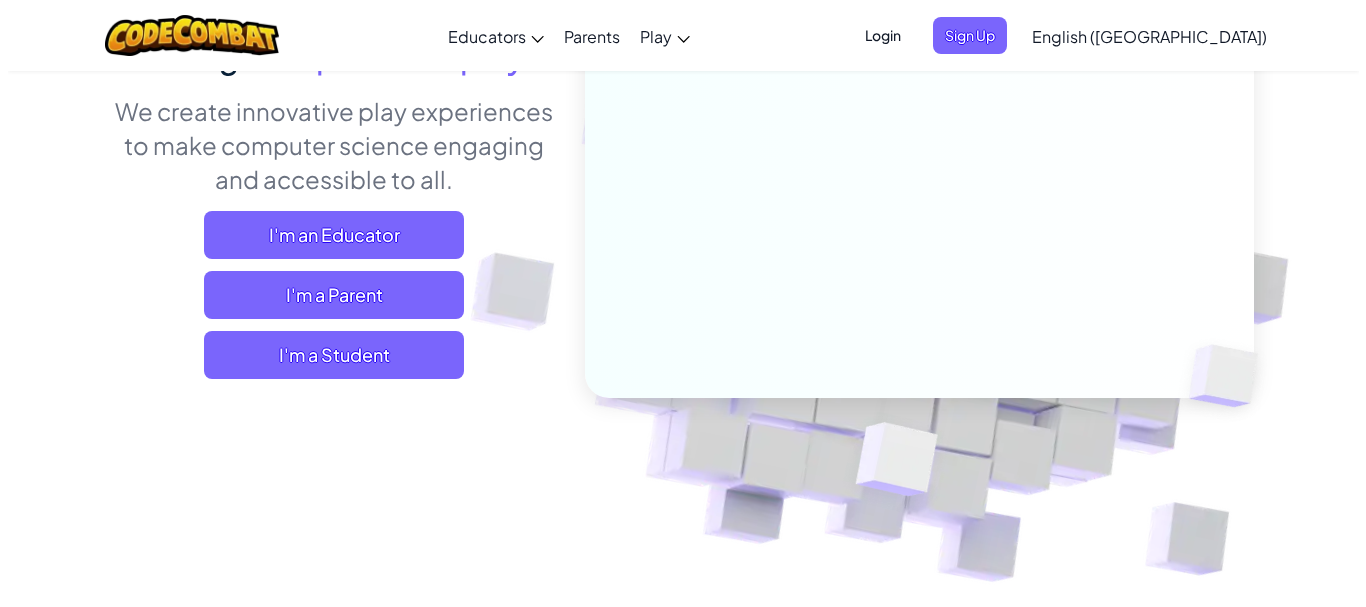 scroll, scrollTop: 300, scrollLeft: 0, axis: vertical 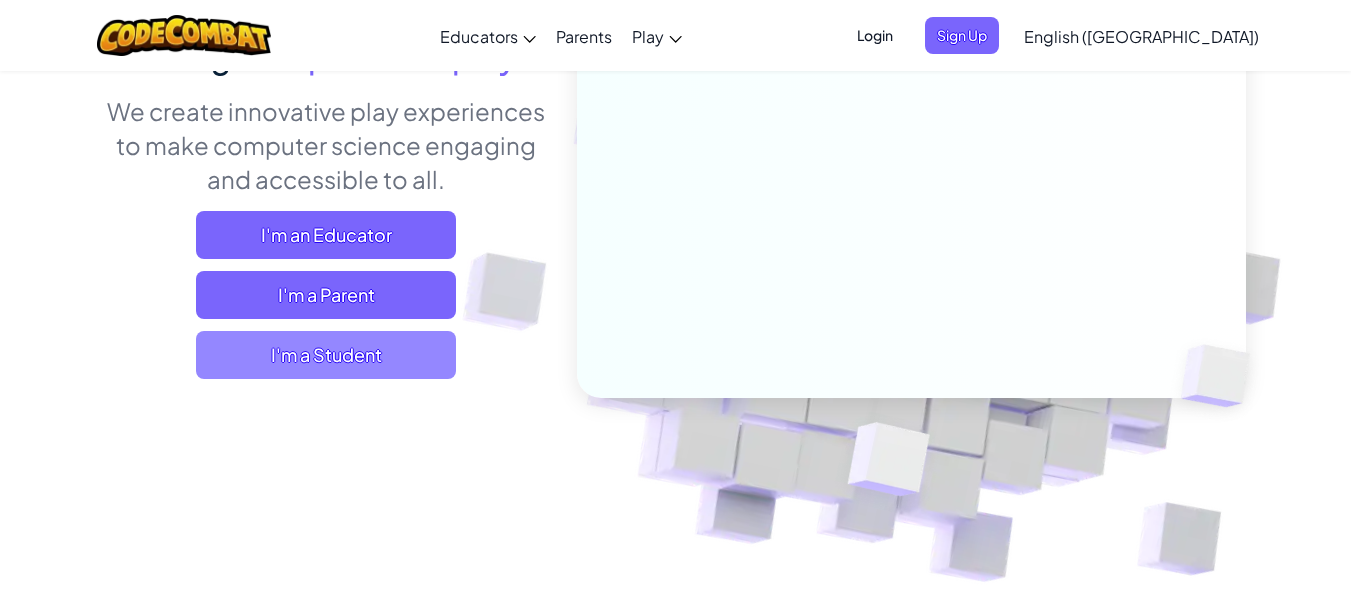 click on "I'm a Student" at bounding box center [326, 355] 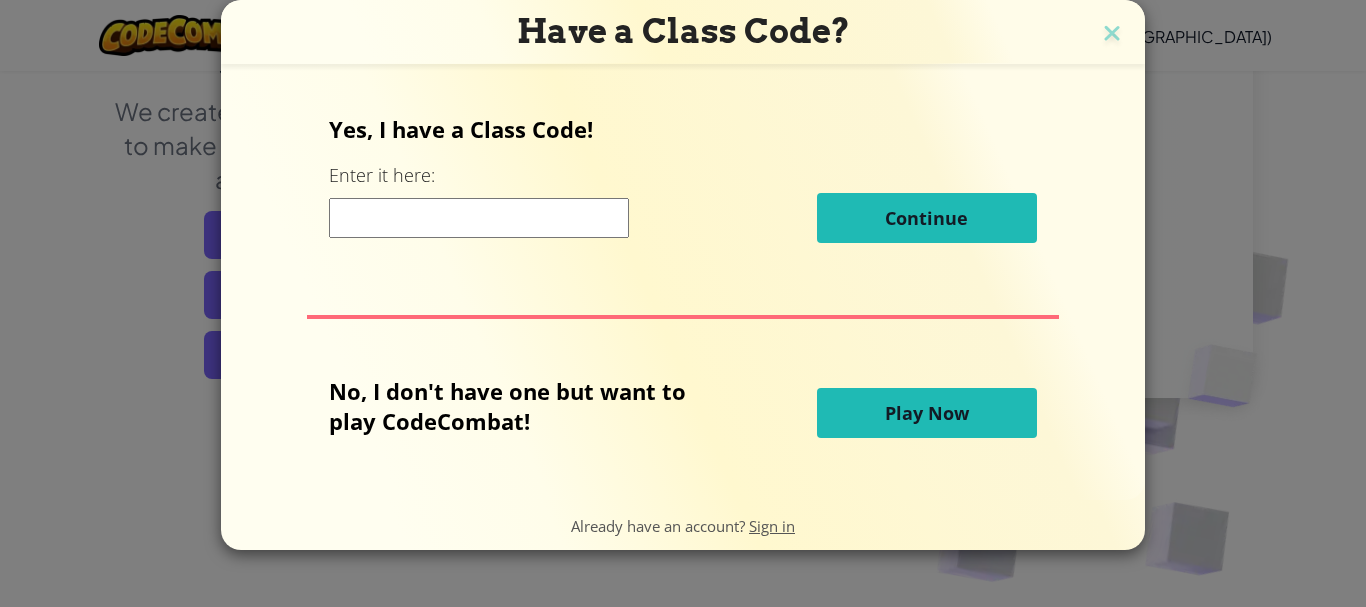 click at bounding box center [479, 218] 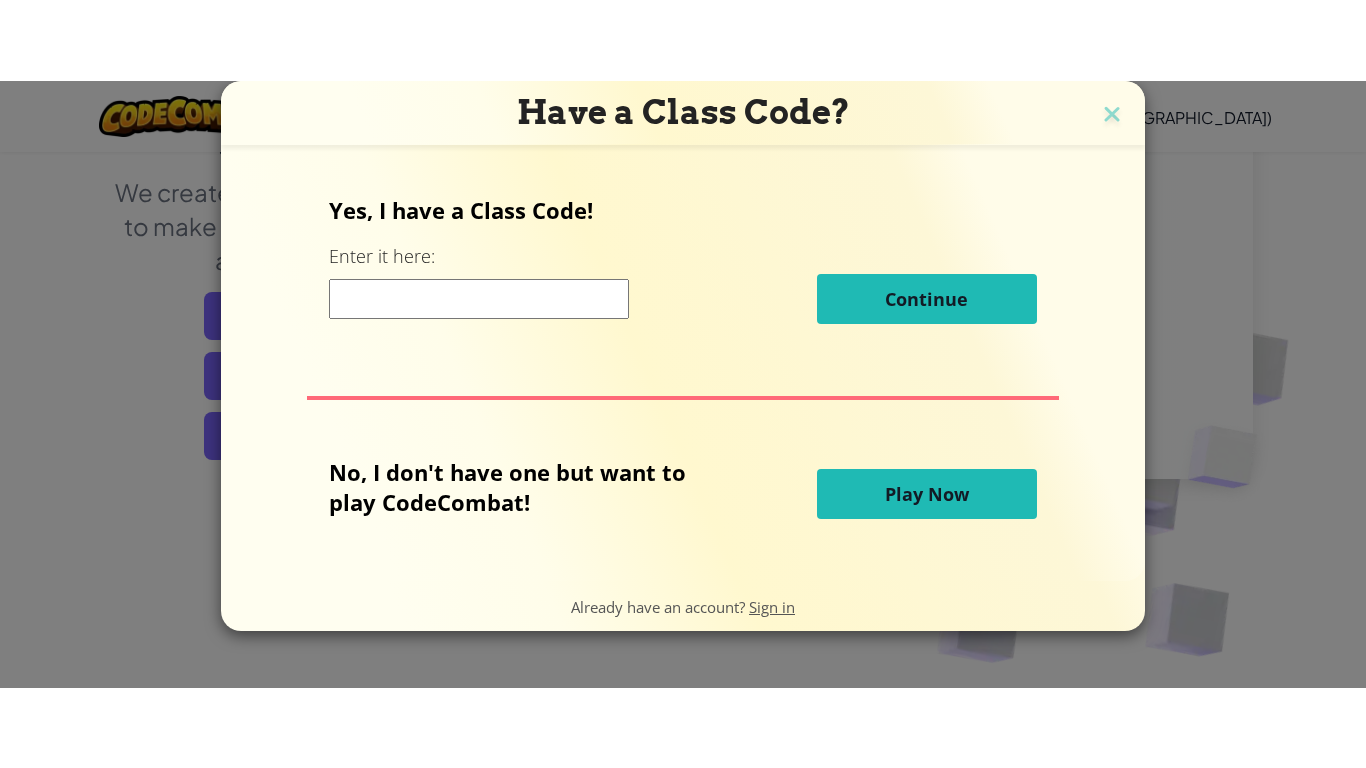 scroll, scrollTop: 0, scrollLeft: 0, axis: both 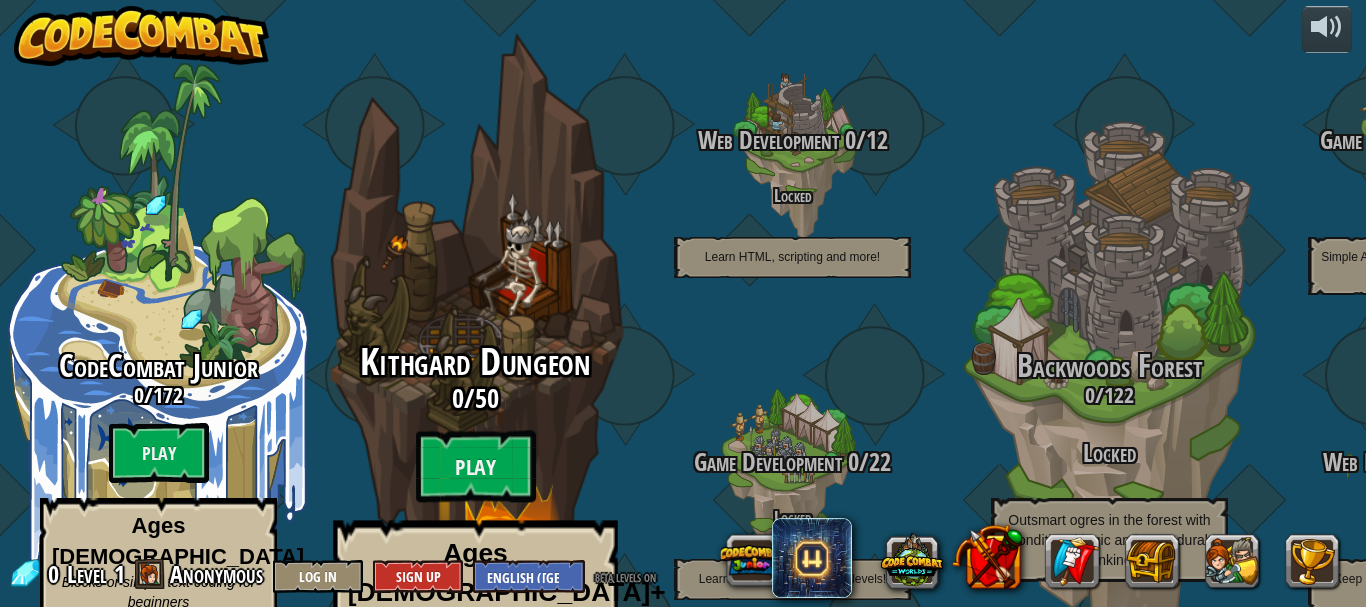 click on "Ages [DEMOGRAPHIC_DATA]+ Real Python or JavaScript coding for everyone Escape the dungeon and level up your coding skills!" at bounding box center [475, 621] 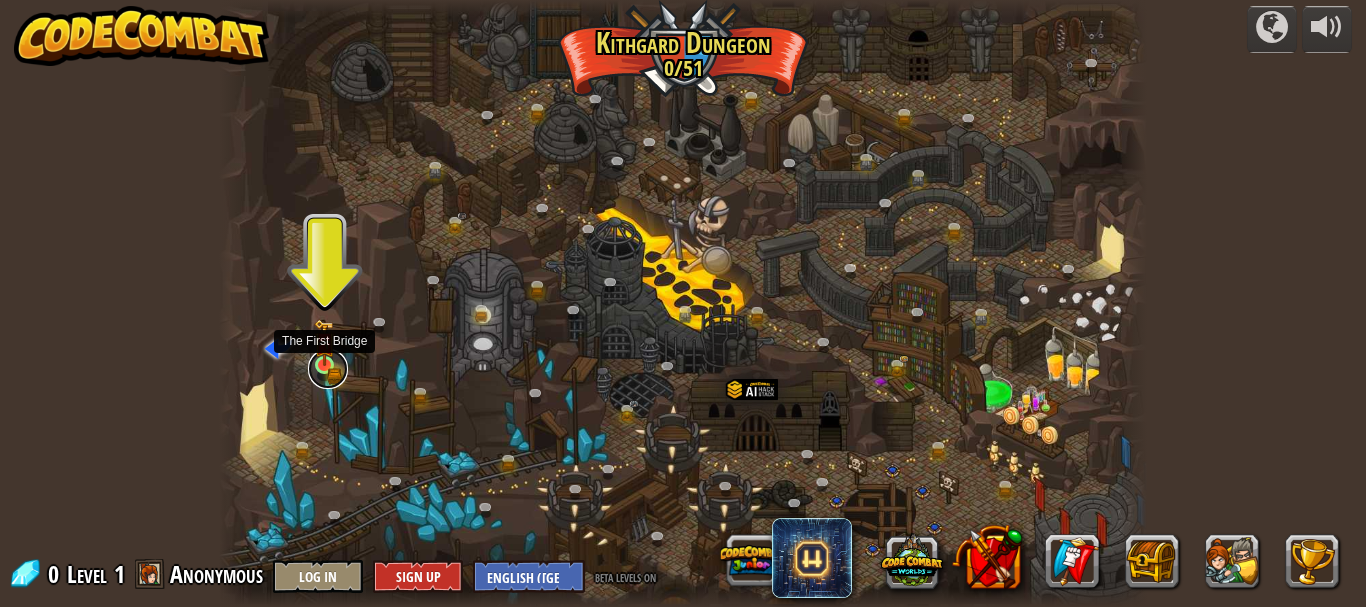 click at bounding box center (328, 369) 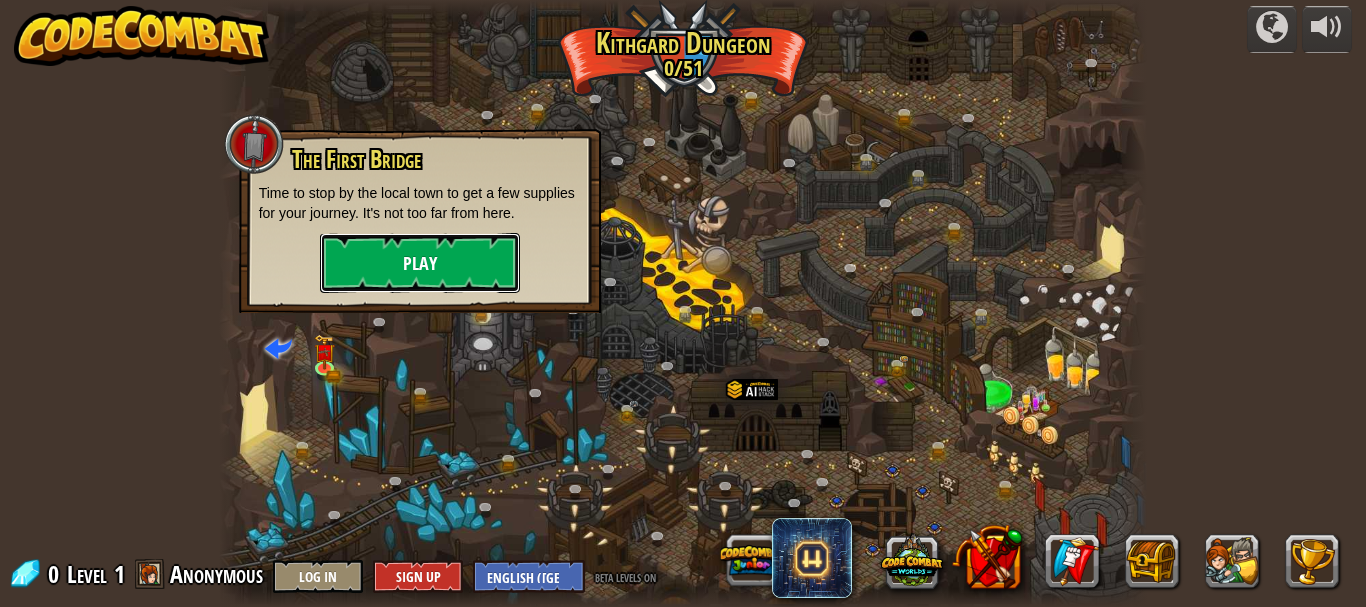 click on "Play" at bounding box center [420, 263] 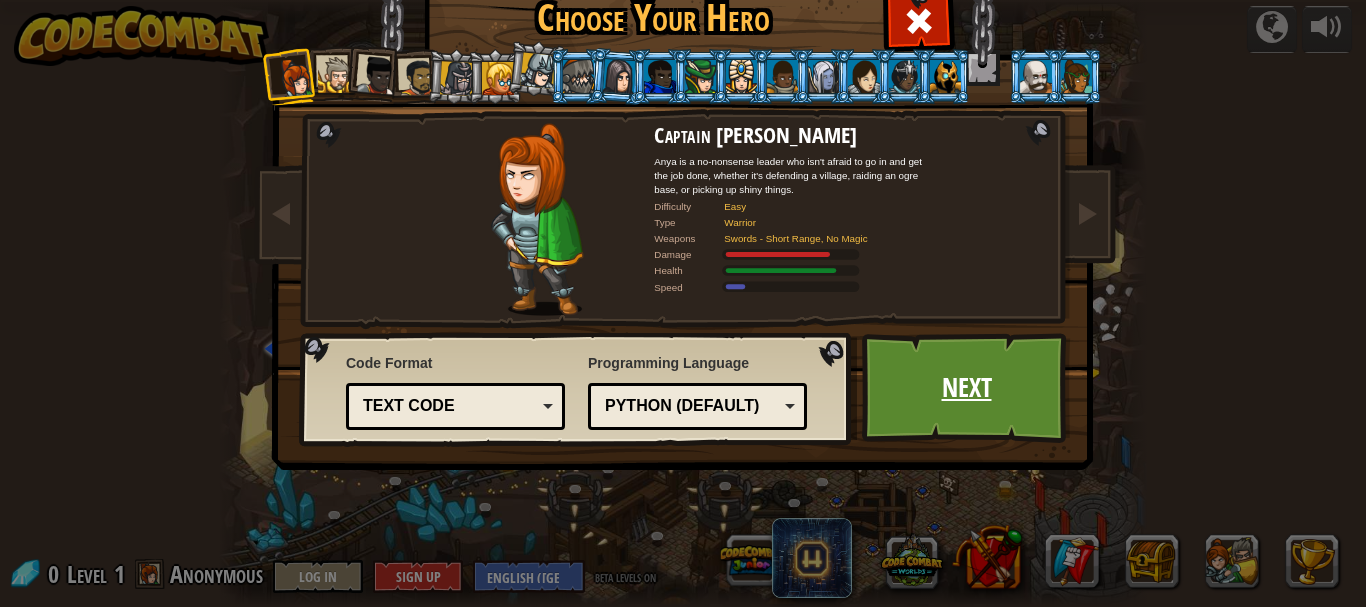 click on "Next" at bounding box center [966, 388] 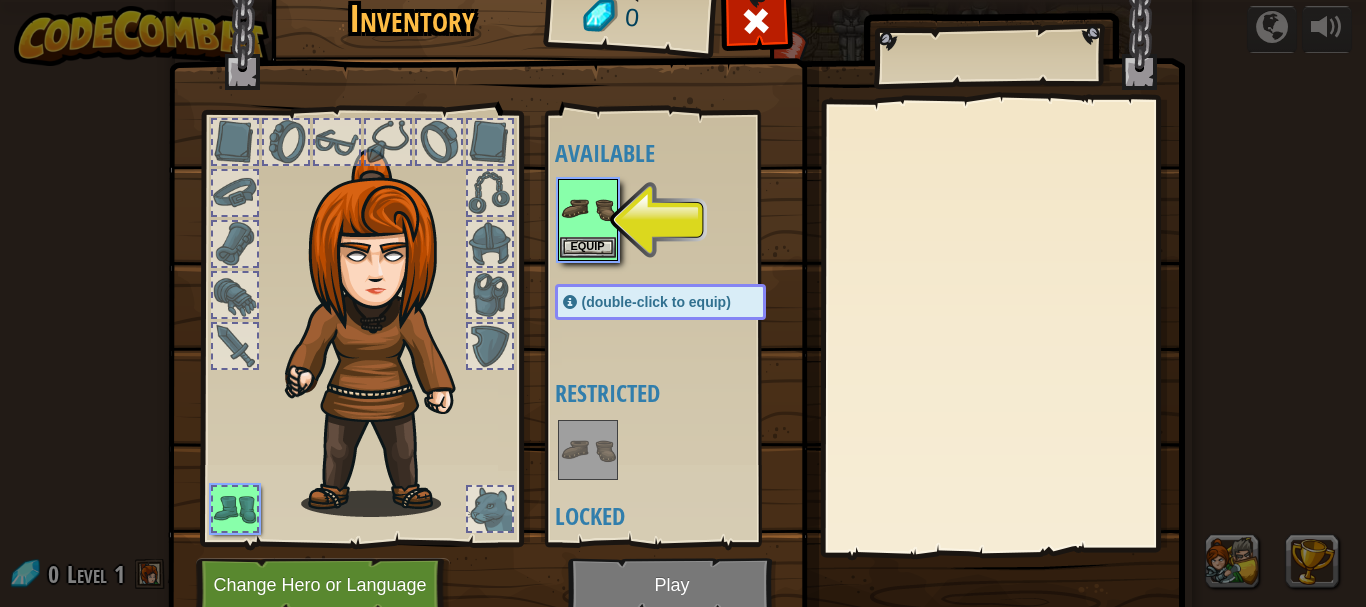click at bounding box center (588, 209) 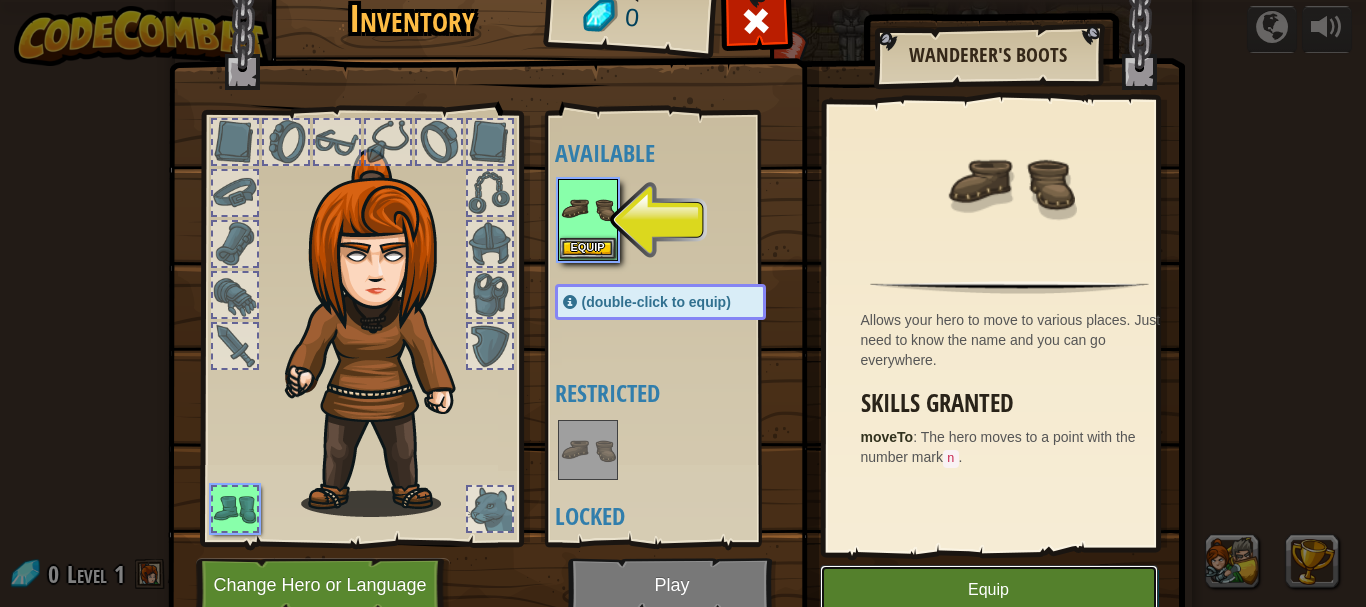 click on "Equip" at bounding box center [989, 590] 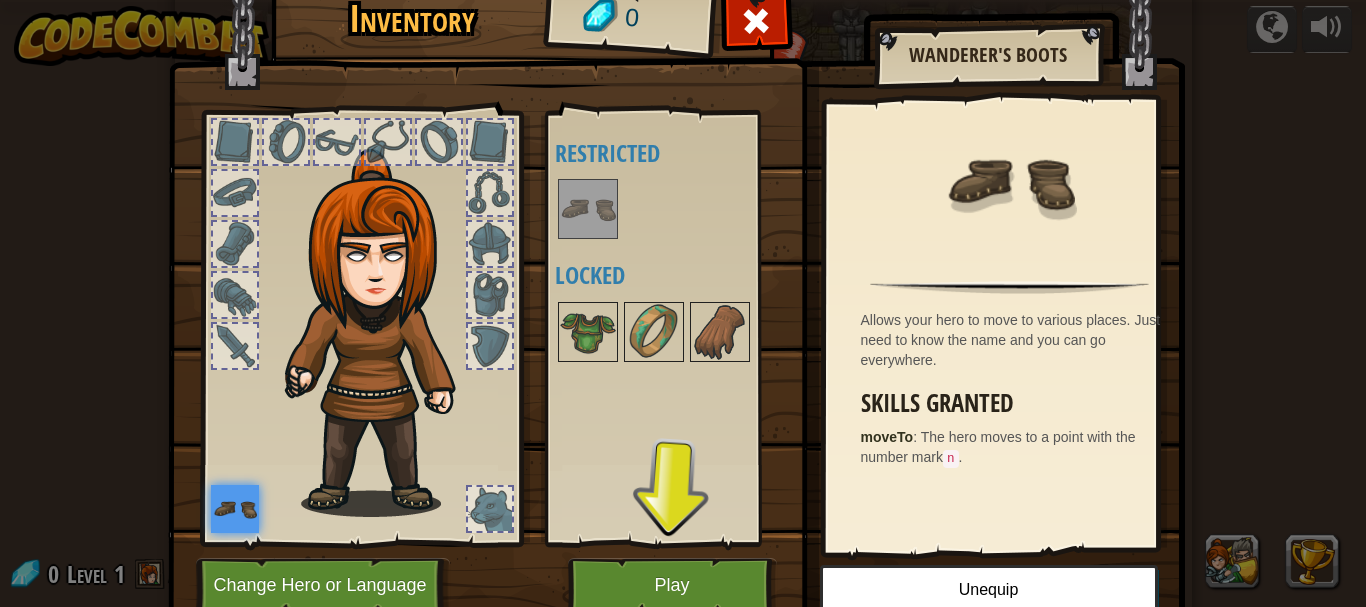 drag, startPoint x: 810, startPoint y: 495, endPoint x: 540, endPoint y: 204, distance: 396.96472 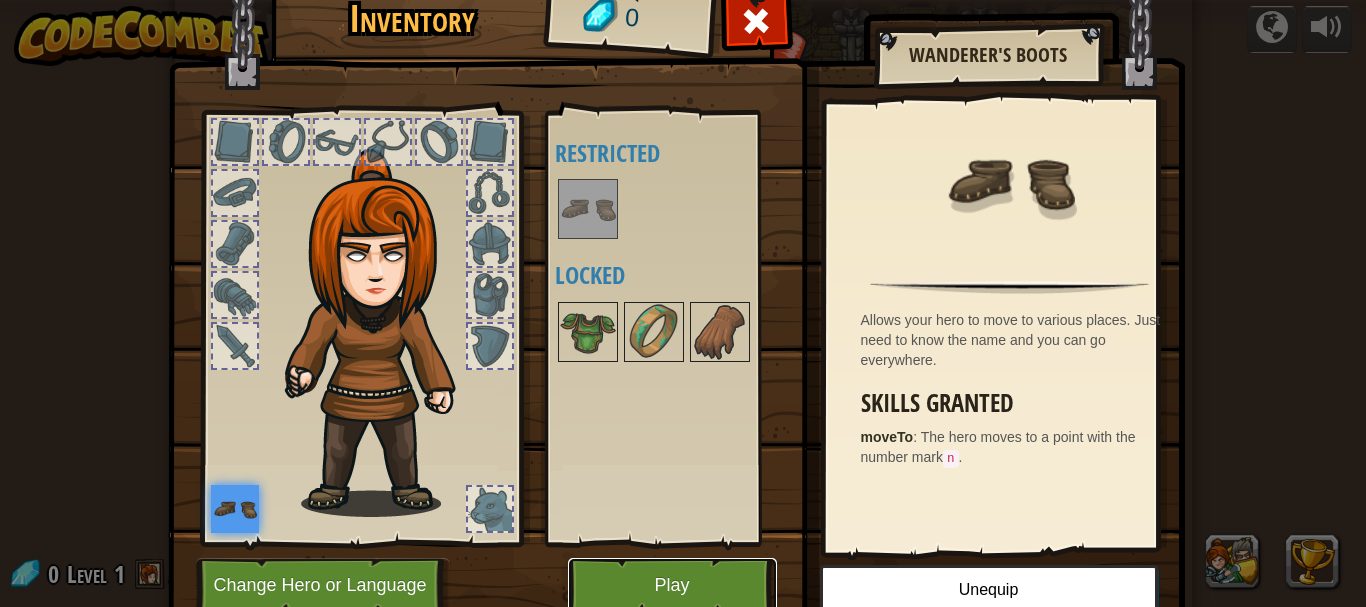 click on "Play" at bounding box center (672, 585) 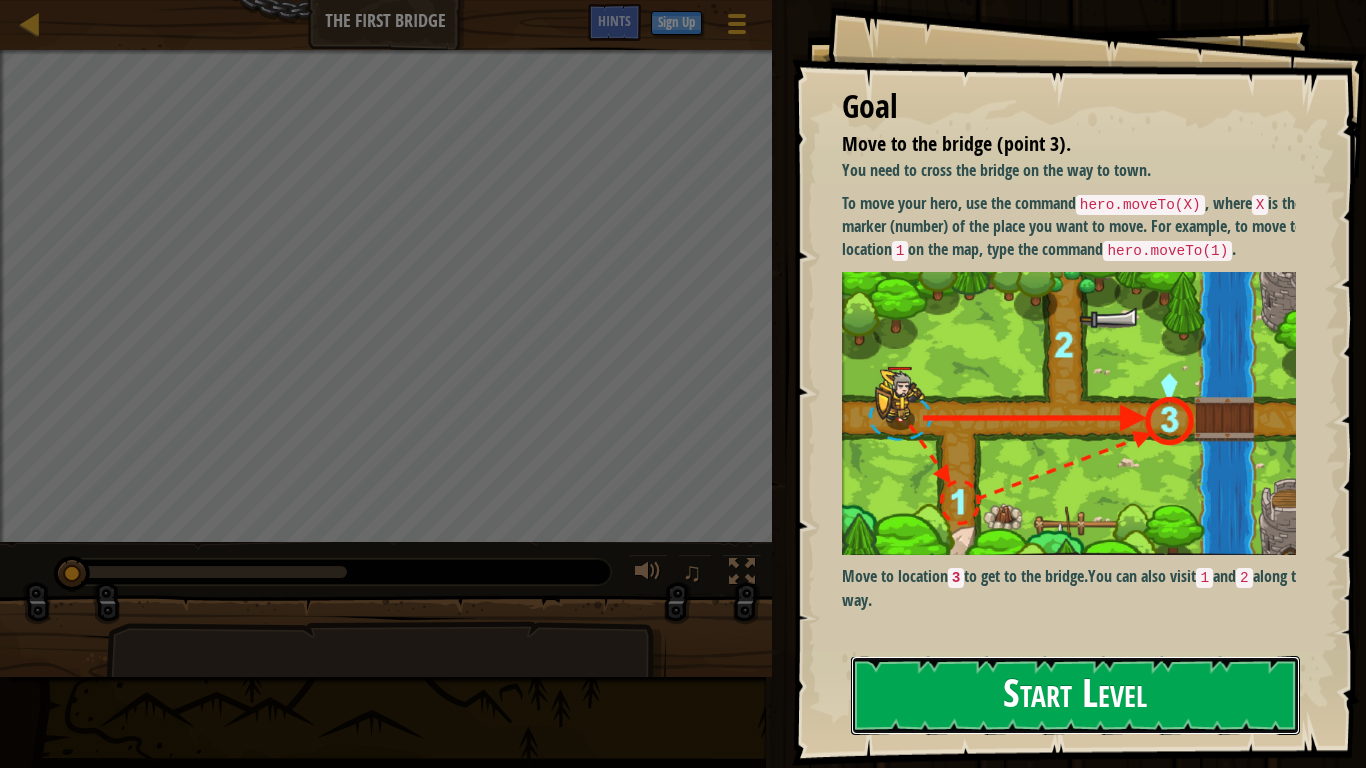 click on "Start Level" at bounding box center (1075, 695) 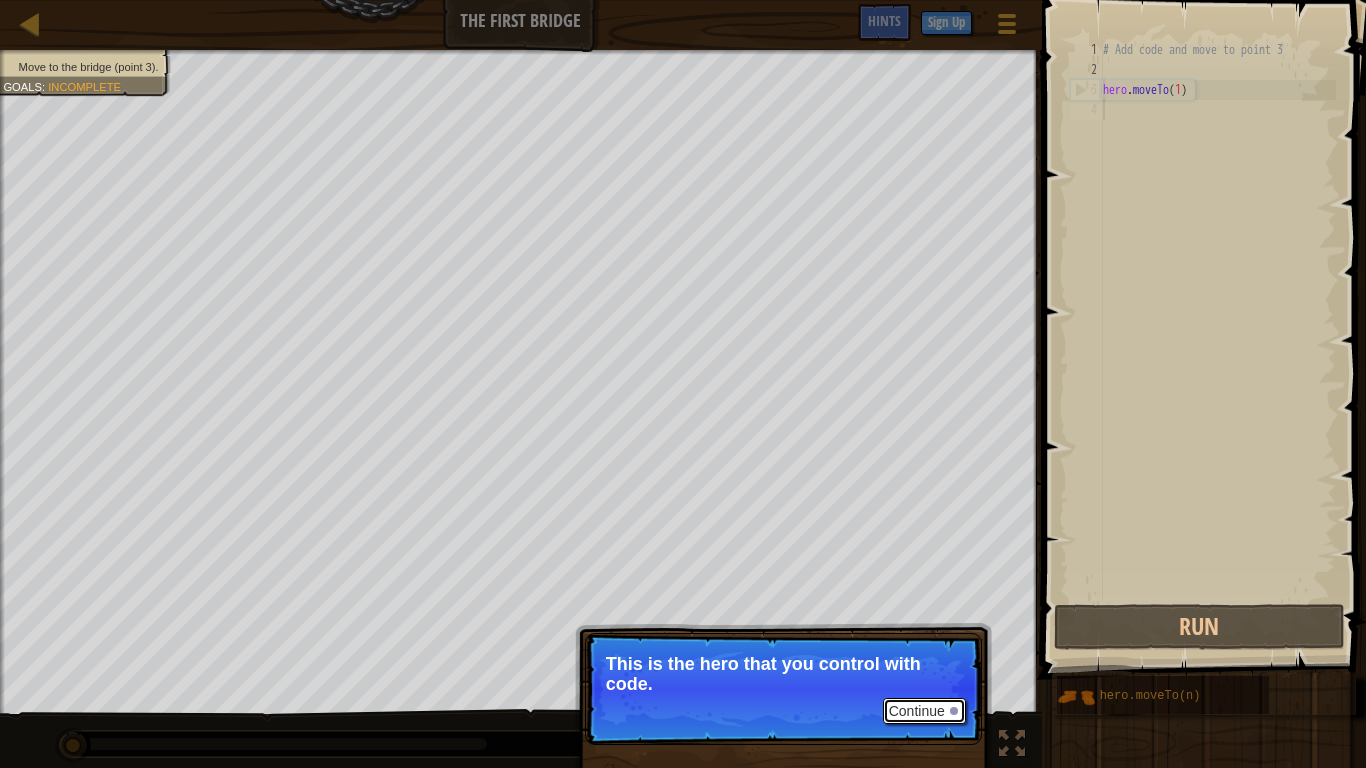 click on "Continue" at bounding box center (924, 711) 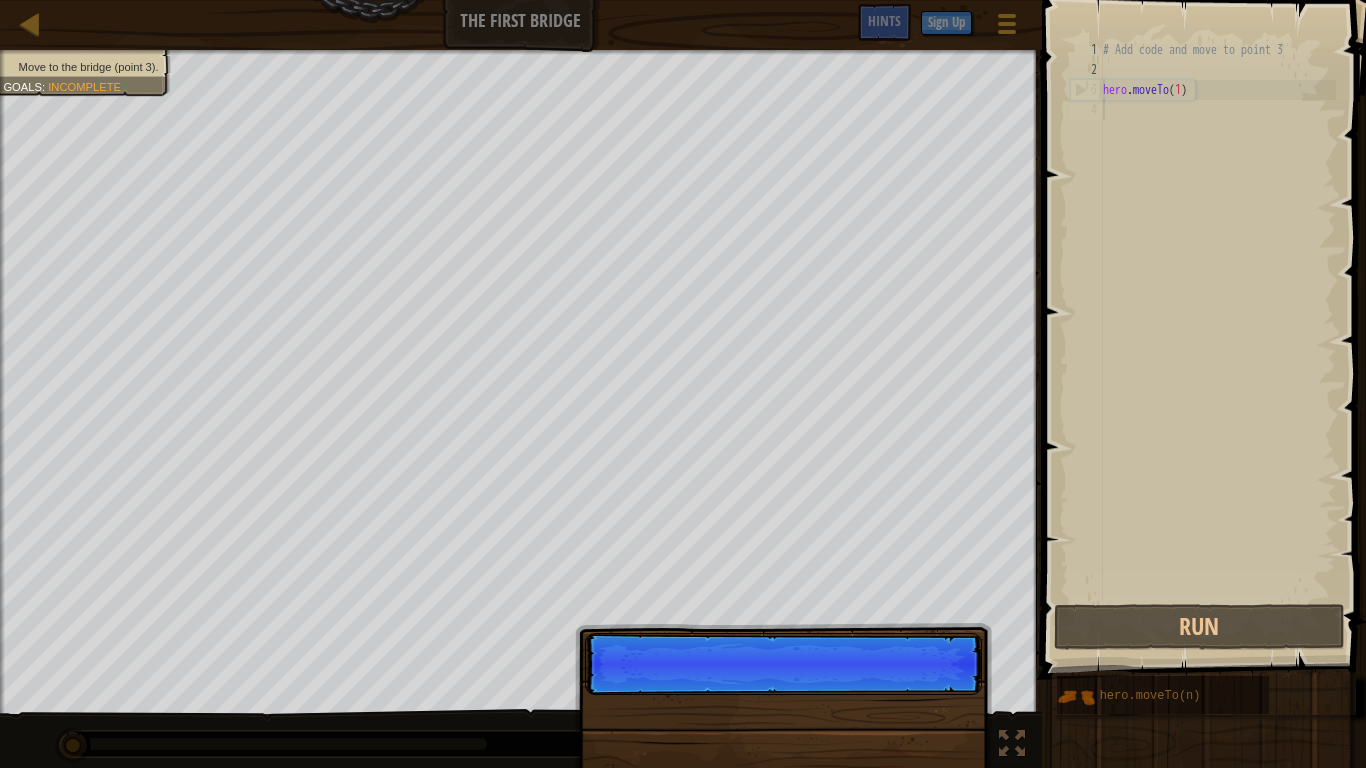 scroll, scrollTop: 9, scrollLeft: 0, axis: vertical 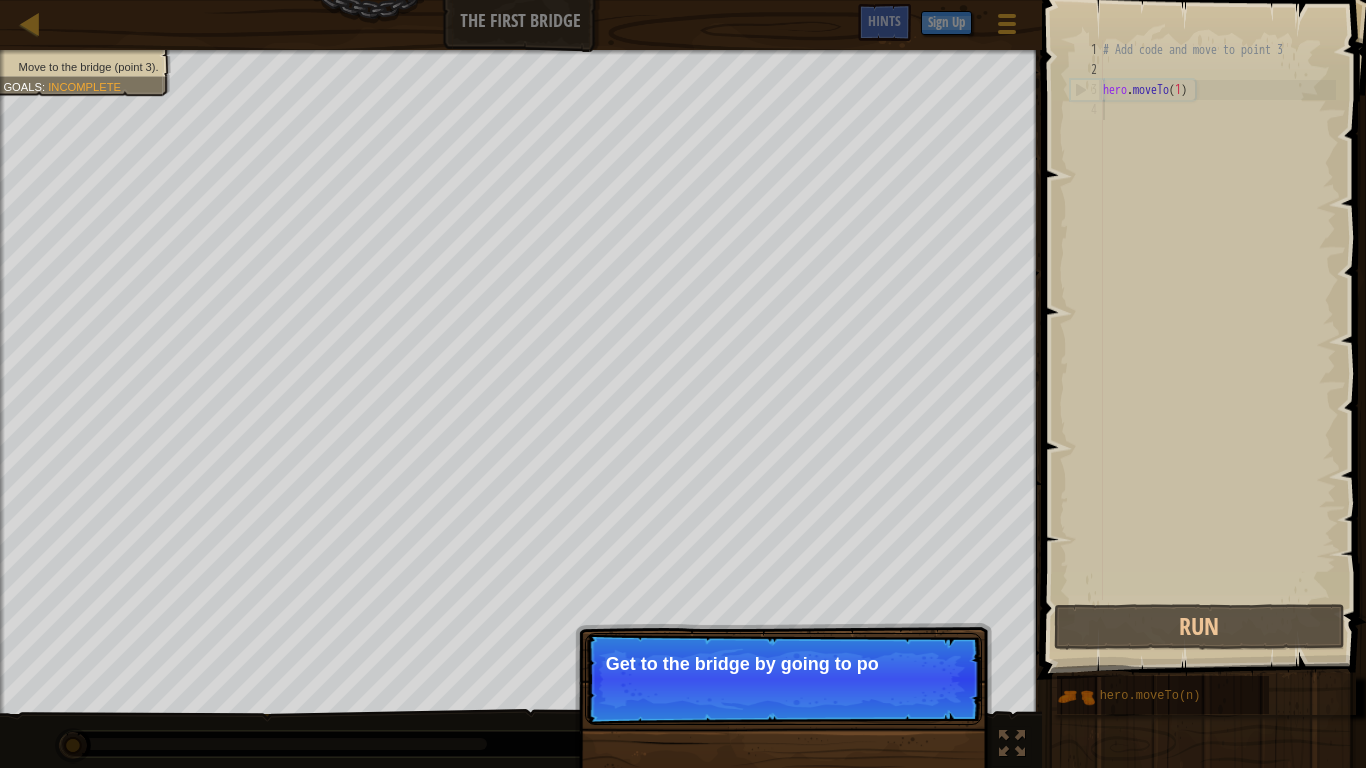 click on "Continue  Get to the bridge by going to po" at bounding box center [783, 679] 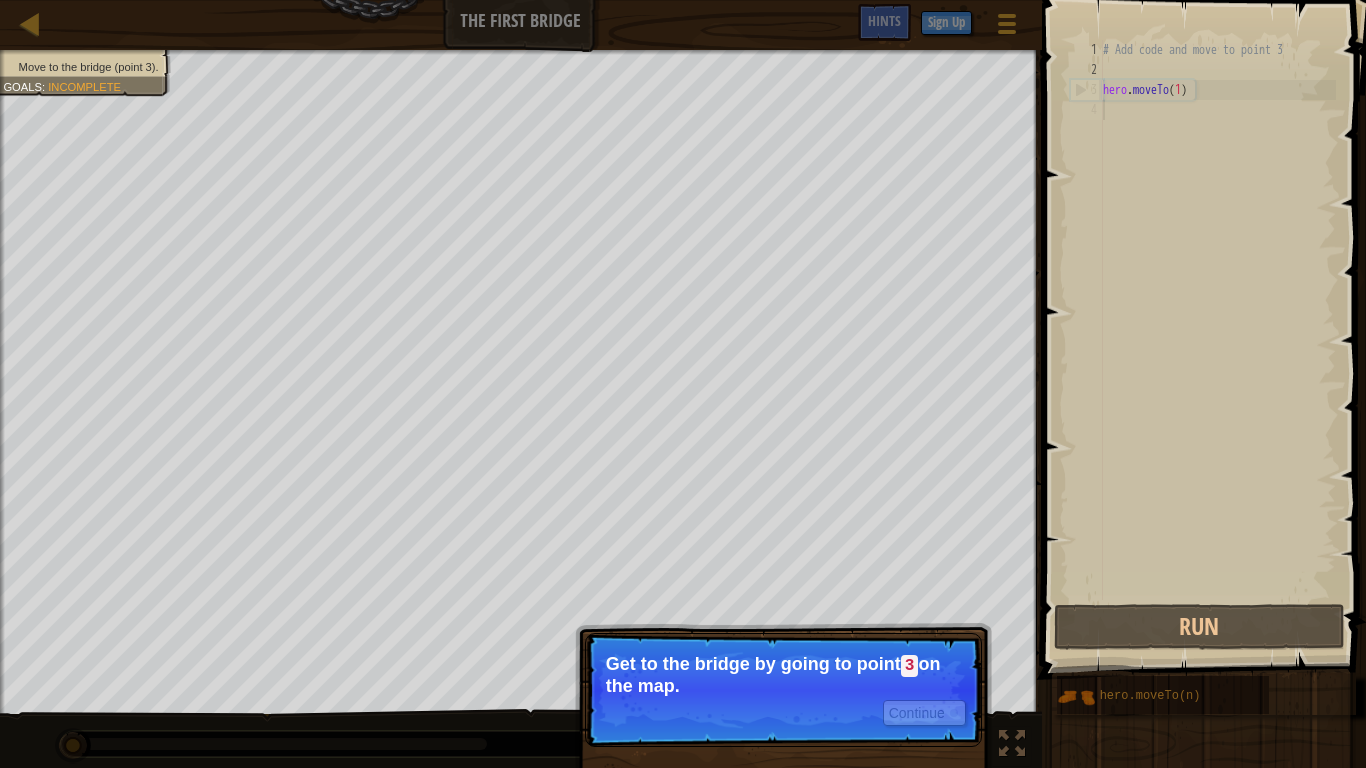 click on "Get to the bridge by going to point  3 on the map." at bounding box center (783, 675) 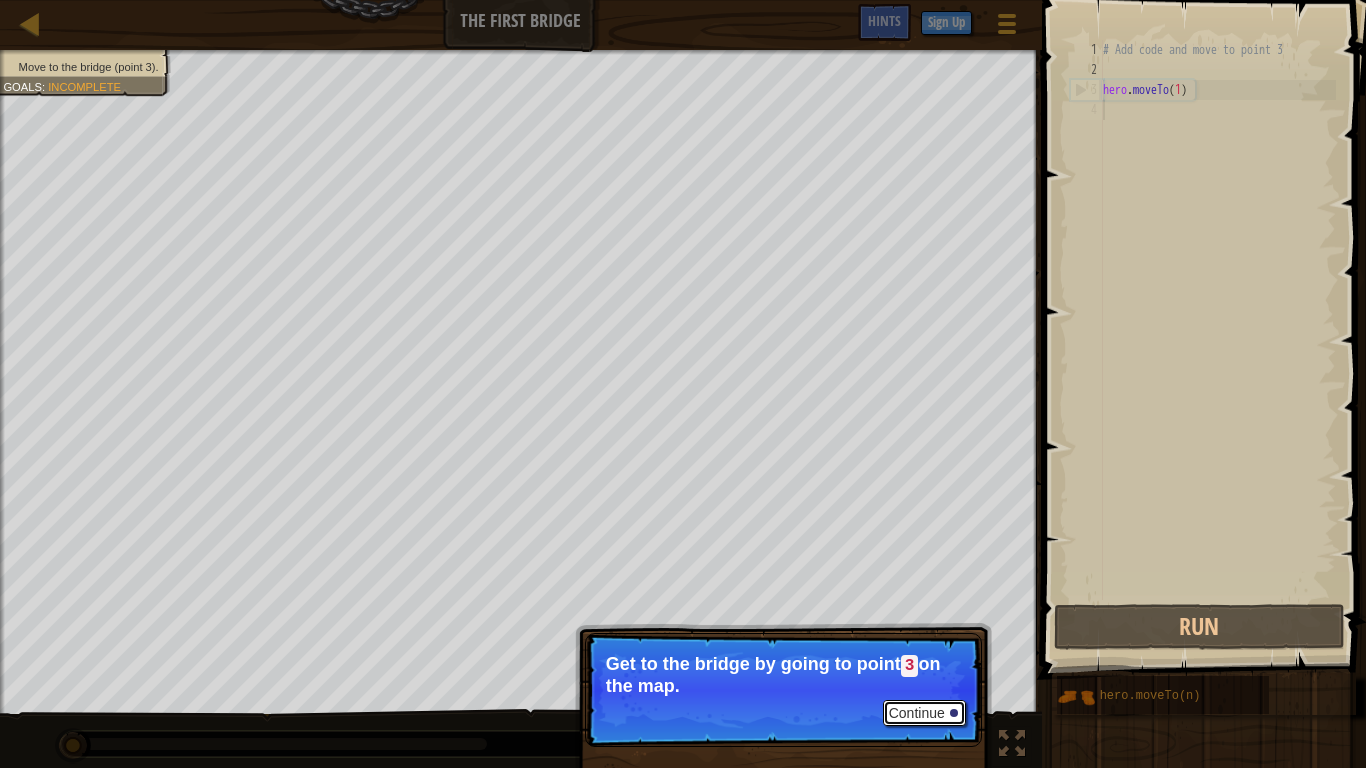 click on "Continue" at bounding box center (924, 713) 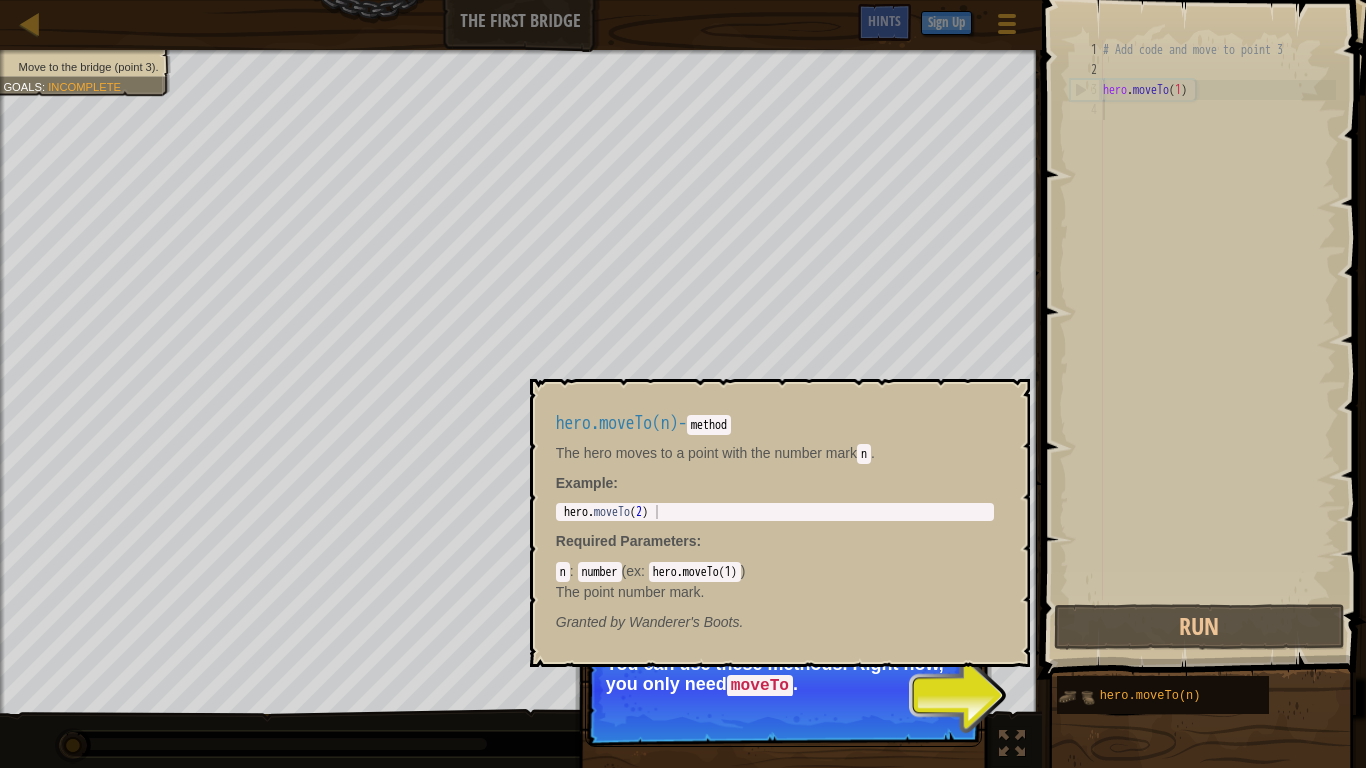 click at bounding box center (1076, 697) 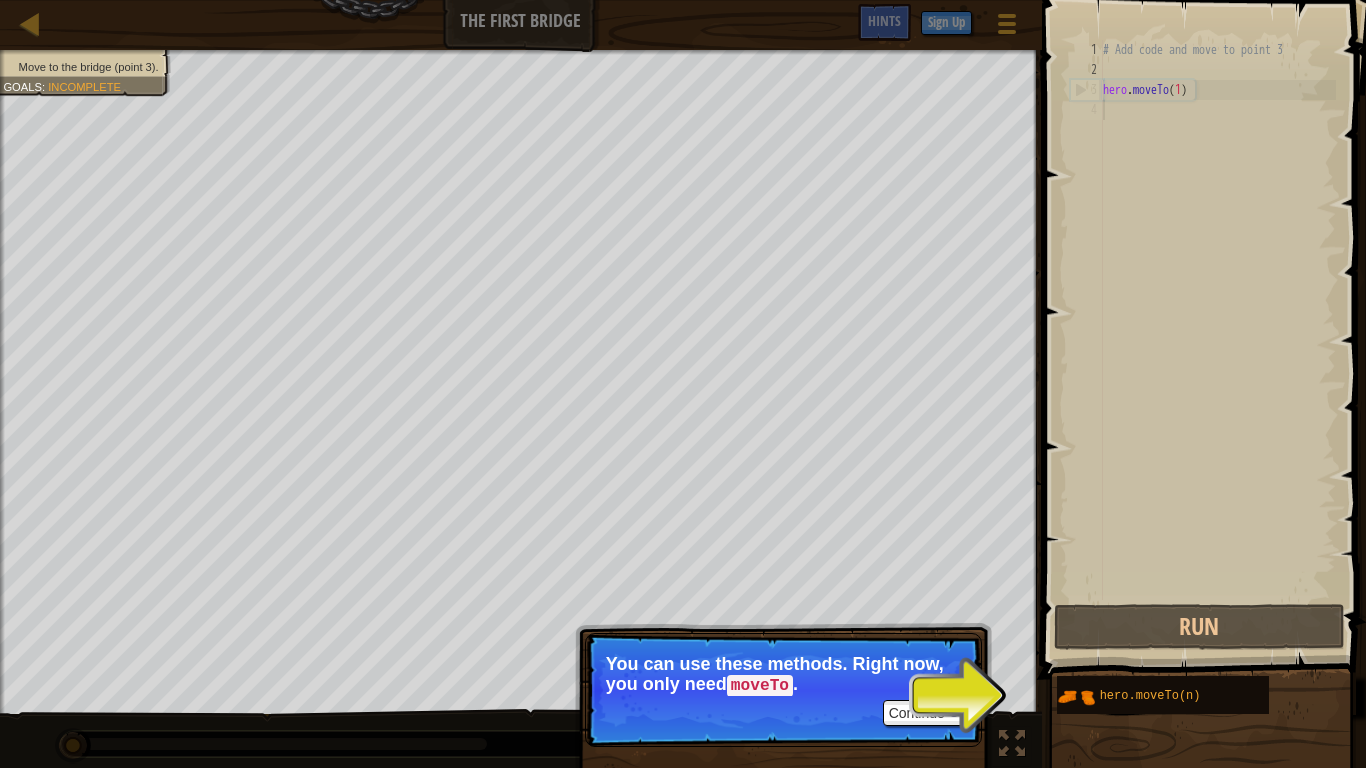 click on "Continue  You can use these methods. Right now, you only need  moveTo ." at bounding box center (783, 690) 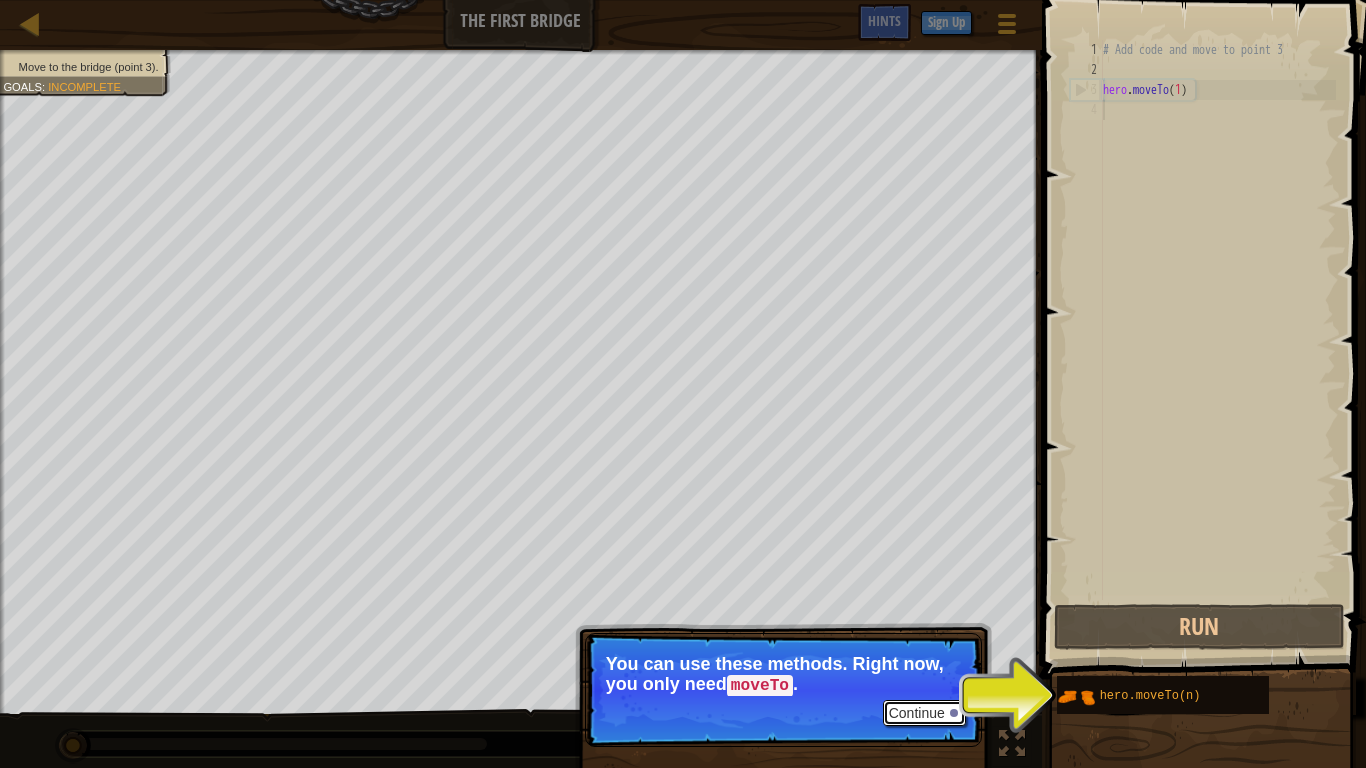 click on "Continue" at bounding box center (924, 713) 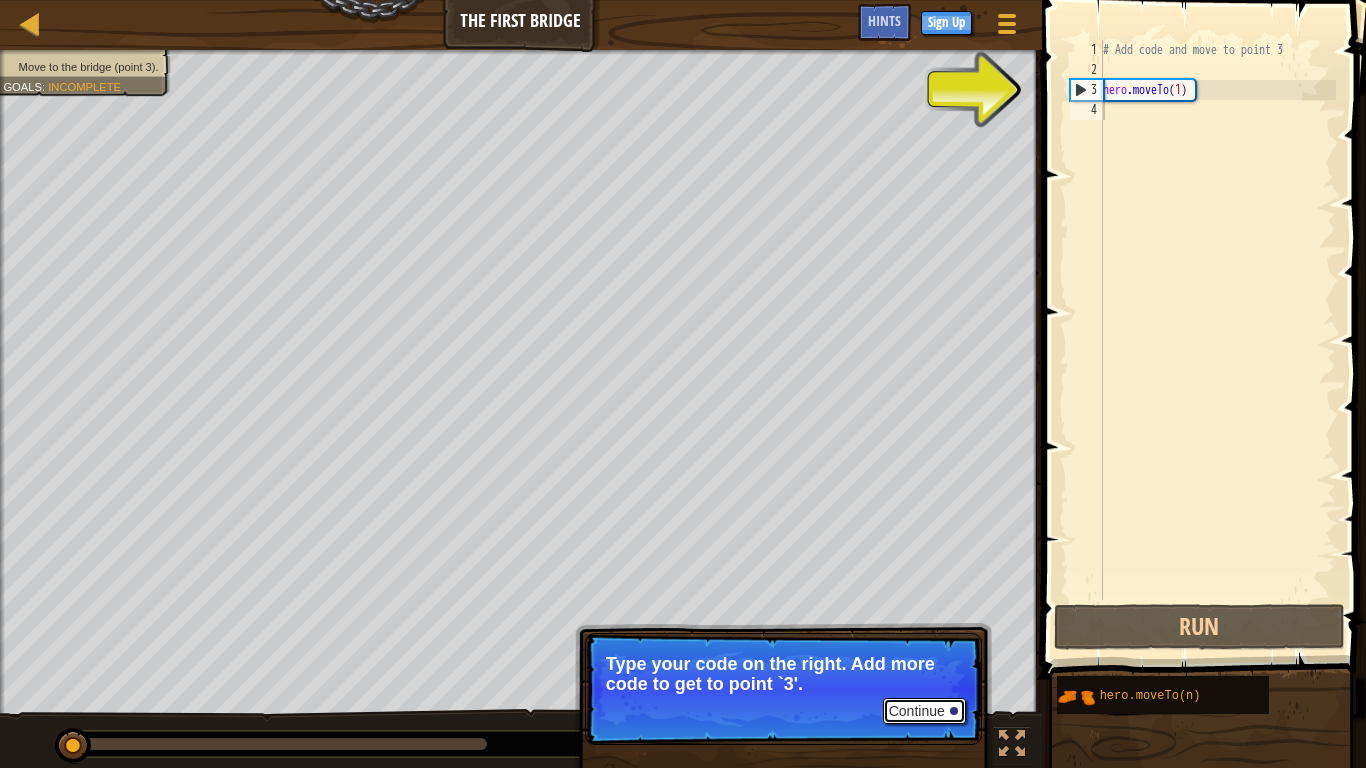 click on "Continue" at bounding box center [924, 711] 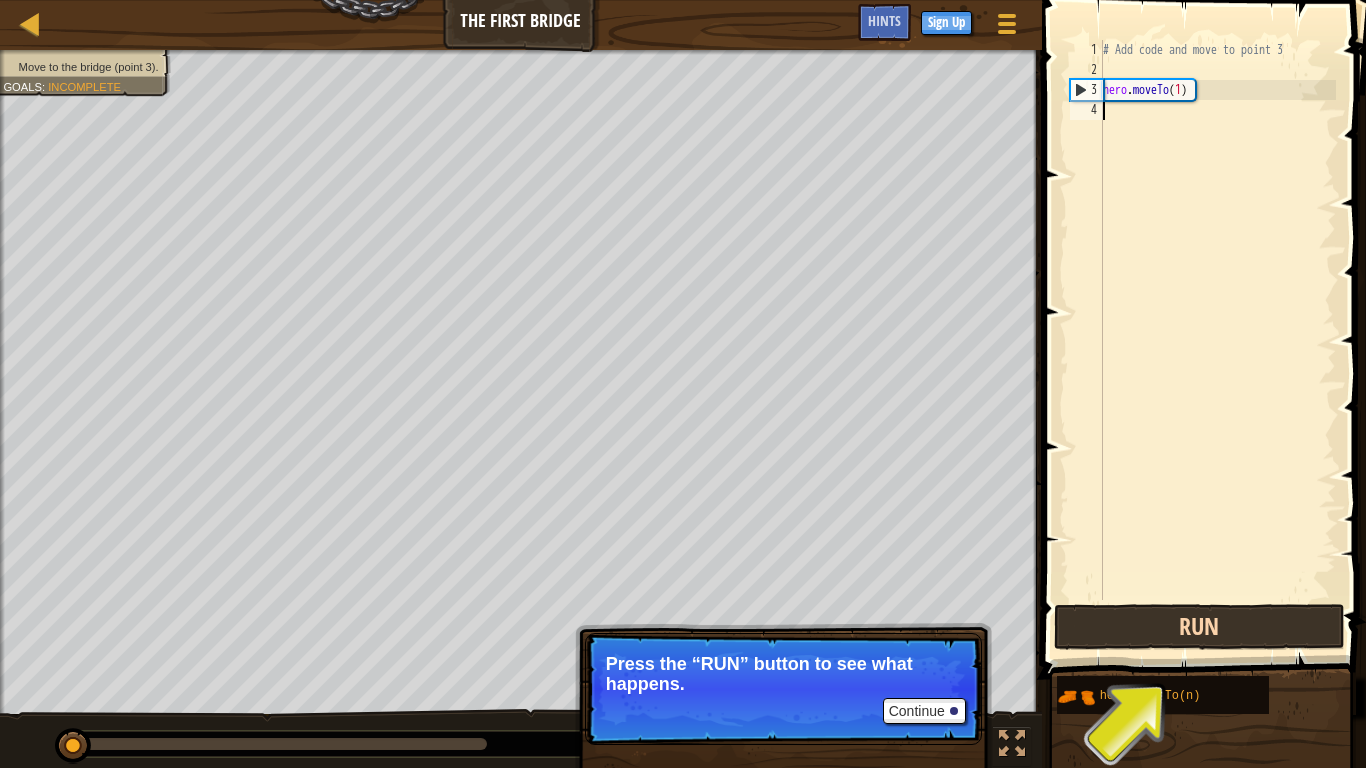 click on "Map The First Bridge Game Menu Done Sign Up Hints 1     הההההההההההההההההההההההההההההההההההההההההההההההההההההההההההההההההההההההההההההההההההההההההההההההההההההההההההההההההההההההההההההההההההההההההההההההההההההההההההההההההההההההההההההההההההההההההההההההההההההההההההההההההההההההההההההההההההההההההההההההההההההההההההההההה XXXXXXXXXXXXXXXXXXXXXXXXXXXXXXXXXXXXXXXXXXXXXXXXXXXXXXXXXXXXXXXXXXXXXXXXXXXXXXXXXXXXXXXXXXXXXXXXXXXXXXXXXXXXXXXXXXXXXXXXXXXXXXXXXXXXXXXXXXXXXXXXXXXXXXXXXXXXXXXXXXXXXXXXXXXXXXXXXXXXXXXXXXXXXXXXXXXXXXXXXXXXXXXXXXXXXXXXXXXXXXXXXXXXXXXXXXXXXXXXXXXXXXXXXXXXXXXX Solution × Hints 1 2 3 4 # Add code and move to point 3 hero . moveTo ( 1 )     Code Saved Programming language : Python Run Submit Done Statement   /  Call   /  hero.moveTo(n) × Fix Your Code" at bounding box center (683, 384) 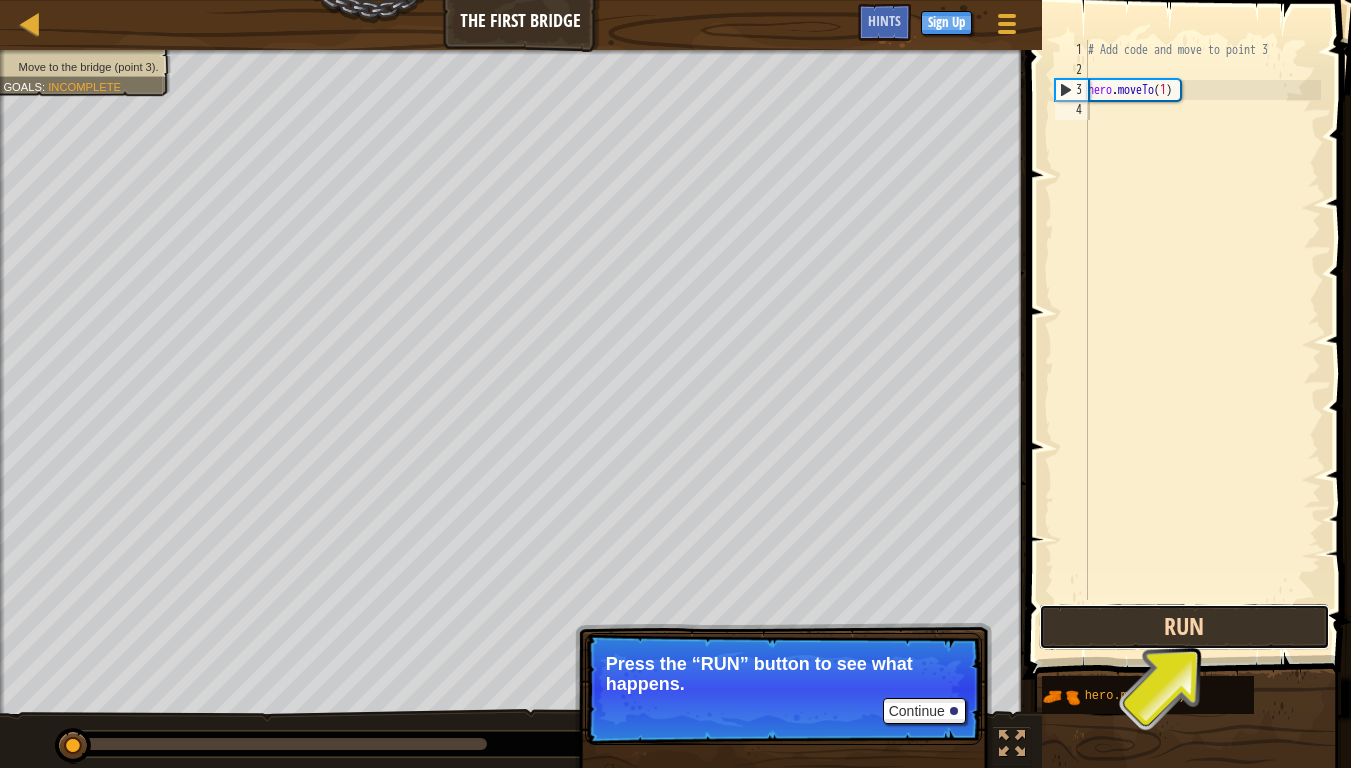 click on "Run" at bounding box center (1184, 627) 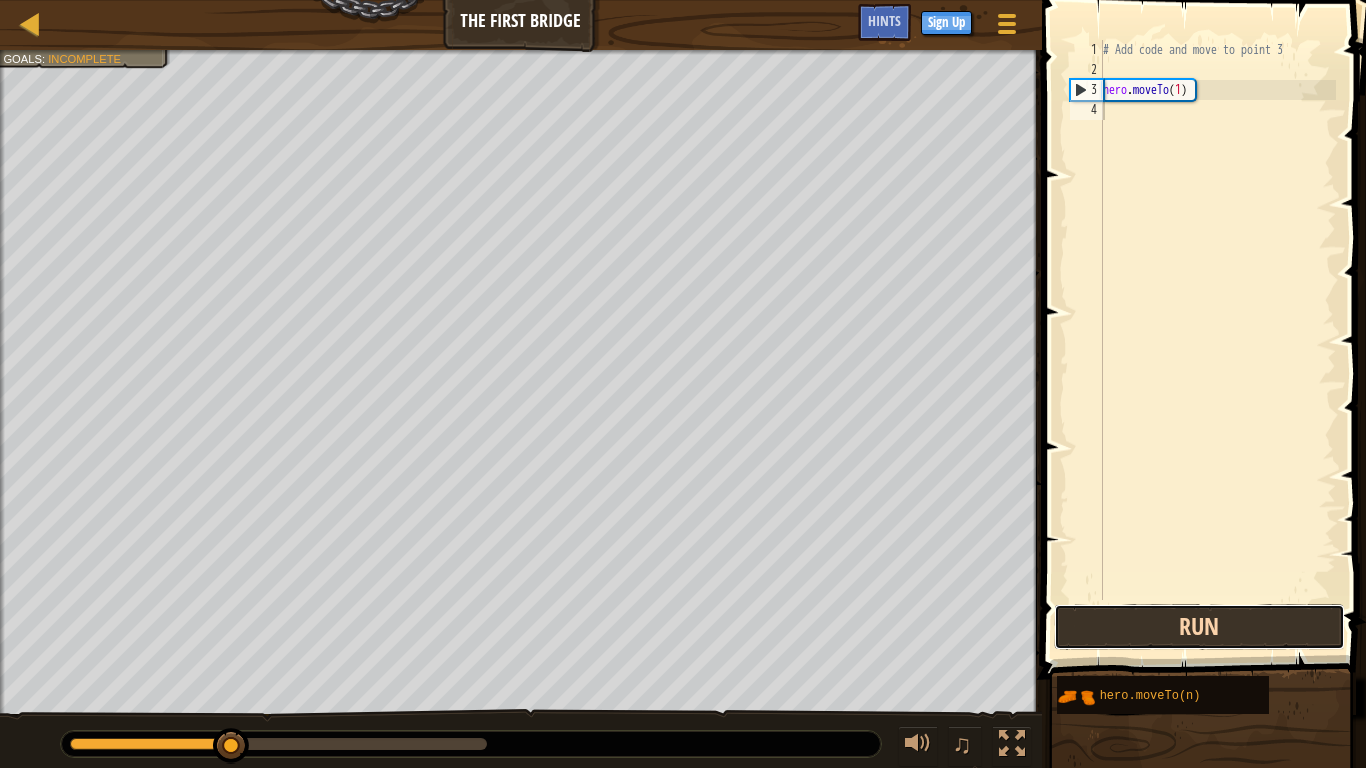 click on "Run" at bounding box center (1199, 627) 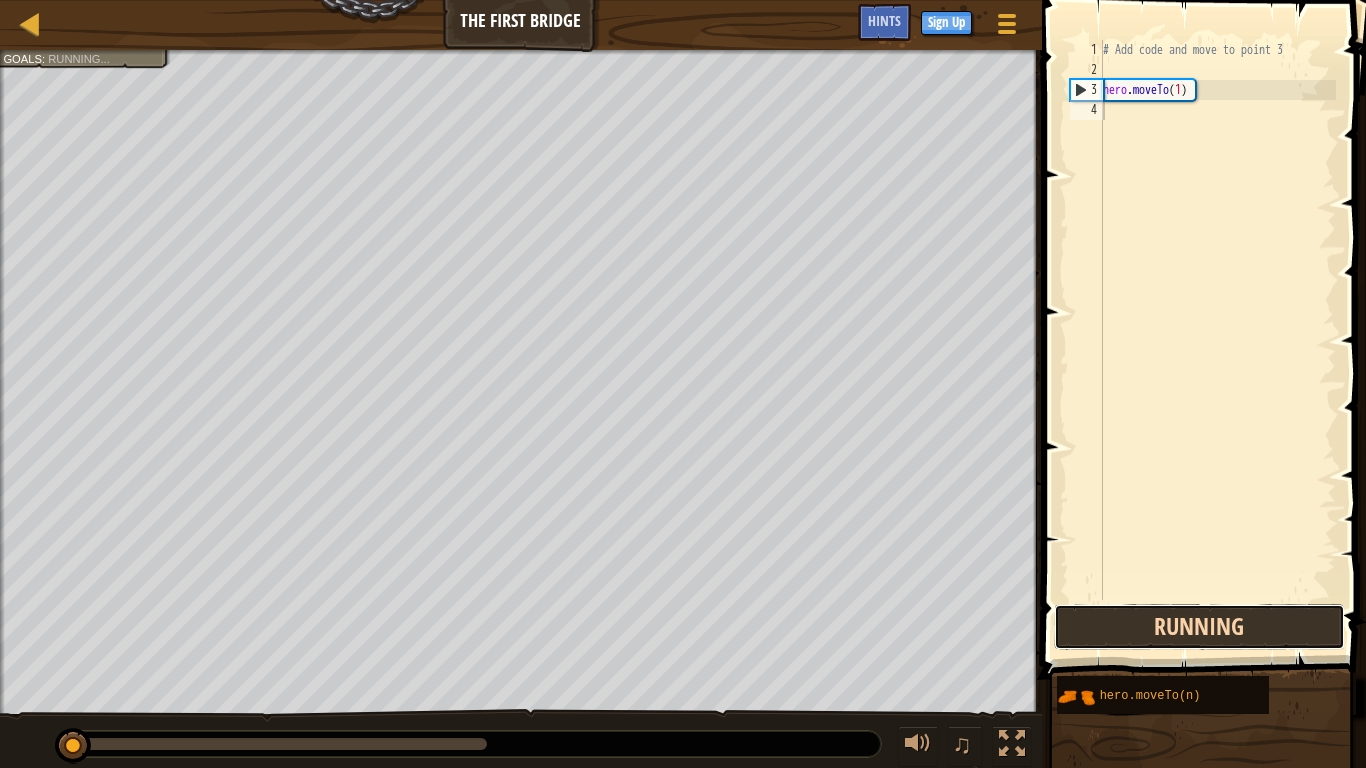 click on "Running" at bounding box center [1199, 627] 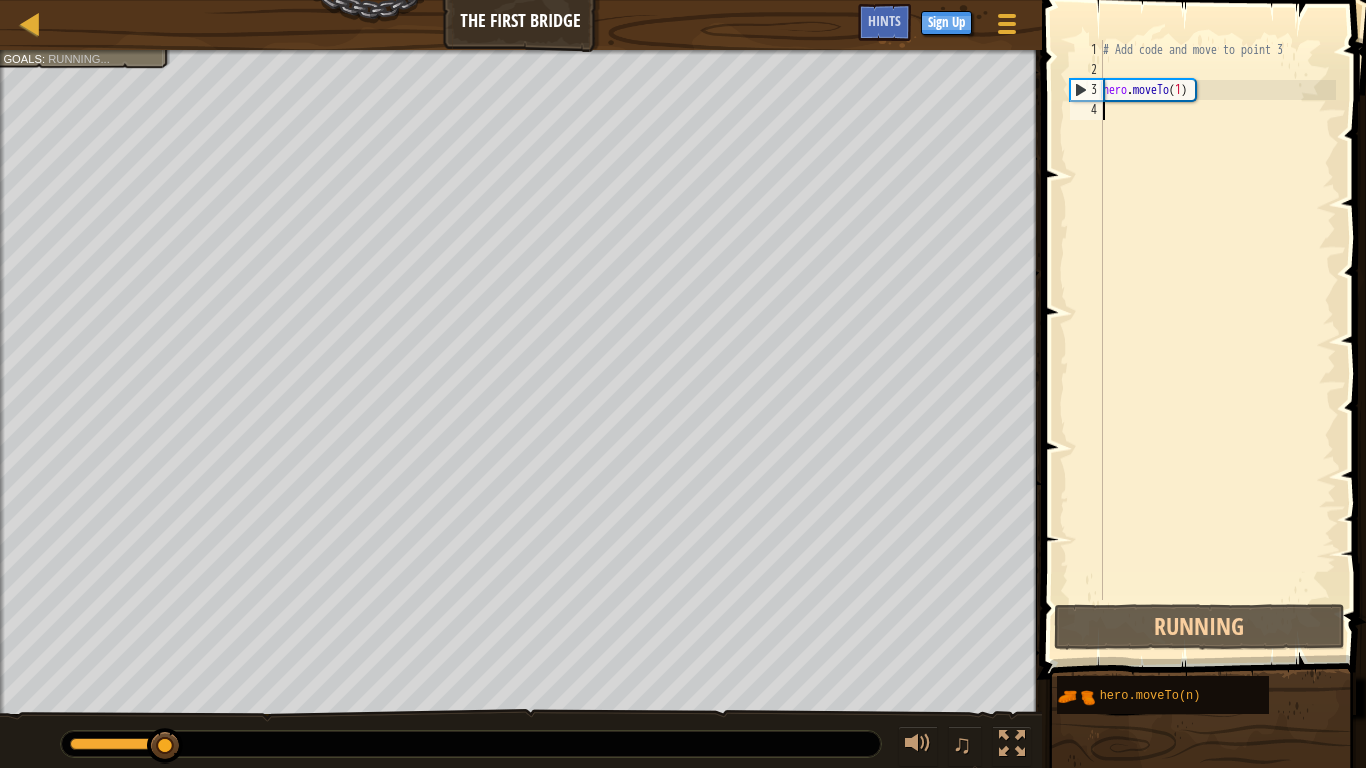 type on "hero.moveTo(1)" 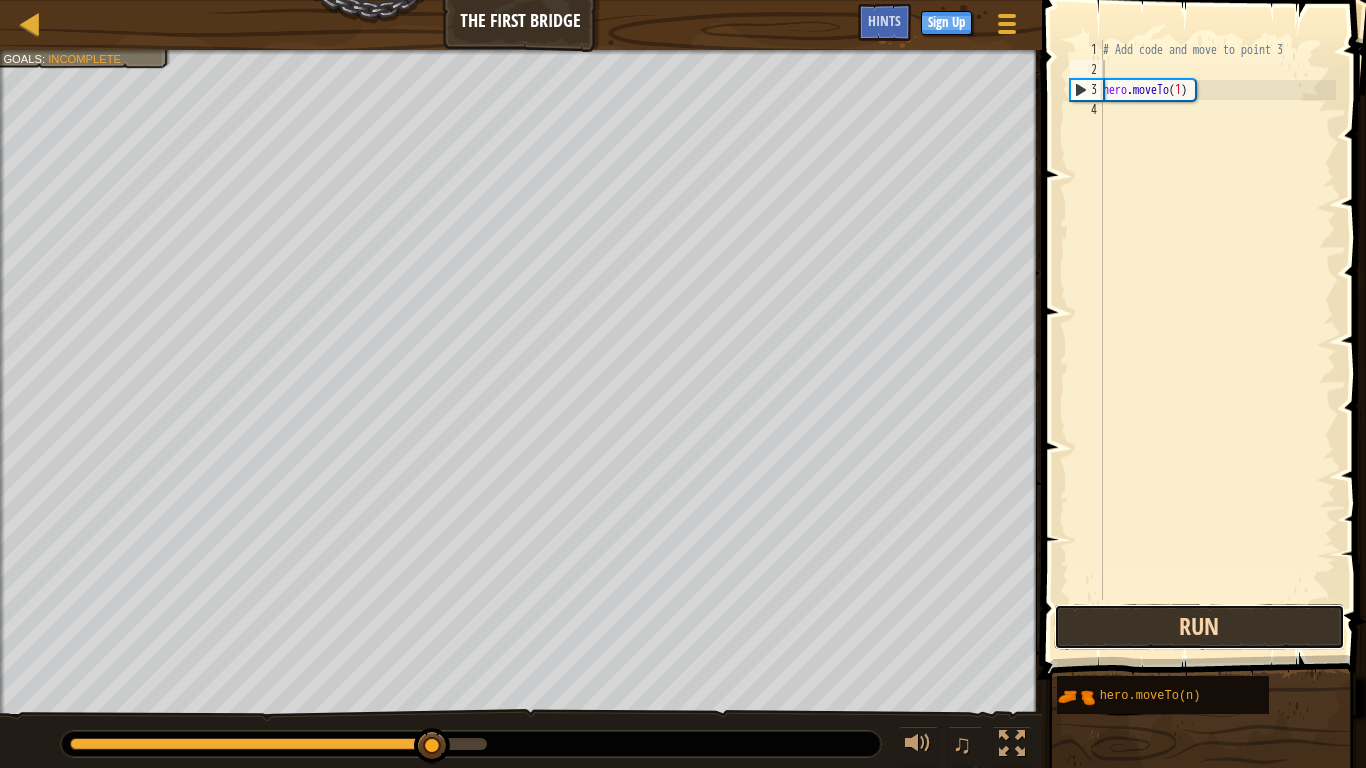 click on "Run" at bounding box center [1199, 627] 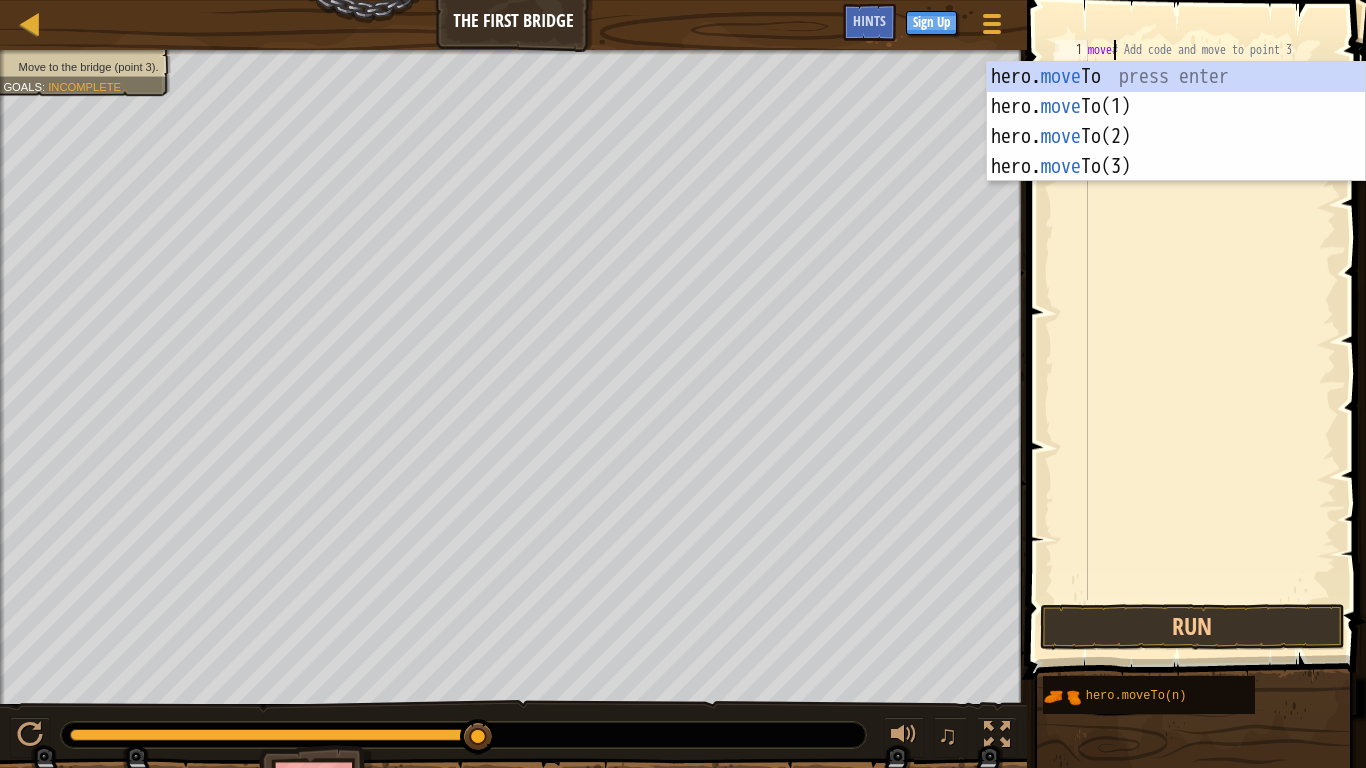 scroll, scrollTop: 9, scrollLeft: 3, axis: both 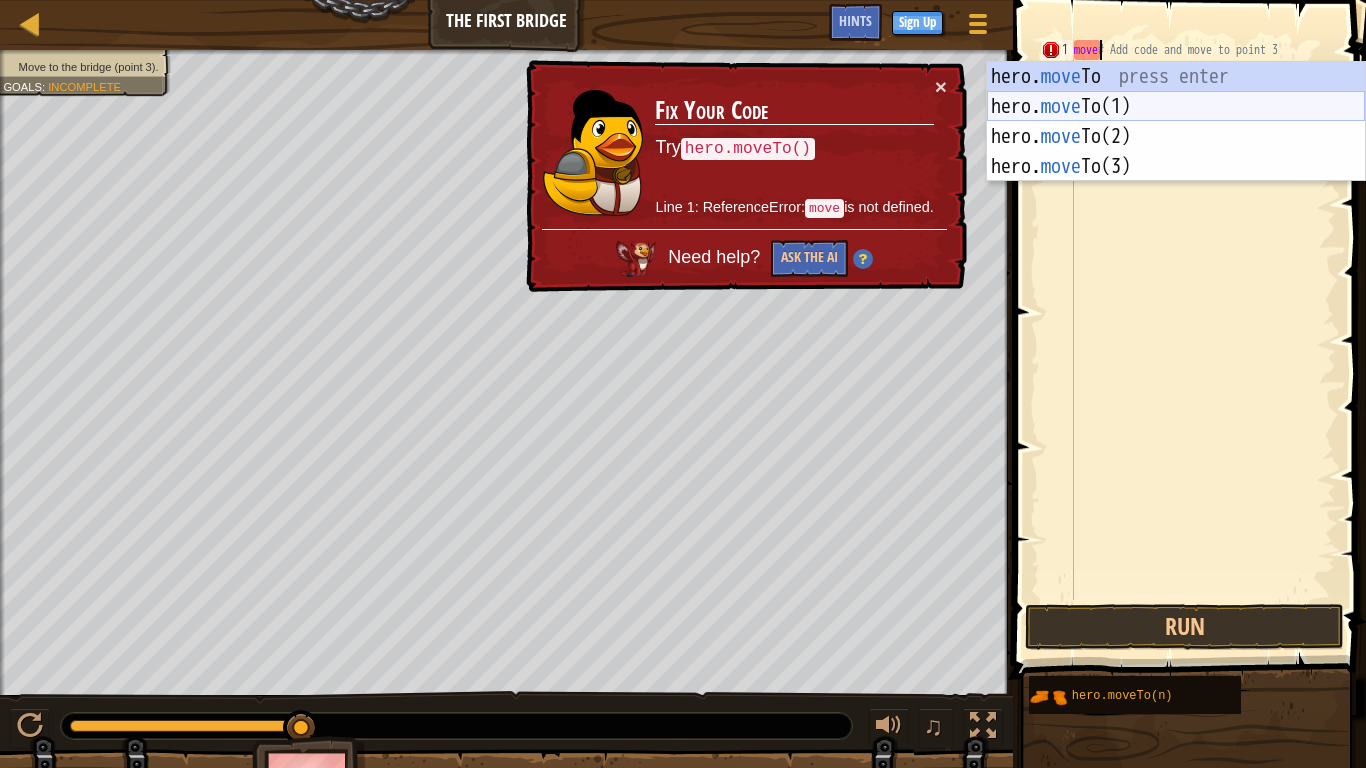 click on "hero. move To press enter hero. move To(1) press enter hero. move To(2) press enter hero. move To(3) press enter" at bounding box center [1176, 152] 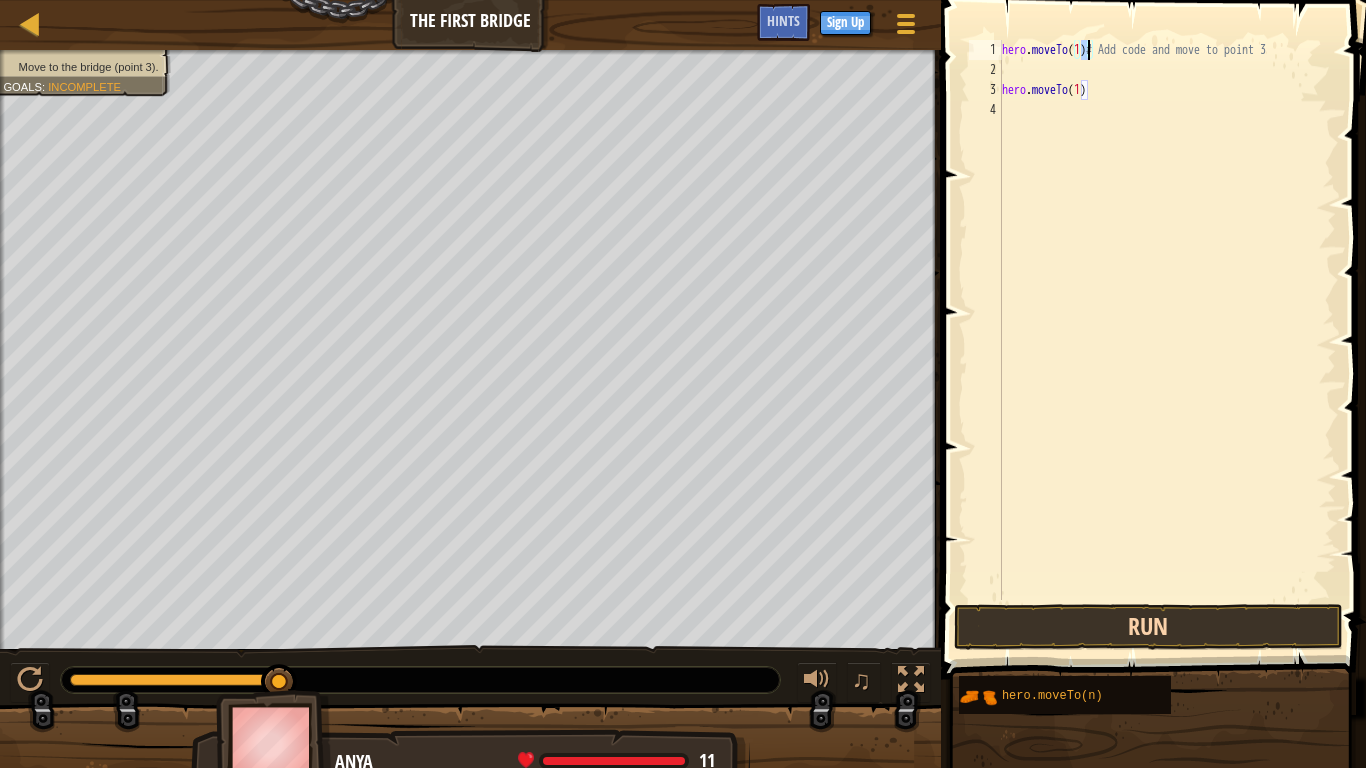 type on "hero.moveTo(1)# Add code and move to point 3" 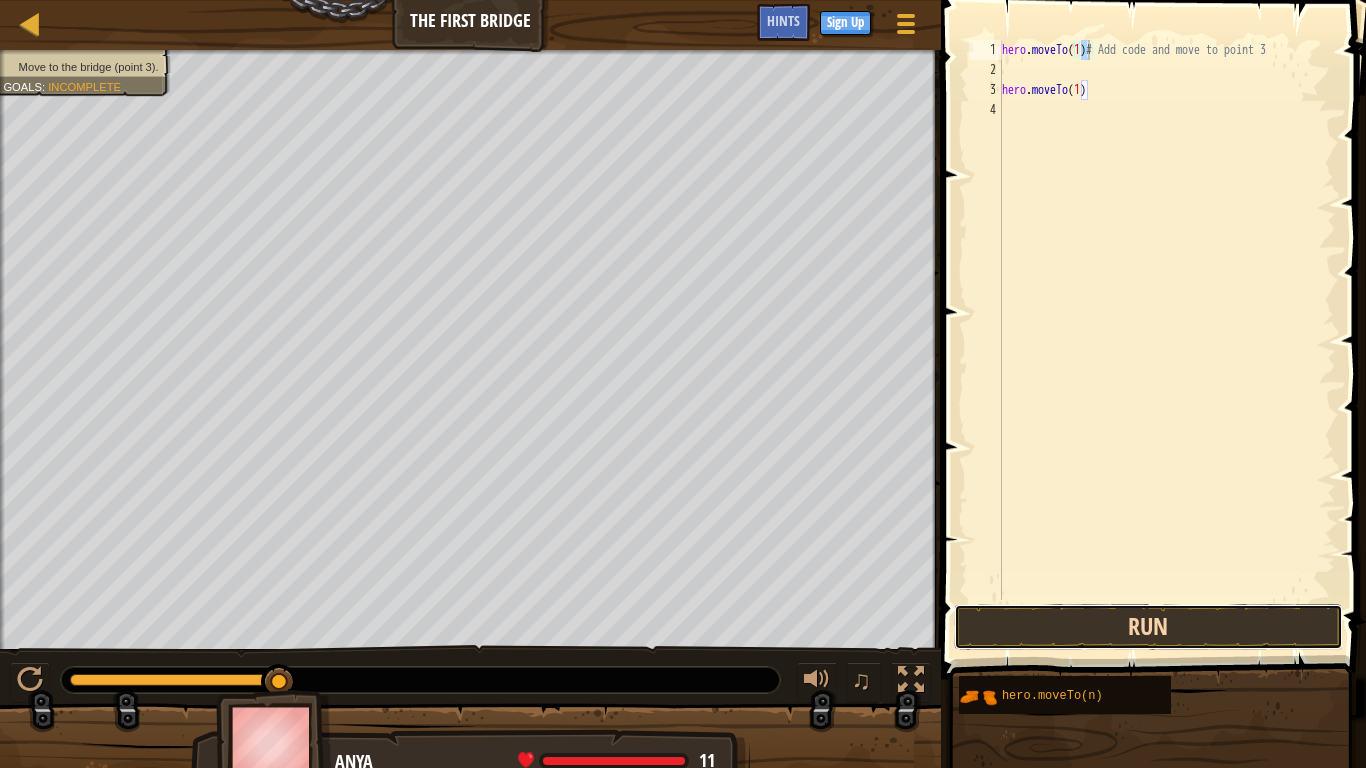 click on "Run" at bounding box center (1148, 627) 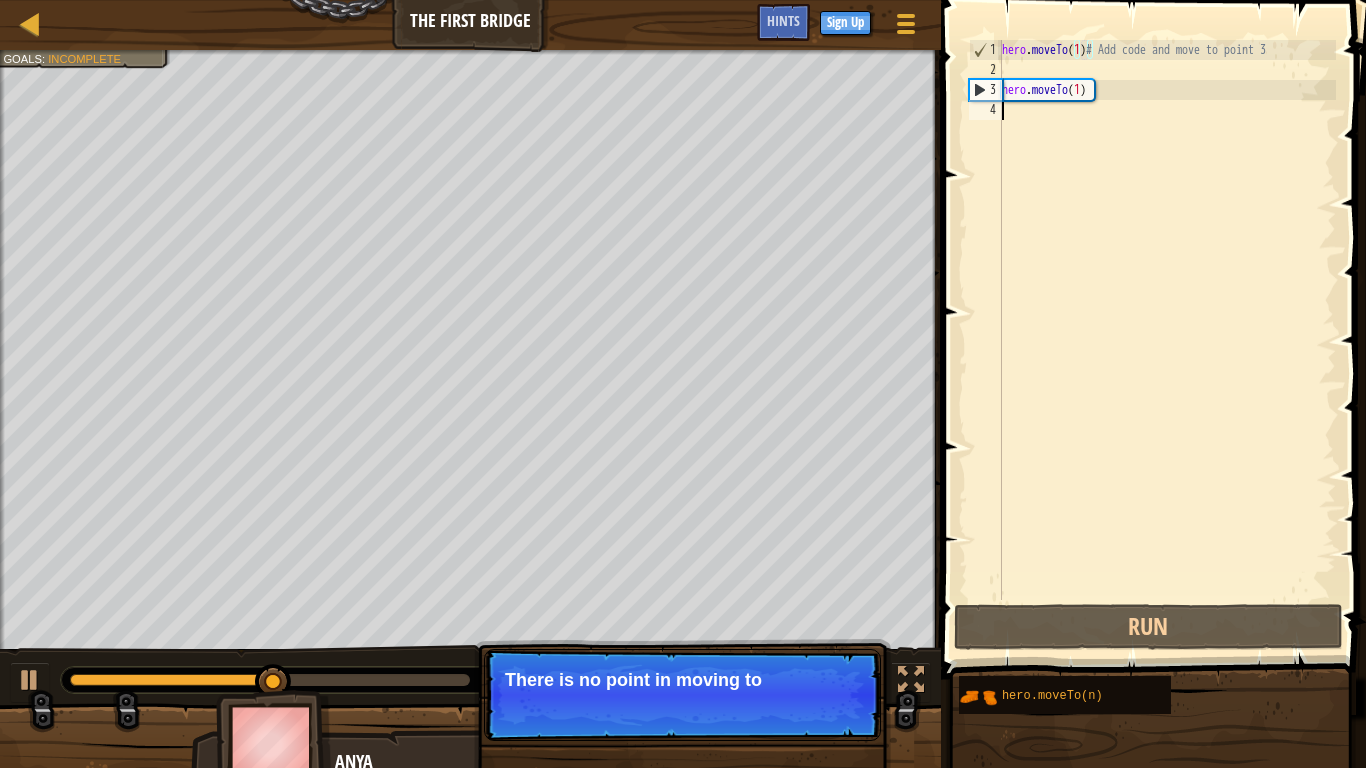 click on "hero . moveTo ( 1 ) # Add code and move to point 3 hero . moveTo ( 1 )" at bounding box center (1167, 340) 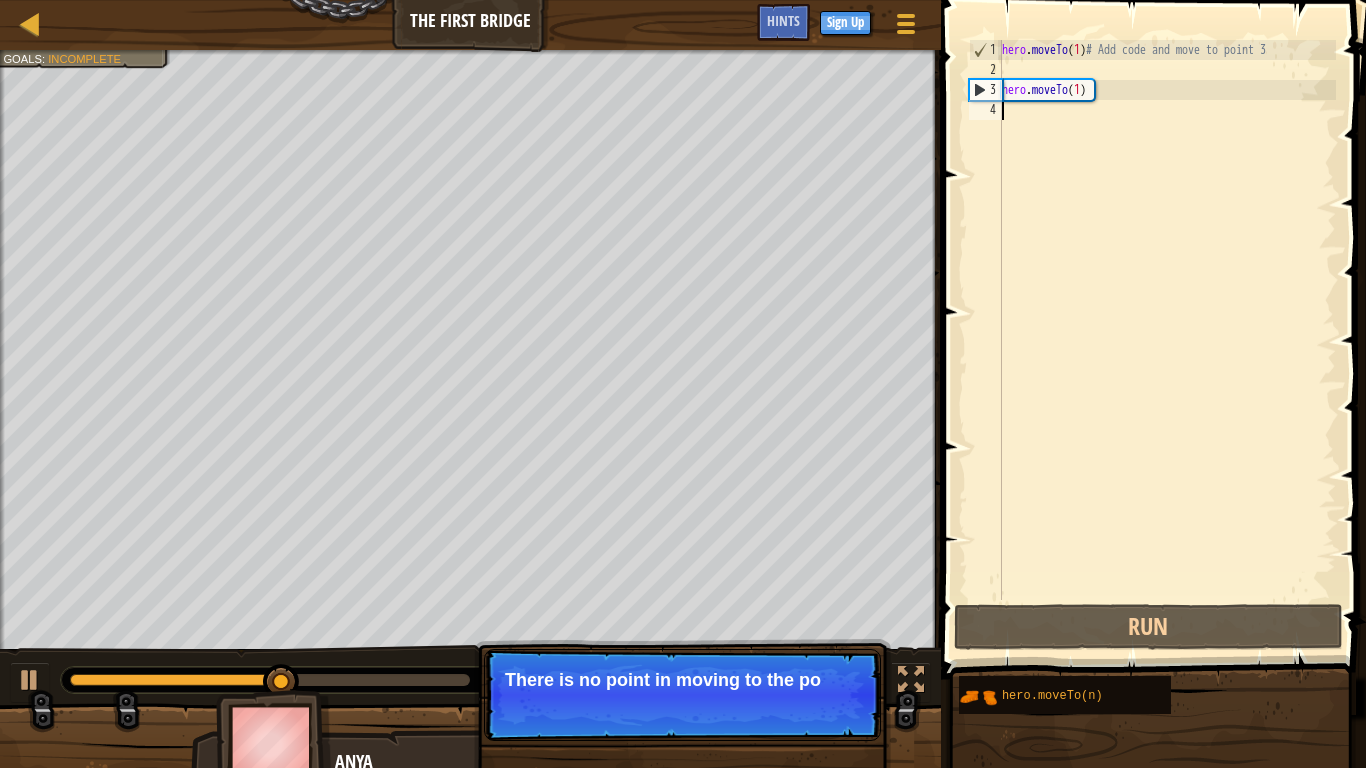 scroll, scrollTop: 9, scrollLeft: 0, axis: vertical 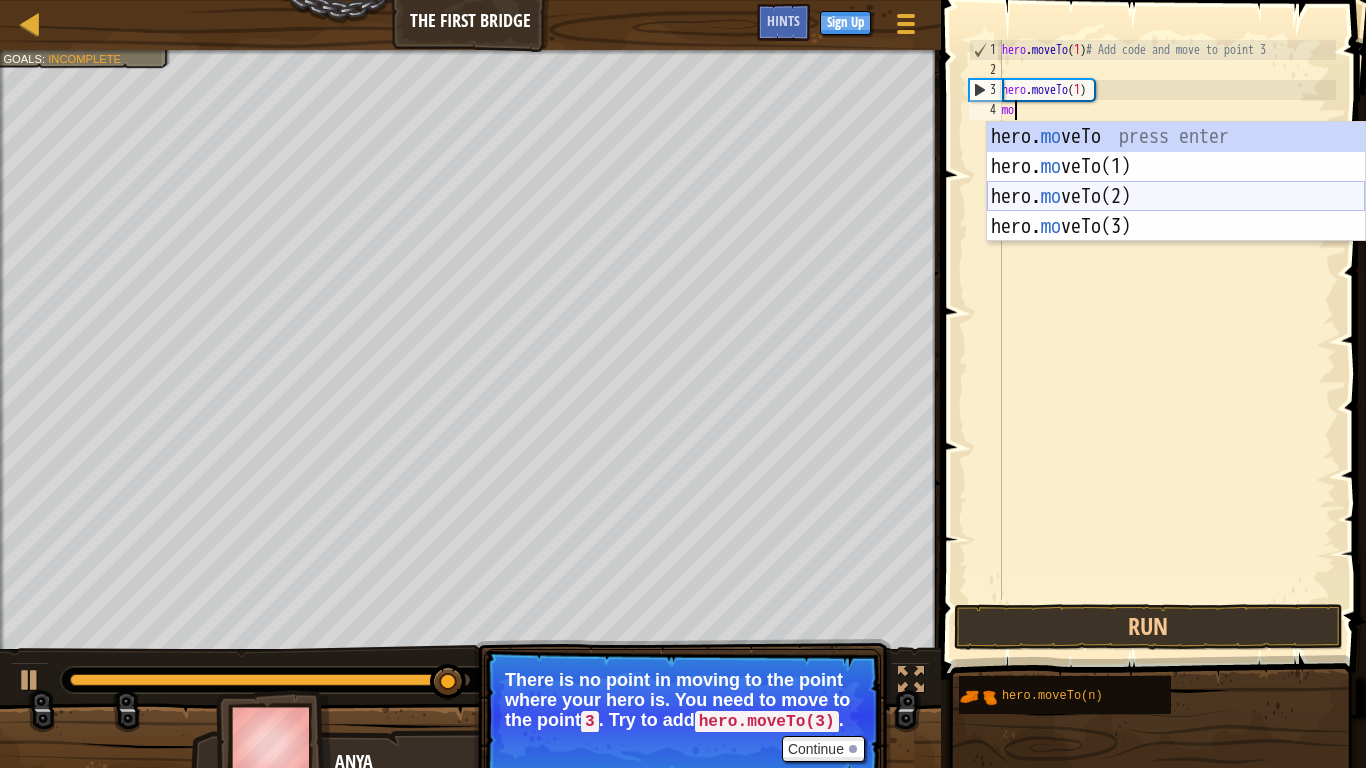 click on "hero. mo veTo press enter hero. mo veTo(1) press enter hero. mo veTo(2) press enter hero. mo veTo(3) press enter" at bounding box center [1176, 212] 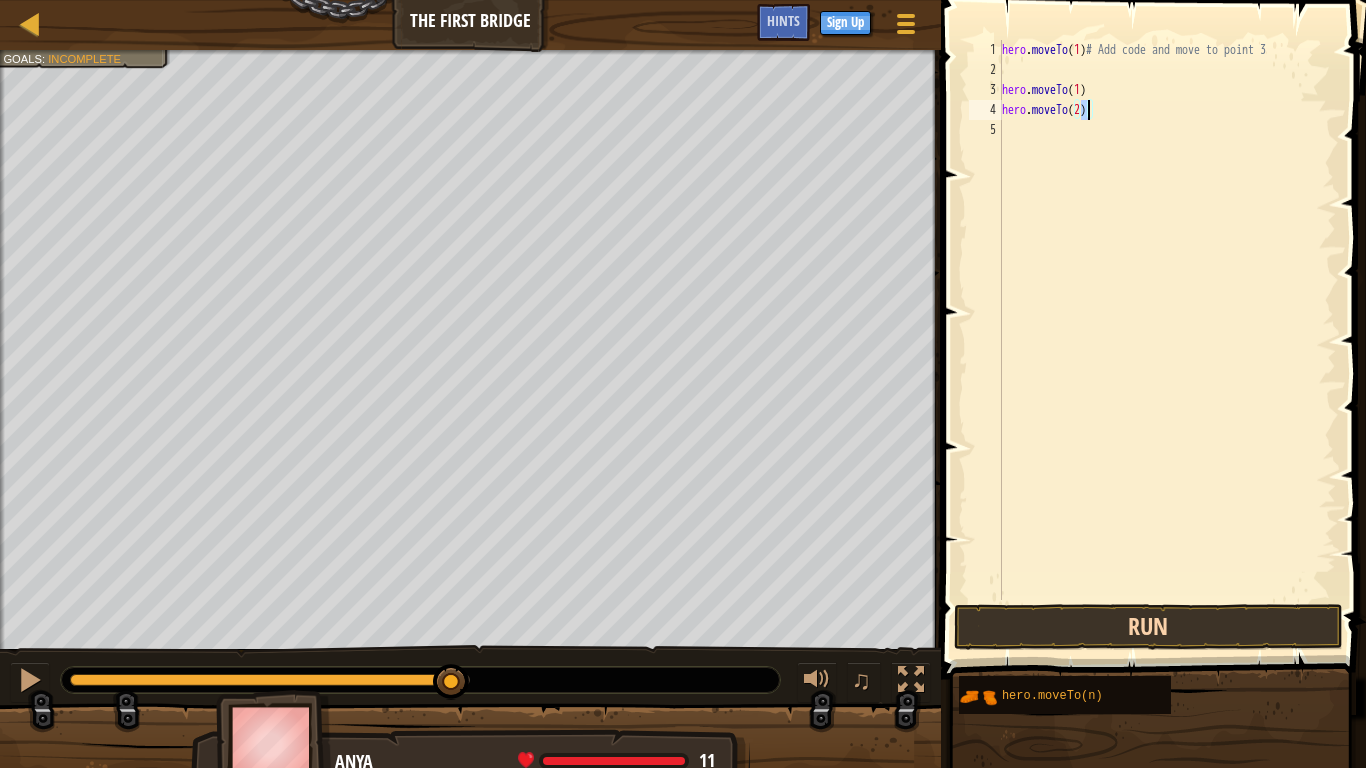type on "hero.moveTo(2)" 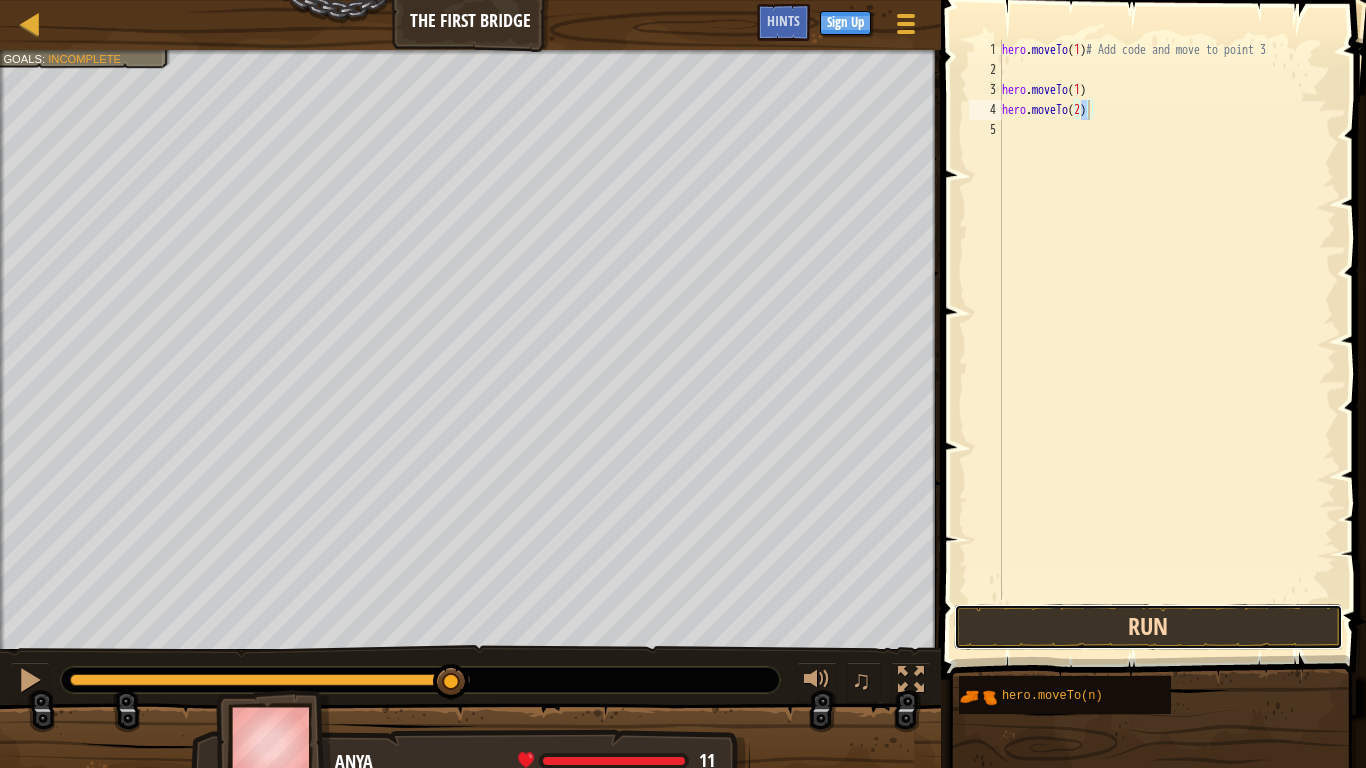 click on "Run" at bounding box center [1148, 627] 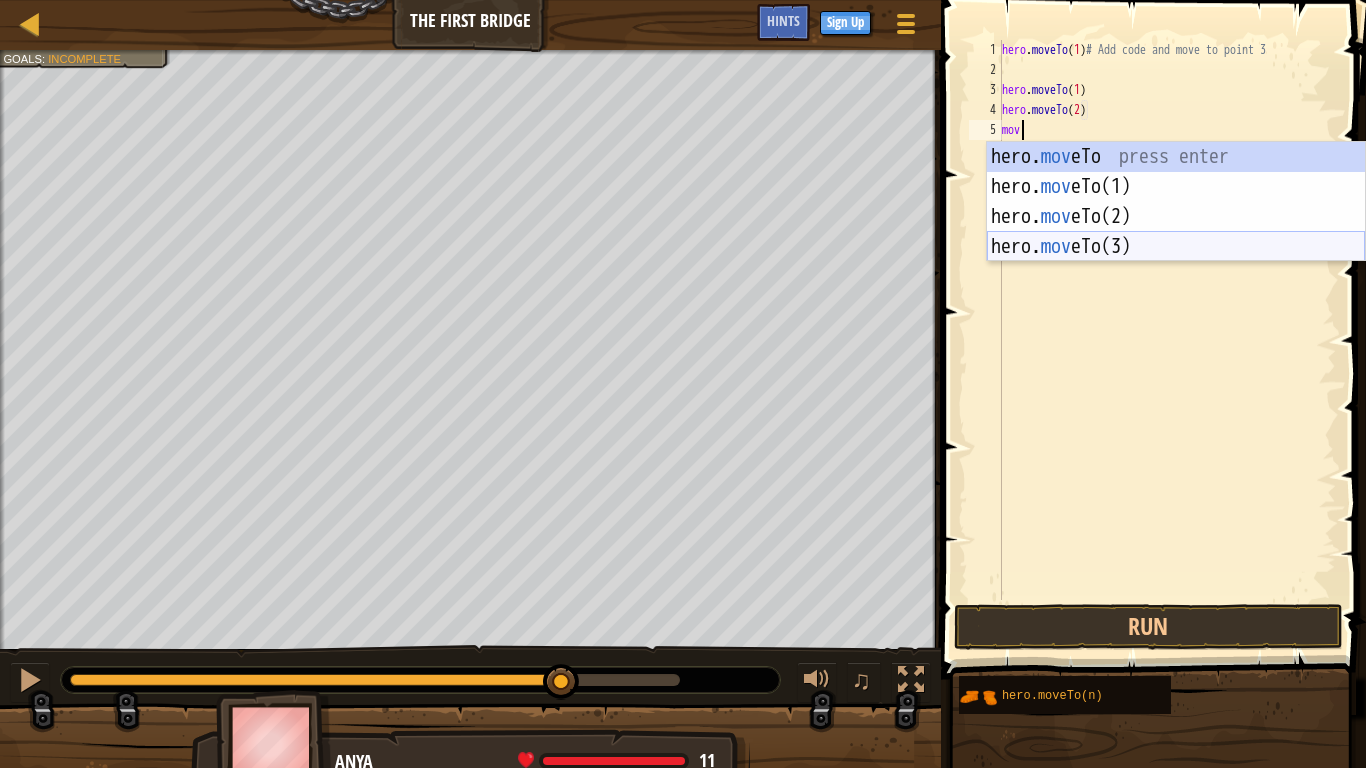 click on "hero. mov eTo press enter hero. mov eTo(1) press enter hero. mov eTo(2) press enter hero. mov eTo(3) press enter" at bounding box center [1176, 232] 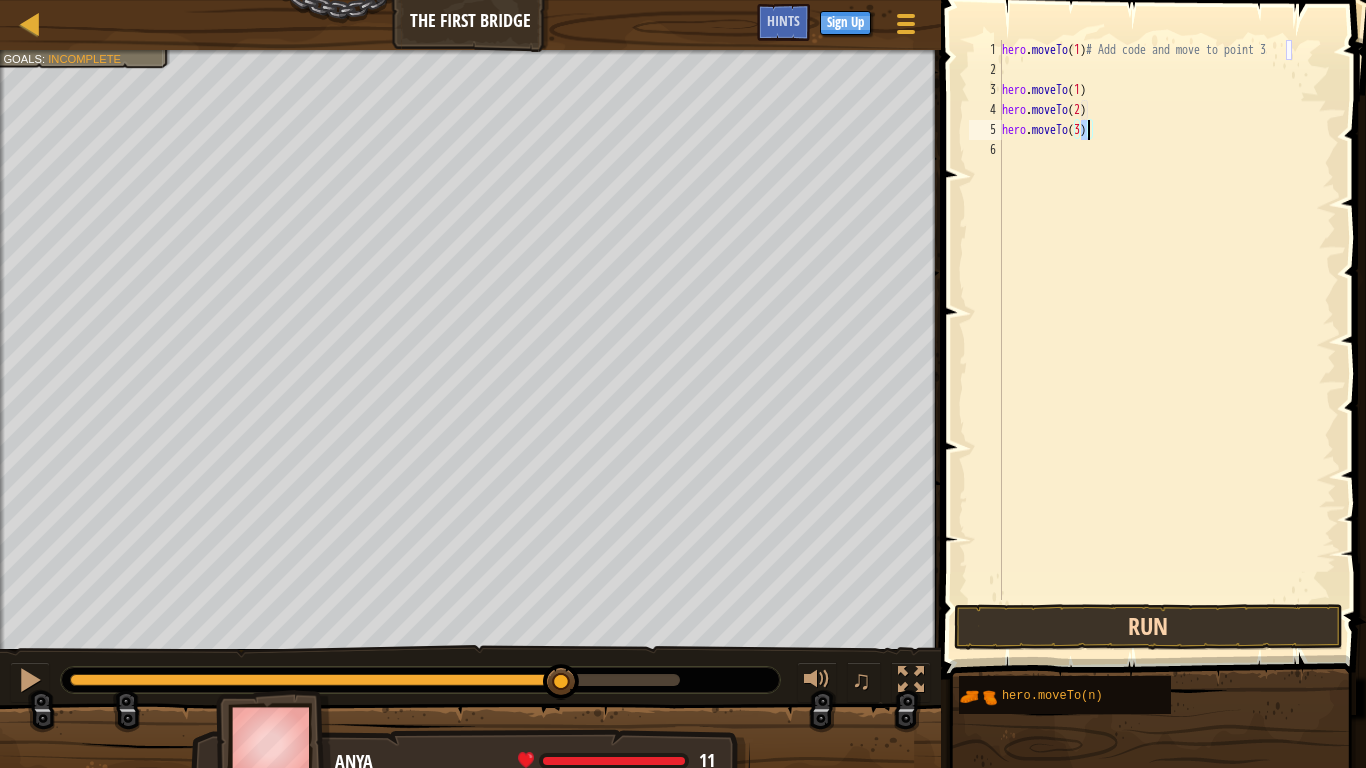 type on "hero.moveTo(3)" 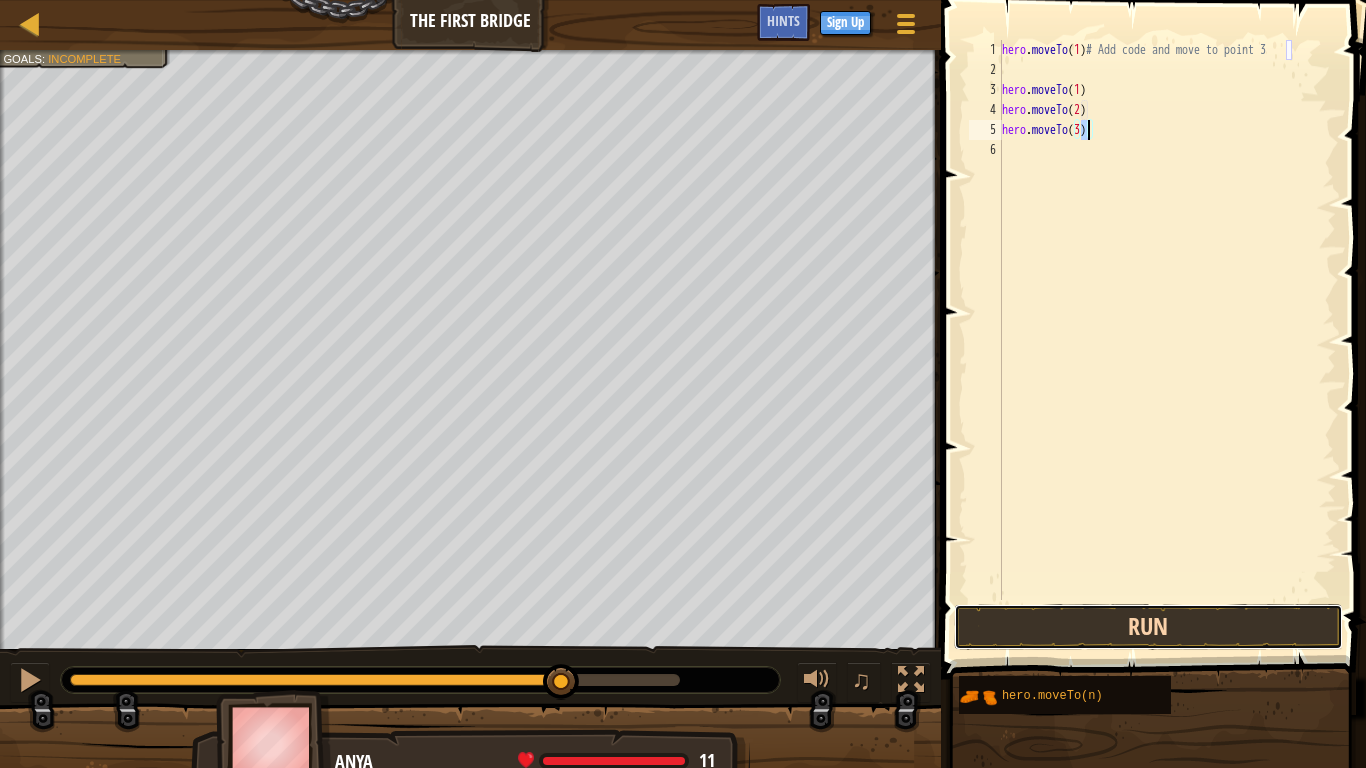 click on "Run" at bounding box center (1148, 627) 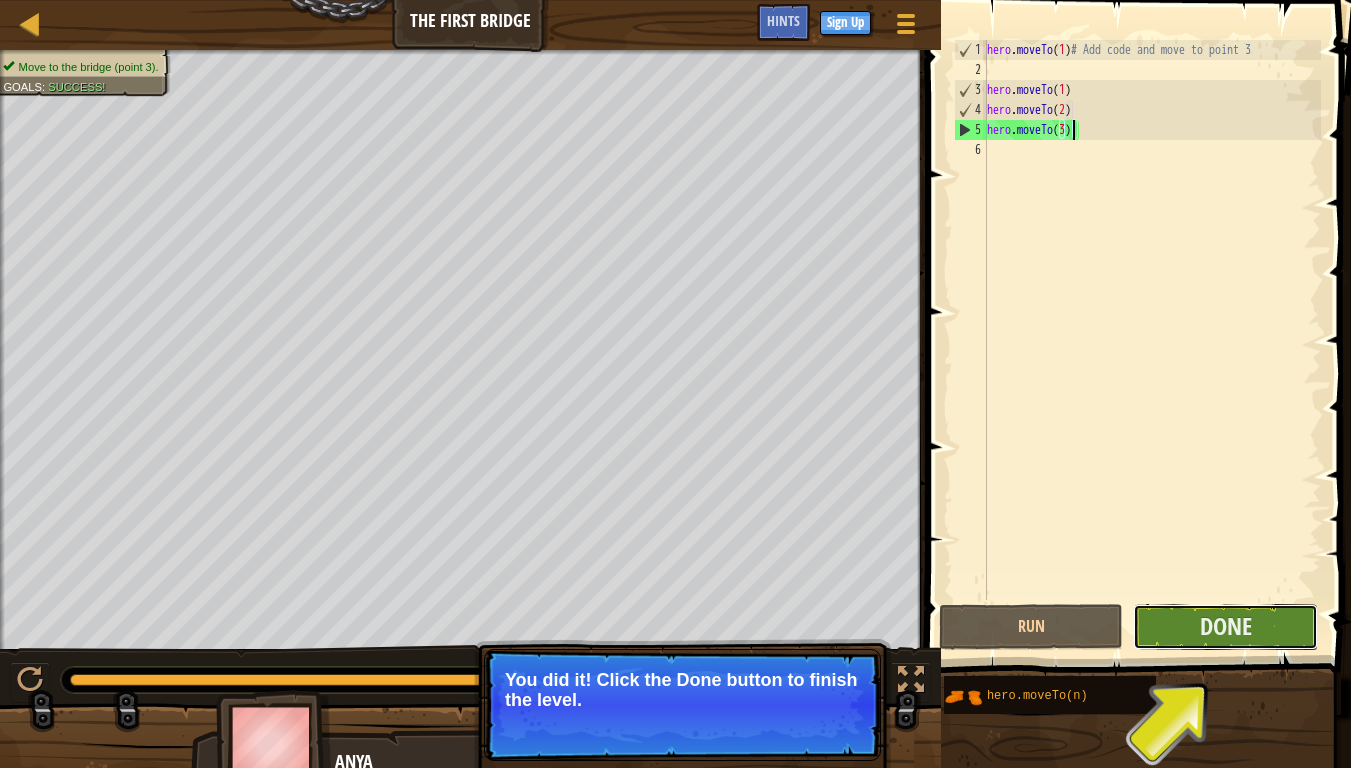 click on "Done" at bounding box center (1225, 627) 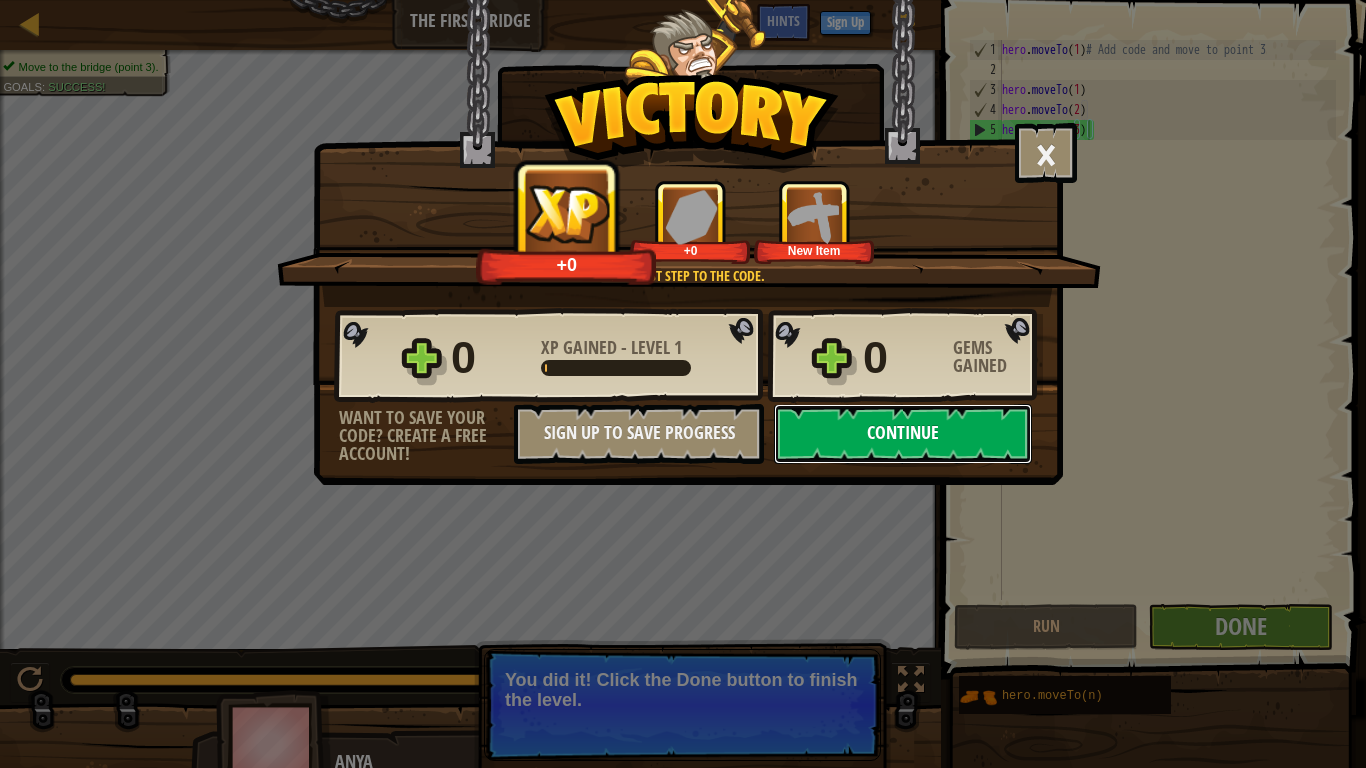 click on "Continue" at bounding box center (903, 434) 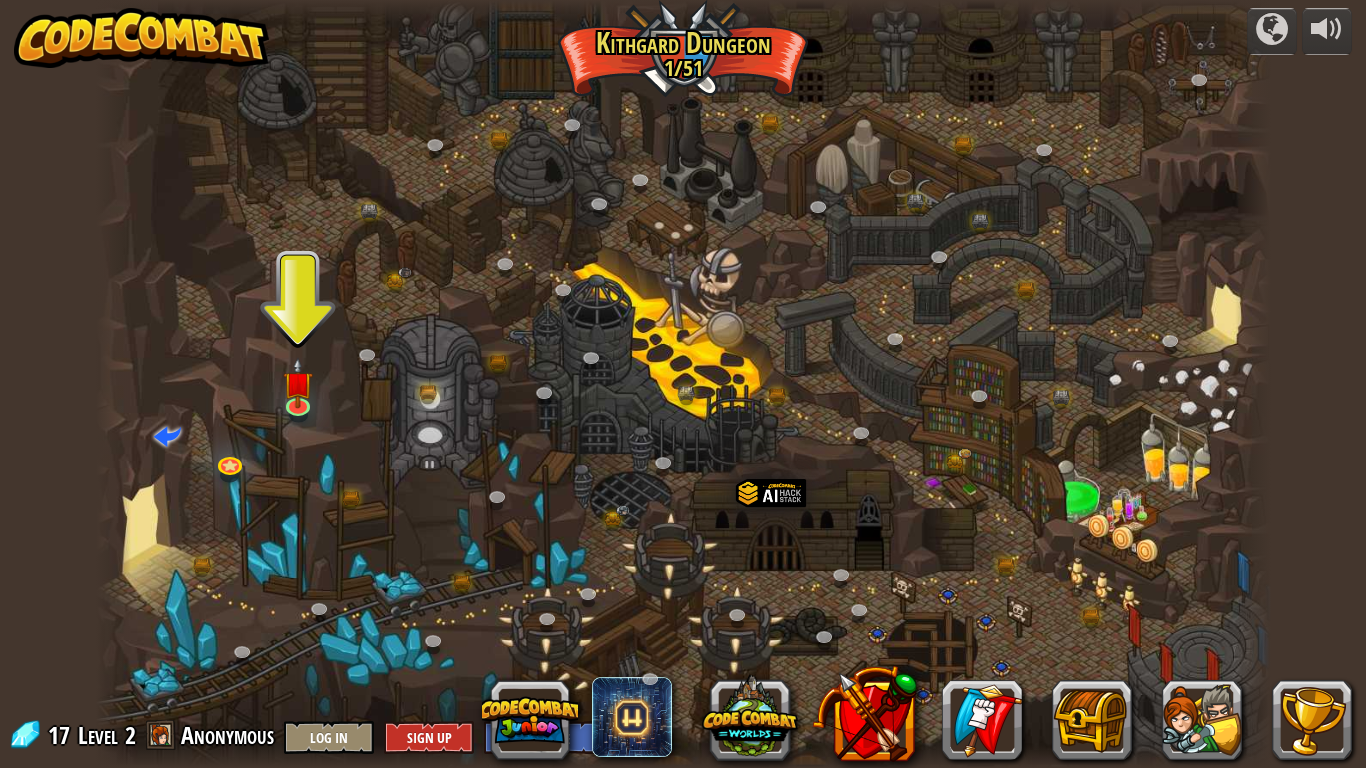 click at bounding box center (683, 384) 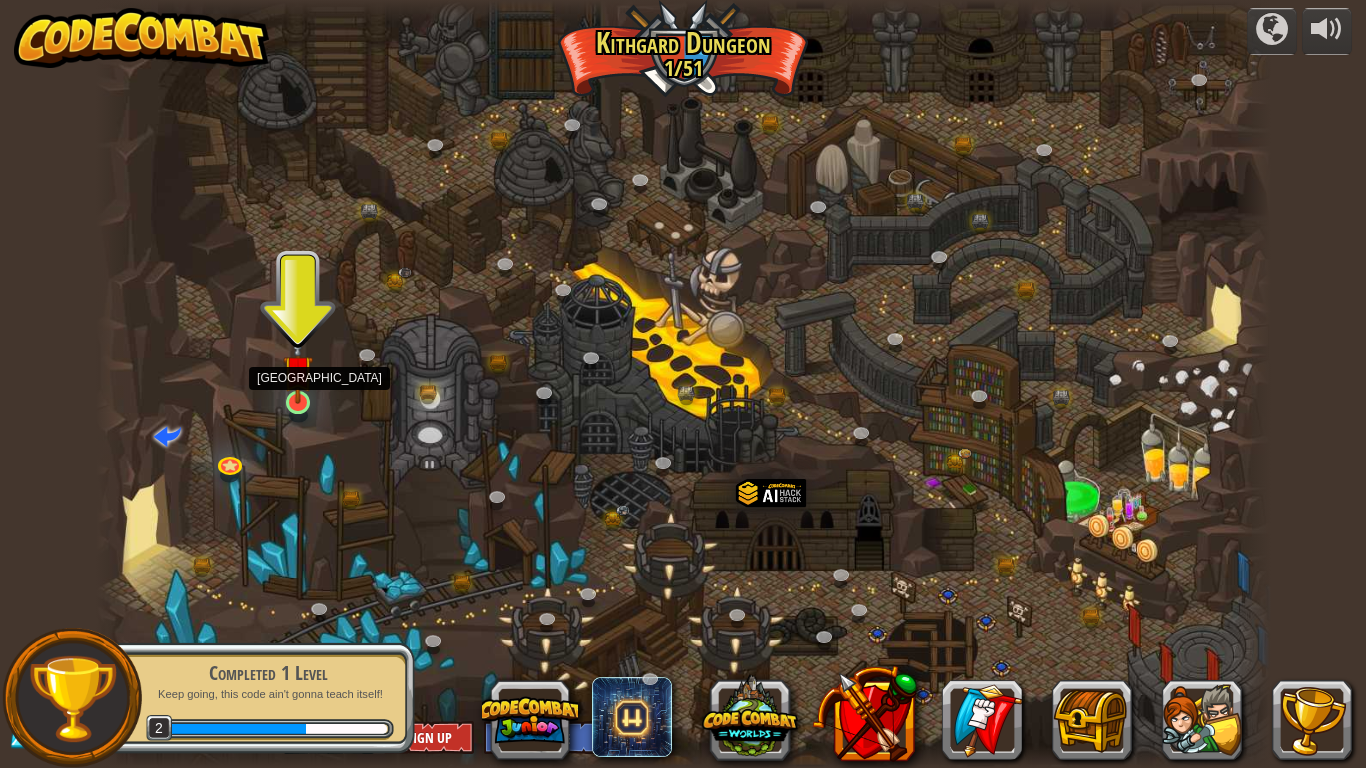 click at bounding box center [298, 370] 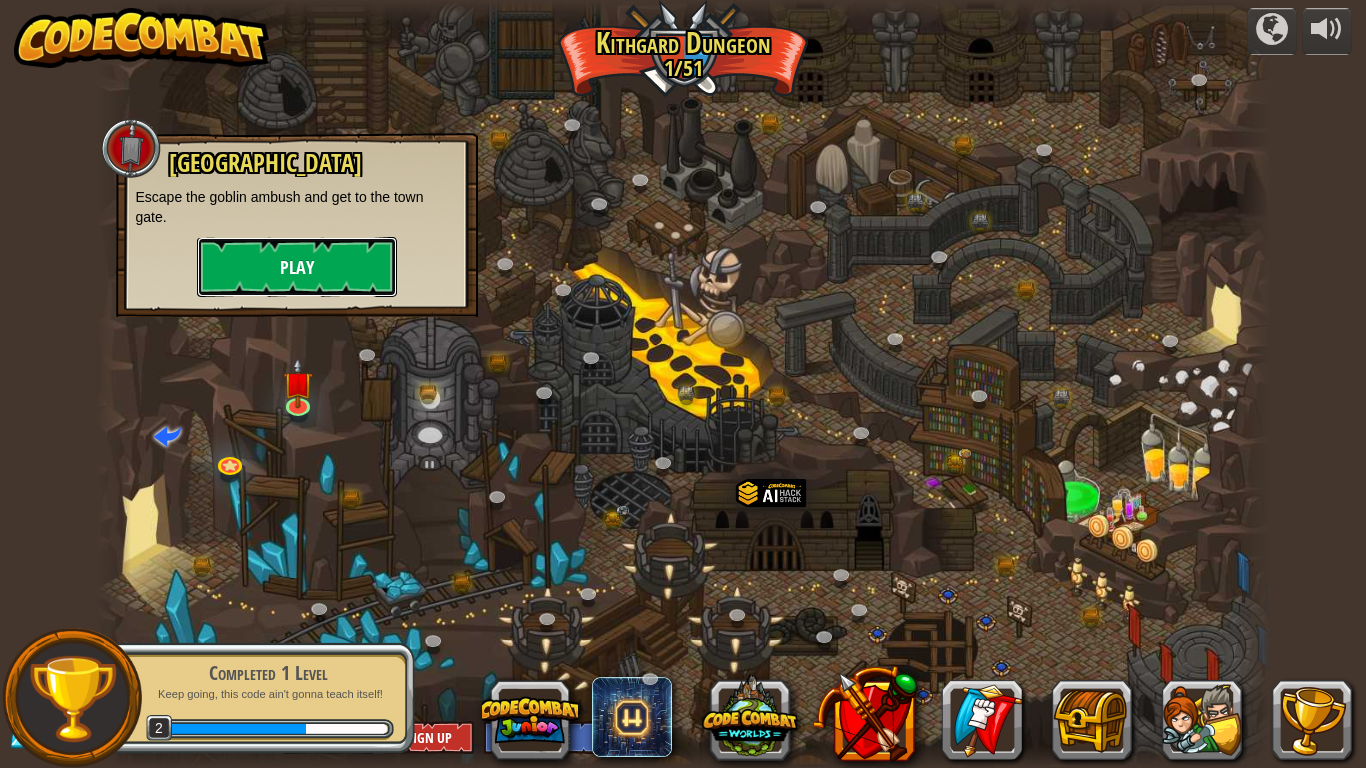 click on "Play" at bounding box center [297, 267] 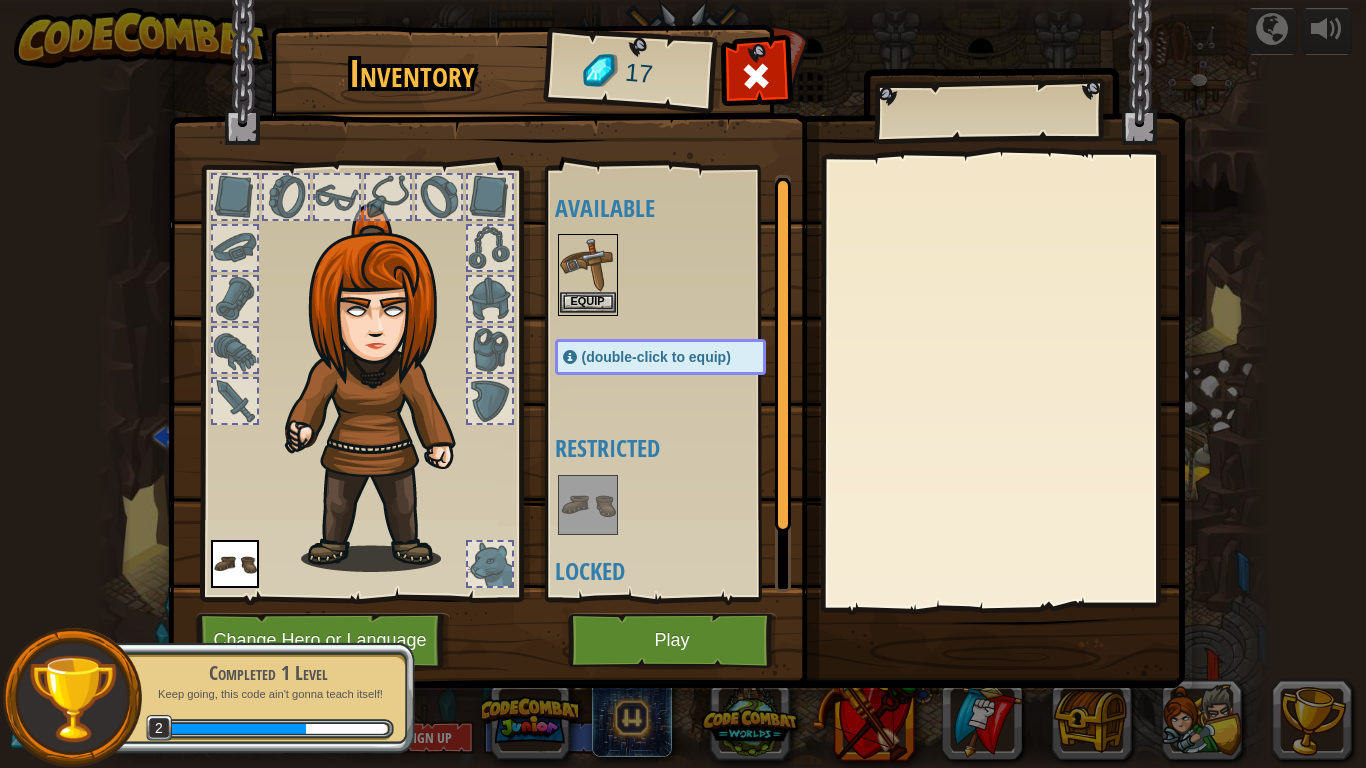 click at bounding box center [588, 264] 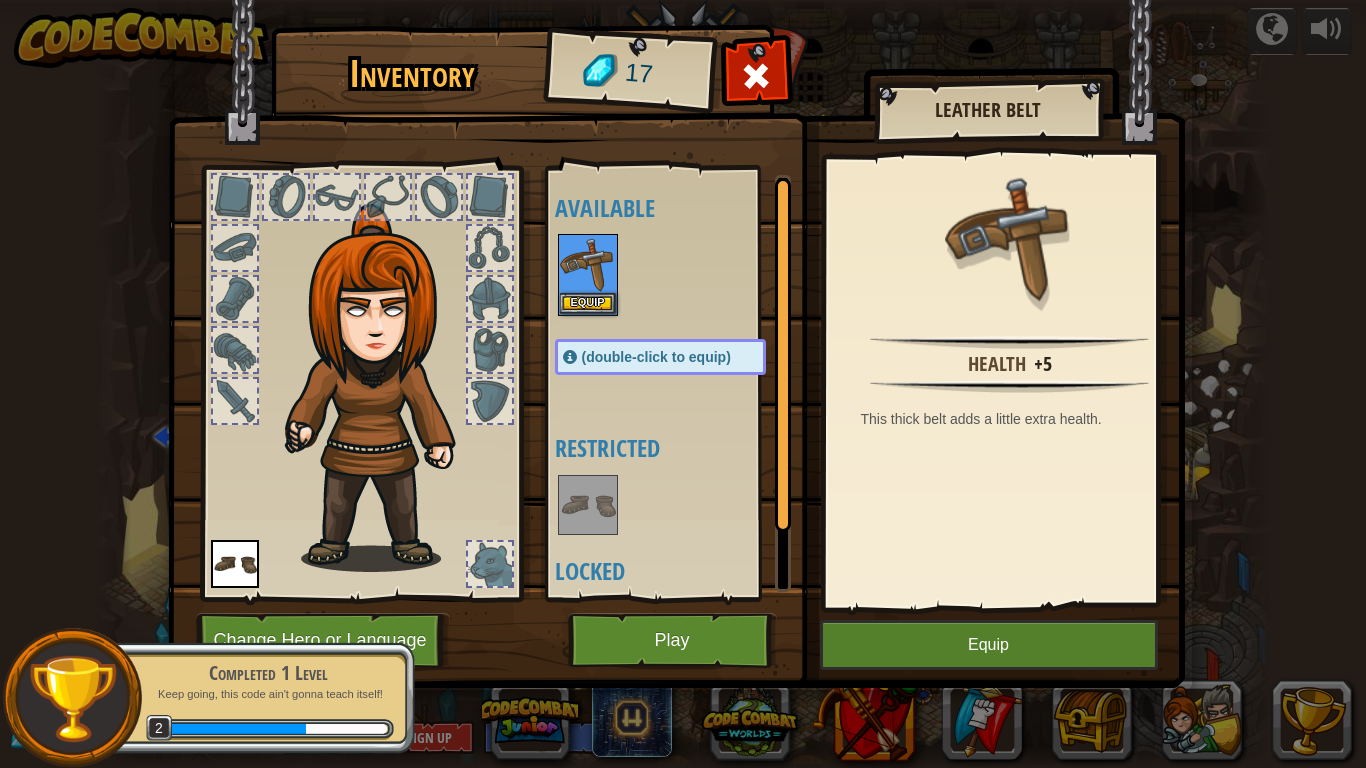 click on "Inventory 17 Available Equip (double-click to equip) Restricted Locked Leather Belt Health +5 This thick belt adds a little extra health. Equip Unequip Subscribe to Unlock! (restricted in this level) Change Hero or Language Play" at bounding box center [683, 360] 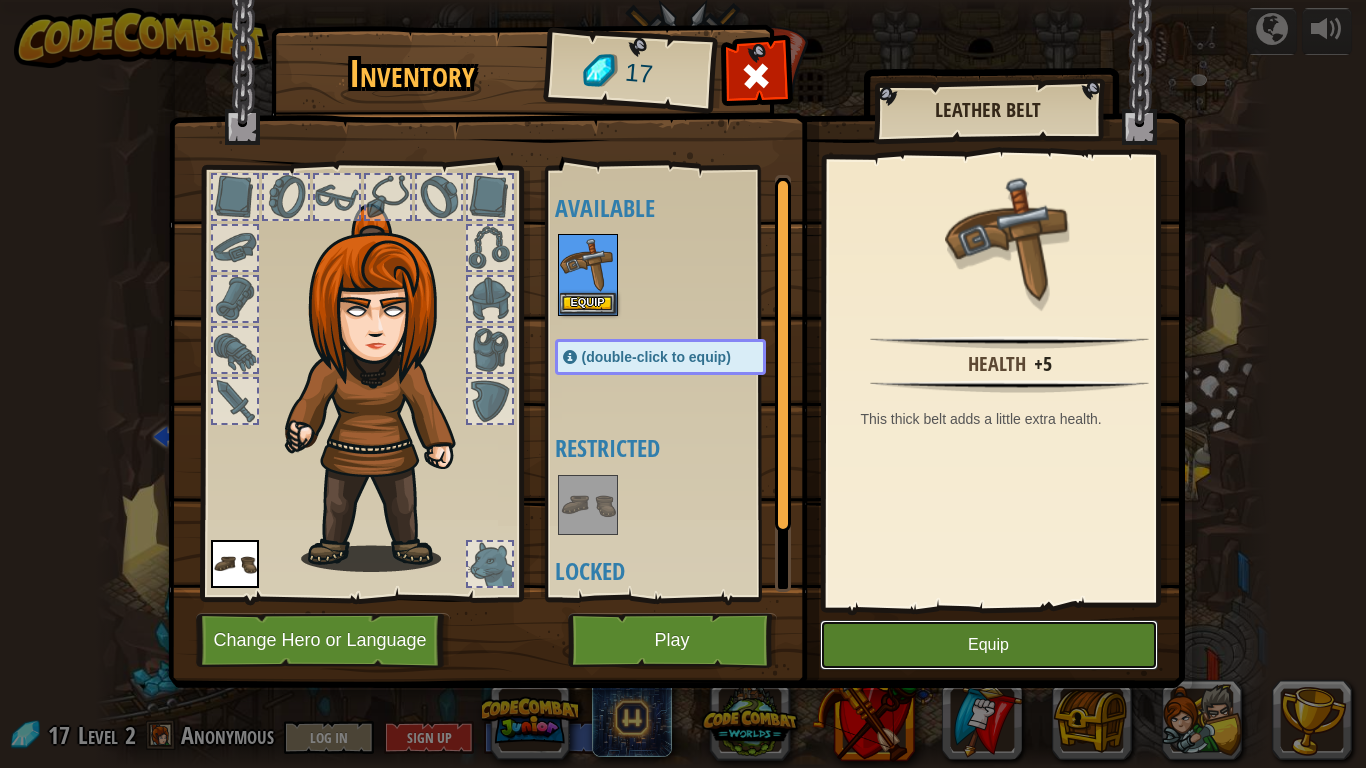 click on "Equip" at bounding box center [989, 645] 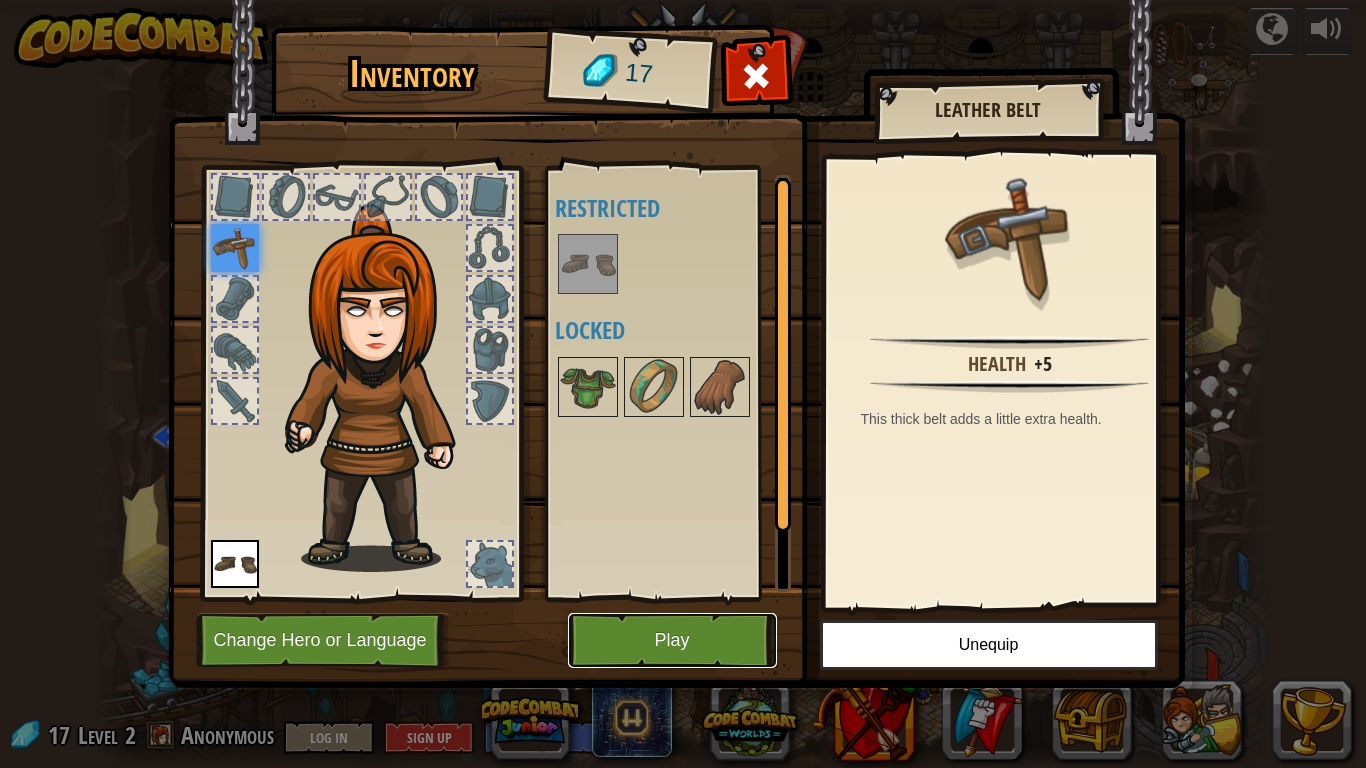 click on "Play" at bounding box center (672, 640) 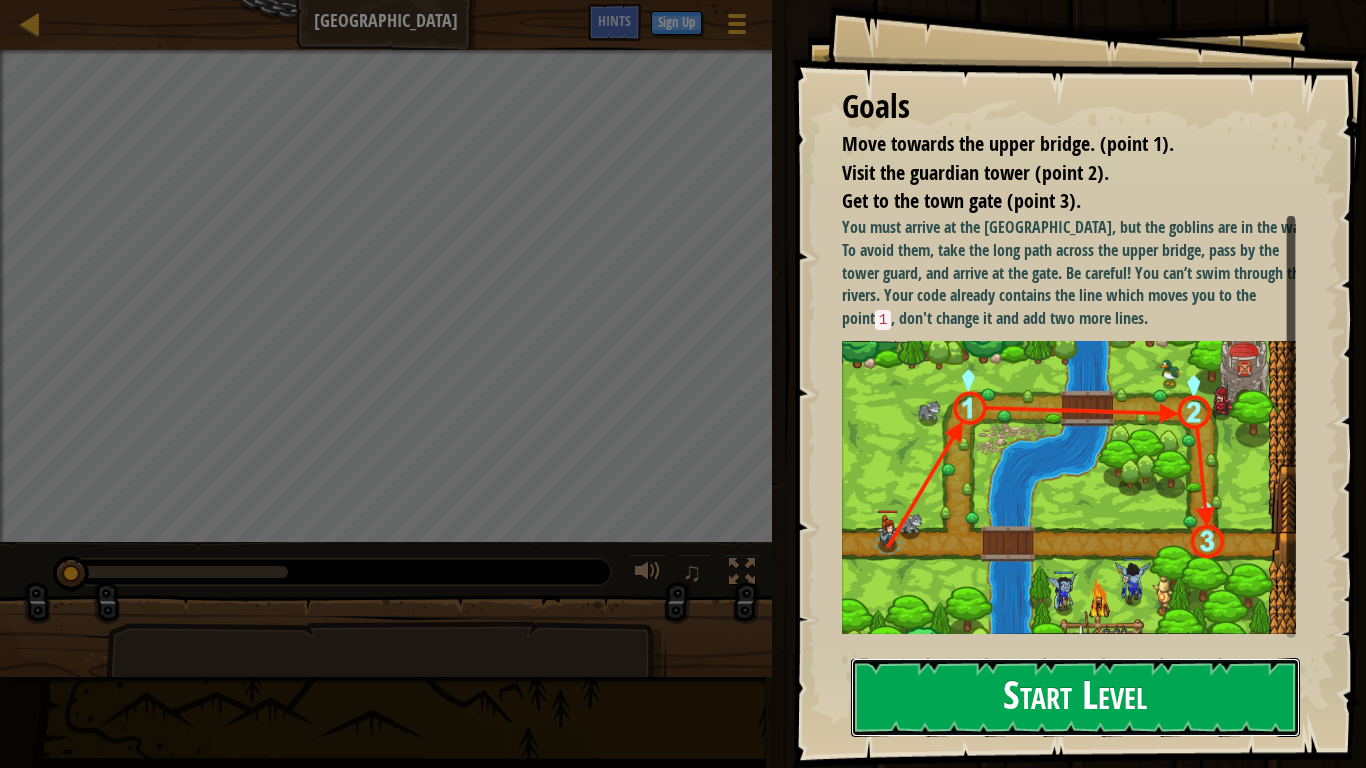 click on "Start Level" at bounding box center (1075, 697) 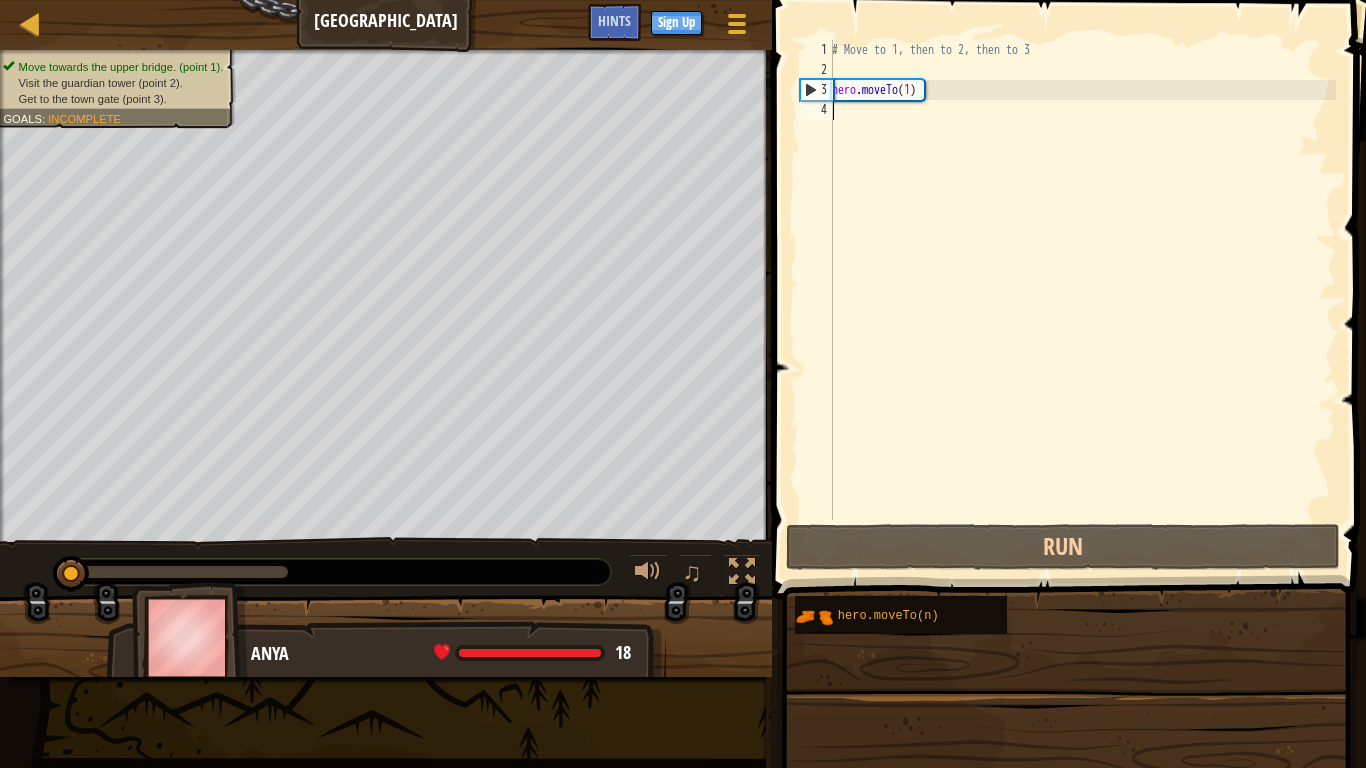 click at bounding box center [1066, 871] 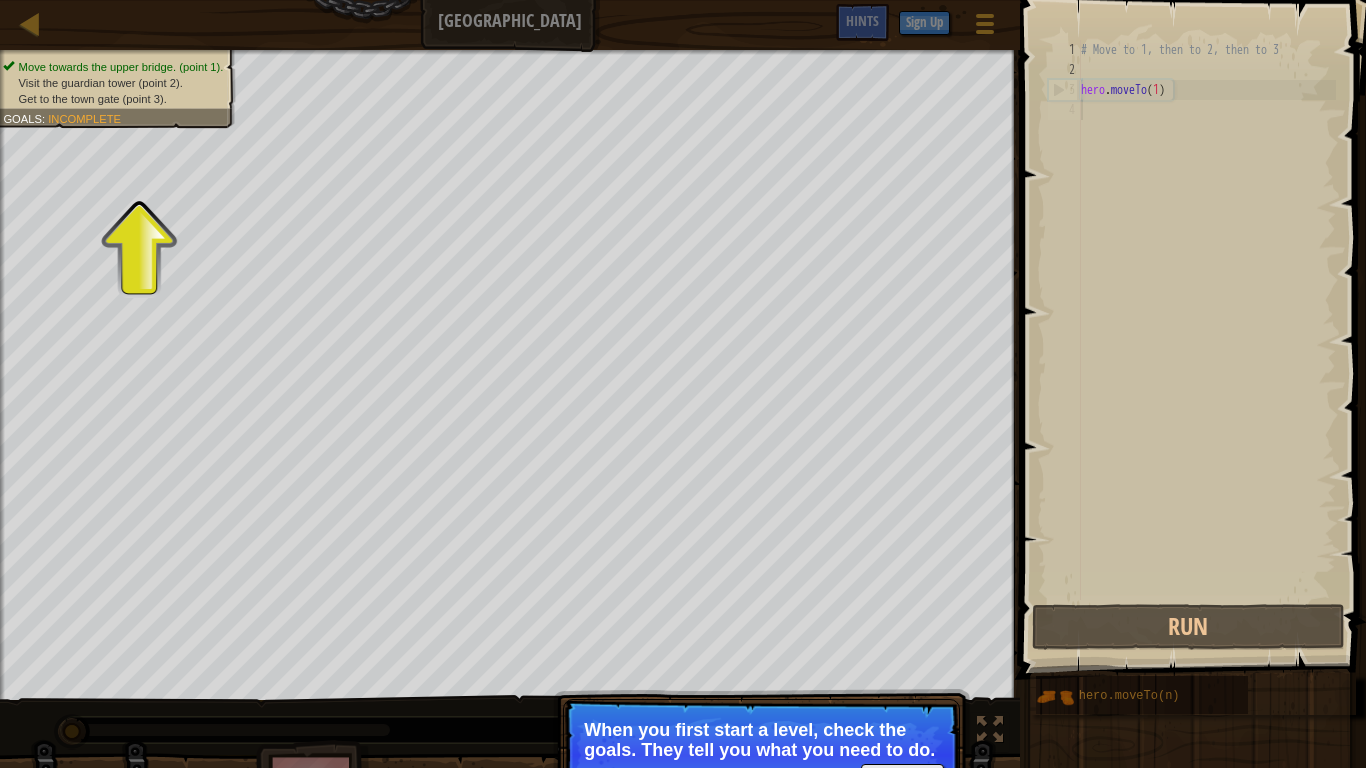 click on "When you first start a level, check the goals. They tell you what you need to do." at bounding box center [761, 740] 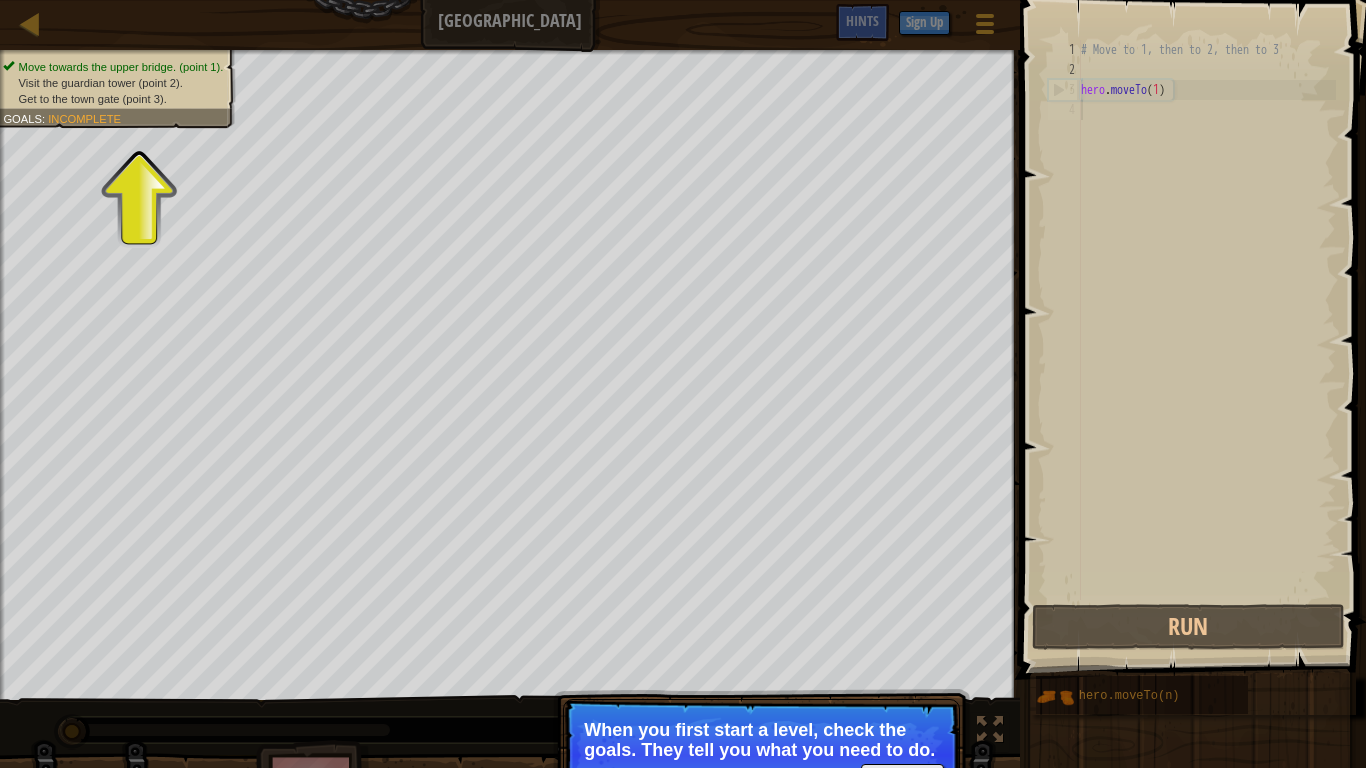 click on "Continue  When you first start a level, check the goals. They tell you what you need to do." at bounding box center (761, 755) 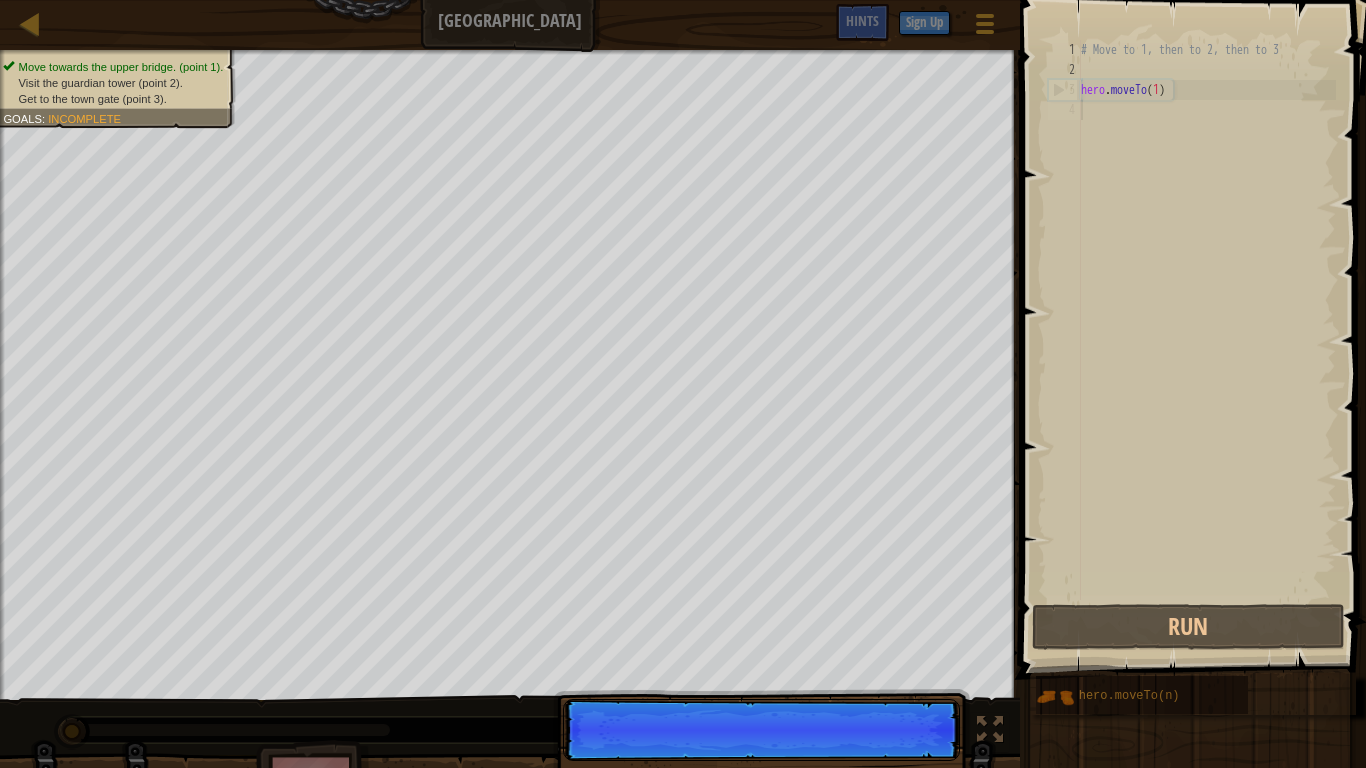 click on "Continue" at bounding box center [761, 847] 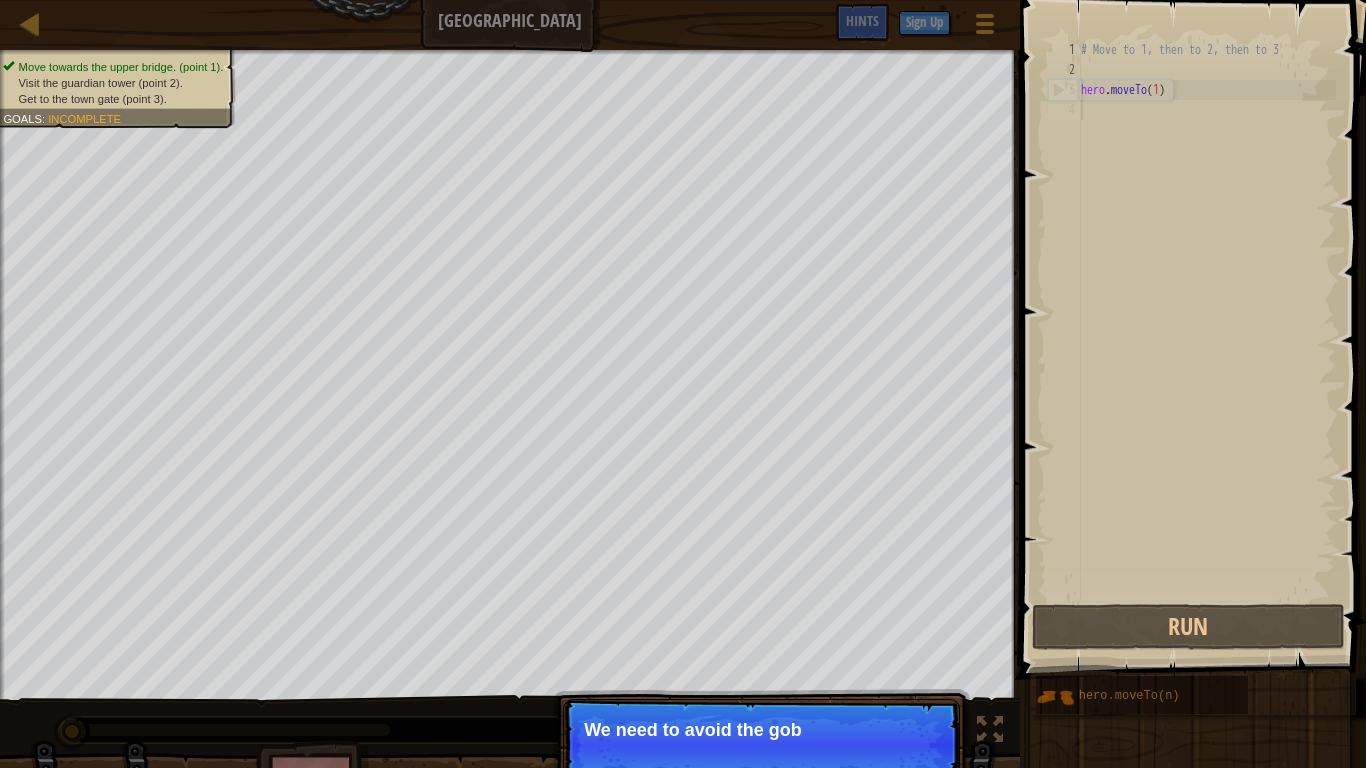 click on "Continue  We need to avoid the gob" at bounding box center (761, 745) 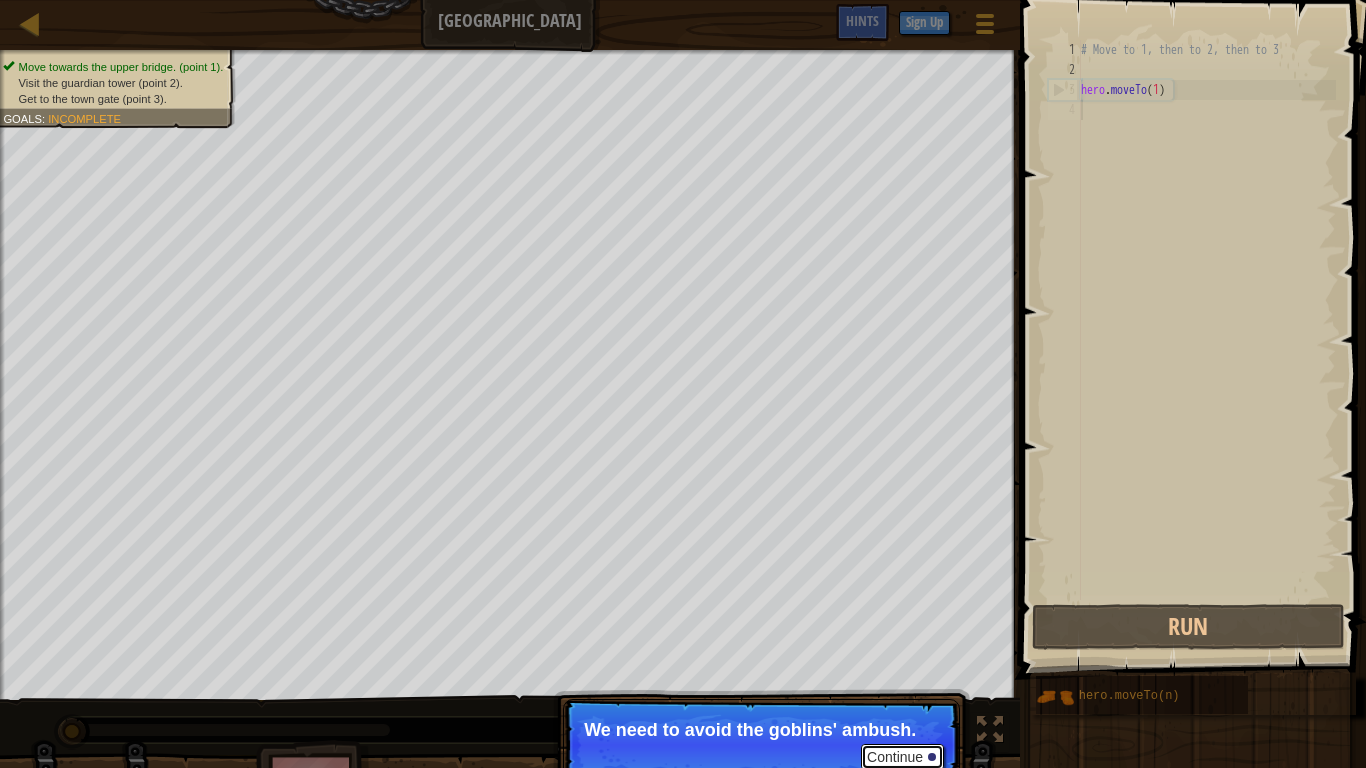 click on "Continue" at bounding box center (902, 757) 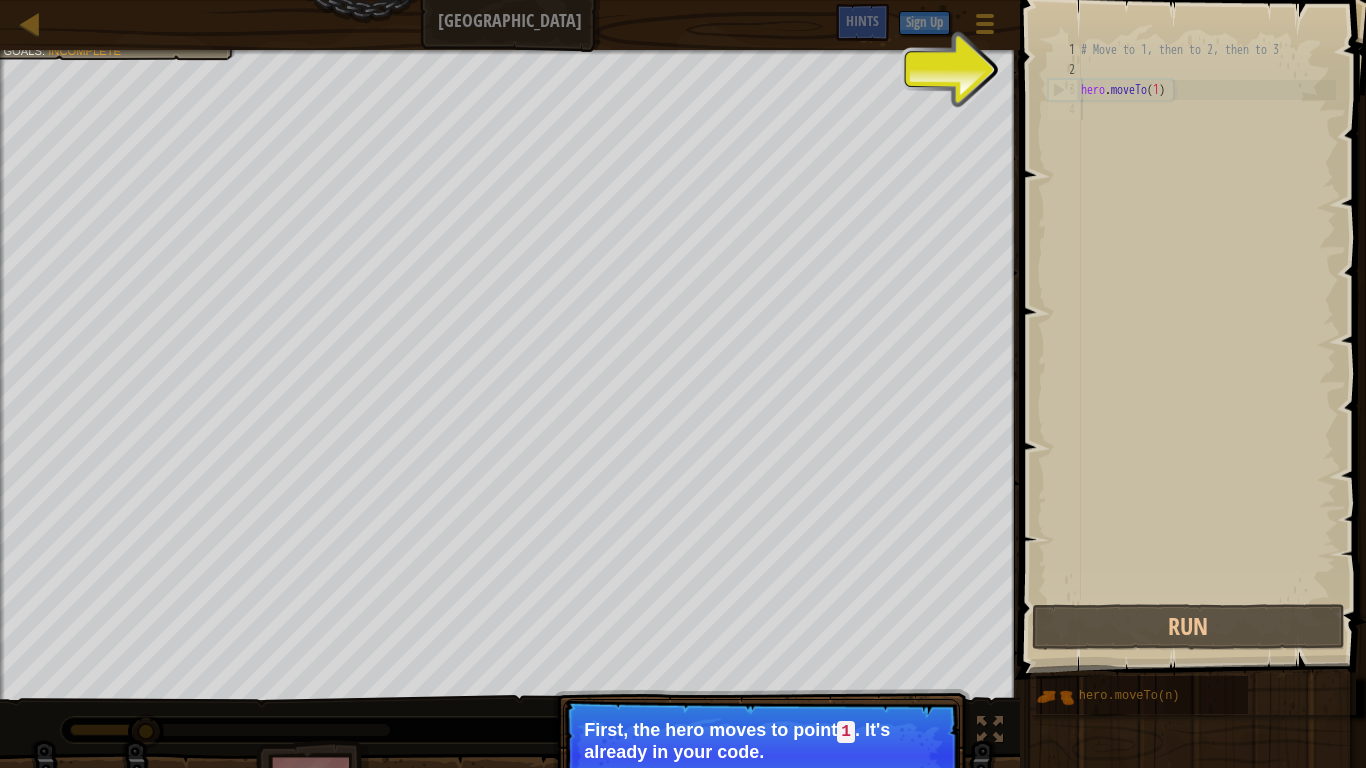 click on "First, the hero moves to point  1 . It's already in your code." at bounding box center (761, 741) 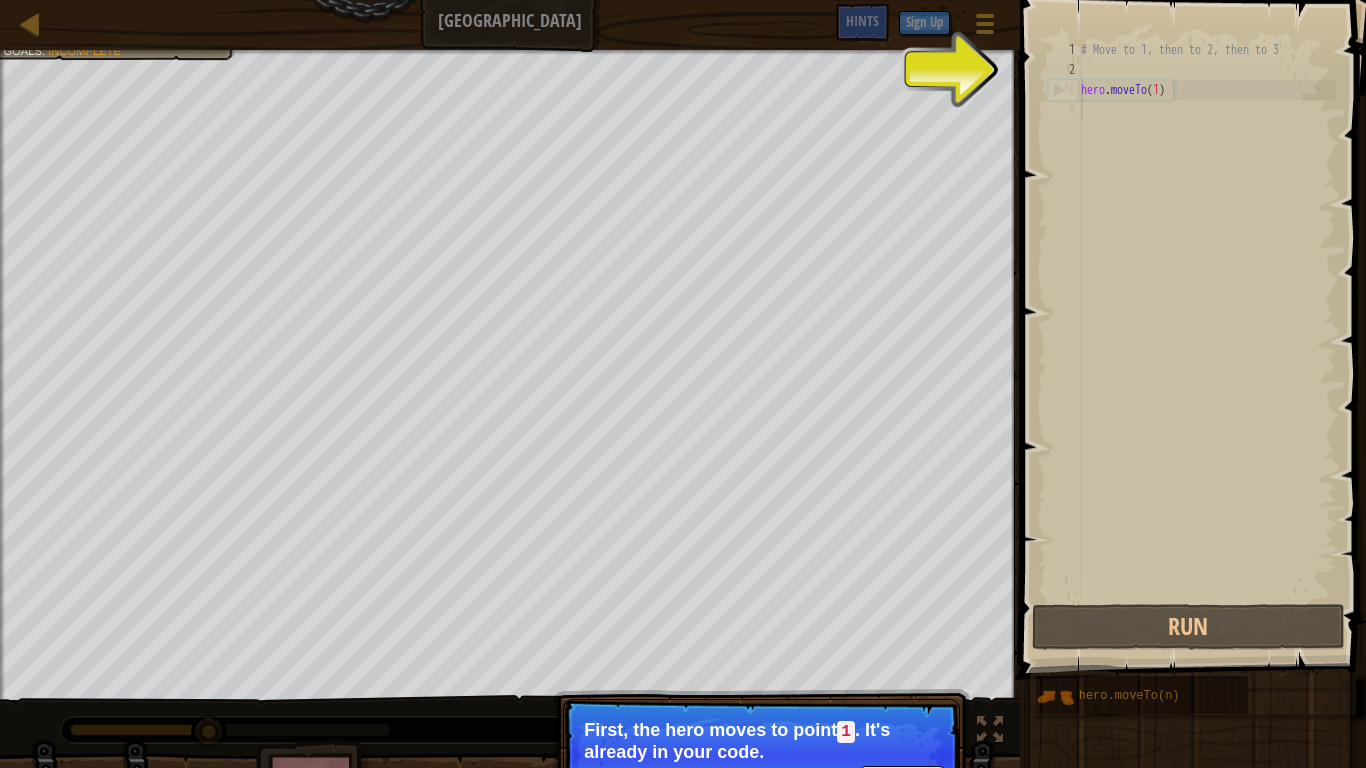 click at bounding box center [1195, 311] 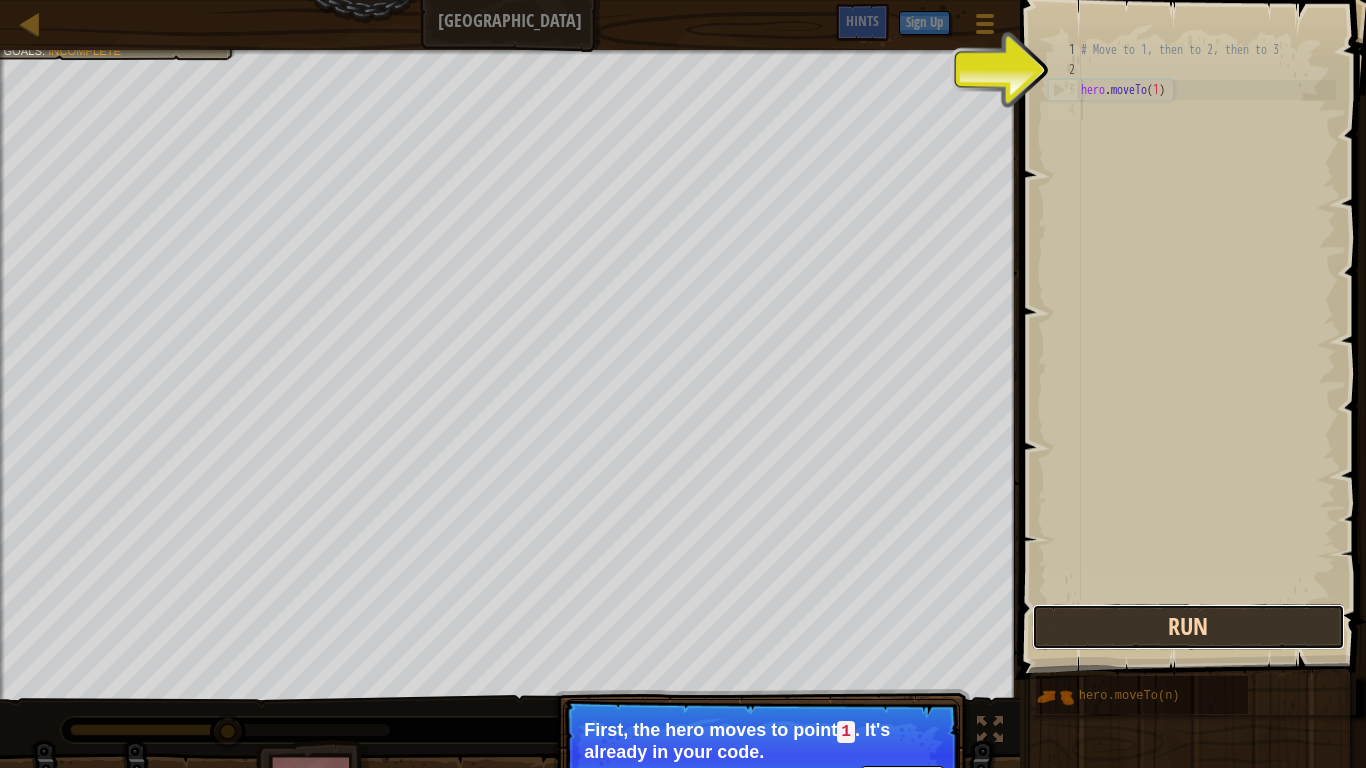 click on "Run" at bounding box center [1188, 627] 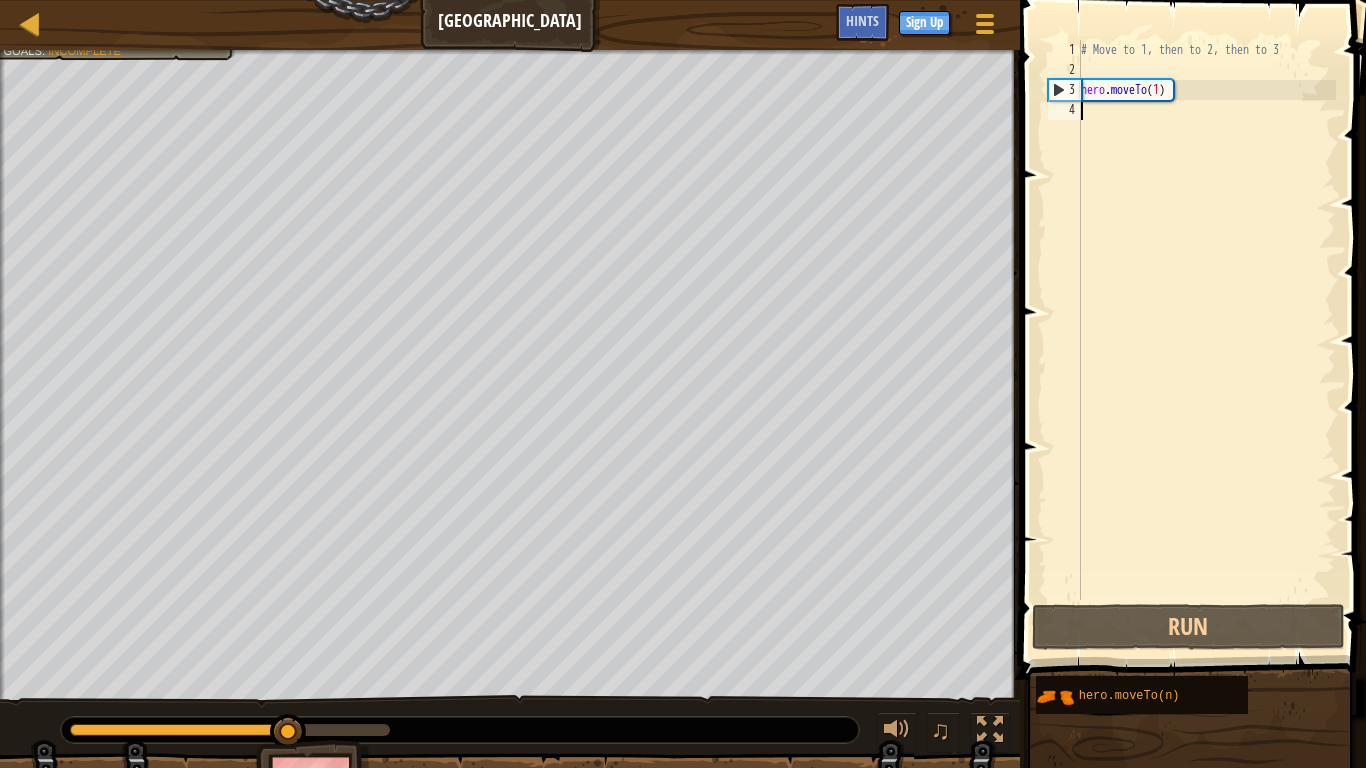 click on "# Move to 1, then to 2, then to 3 hero . moveTo ( 1 )" at bounding box center (1206, 340) 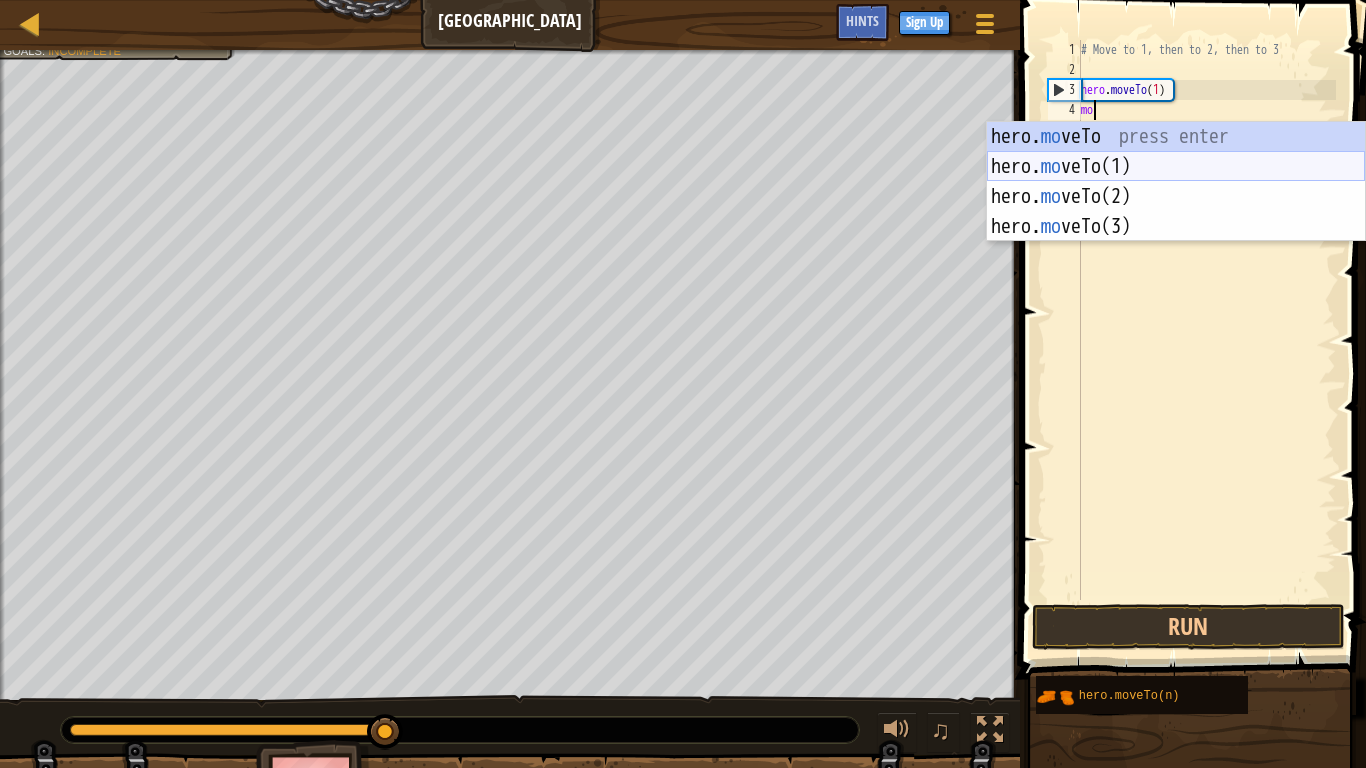 click on "hero. mo veTo press enter hero. mo veTo(1) press enter hero. mo veTo(2) press enter hero. mo veTo(3) press enter" at bounding box center [1176, 212] 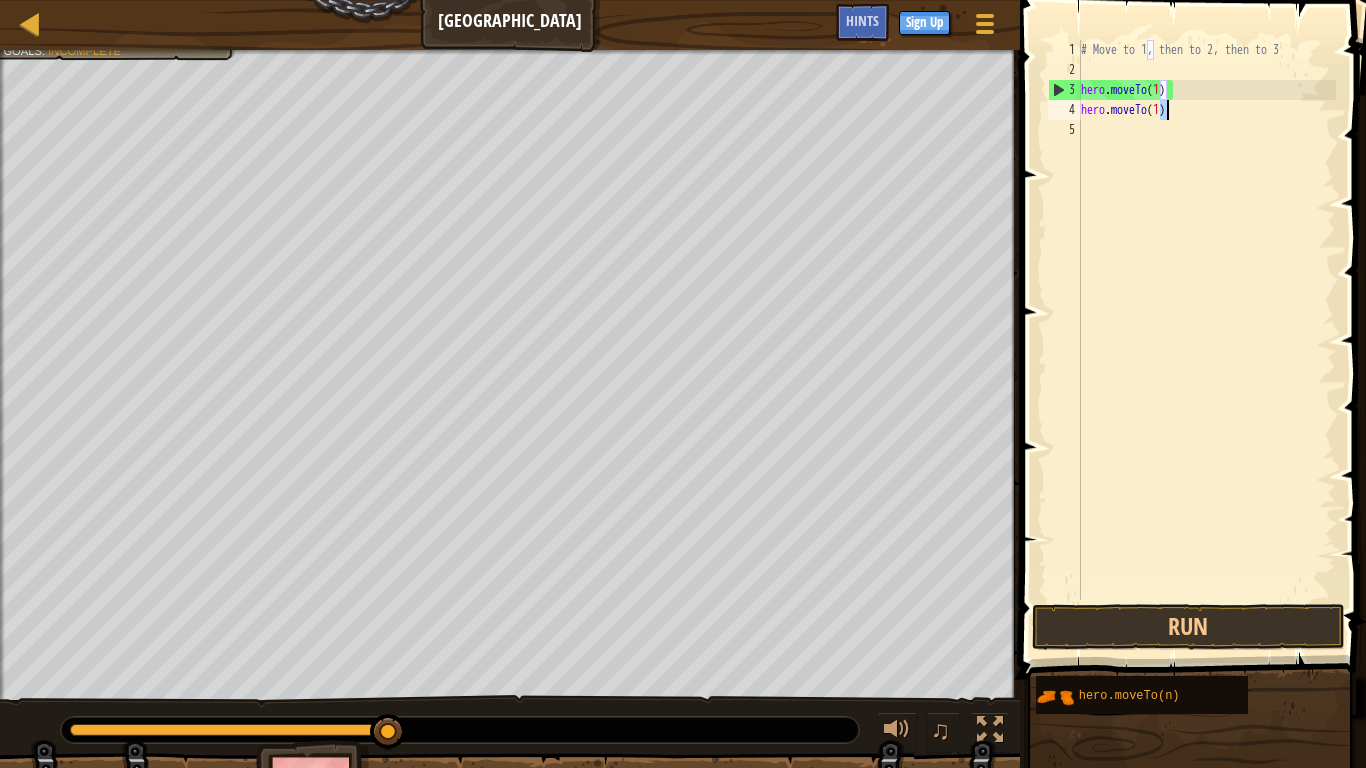 type on "hero.moveTo(1)" 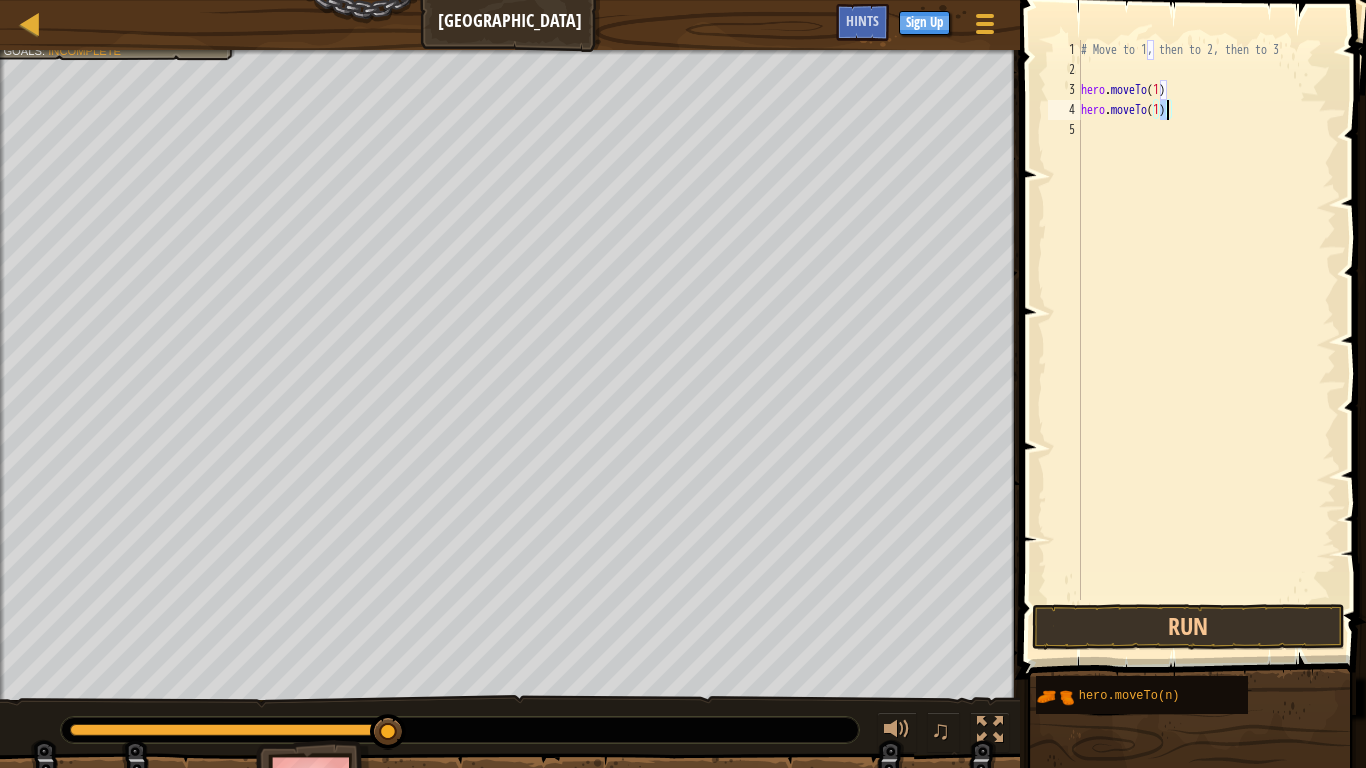 click on "# Move to 1, then to 2, then to 3 hero . moveTo ( 1 ) hero . moveTo ( 1 )" at bounding box center [1206, 340] 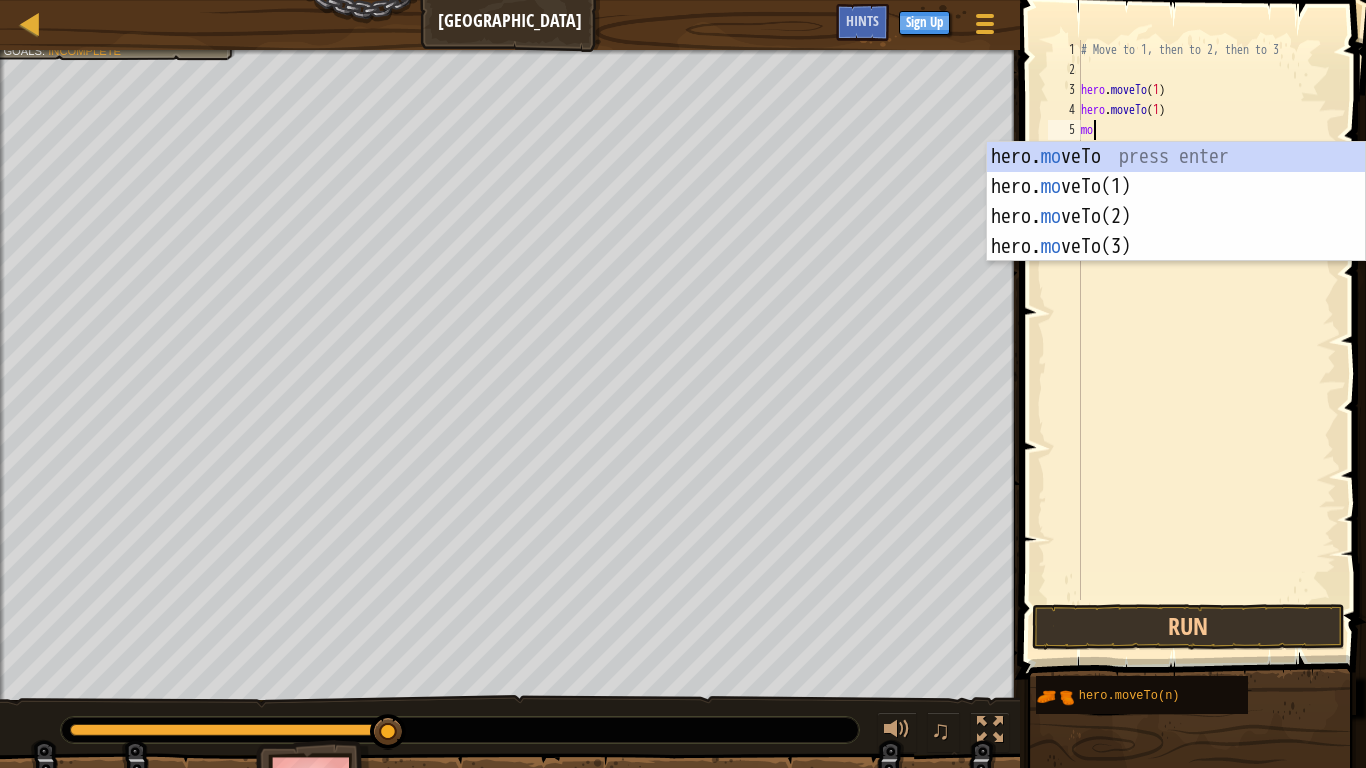 scroll, scrollTop: 9, scrollLeft: 1, axis: both 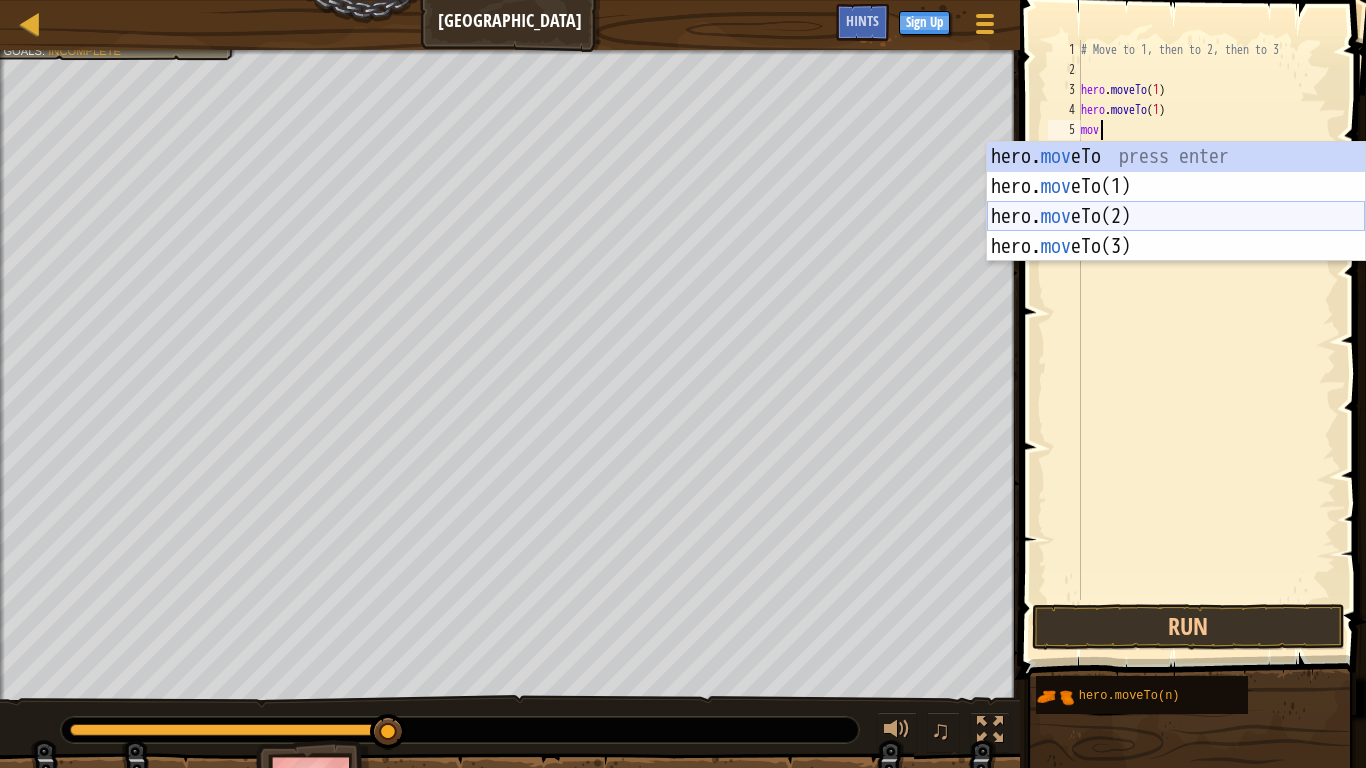 click on "hero. mov eTo press enter hero. mov eTo(1) press enter hero. mov eTo(2) press enter hero. mov eTo(3) press enter" at bounding box center (1176, 232) 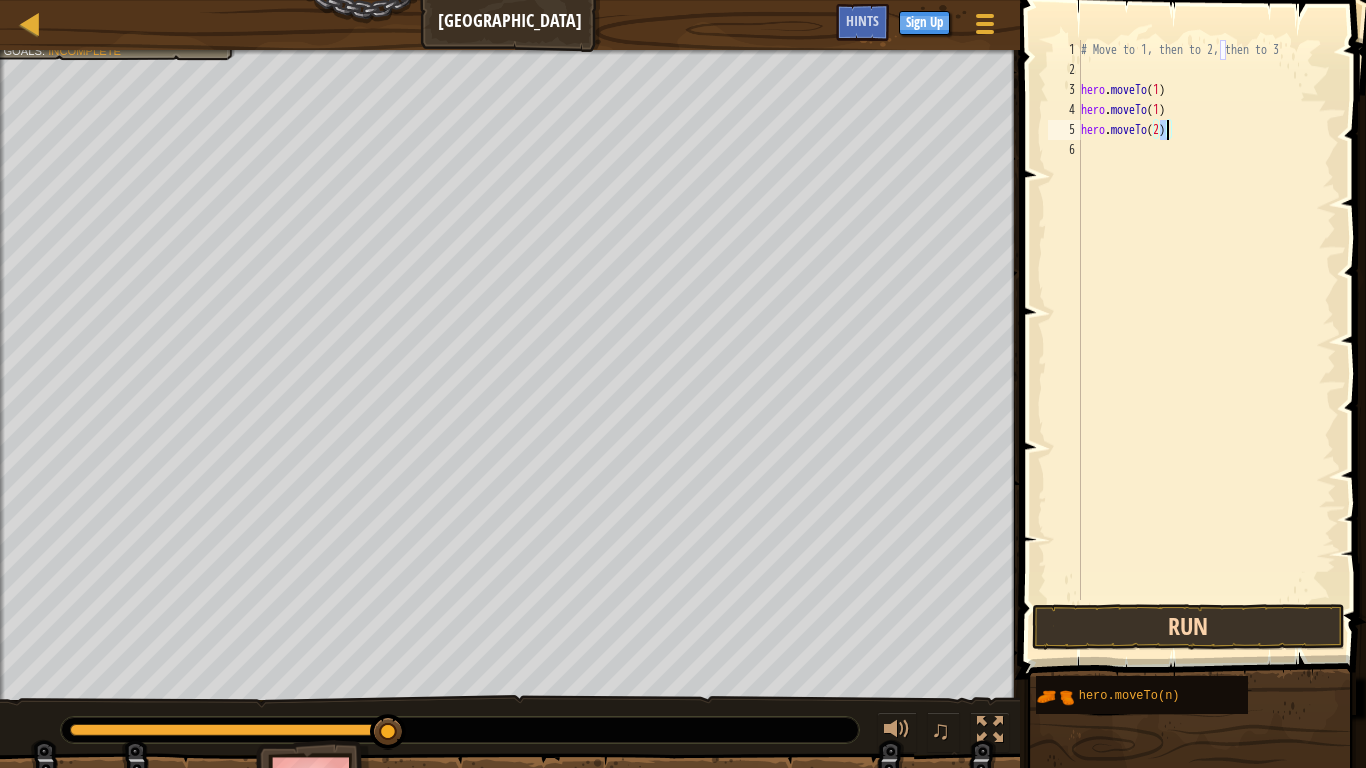 type on "hero.moveTo(2)" 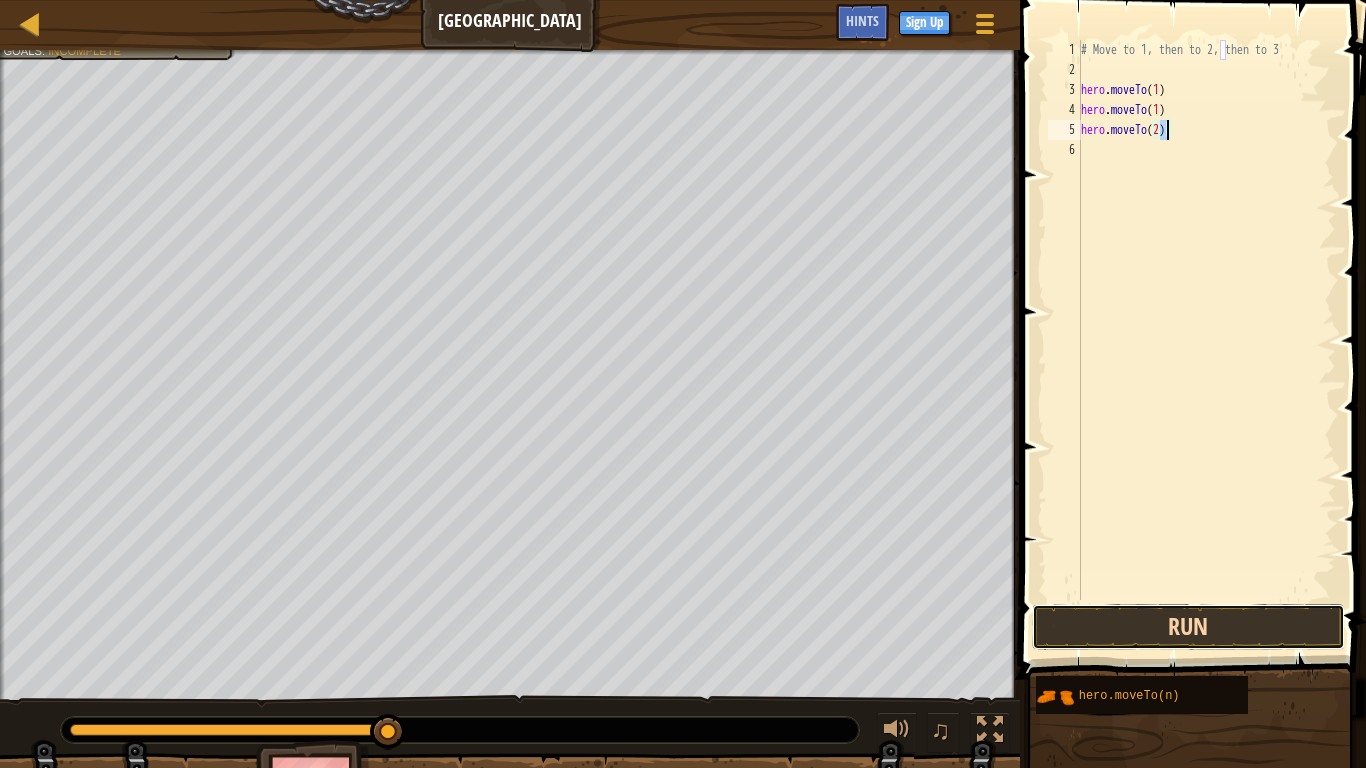 click on "Run" at bounding box center (1188, 627) 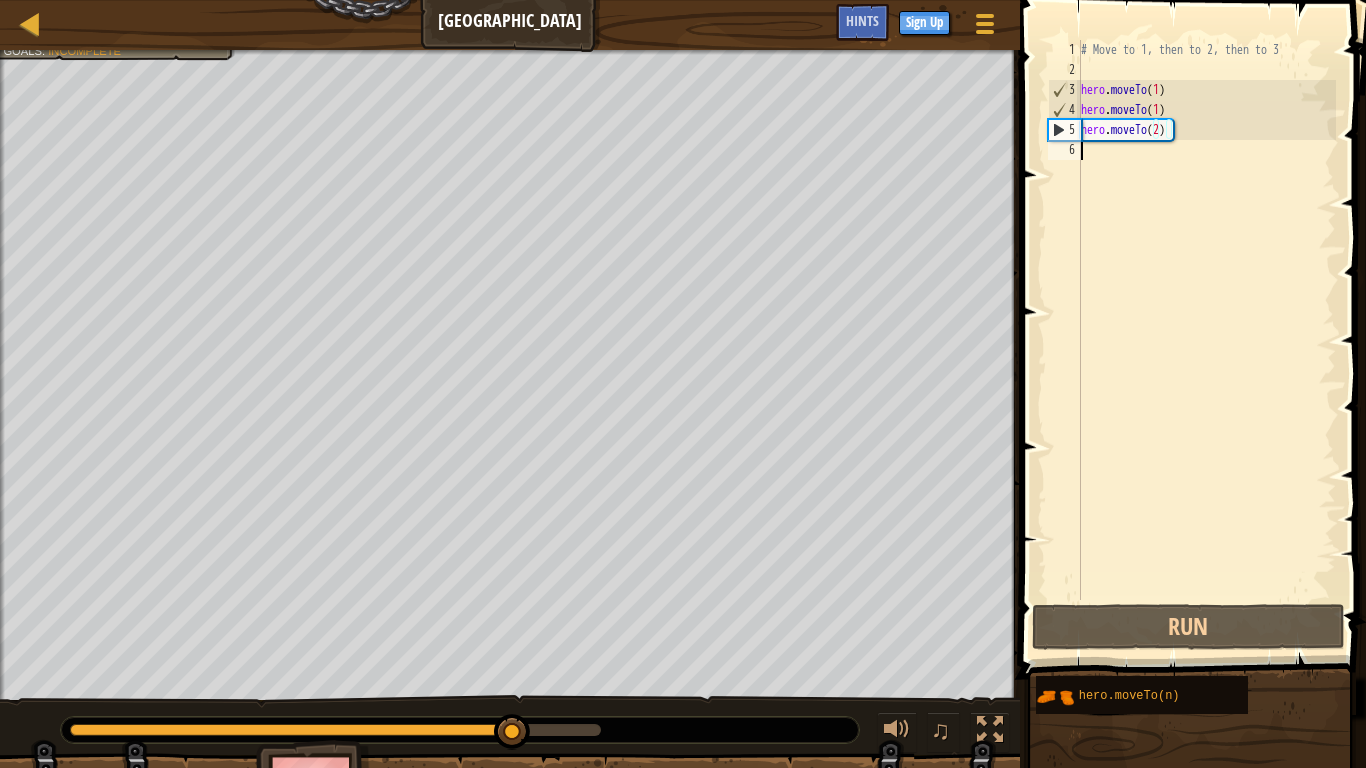 click on "# Move to 1, then to 2, then to 3 hero . moveTo ( 1 ) hero . moveTo ( 1 ) hero . moveTo ( 2 )" at bounding box center (1206, 340) 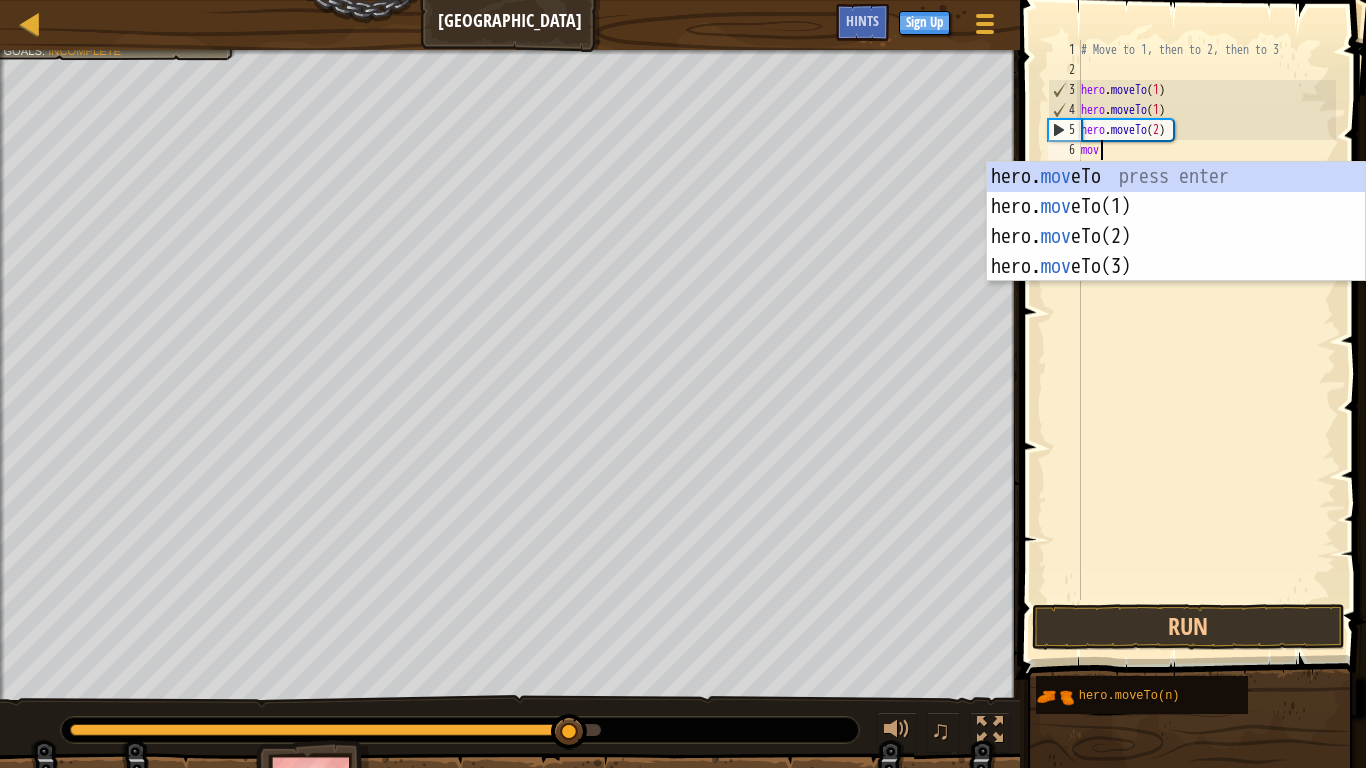 scroll, scrollTop: 9, scrollLeft: 1, axis: both 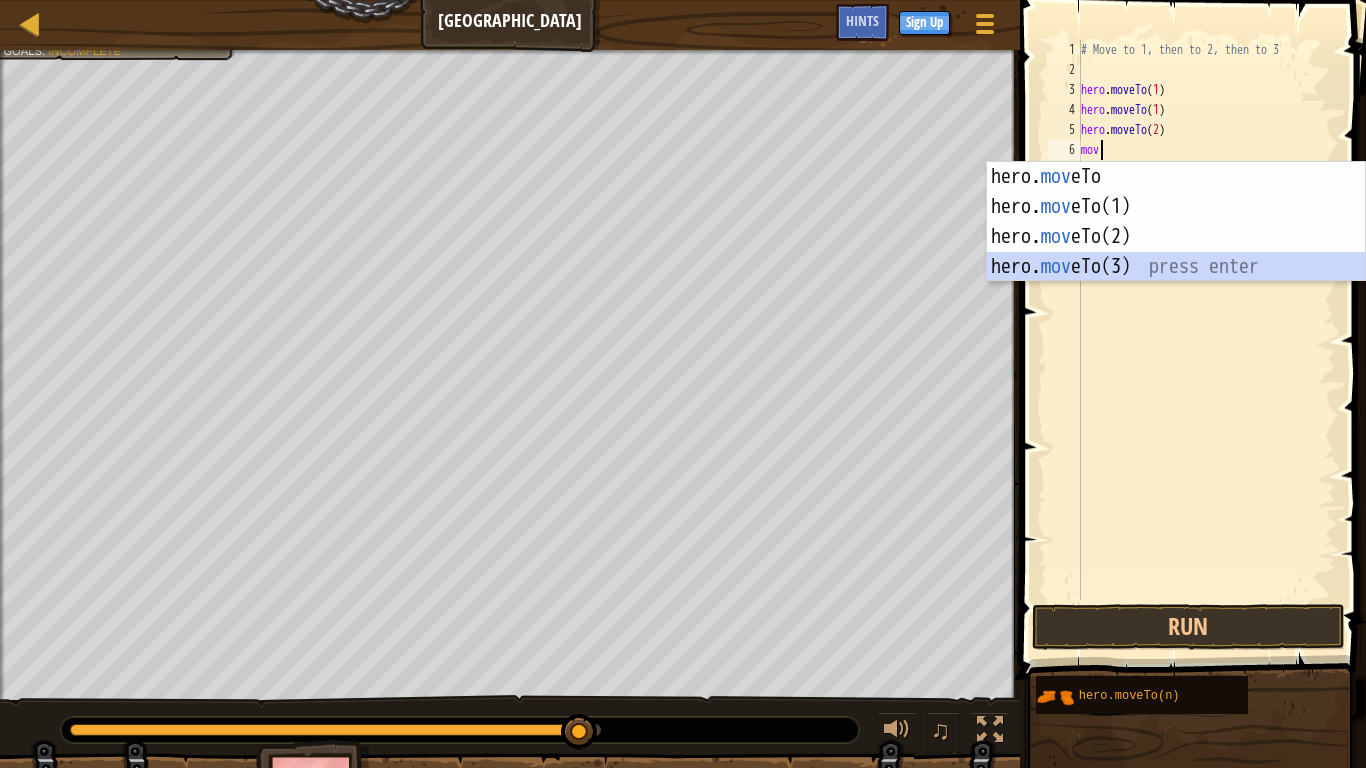 click on "hero. mov eTo press enter hero. mov eTo(1) press enter hero. mov eTo(2) press enter hero. mov eTo(3) press enter" at bounding box center [1176, 252] 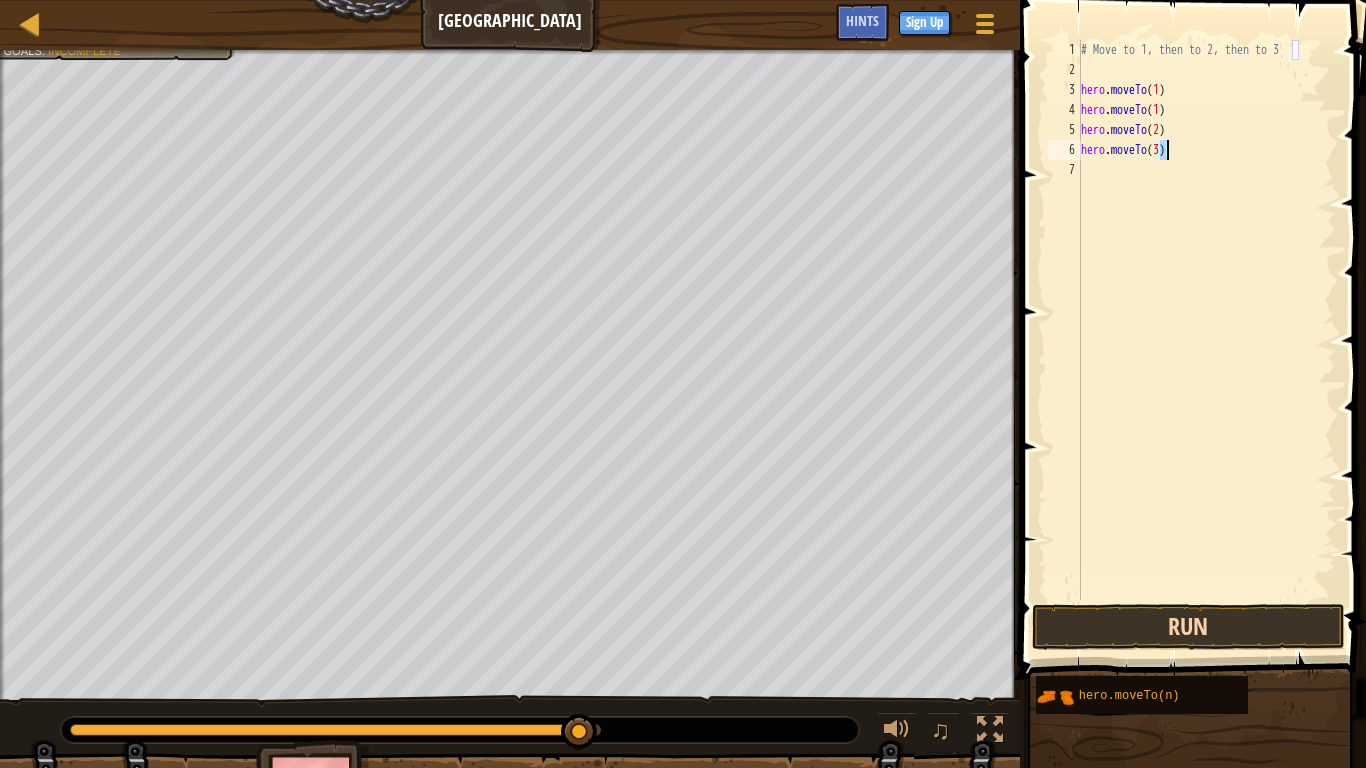type on "hero.moveTo(3)" 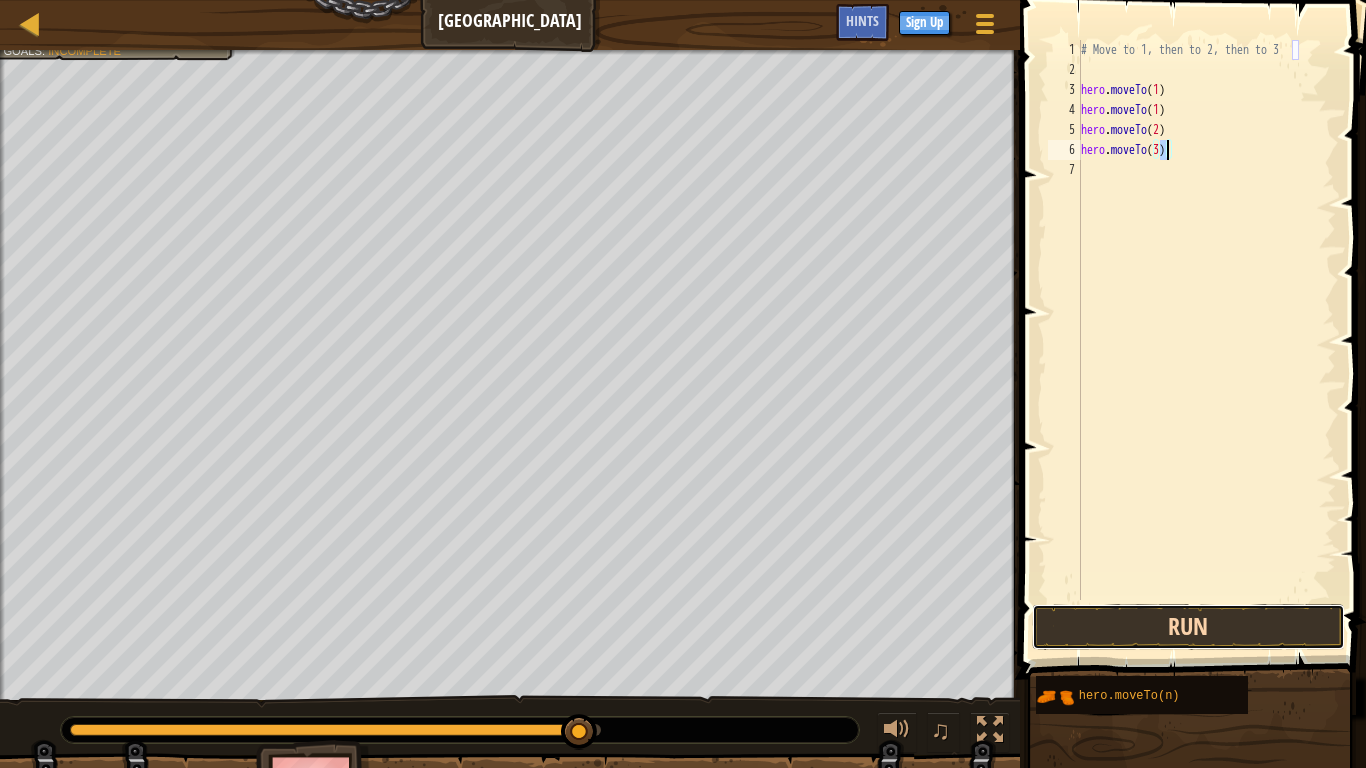 click on "Run" at bounding box center (1188, 627) 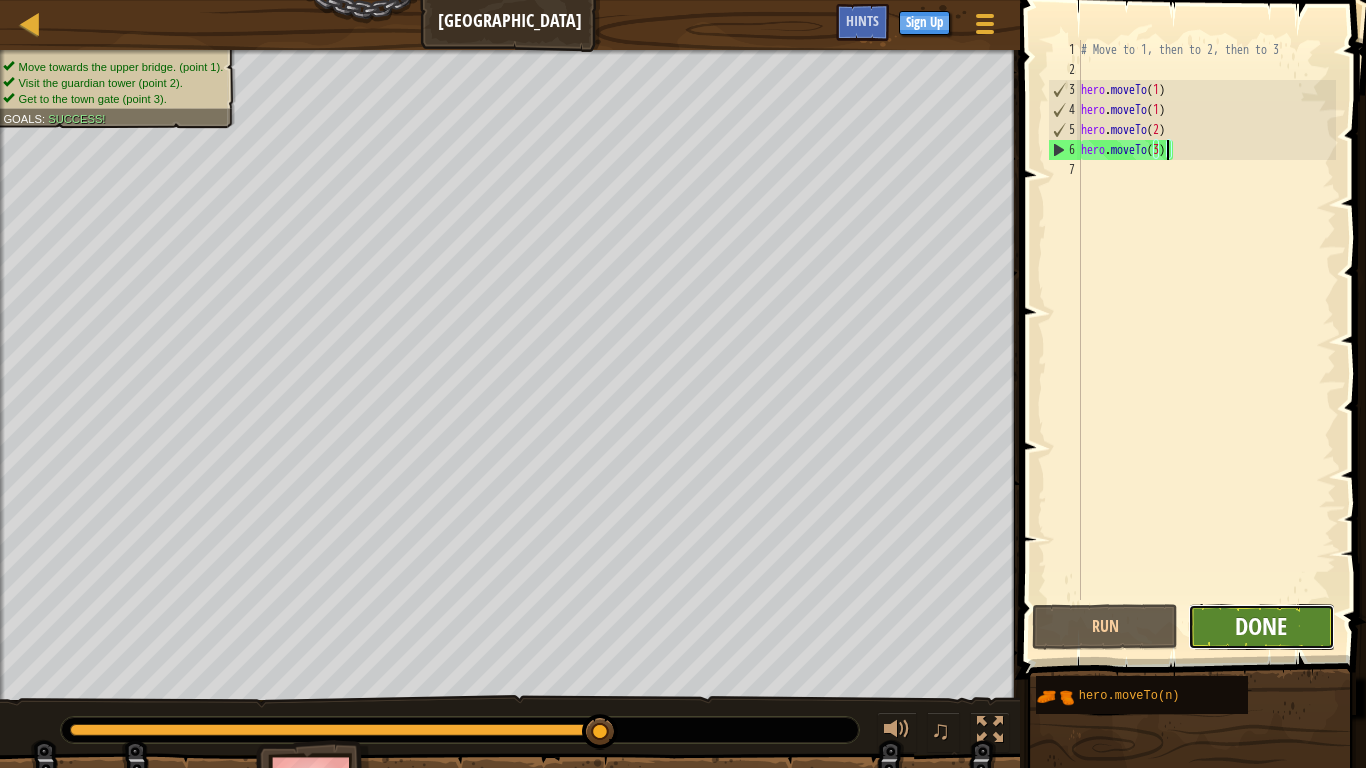 click on "Done" at bounding box center (1261, 626) 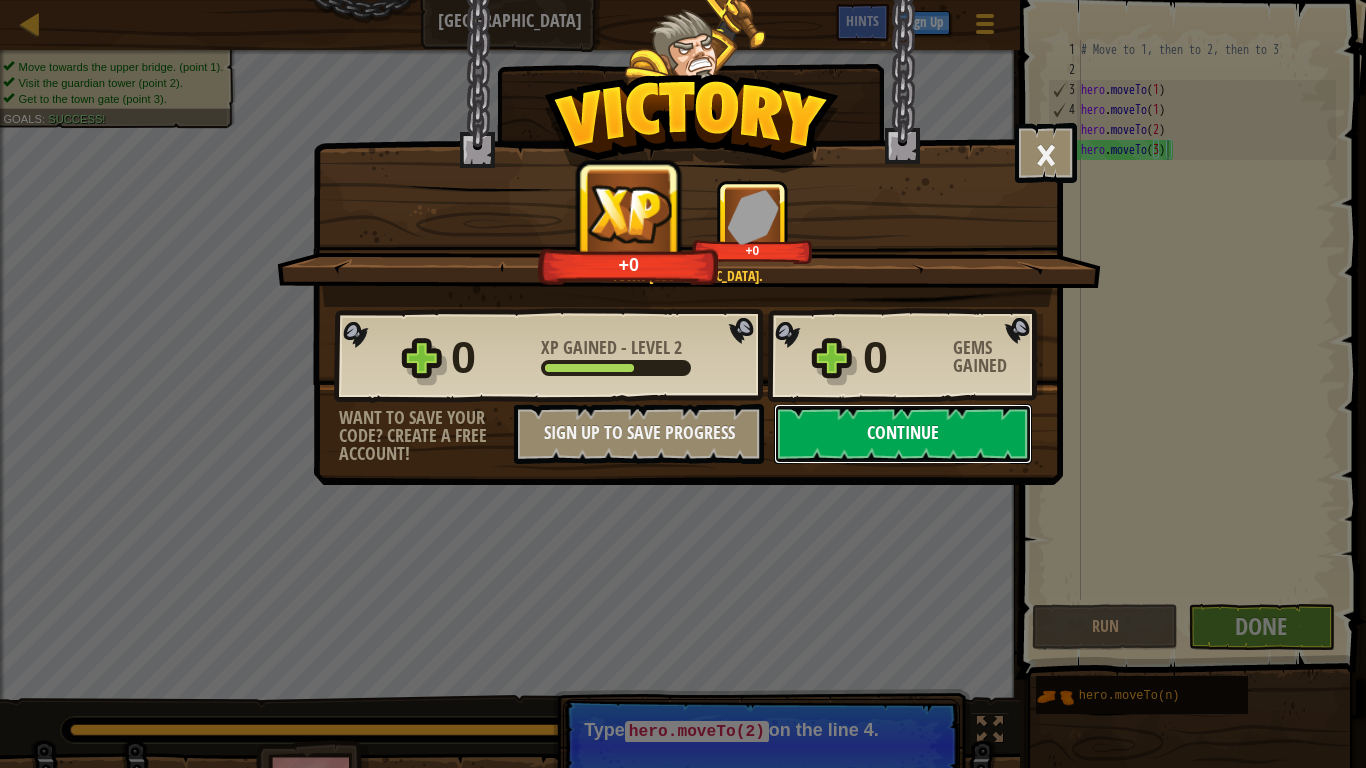click on "Continue" at bounding box center (903, 434) 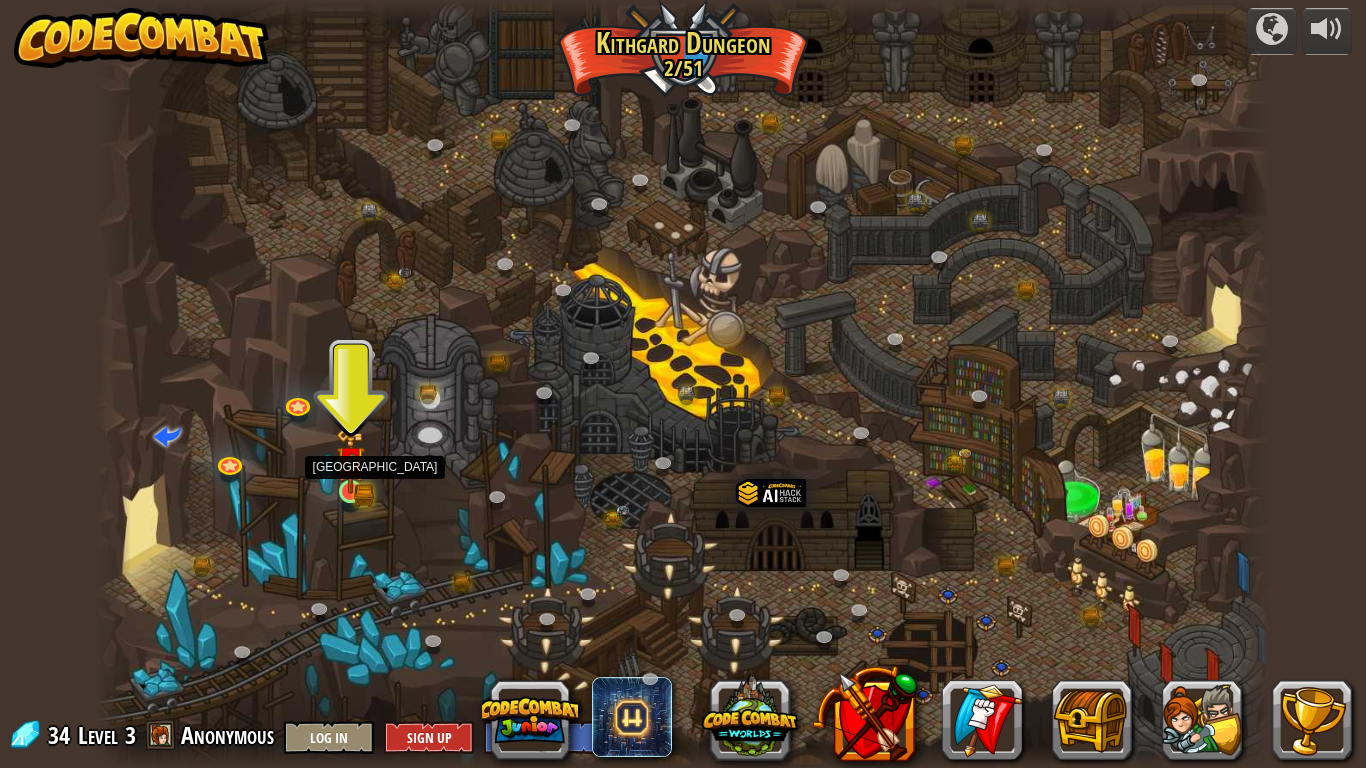 click at bounding box center (351, 462) 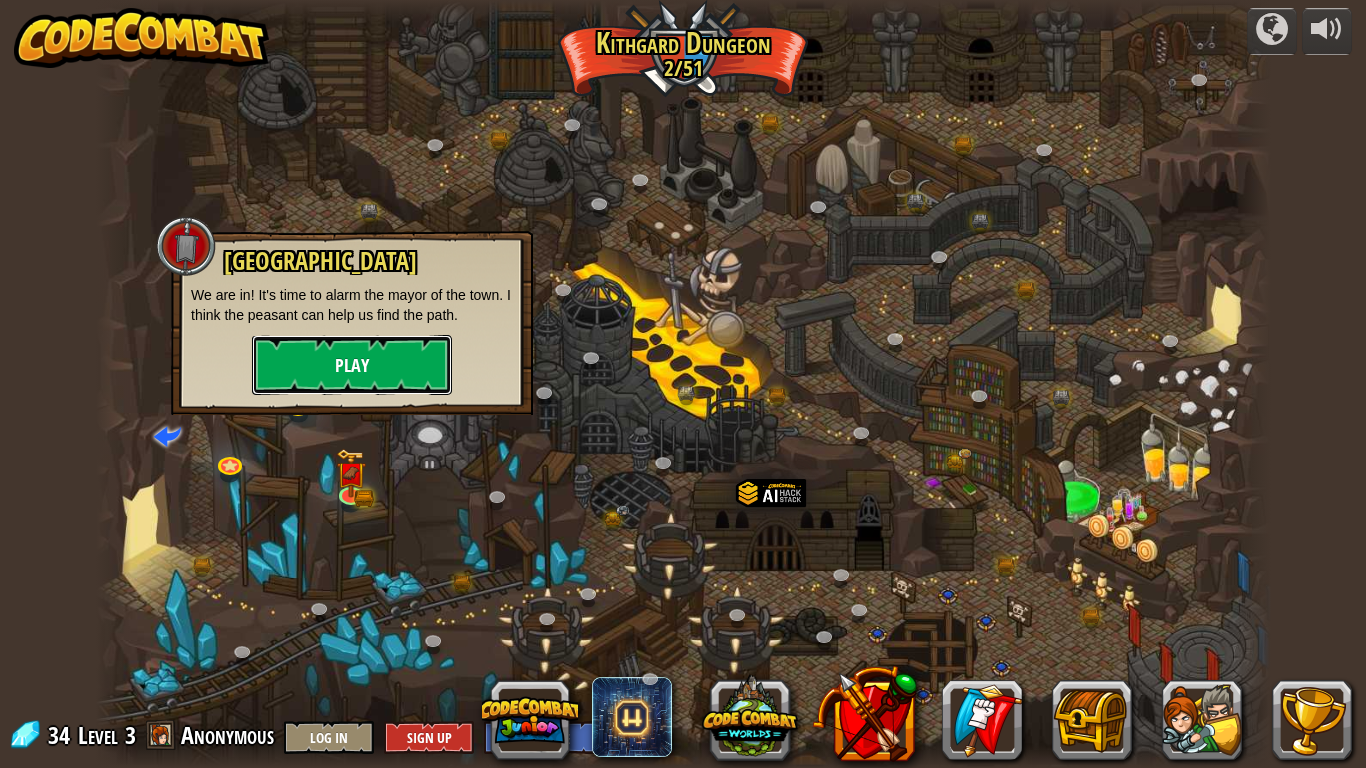 click on "Play" at bounding box center [352, 365] 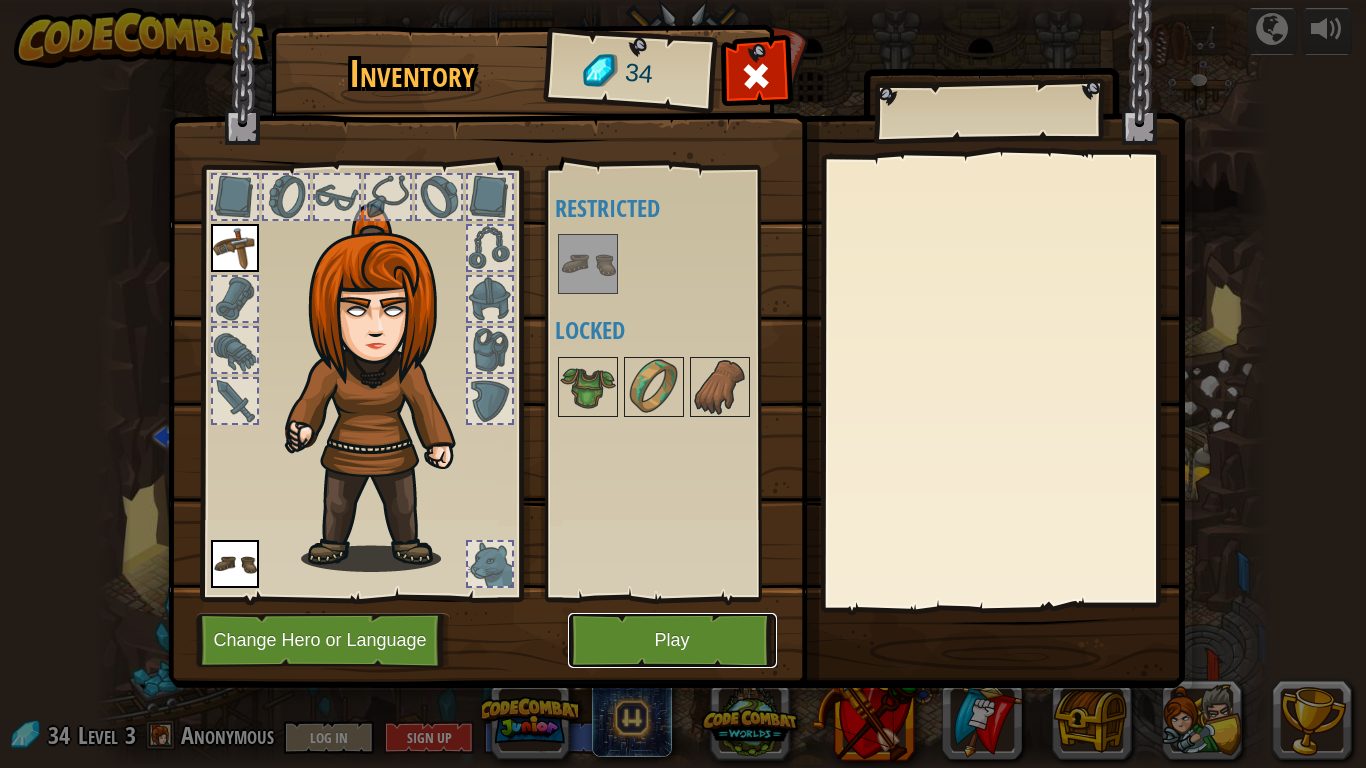click on "Play" at bounding box center (672, 640) 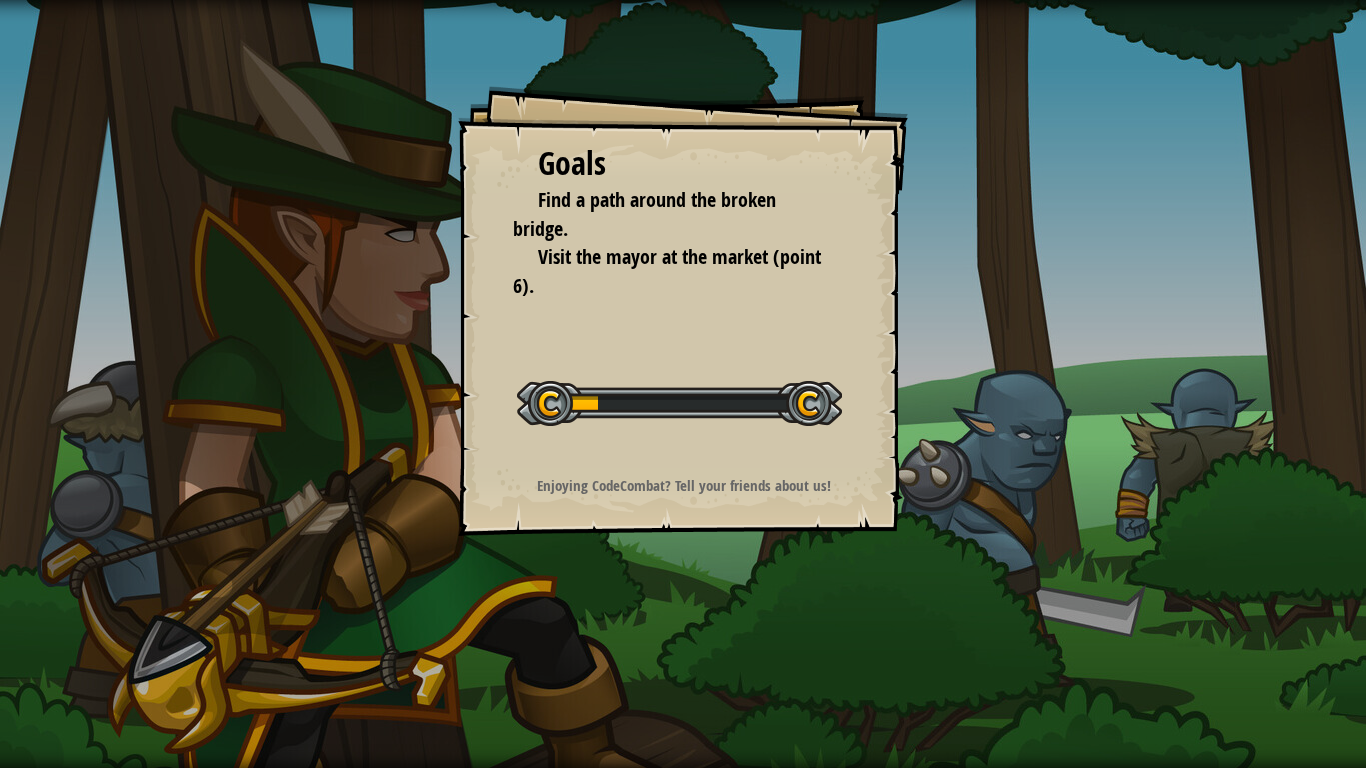 drag, startPoint x: 571, startPoint y: 402, endPoint x: 685, endPoint y: 466, distance: 130.73637 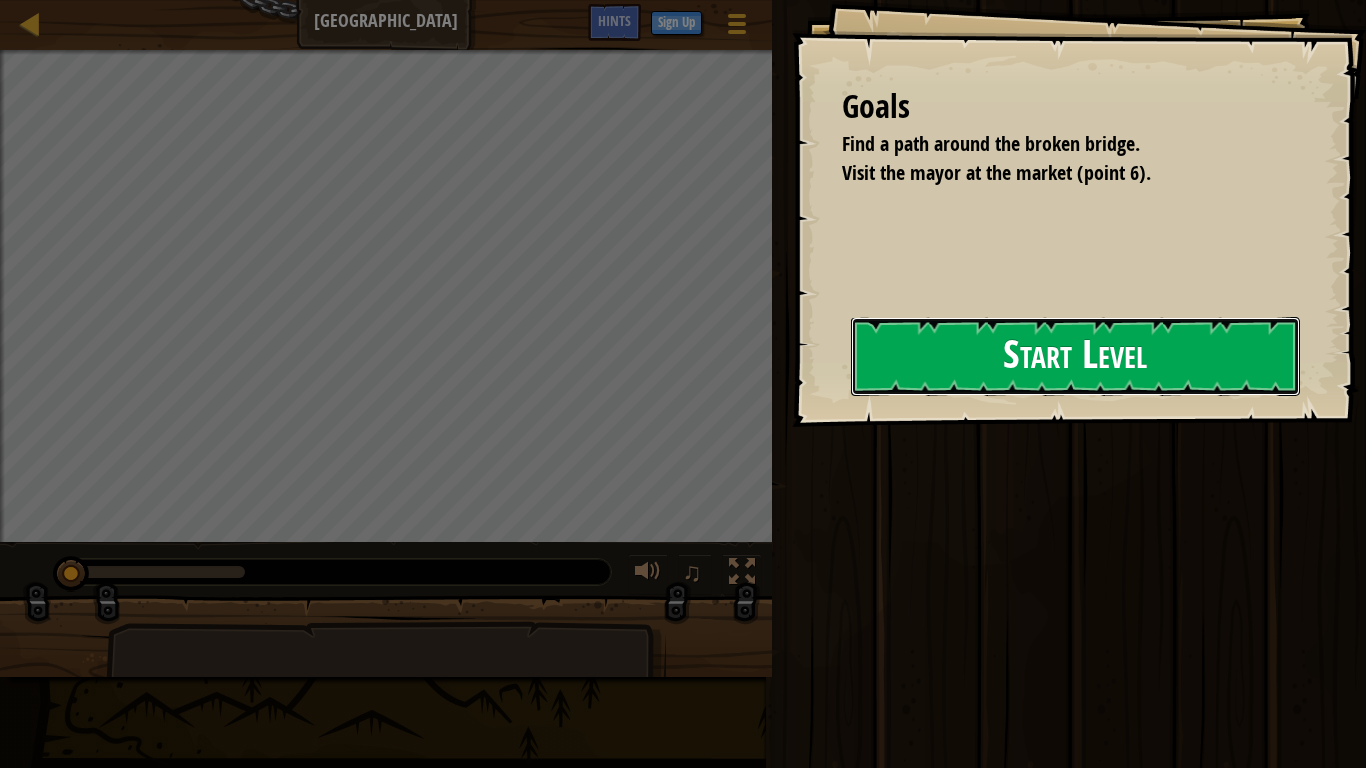 click on "Start Level" at bounding box center (1075, 356) 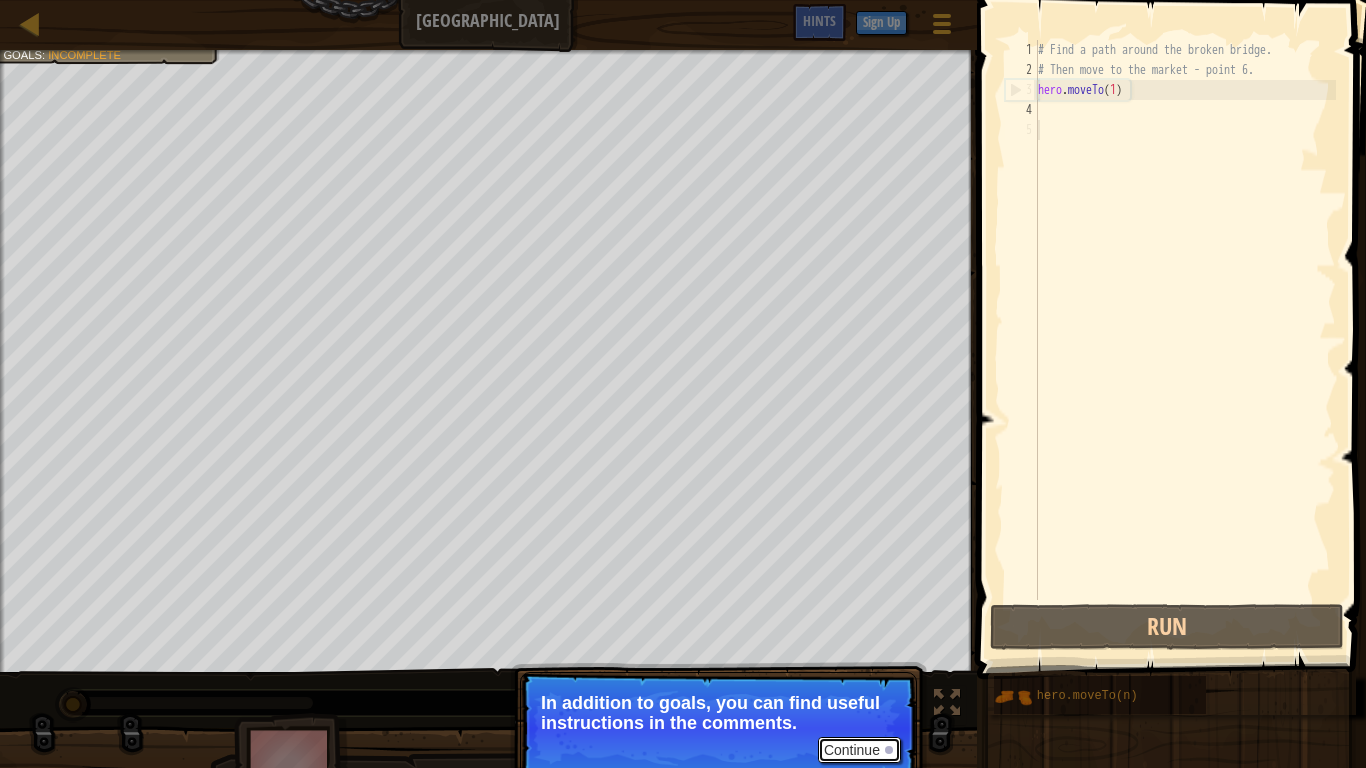 click on "Continue" at bounding box center (859, 750) 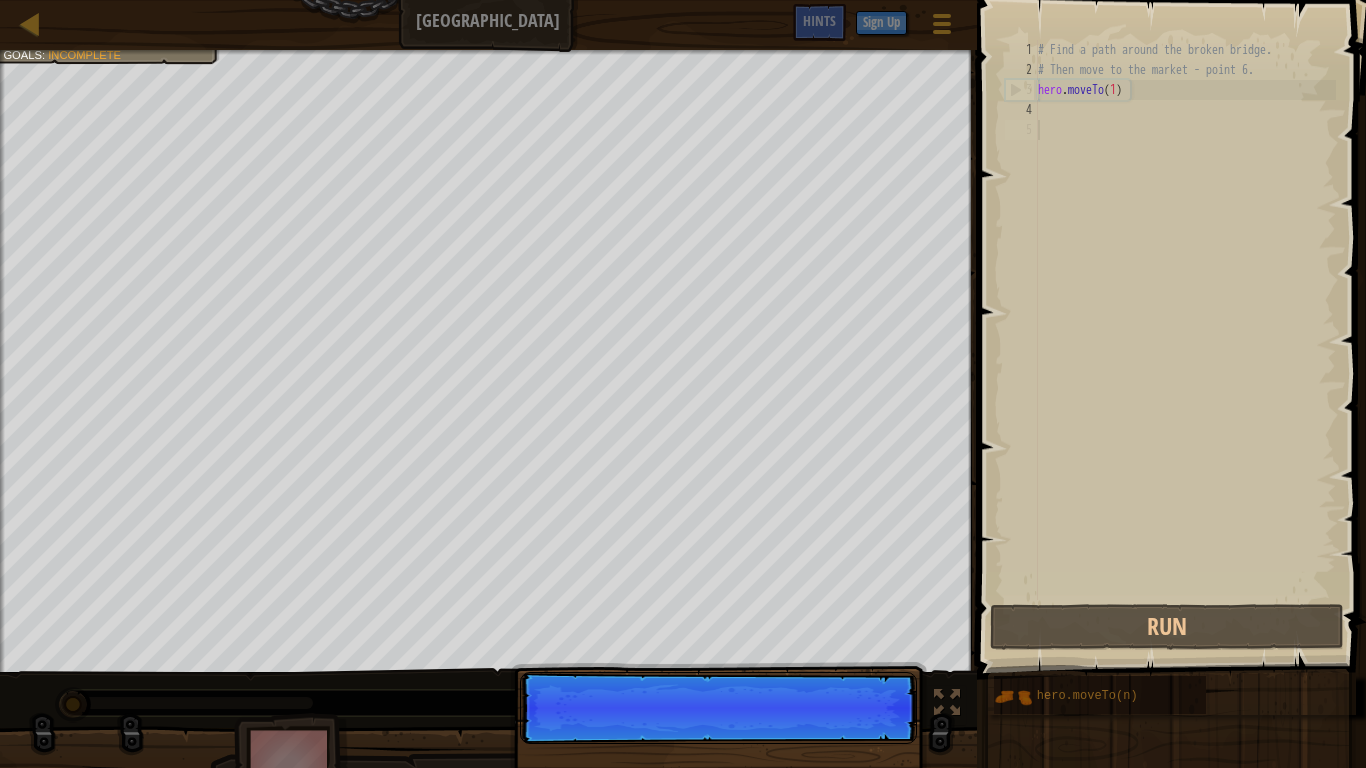 scroll, scrollTop: 9, scrollLeft: 0, axis: vertical 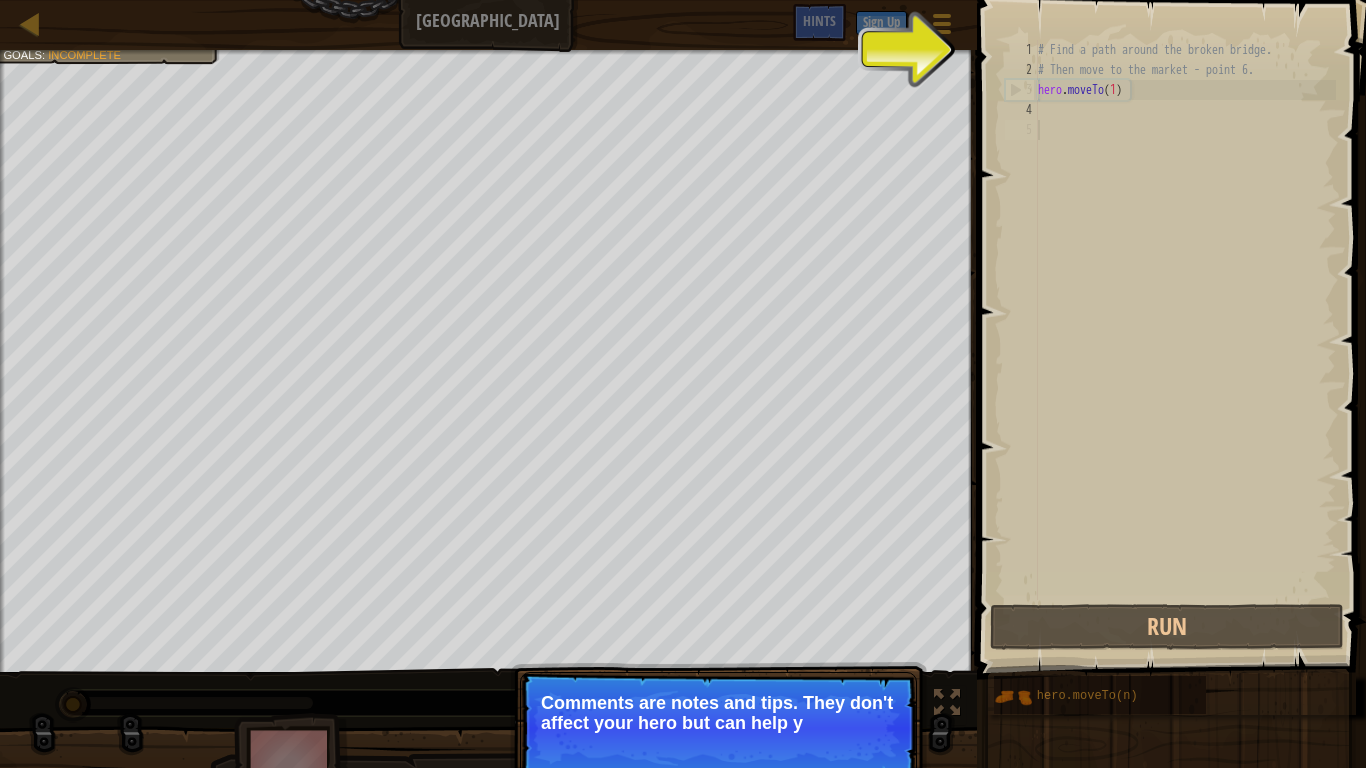 click on "Continue  Comments are notes and tips. They don't affect your hero but can help y" at bounding box center [718, 728] 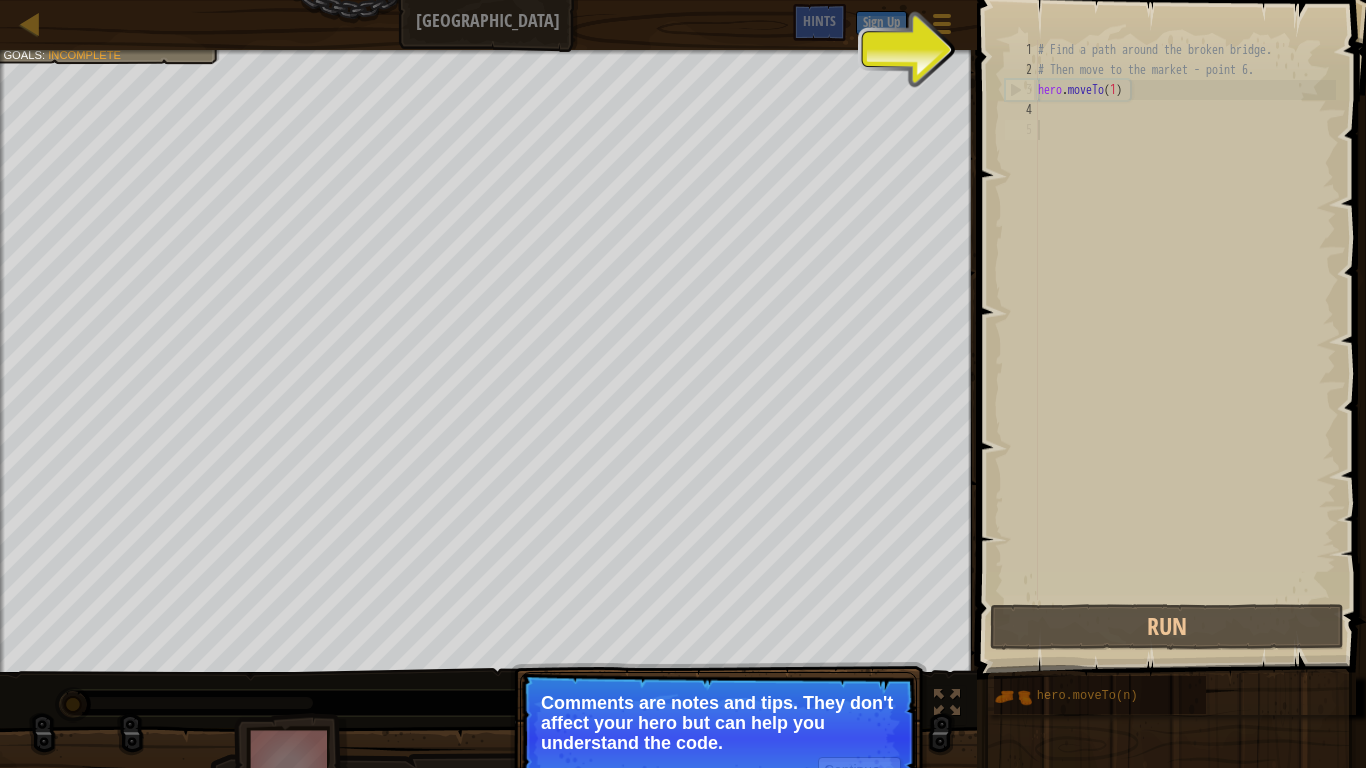 click on "Continue  Comments are notes and tips. They don't affect your hero but can help you understand the code." at bounding box center [718, 738] 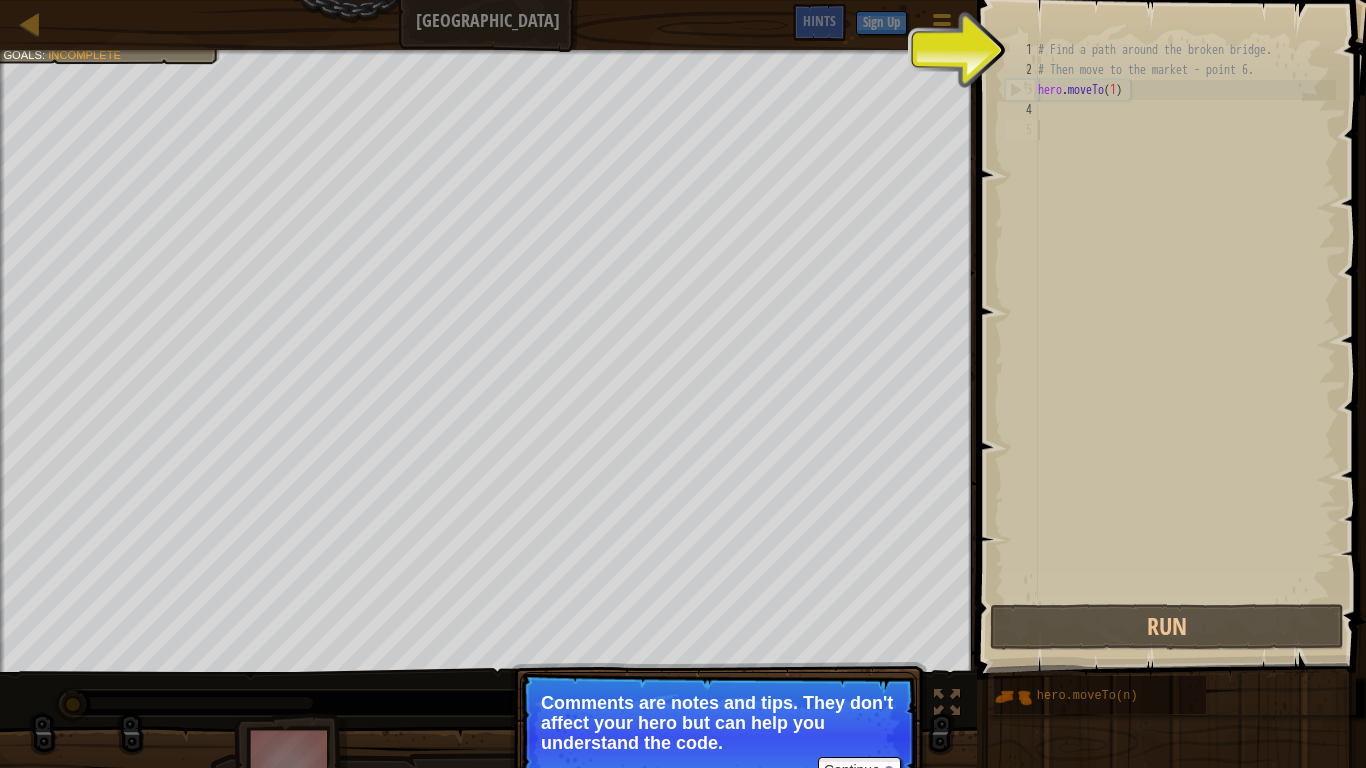 click on "Continue  Comments are notes and tips. They don't affect your hero but can help you understand the code." at bounding box center [718, 738] 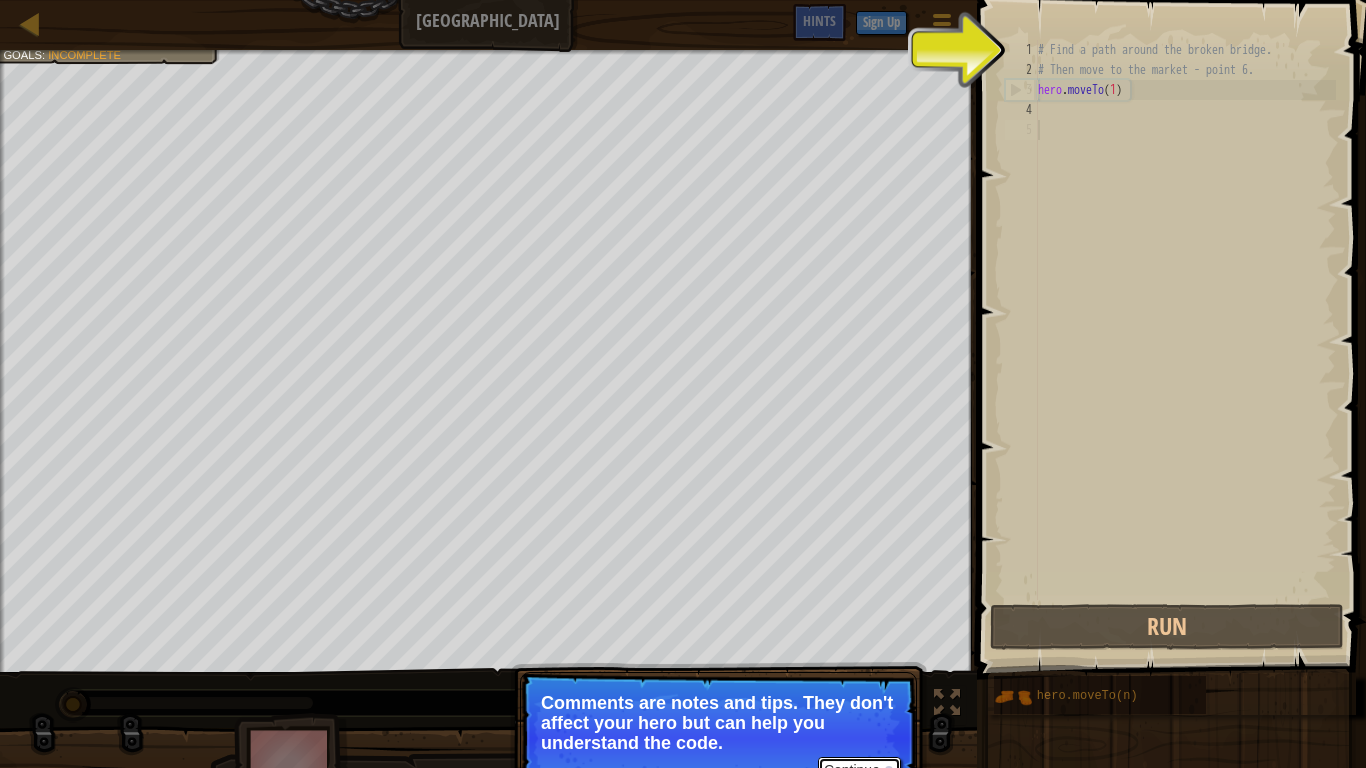 click on "Continue" at bounding box center (859, 770) 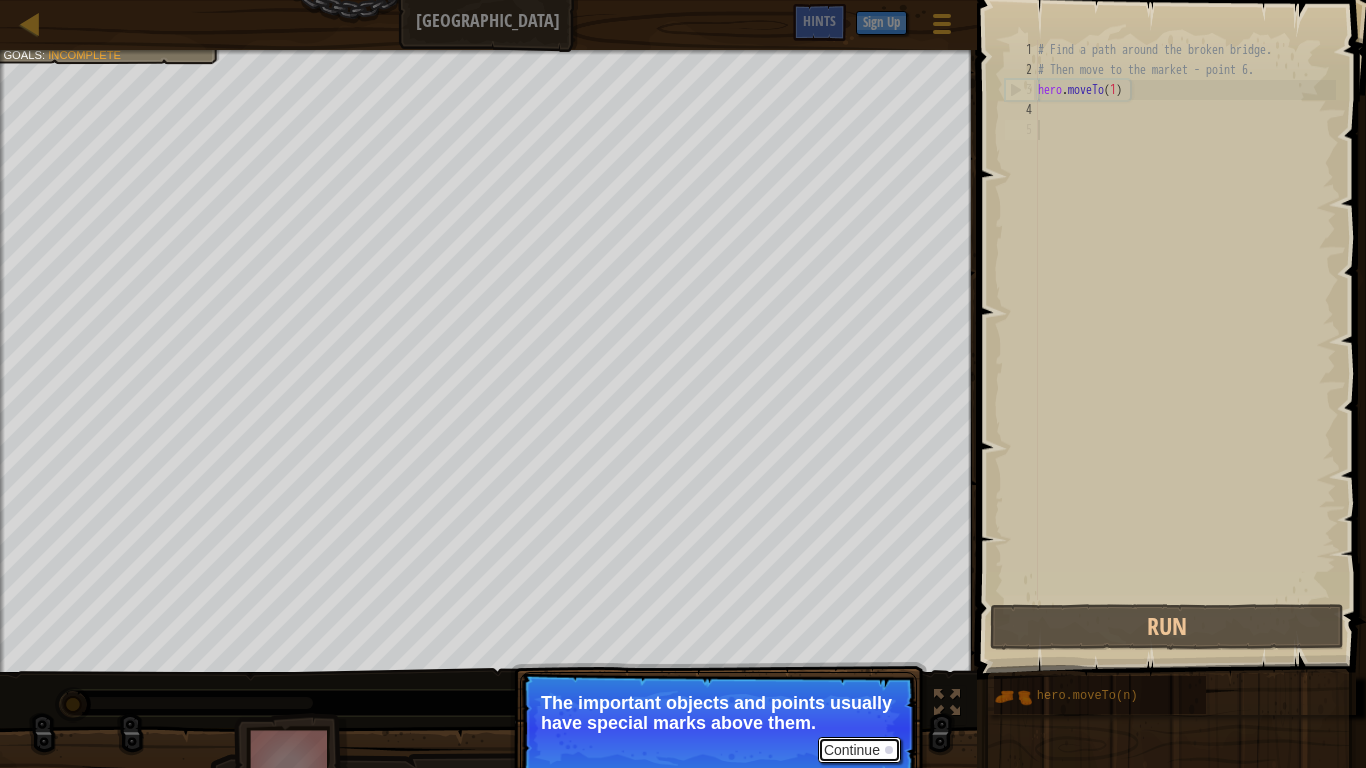 click on "Continue" at bounding box center (859, 750) 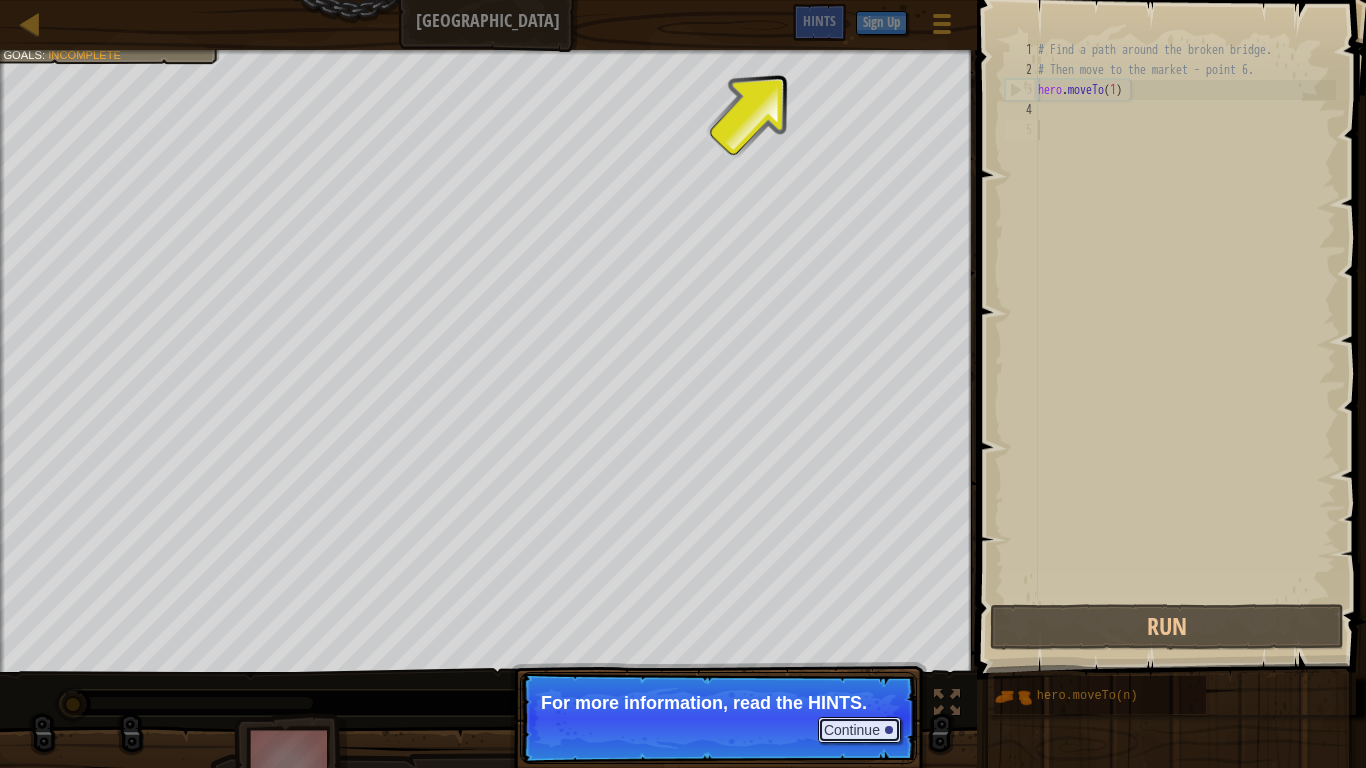 click on "Continue" at bounding box center [859, 730] 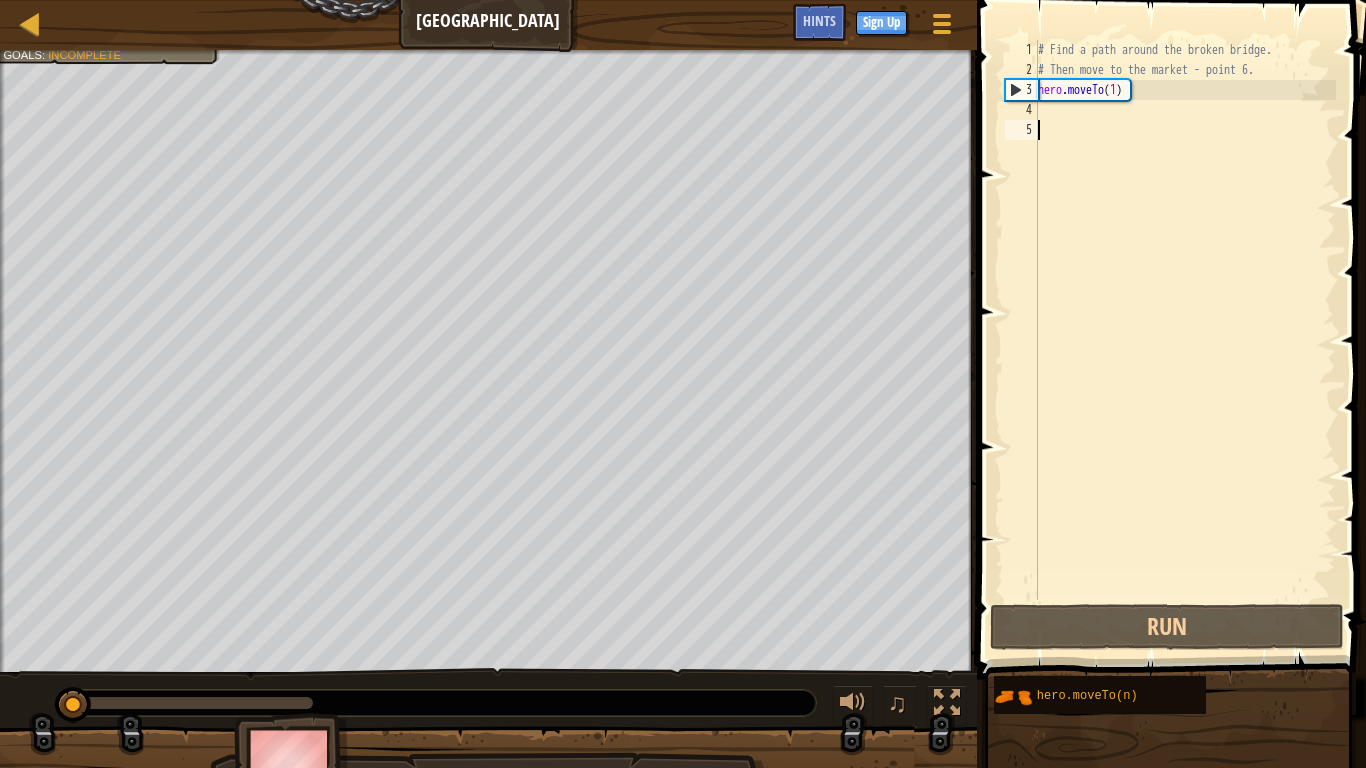 click on "1 2 3 4 5" at bounding box center (1021, 500040) 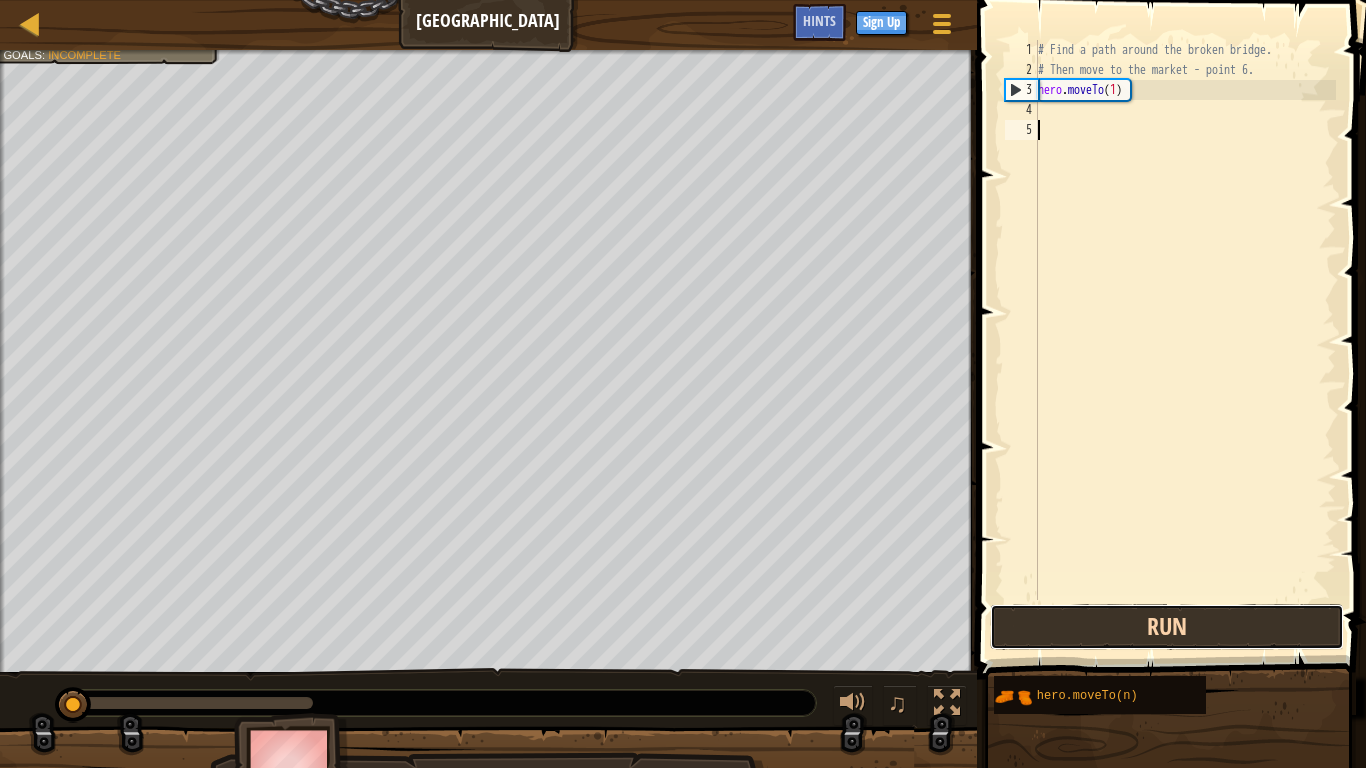 click on "Run" at bounding box center (1167, 627) 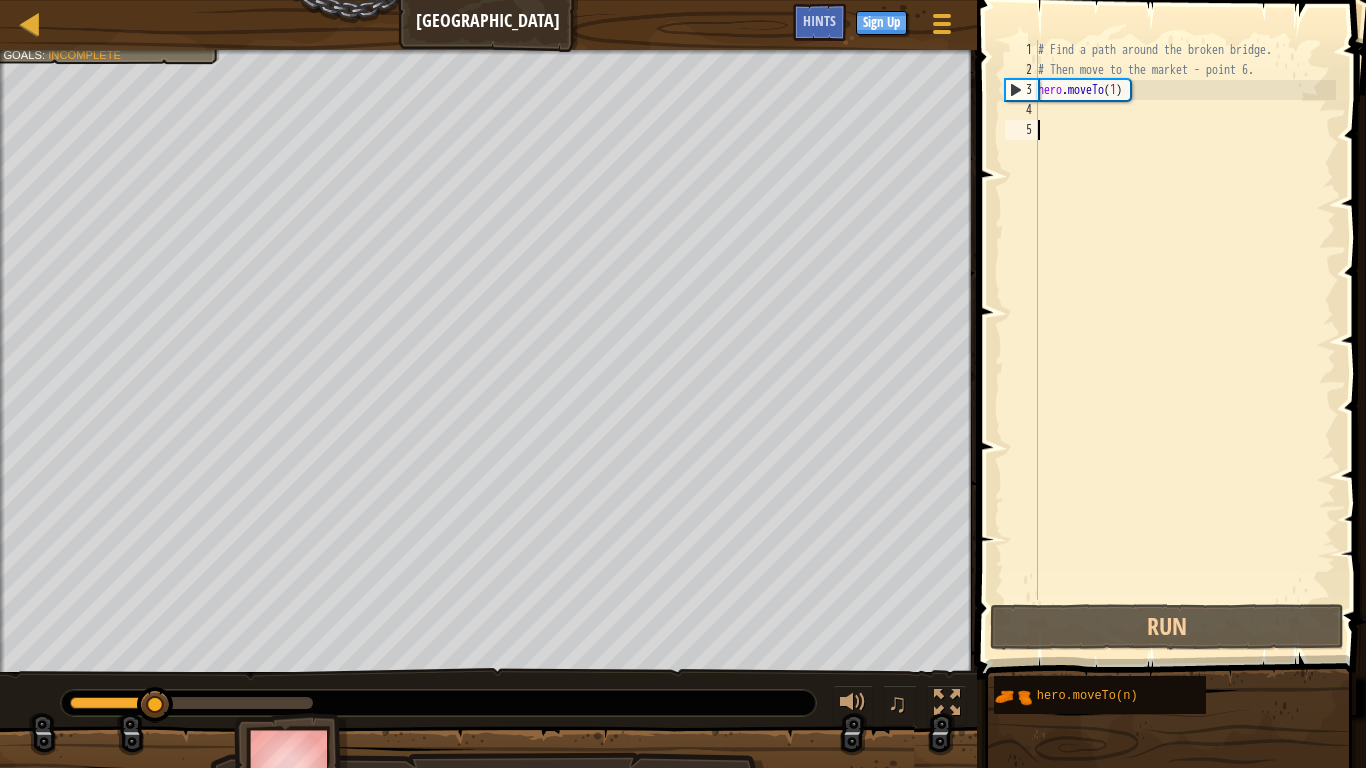 click on "# Find a path around the broken bridge. # Then move to the market - point 6. hero . moveTo ( 1 )" at bounding box center (1185, 340) 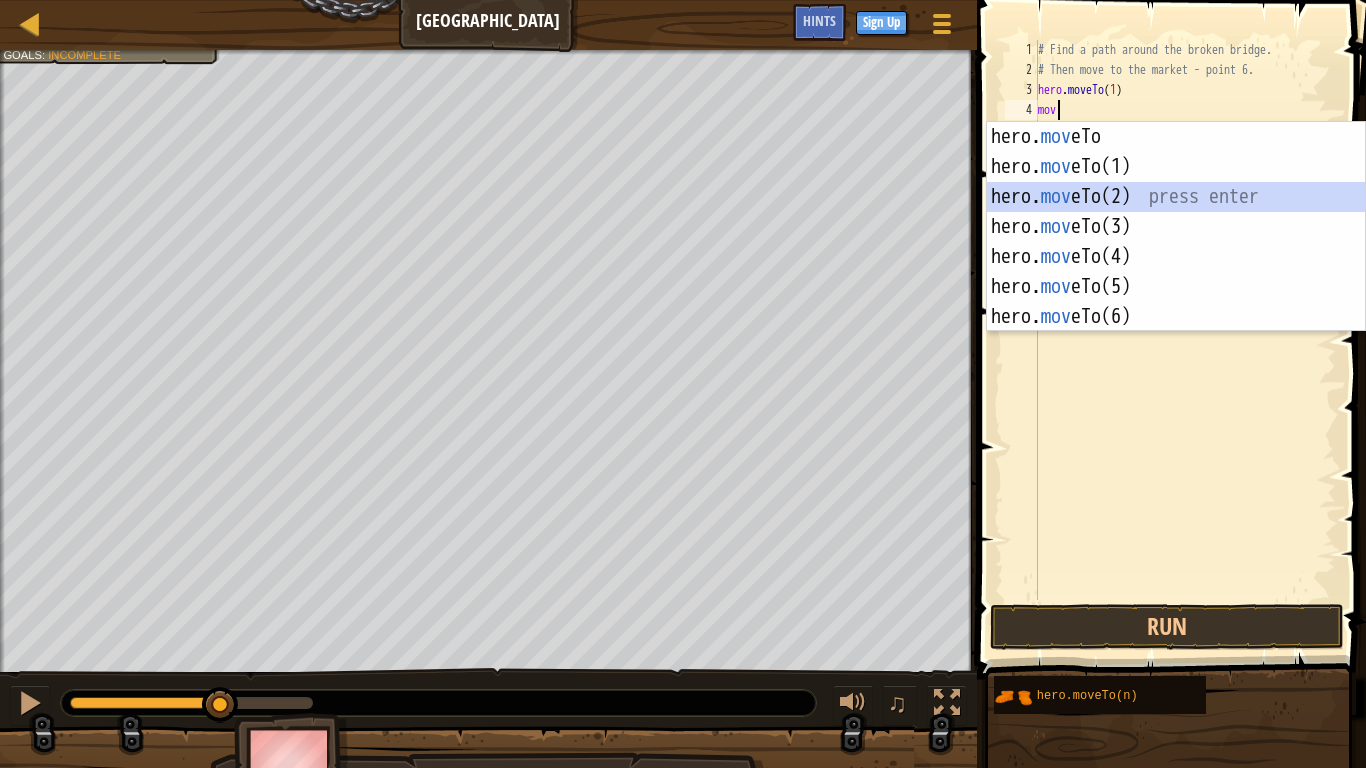 click on "hero. mov eTo press enter hero. mov eTo(1) press enter hero. mov eTo(2) press enter hero. mov eTo(3) press enter hero. mov eTo(4) press enter hero. mov eTo(5) press enter hero. mov eTo(6) press enter" at bounding box center (1176, 257) 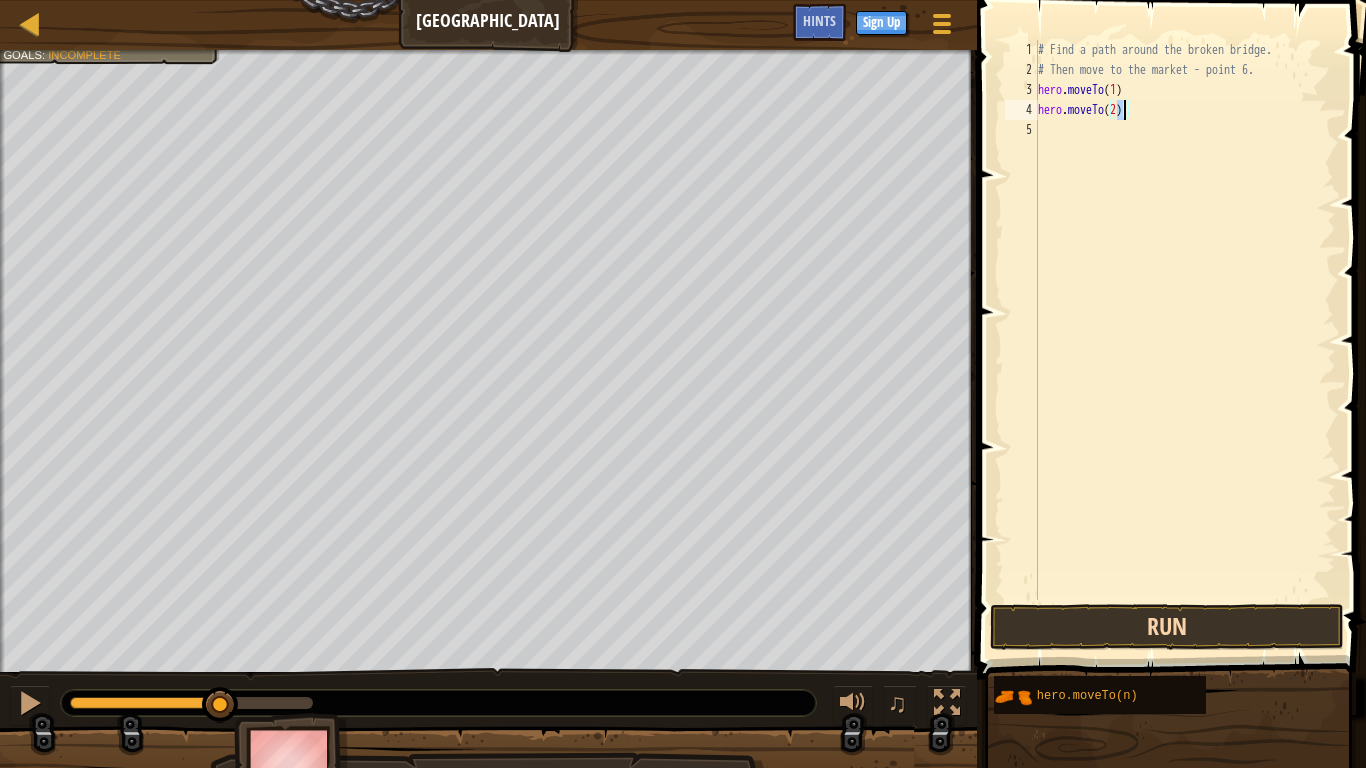 type on "hero.moveTo(2)" 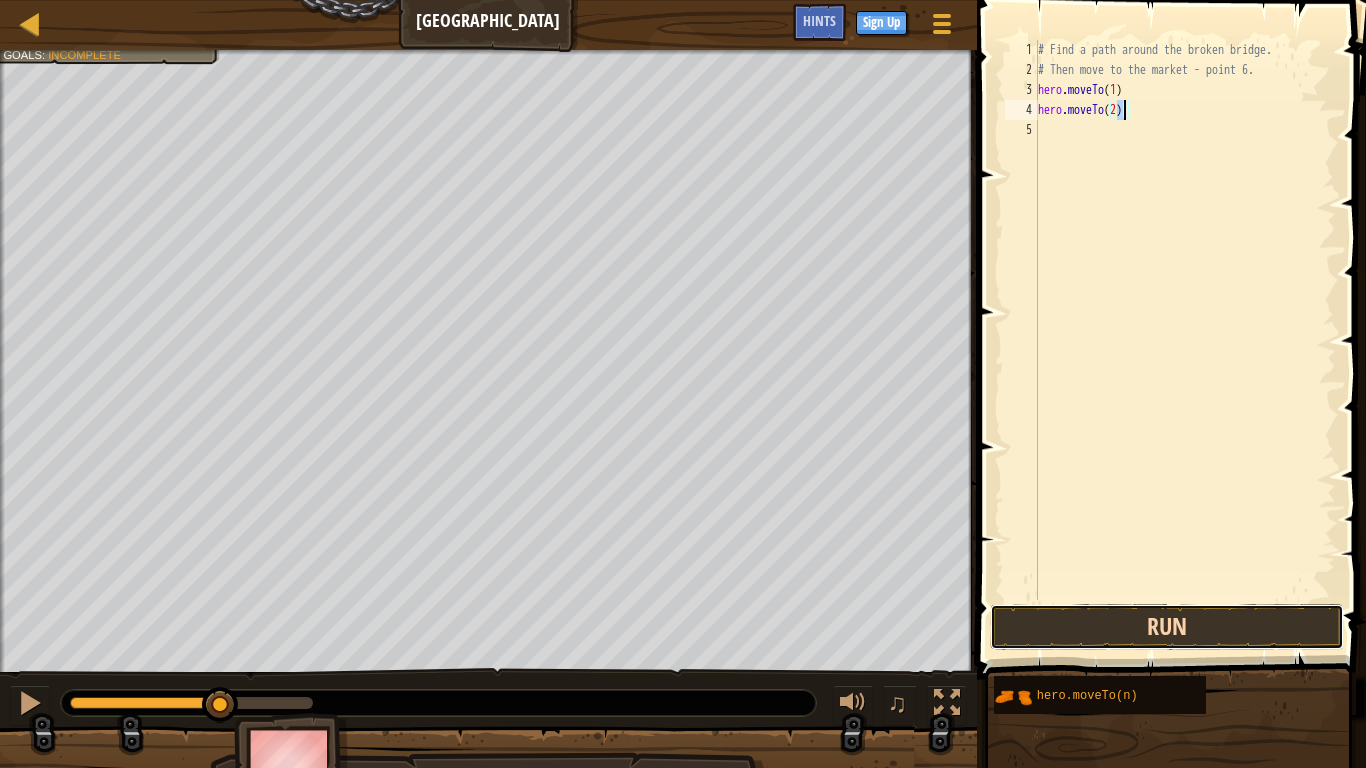 click on "Run" at bounding box center (1167, 627) 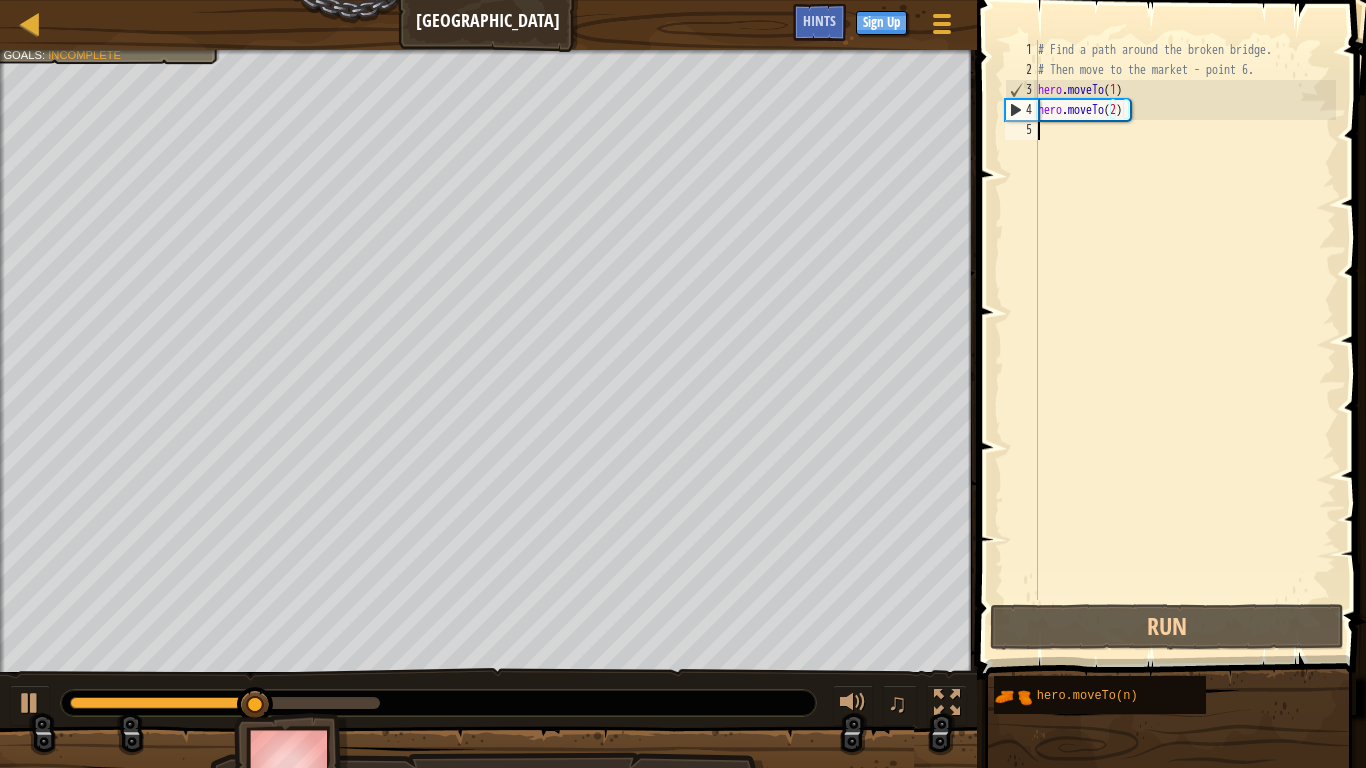 click on "# Find a path around the broken bridge. # Then move to the market - point 6. hero . moveTo ( 1 ) hero . moveTo ( 2 )" at bounding box center (1185, 340) 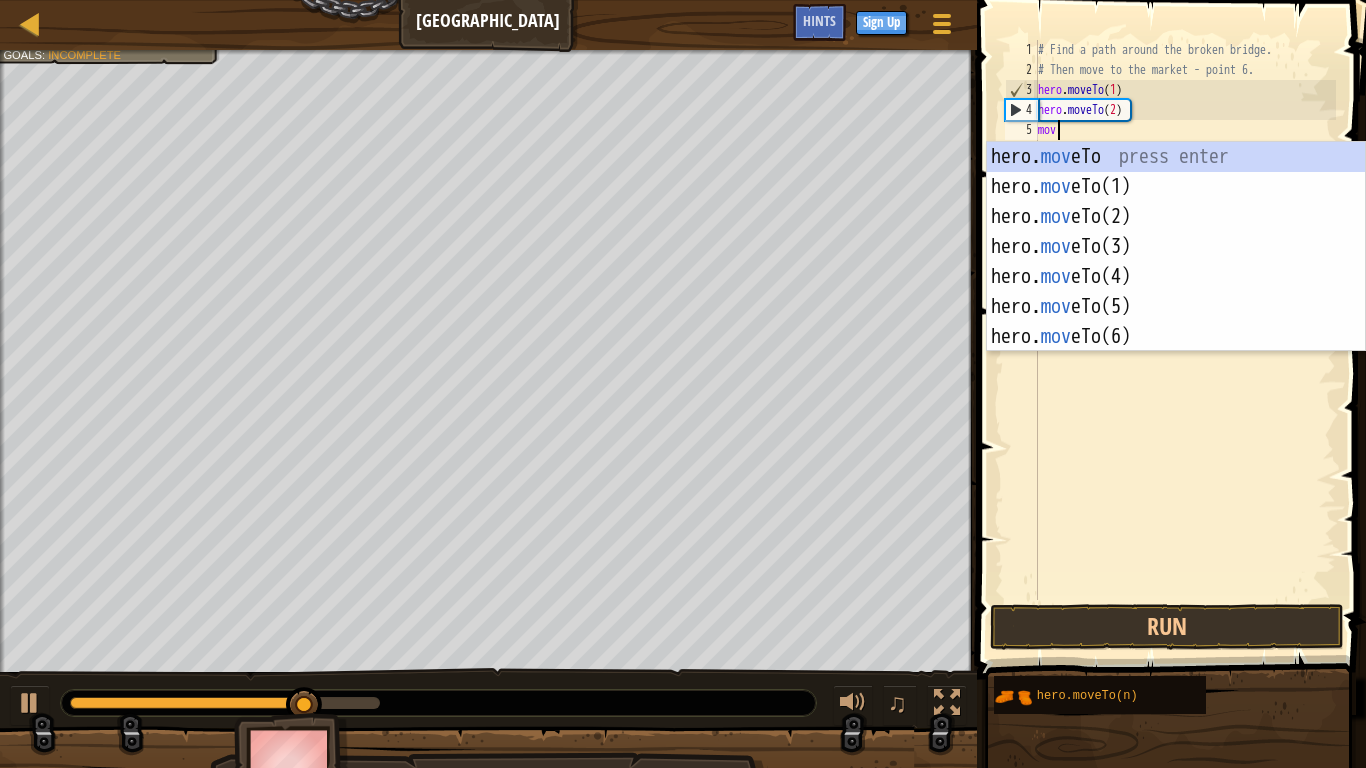 scroll, scrollTop: 9, scrollLeft: 1, axis: both 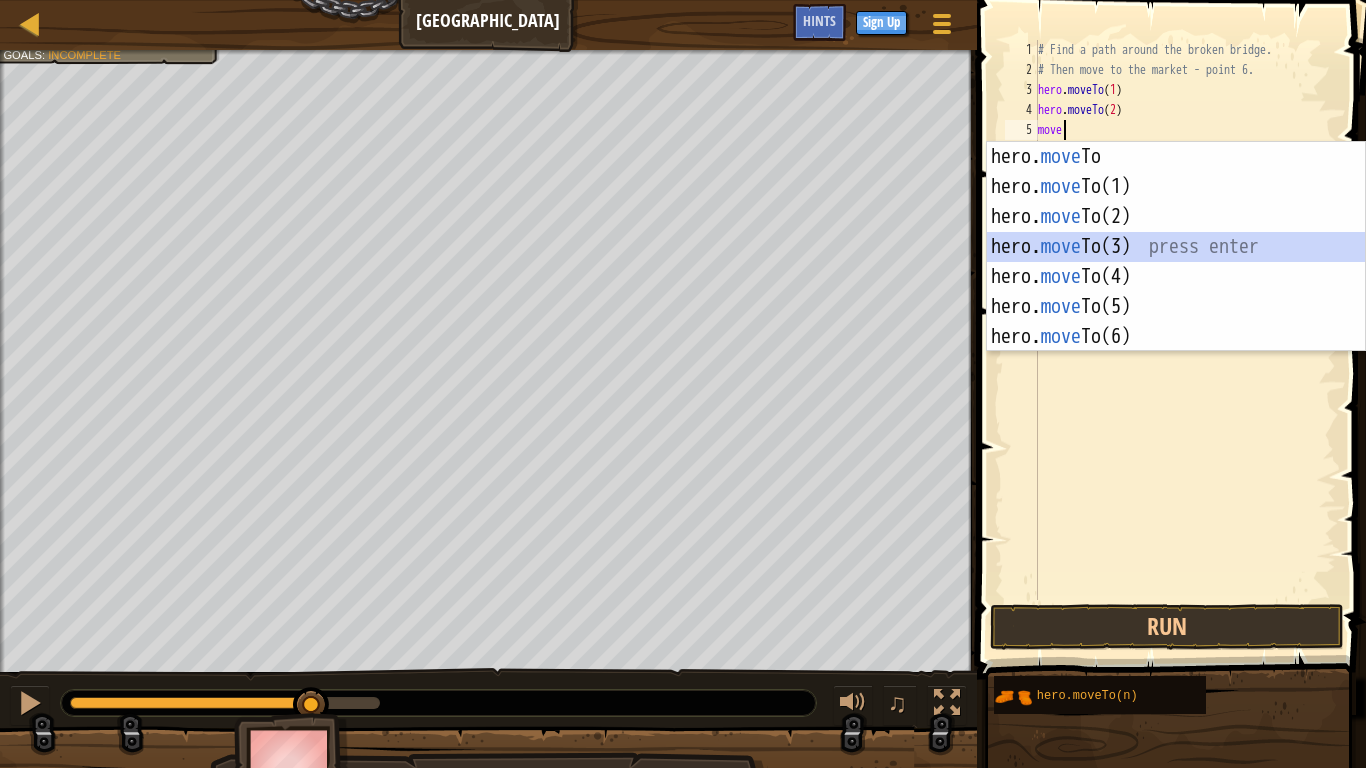 click on "hero. move To press enter hero. move To(1) press enter hero. move To(2) press enter hero. move To(3) press enter hero. move To(4) press enter hero. move To(5) press enter hero. move To(6) press enter" at bounding box center [1176, 277] 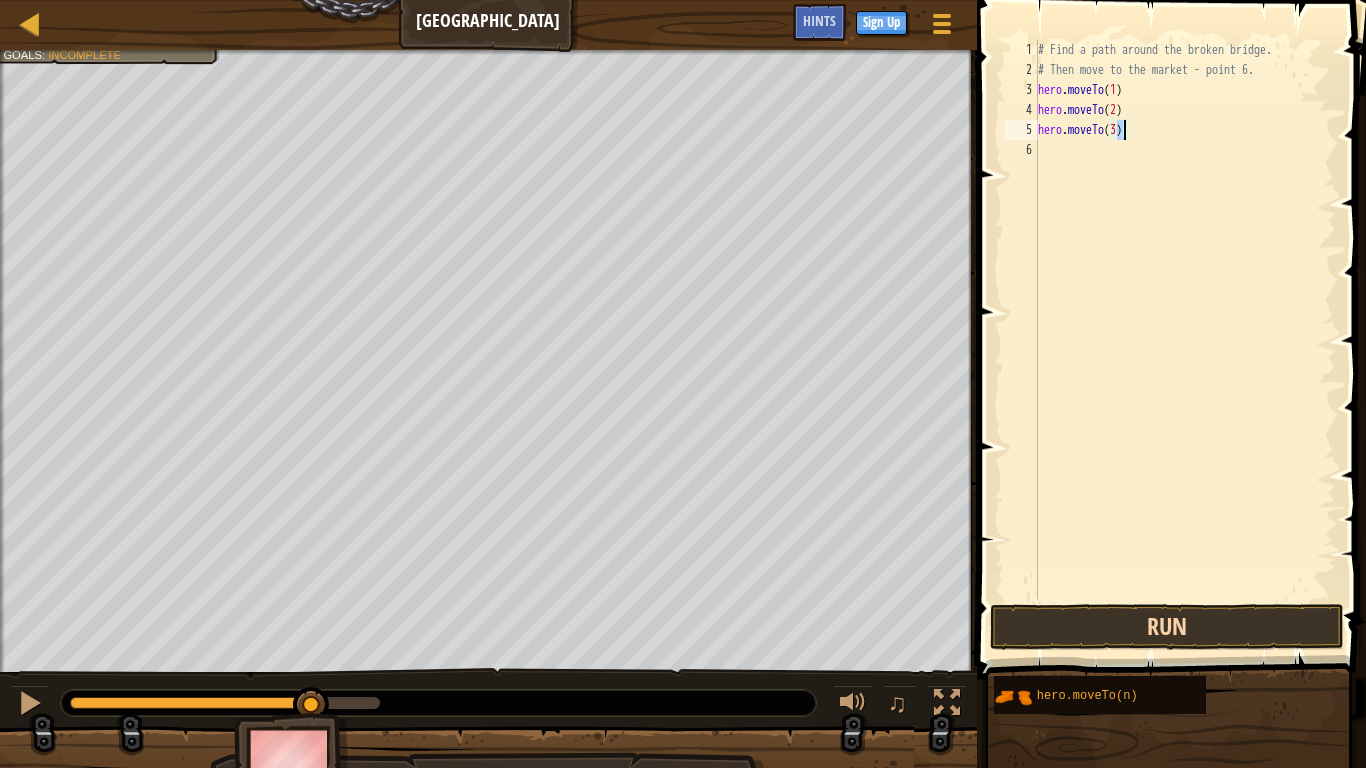 type on "hero.moveTo(3)" 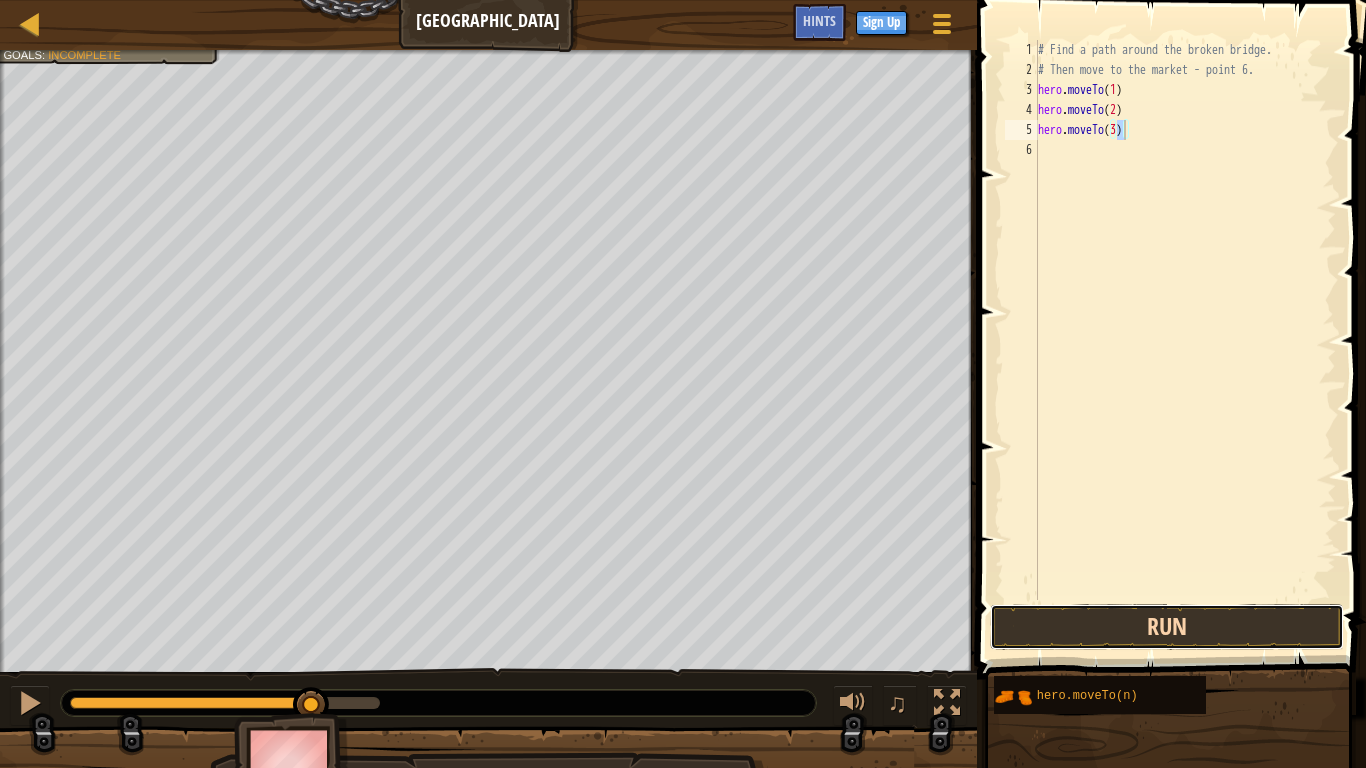 click on "Run" at bounding box center (1167, 627) 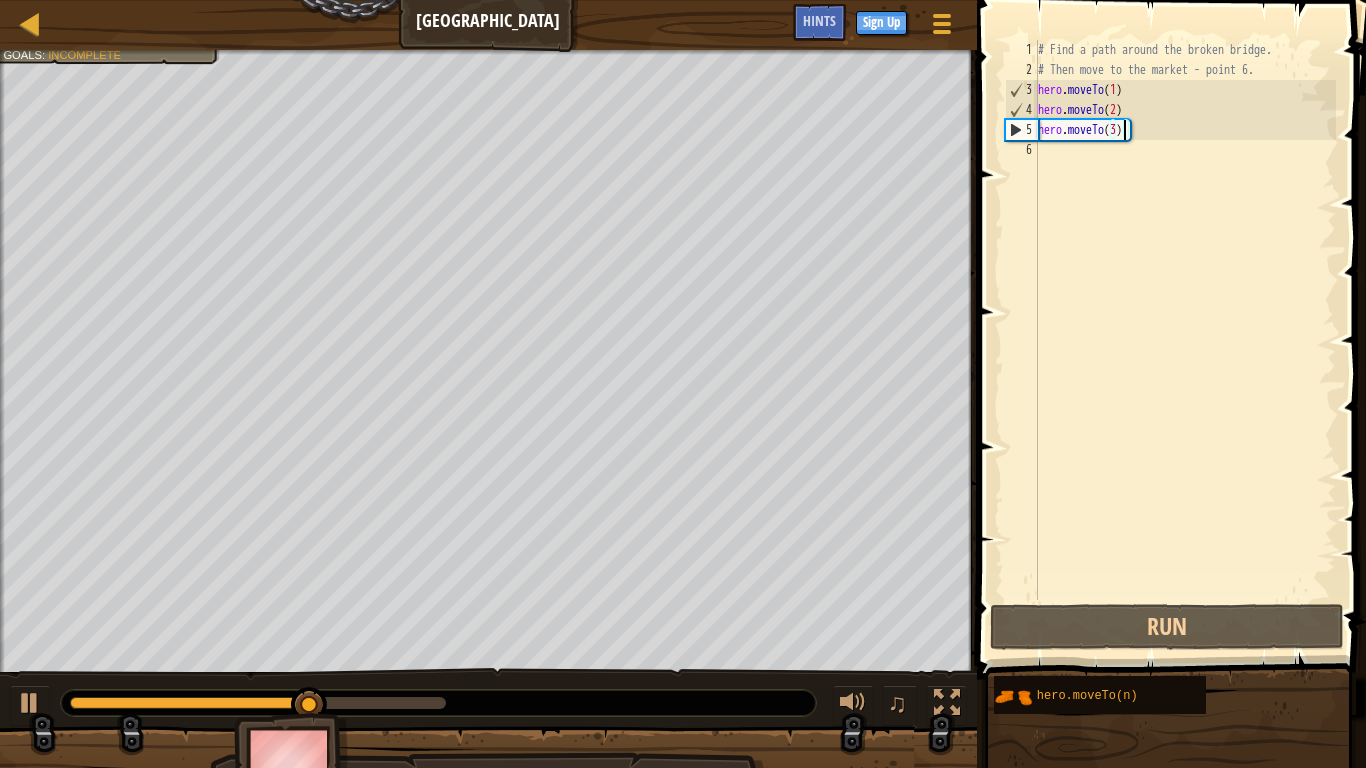 click on "# Find a path around the broken bridge. # Then move to the market - point 6. hero . moveTo ( 1 ) hero . moveTo ( 2 ) hero . moveTo ( 3 )" at bounding box center (1185, 340) 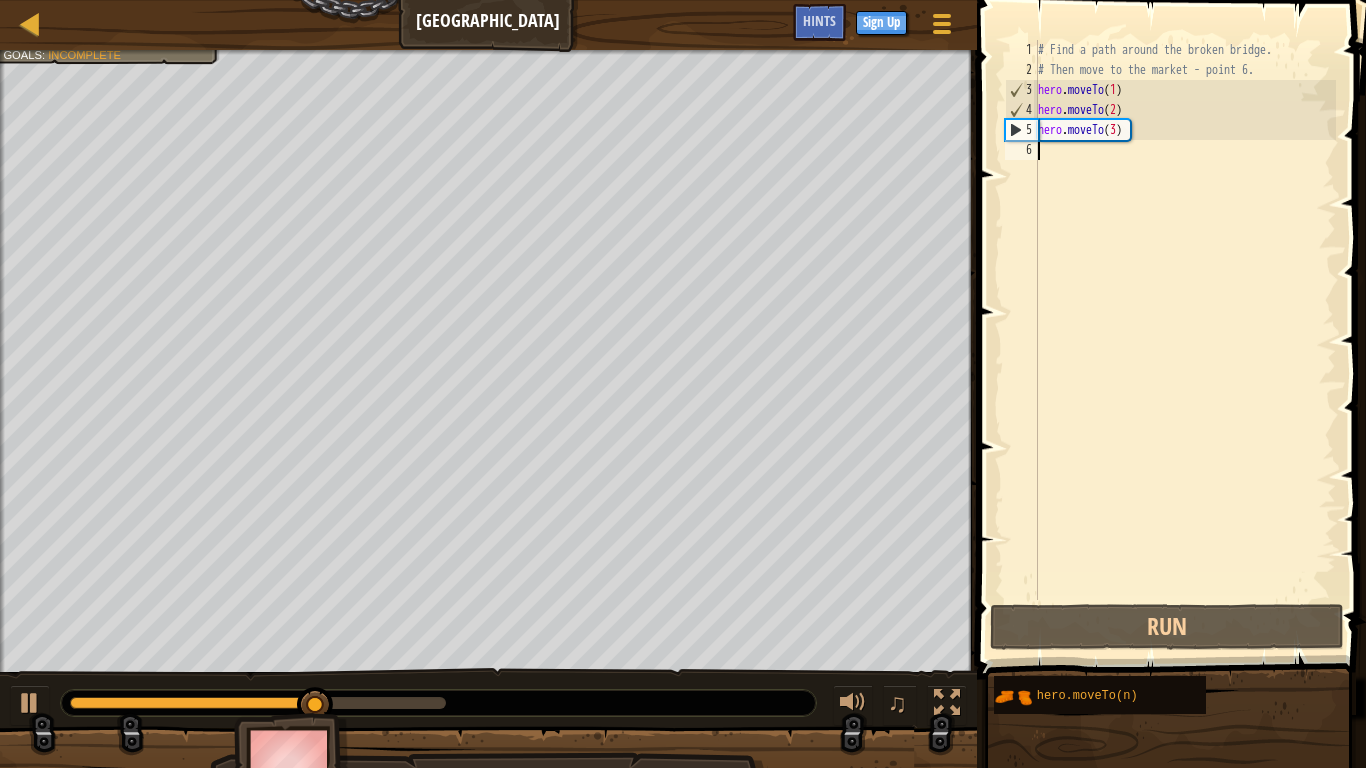 scroll, scrollTop: 9, scrollLeft: 0, axis: vertical 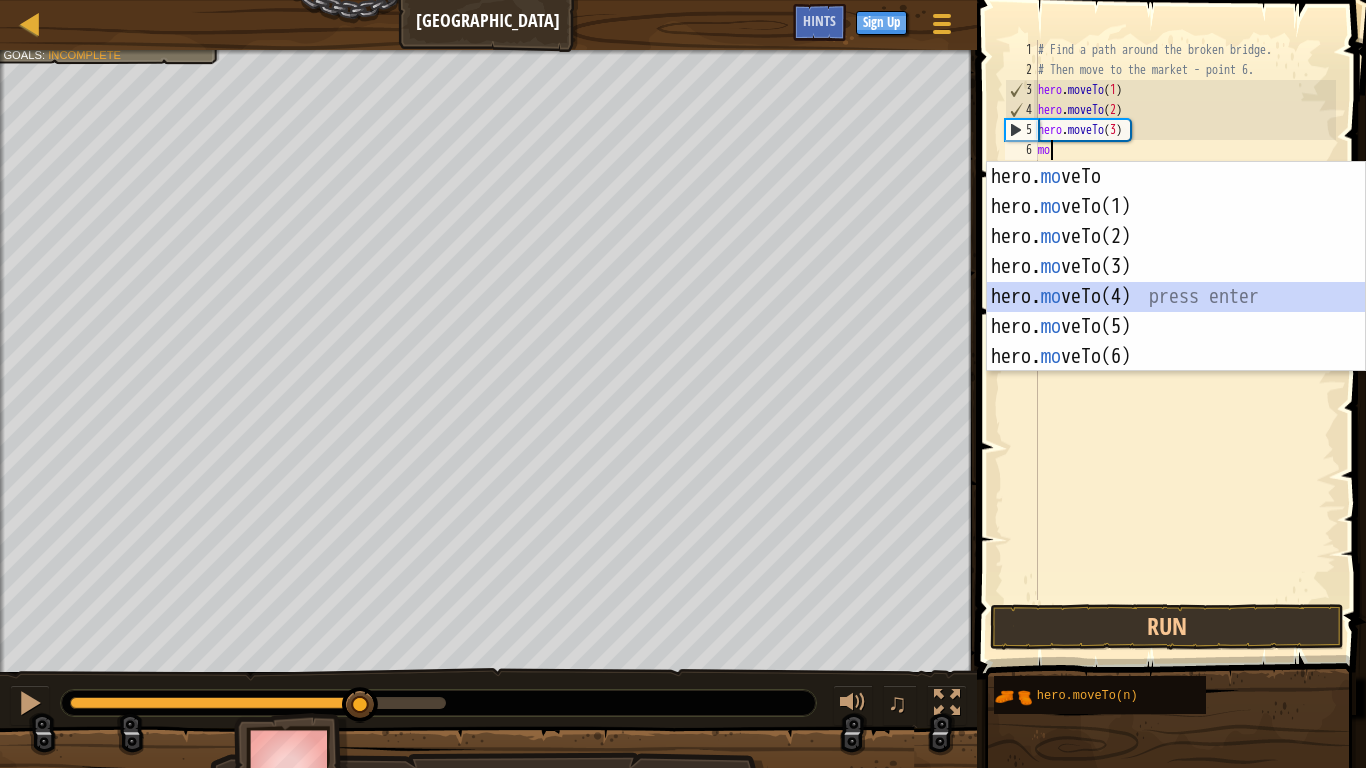 click on "hero. mo veTo press enter hero. mo veTo(1) press enter hero. mo veTo(2) press enter hero. mo veTo(3) press enter hero. mo veTo(4) press enter hero. mo veTo(5) press enter hero. mo veTo(6) press enter" at bounding box center (1176, 297) 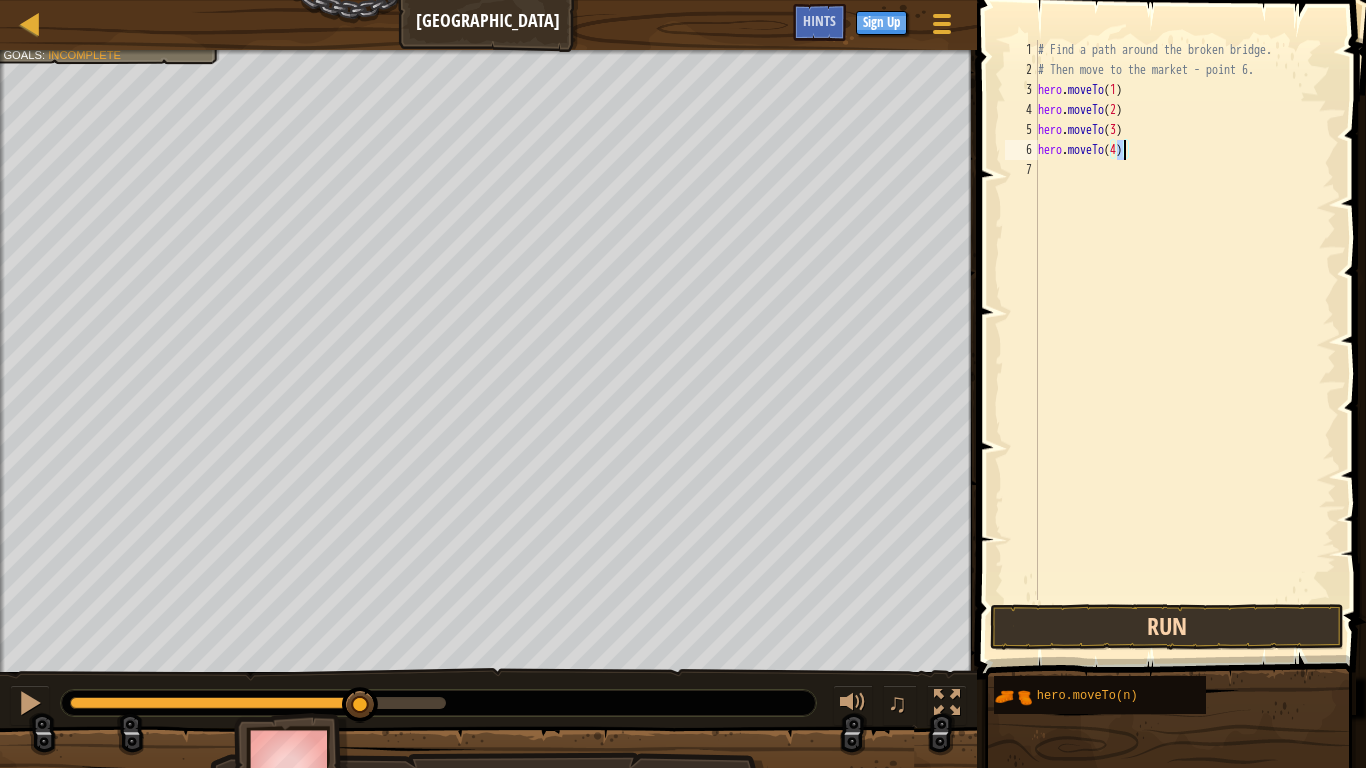 type on "hero.moveTo(4)" 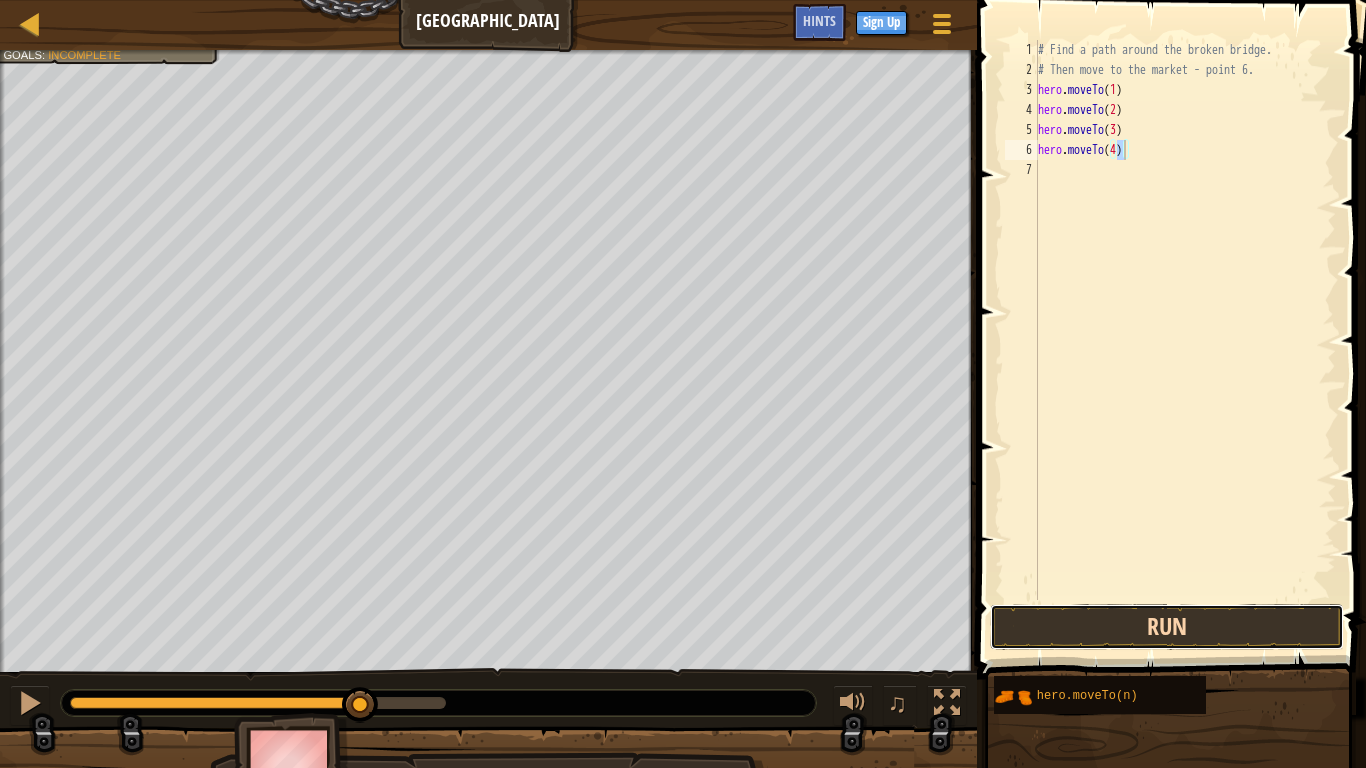 click on "Run" at bounding box center (1167, 627) 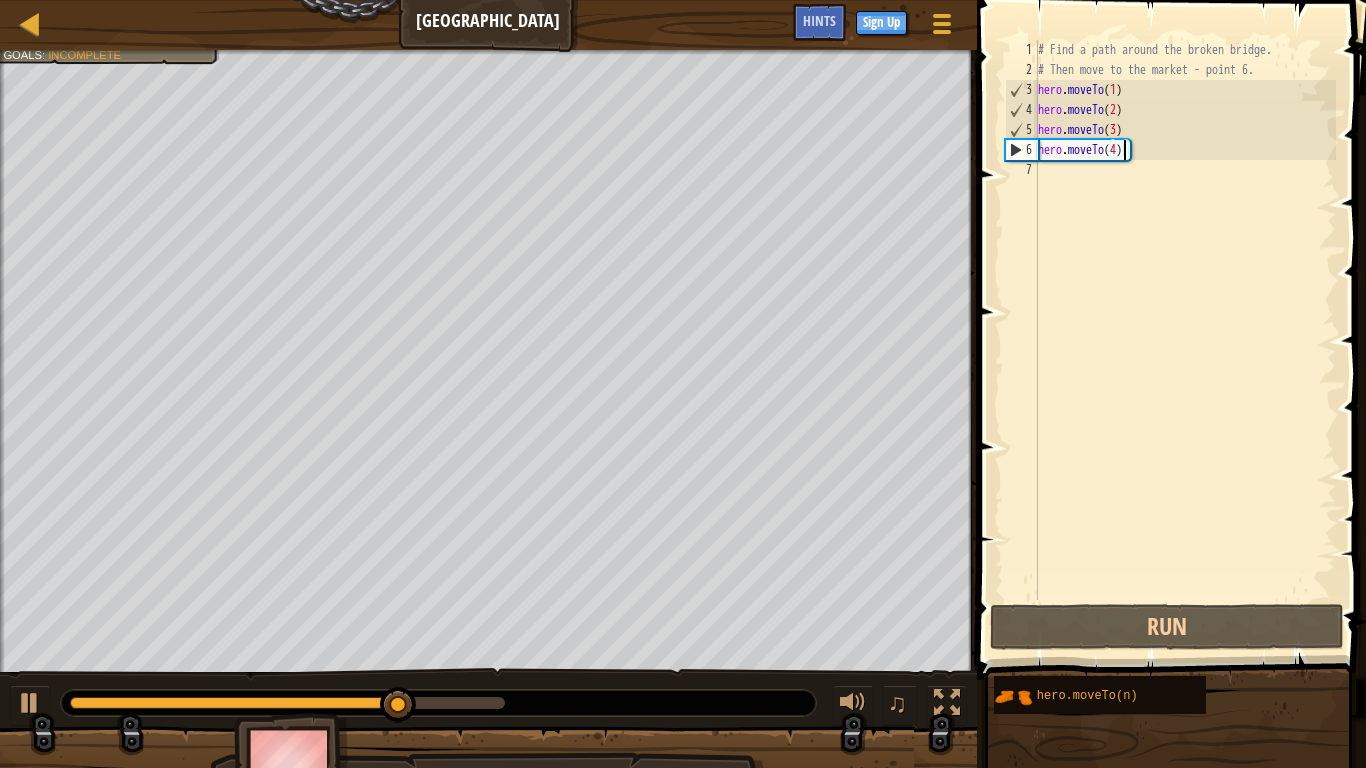 click on "# Find a path around the broken bridge. # Then move to the market - point 6. hero . moveTo ( 1 ) hero . moveTo ( 2 ) hero . moveTo ( 3 ) hero . moveTo ( 4 )" at bounding box center (1185, 340) 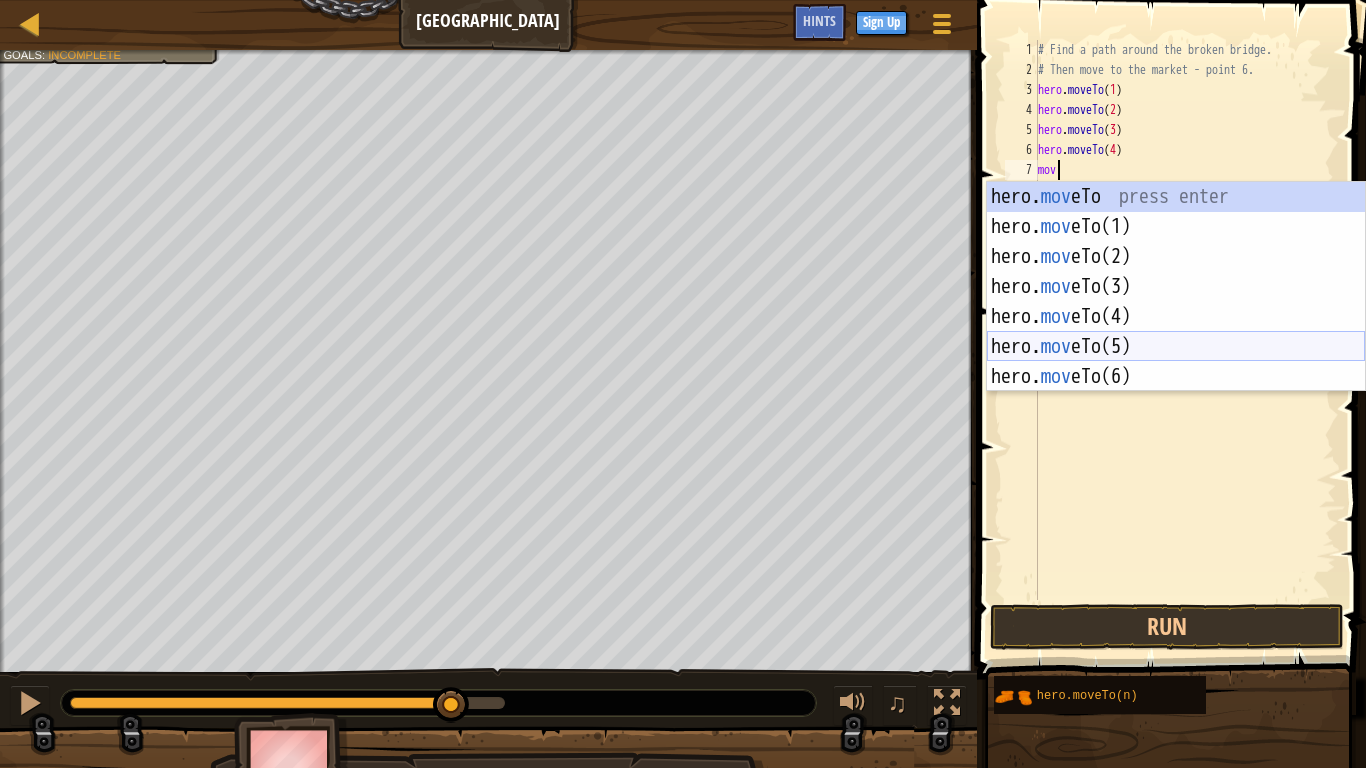 click on "hero. mov eTo press enter hero. mov eTo(1) press enter hero. mov eTo(2) press enter hero. mov eTo(3) press enter hero. mov eTo(4) press enter hero. mov eTo(5) press enter hero. mov eTo(6) press enter" at bounding box center (1176, 317) 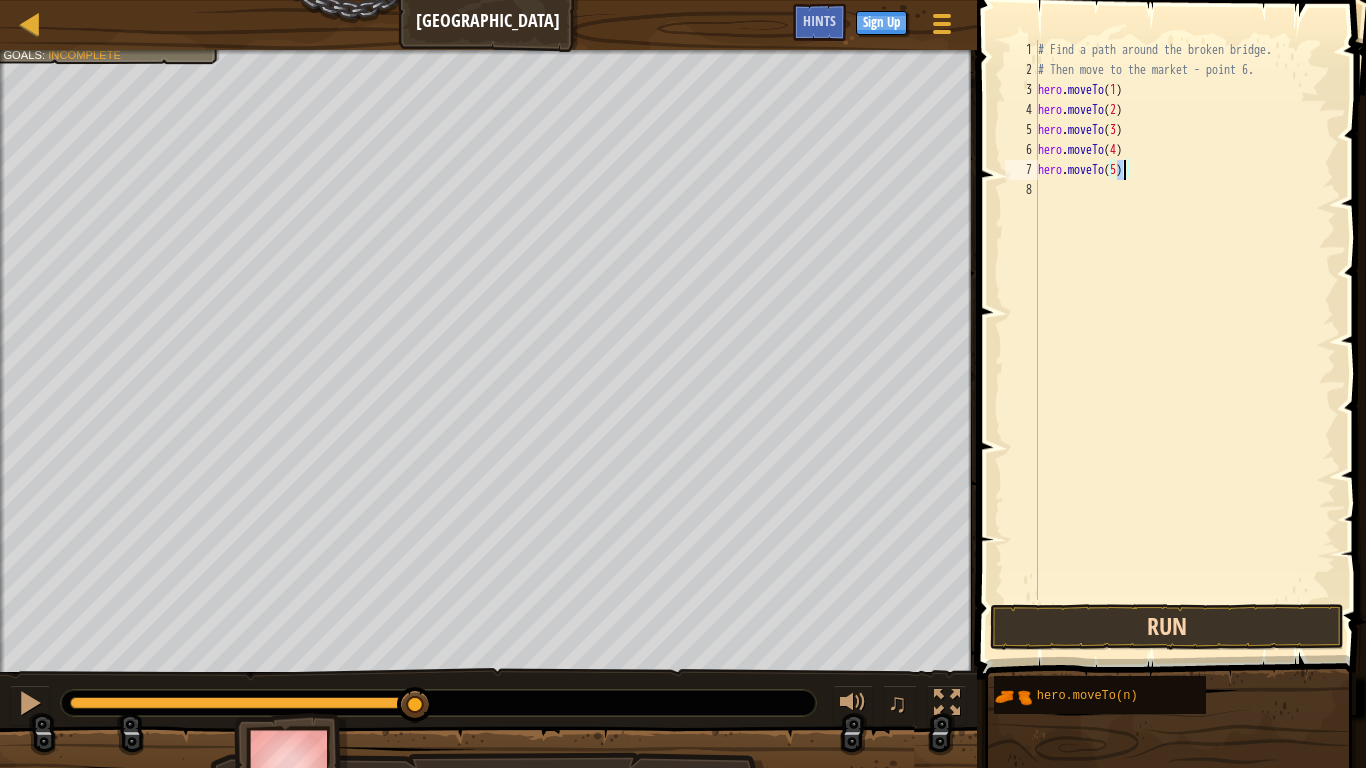 type on "hero.moveTo(5)" 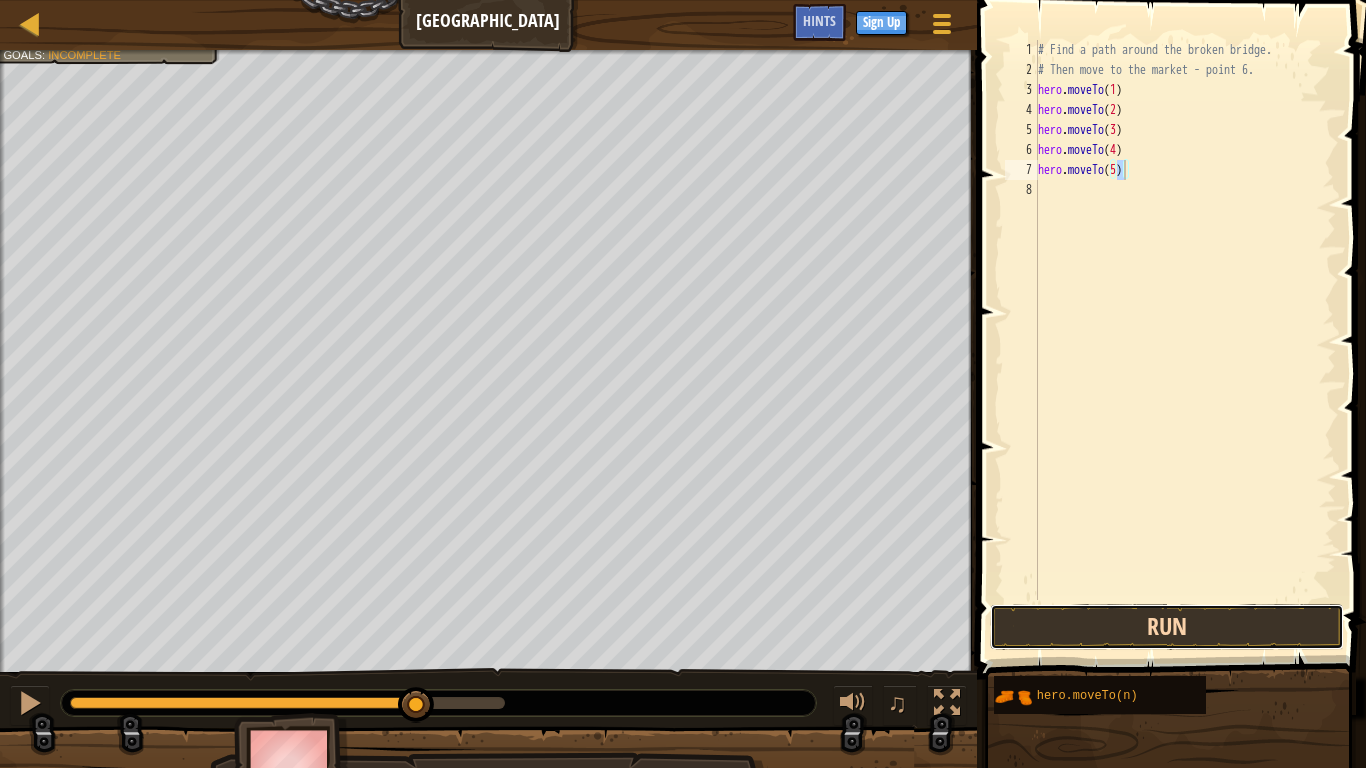 click on "Run" at bounding box center [1167, 627] 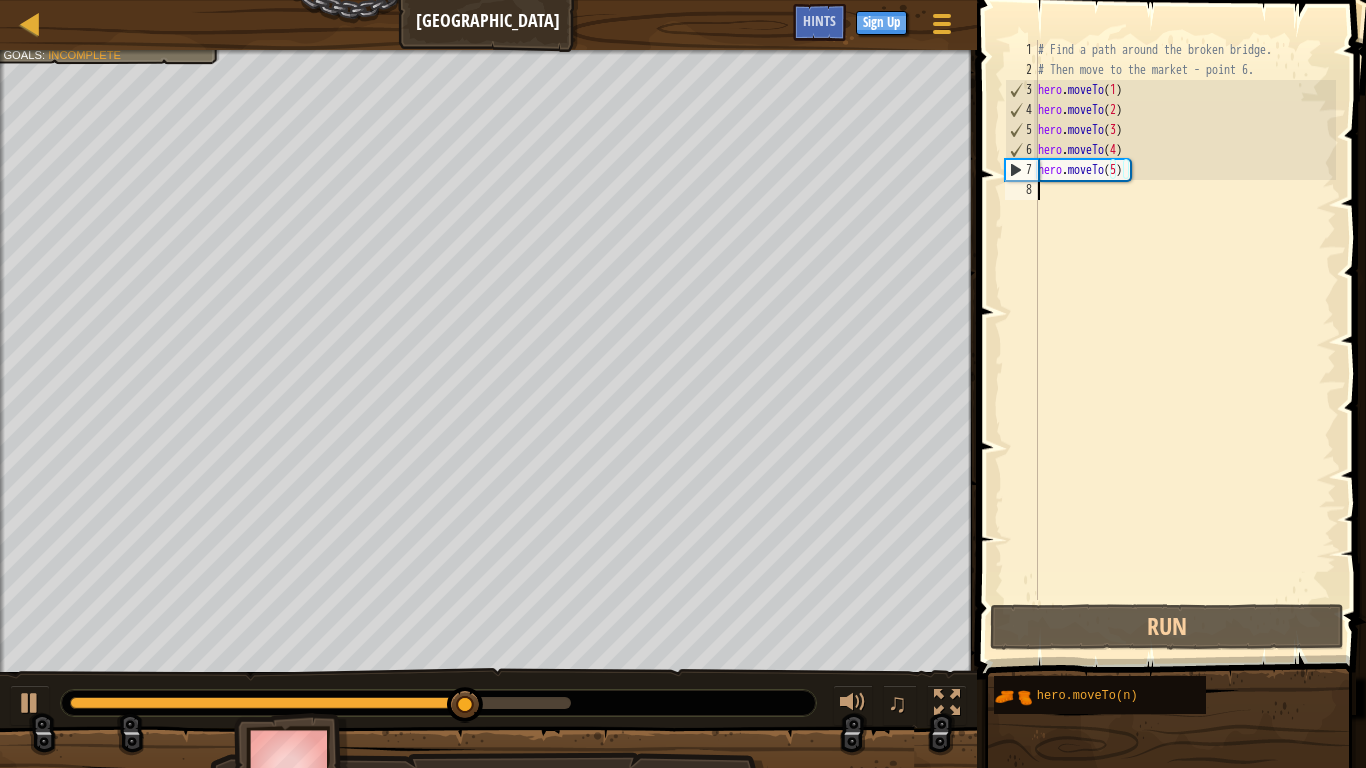 click on "# Find a path around the broken bridge. # Then move to the market - point 6. hero . moveTo ( 1 ) hero . moveTo ( 2 ) hero . moveTo ( 3 ) hero . moveTo ( 4 ) hero . moveTo ( 5 )" at bounding box center (1185, 340) 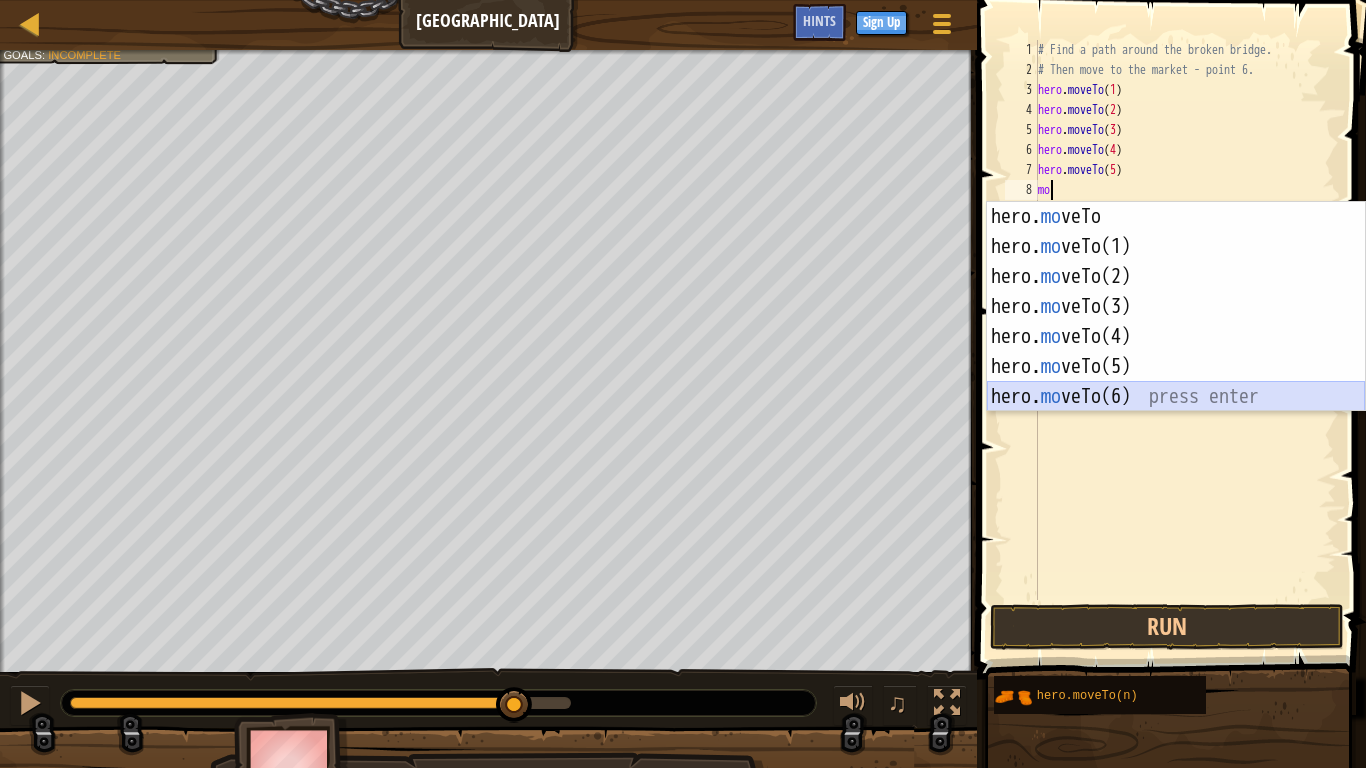 click on "hero. mo veTo press enter hero. mo veTo(1) press enter hero. mo veTo(2) press enter hero. mo veTo(3) press enter hero. mo veTo(4) press enter hero. mo veTo(5) press enter hero. mo veTo(6) press enter" at bounding box center [1176, 337] 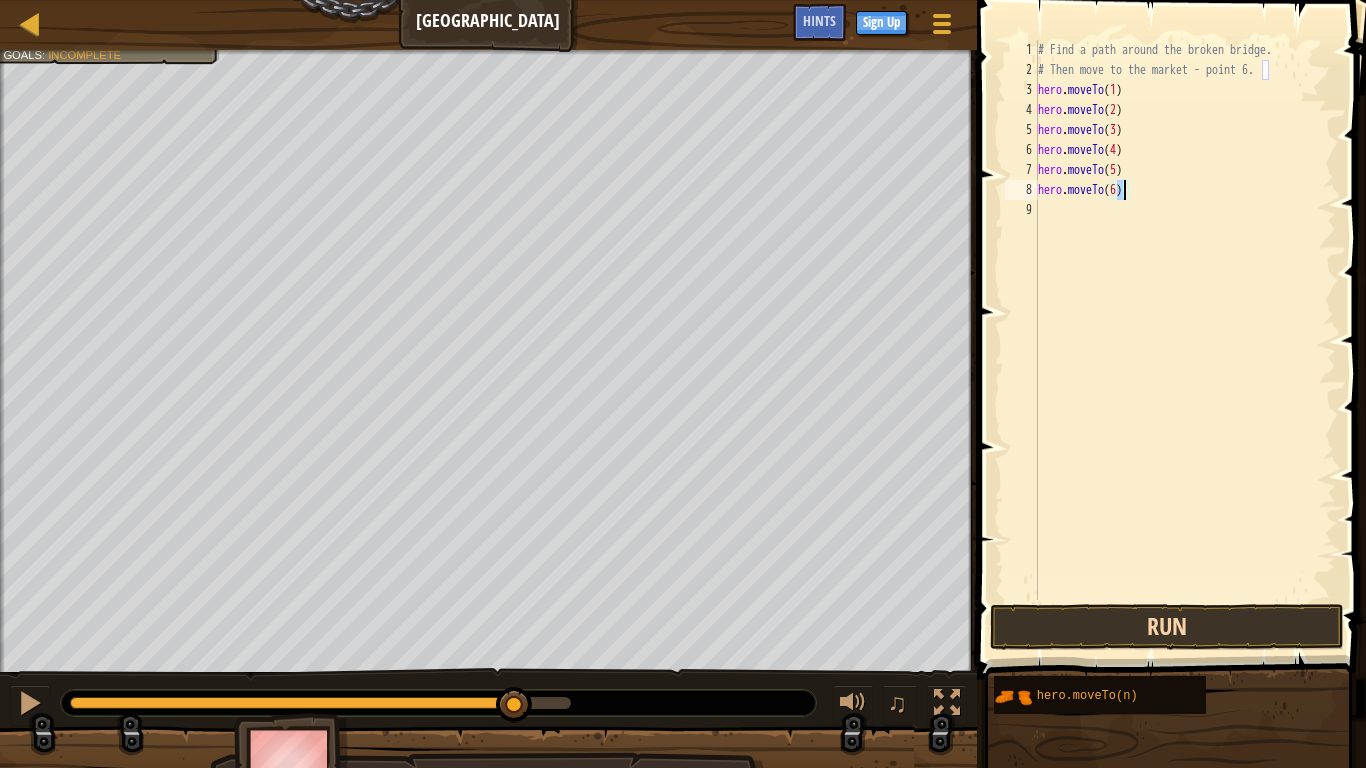 type on "hero.moveTo(6)" 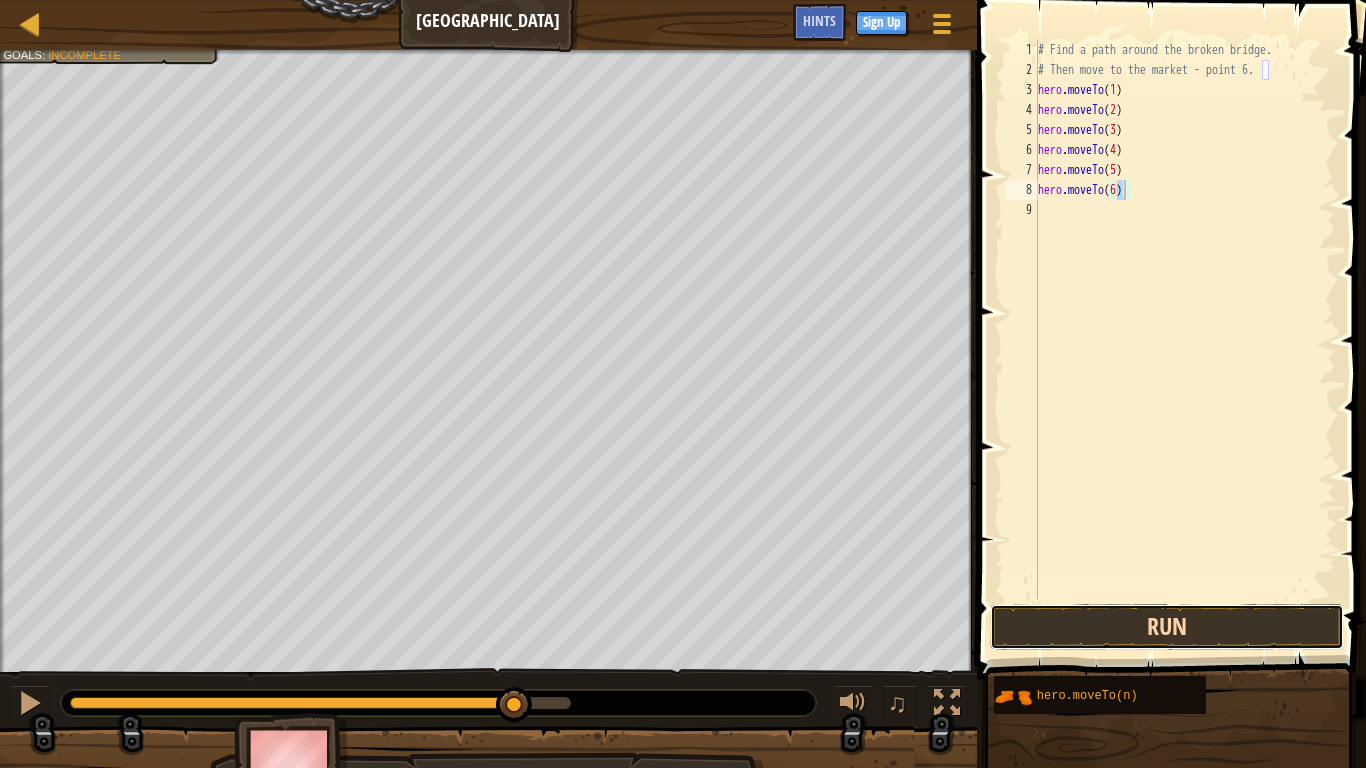 click on "Run" at bounding box center (1167, 627) 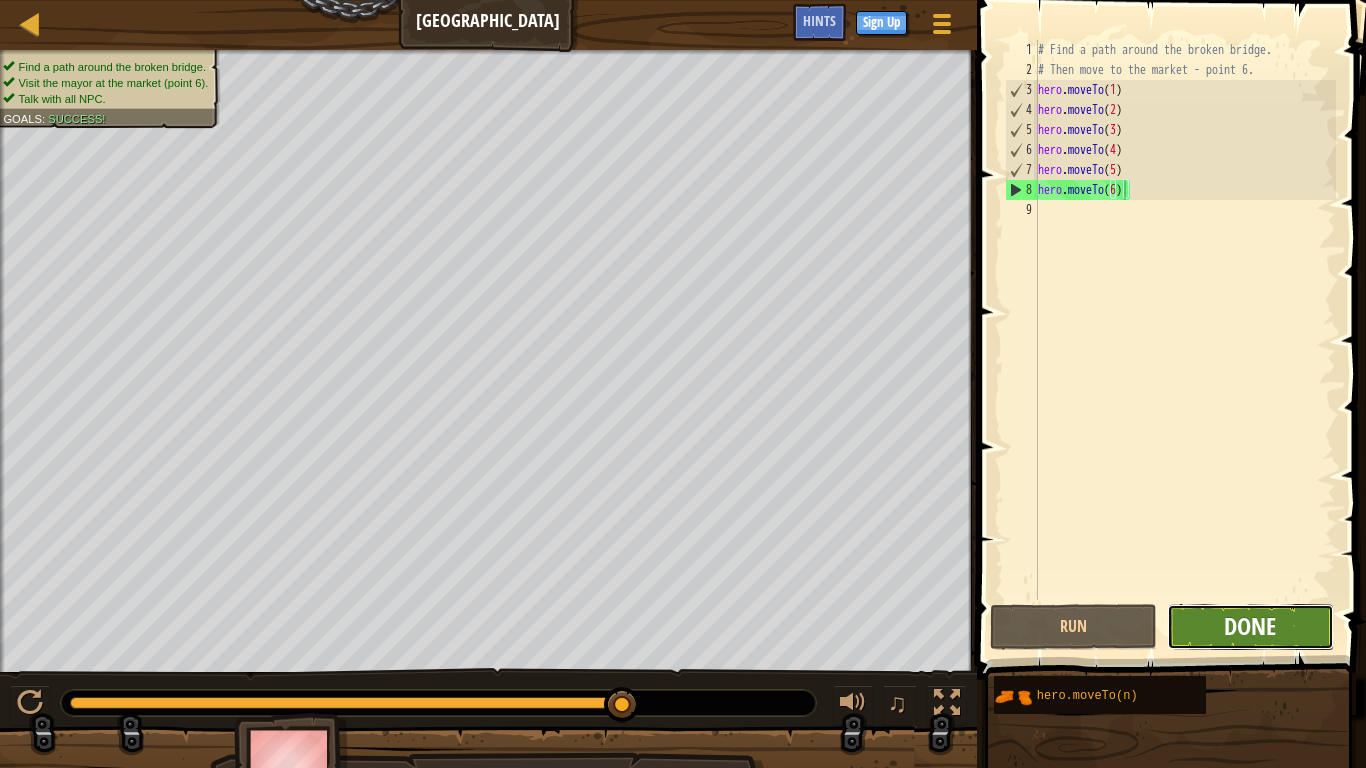click on "Done" at bounding box center [1250, 626] 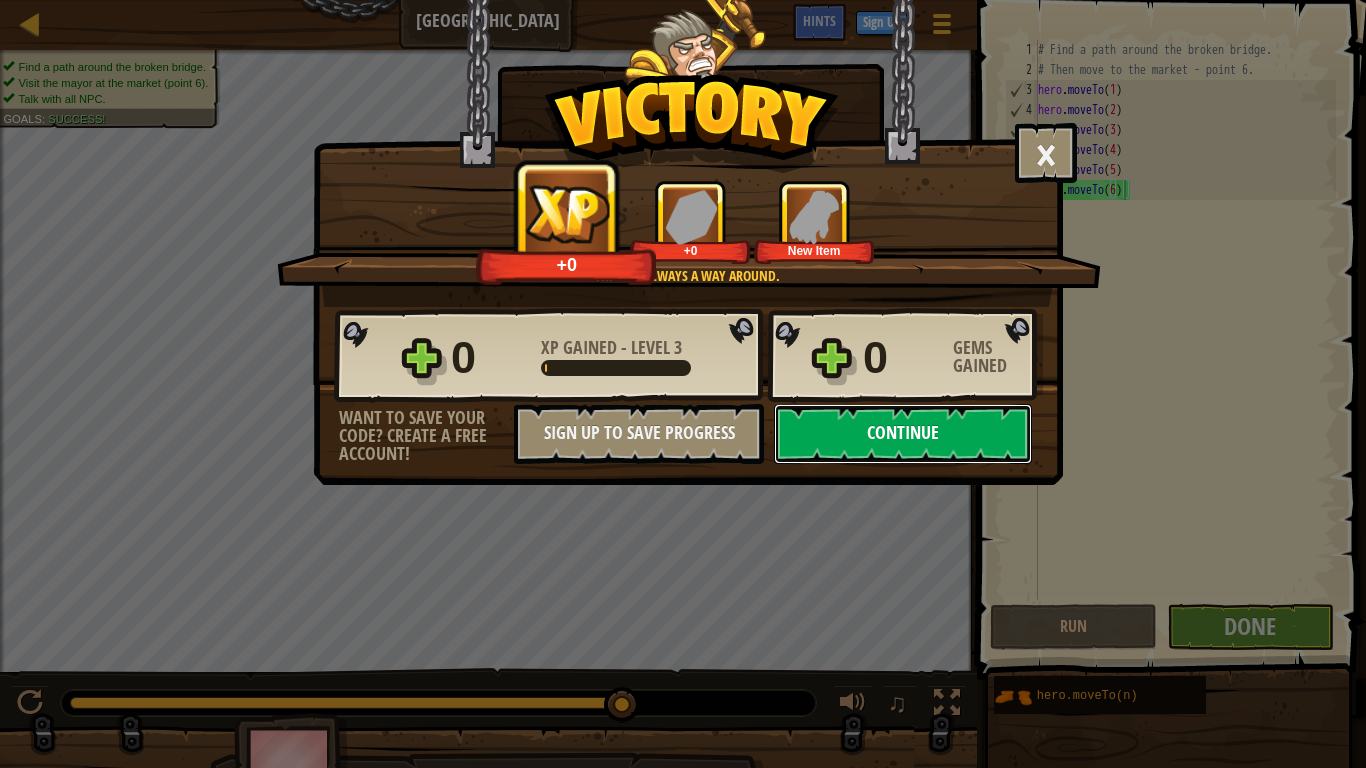 click on "Continue" at bounding box center (903, 434) 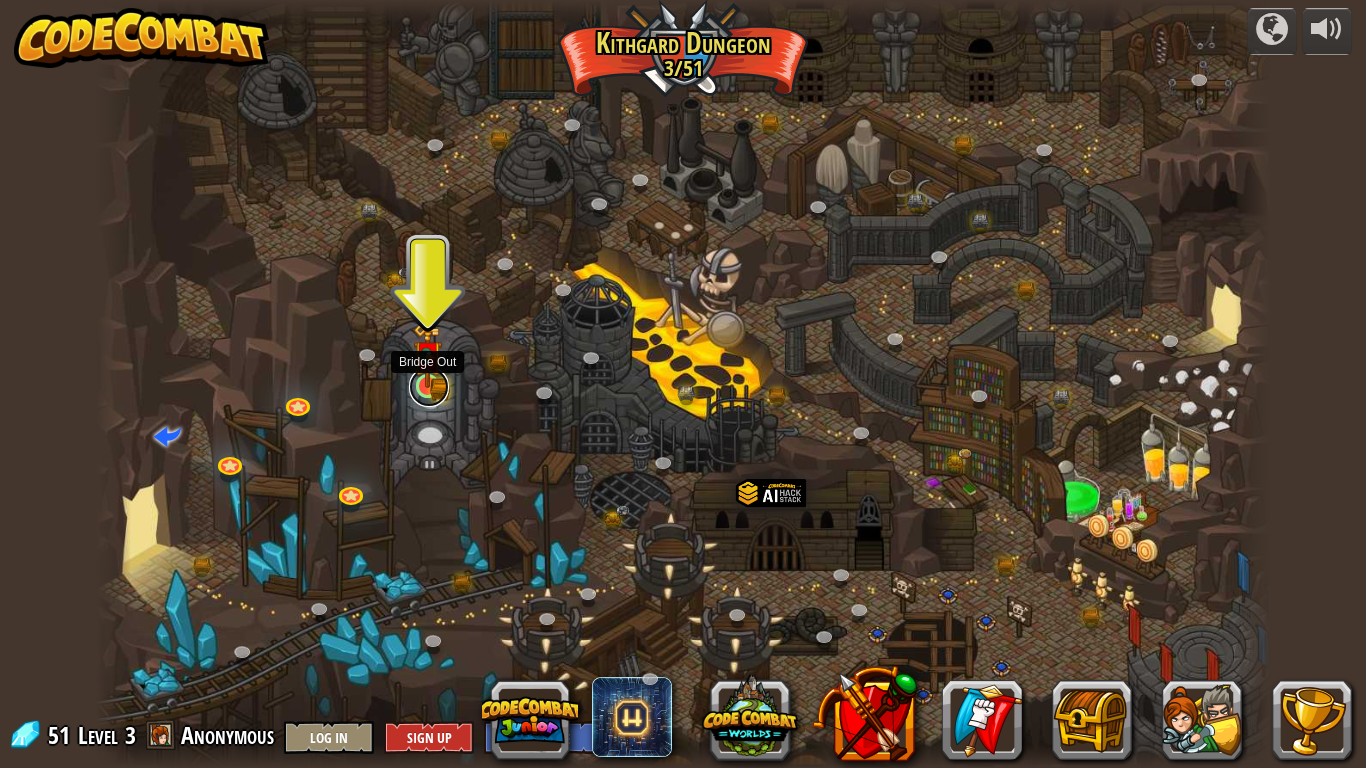 click at bounding box center [429, 387] 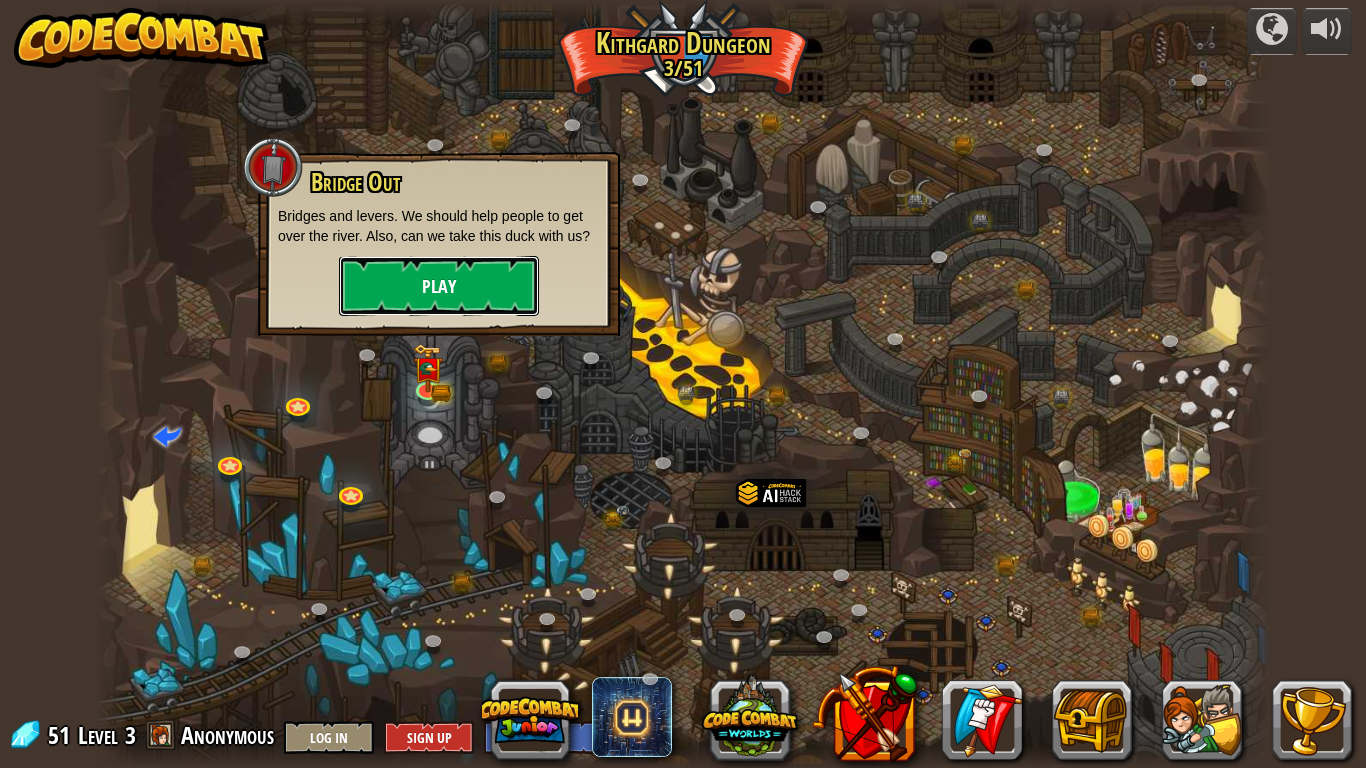 click on "Play" at bounding box center (439, 286) 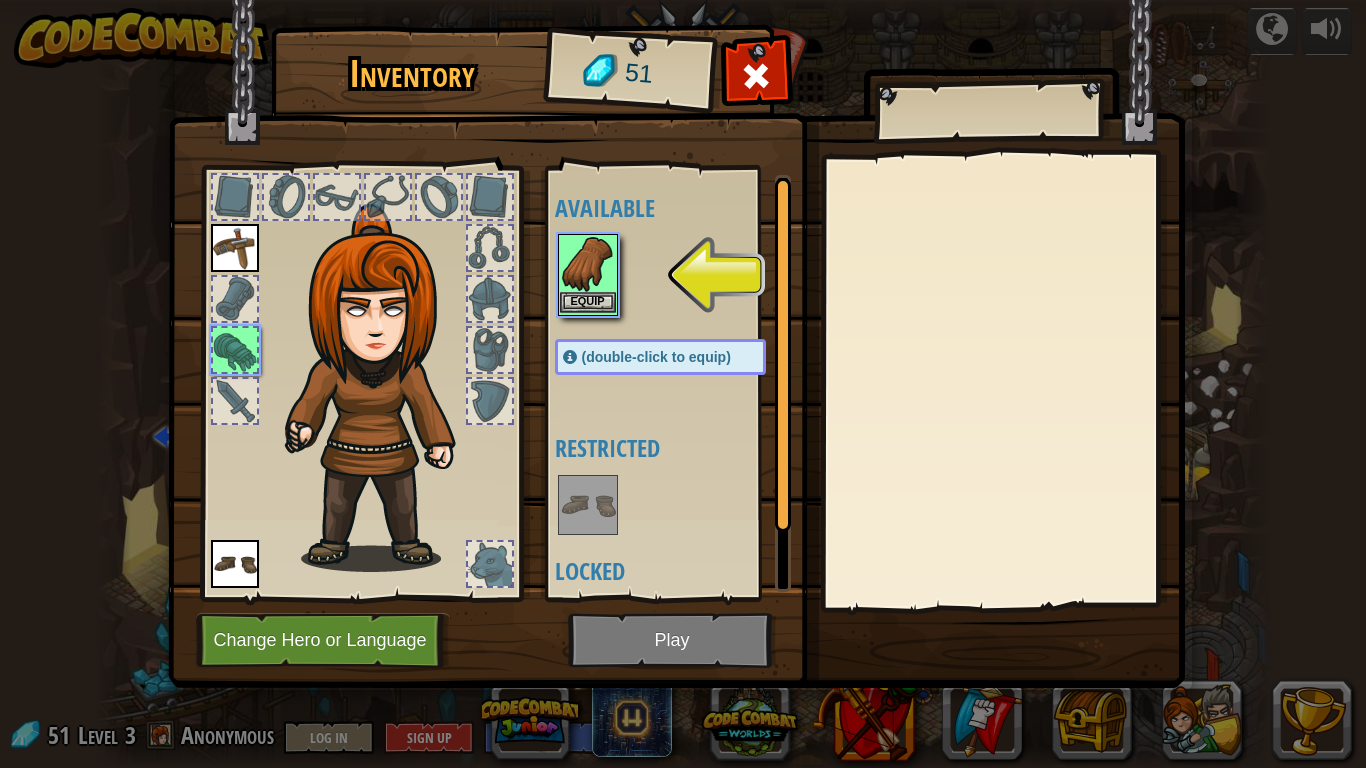 click at bounding box center (588, 264) 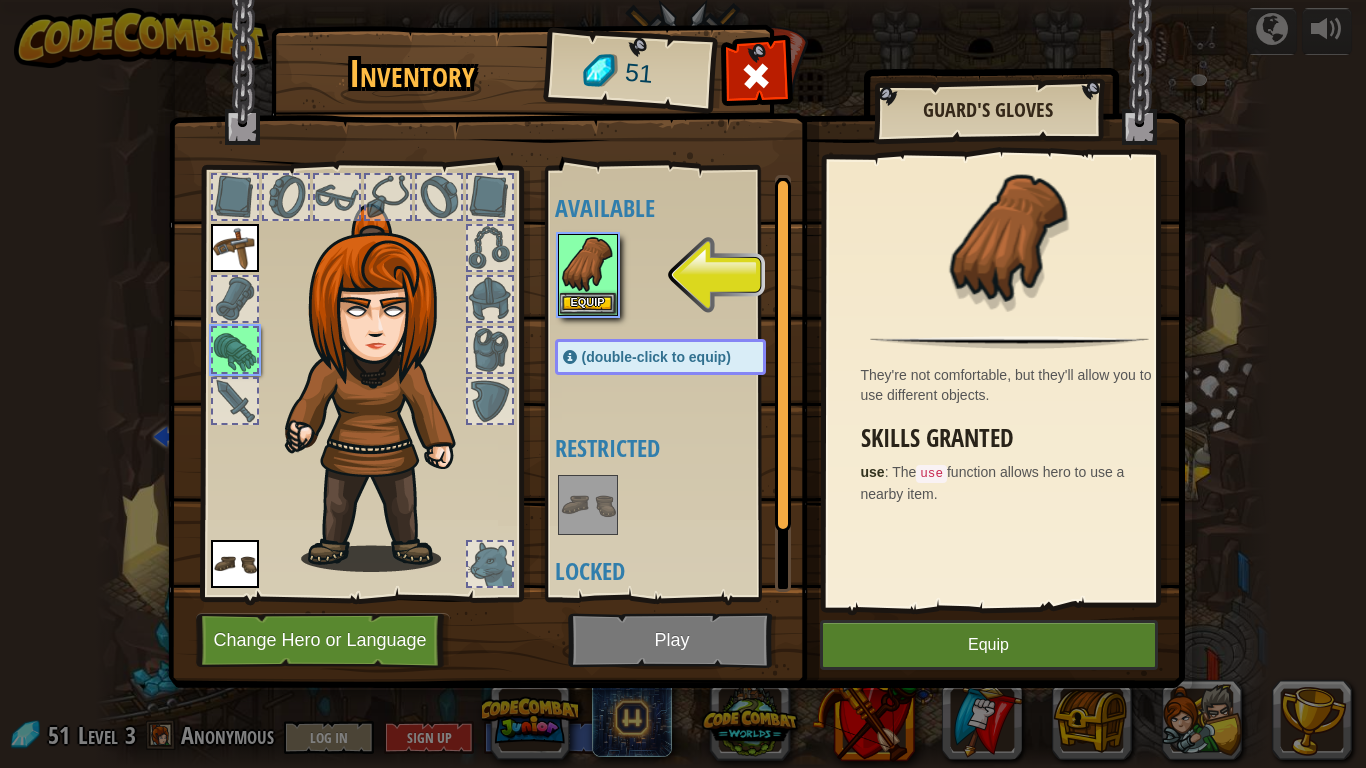 click at bounding box center [235, 299] 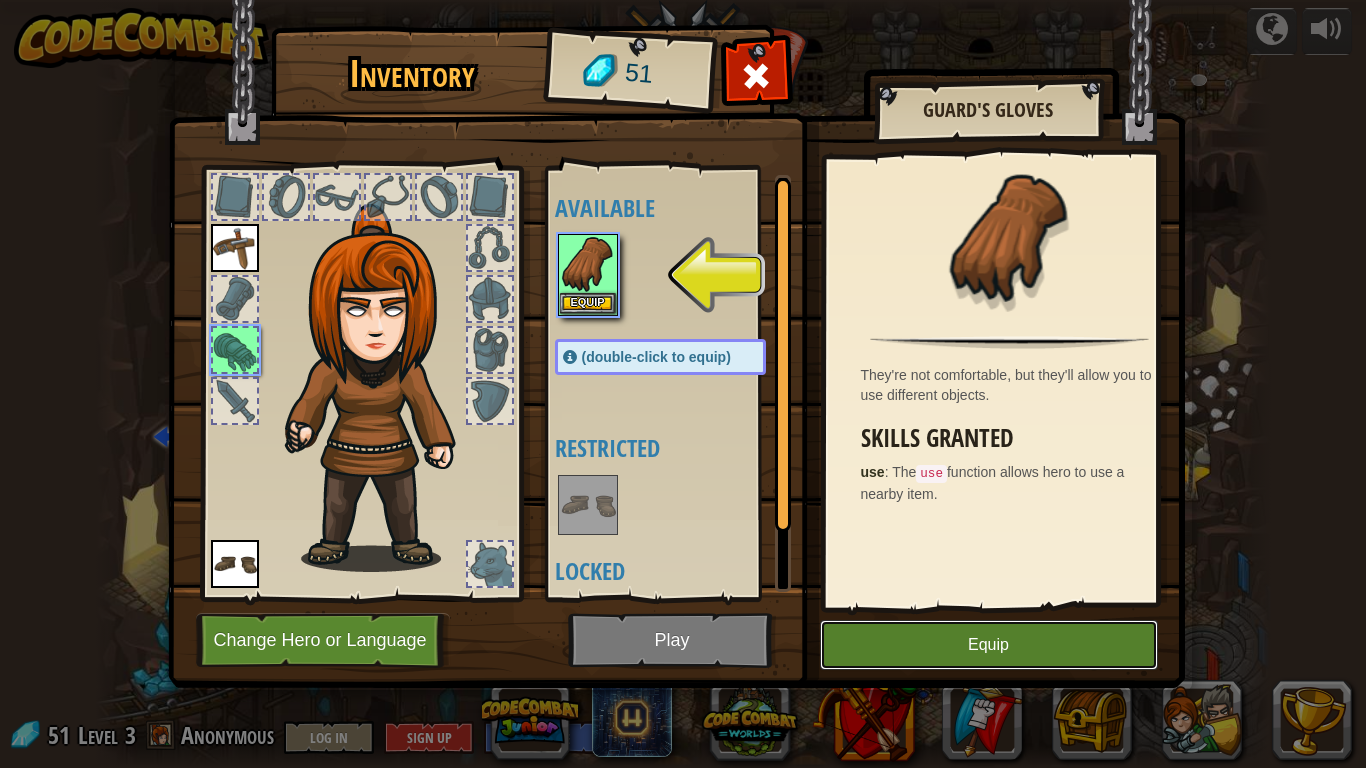 click on "Equip" at bounding box center [989, 645] 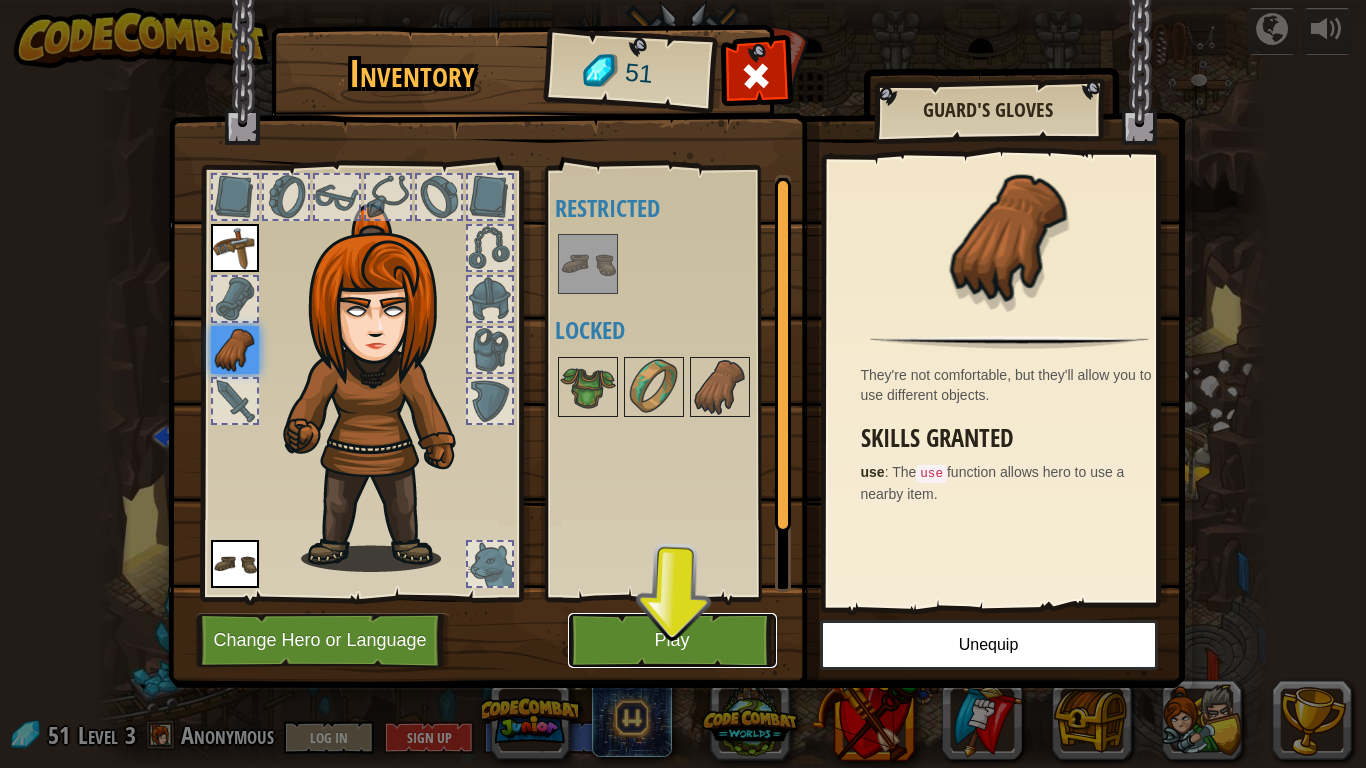 click on "Play" at bounding box center [672, 640] 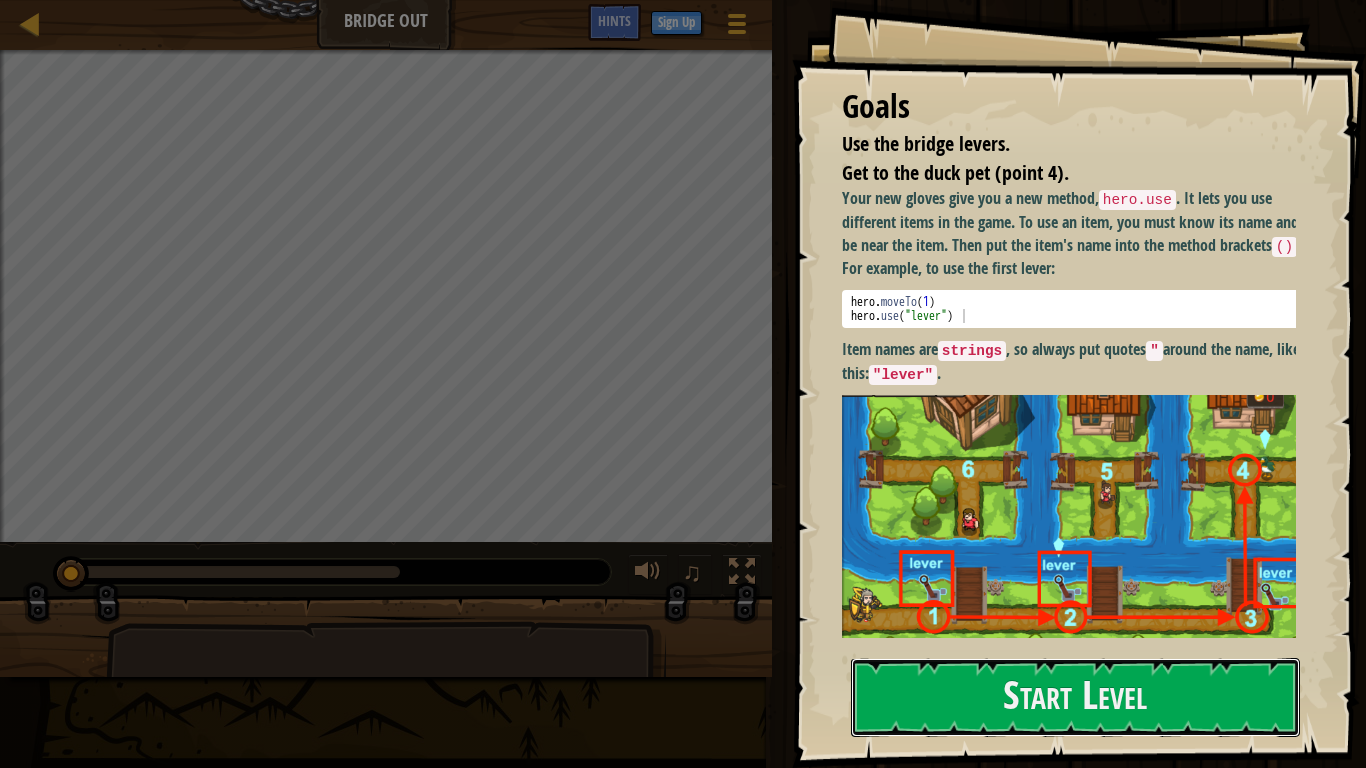 click on "Start Level" at bounding box center [1075, 697] 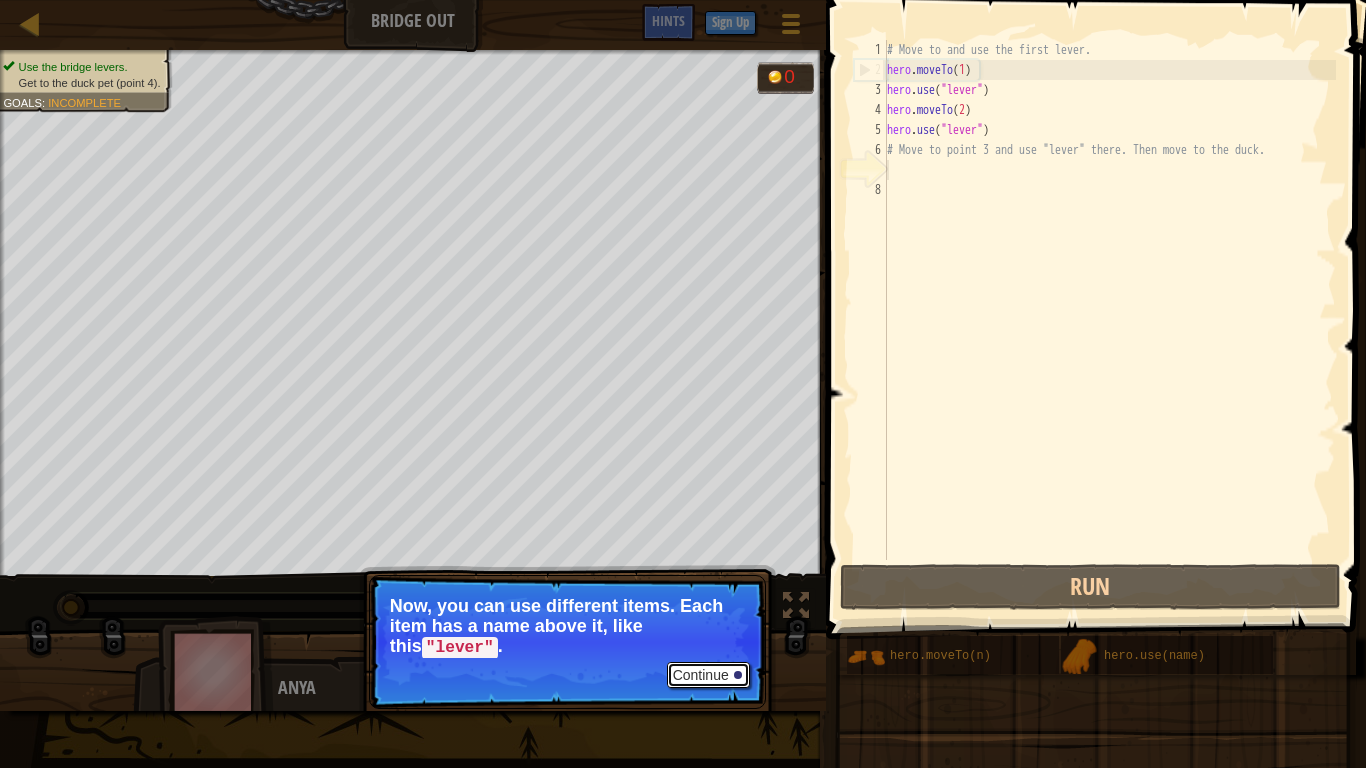 click on "Continue" at bounding box center [708, 675] 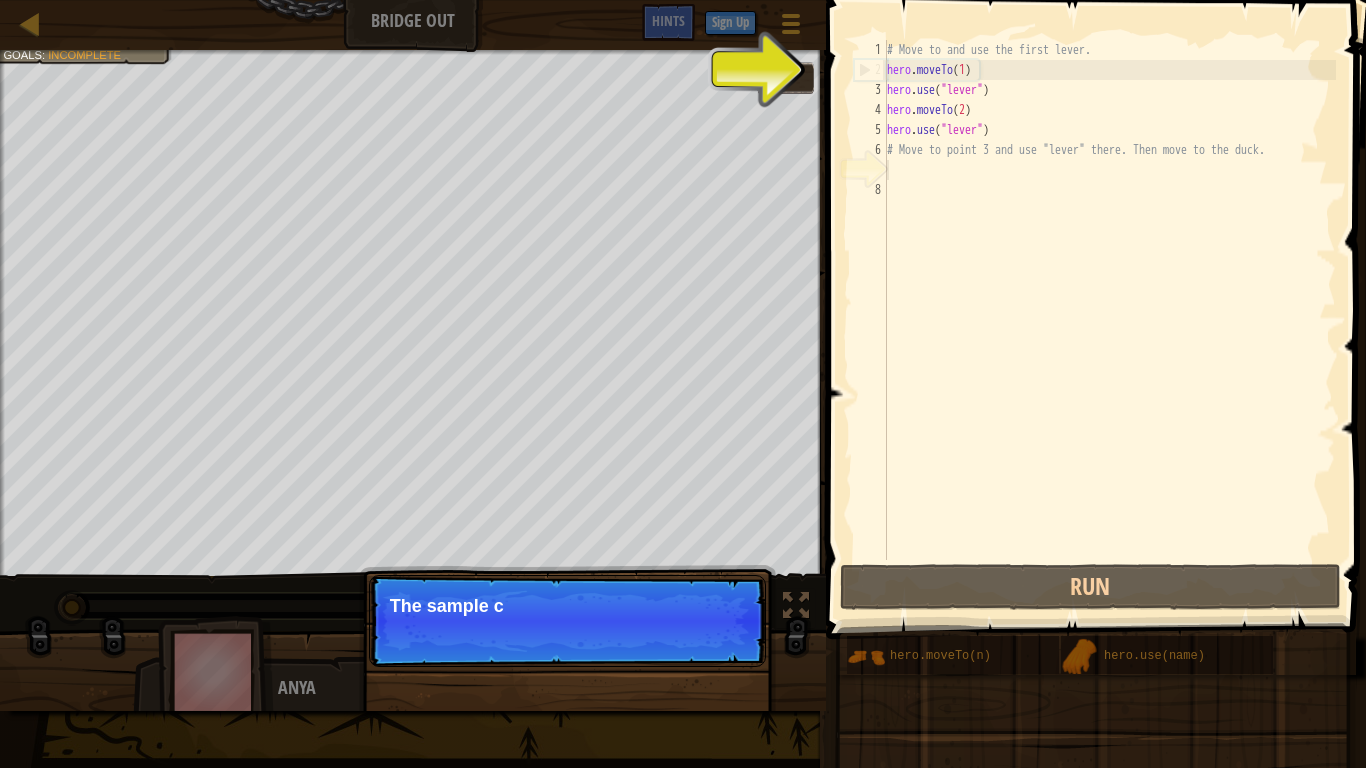 click on "Continue  The sample c" at bounding box center [567, 723] 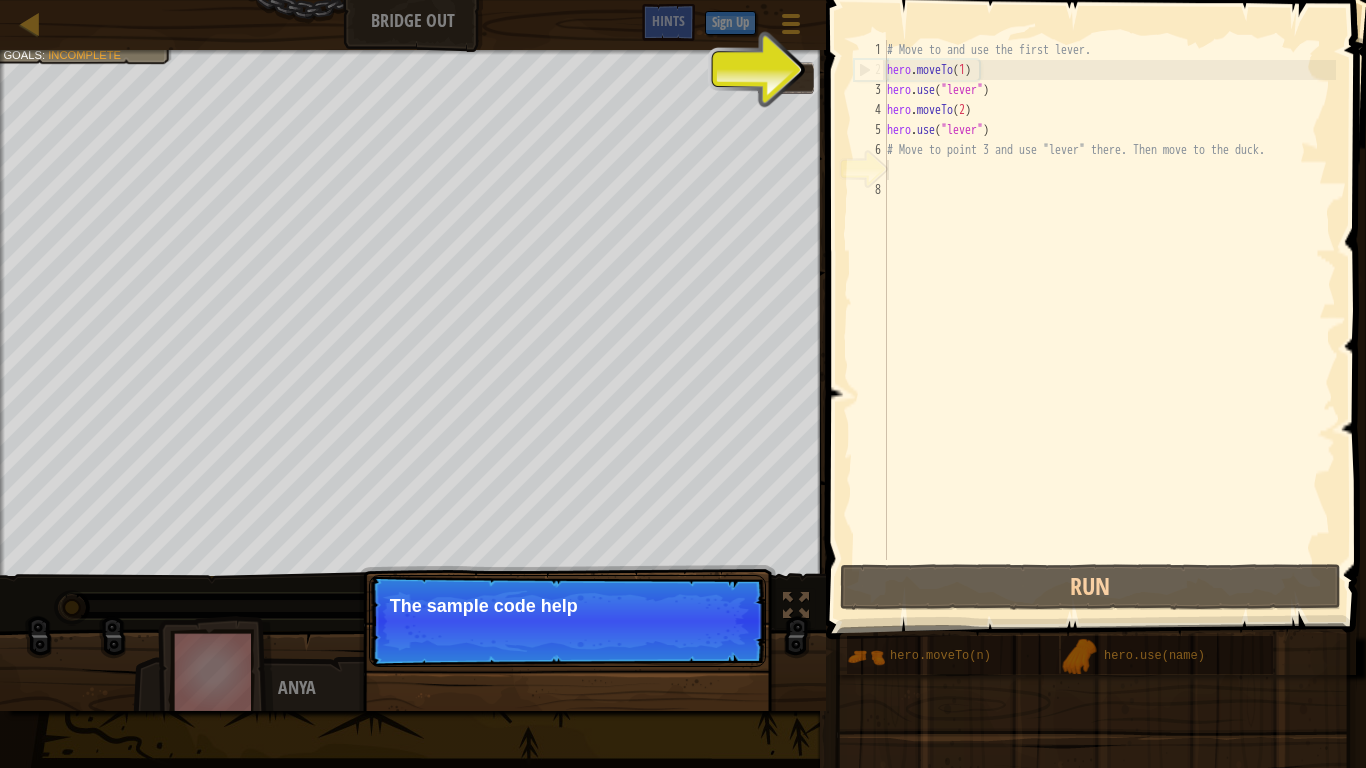 click on "Continue  The sample code help" at bounding box center [567, 723] 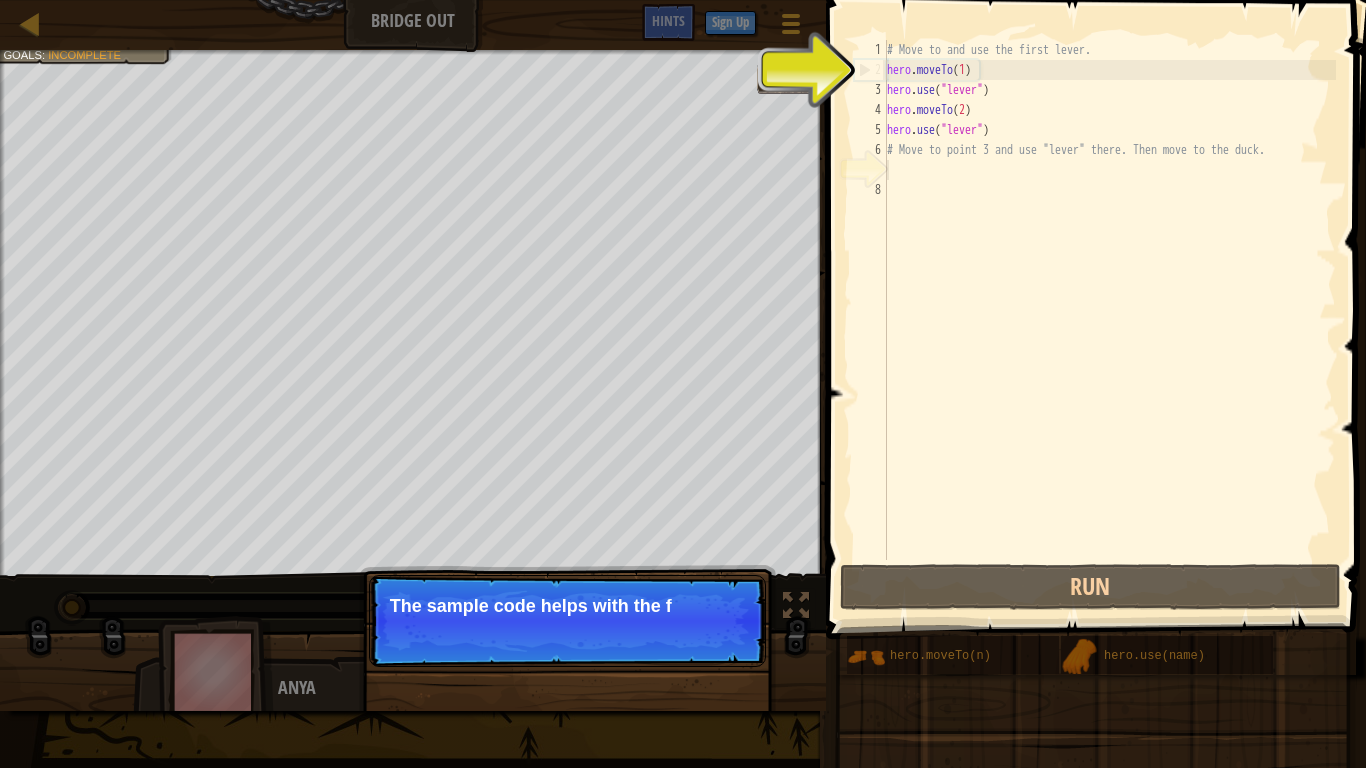 click on "Continue  The sample code helps with the f" at bounding box center [567, 723] 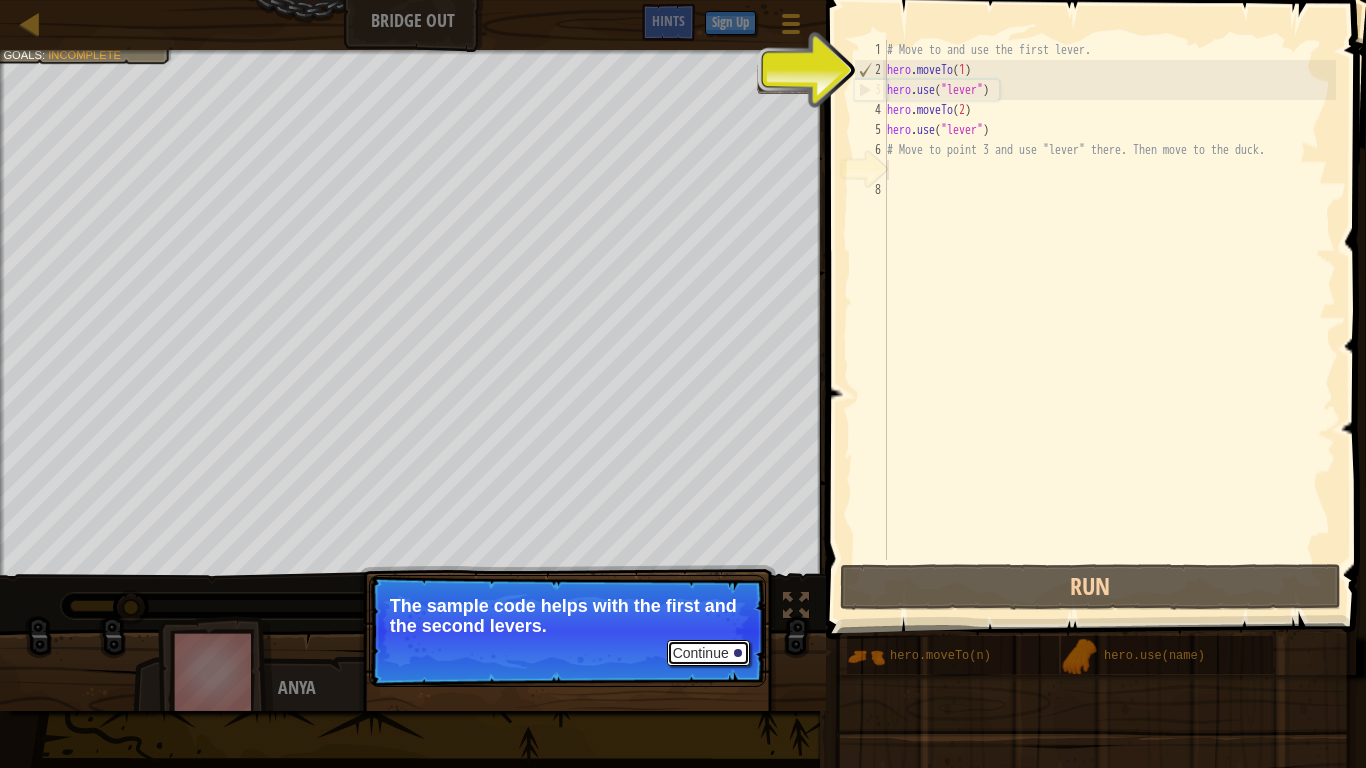 click on "Continue" at bounding box center [708, 653] 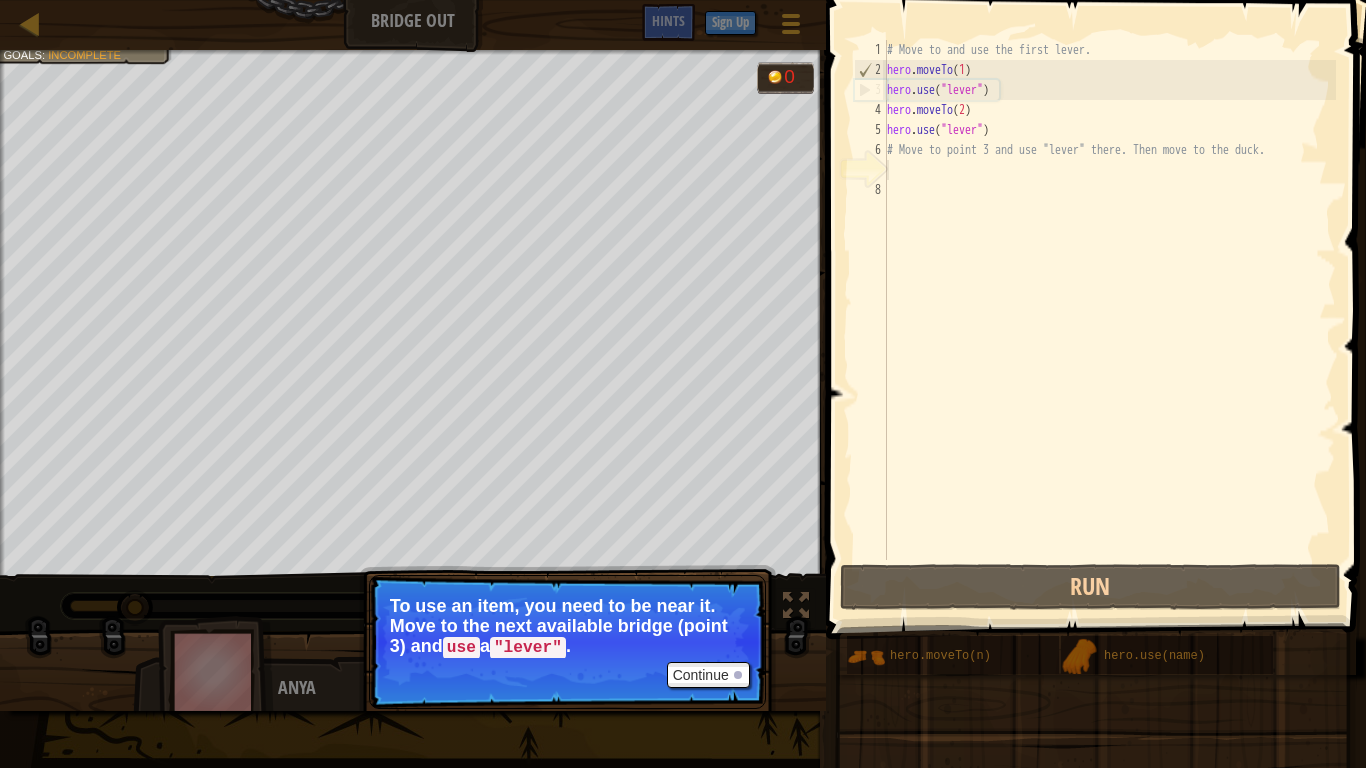 click on "To use an item, you need to be near it. Move to the next available bridge (point 3) and  use  a  "lever" ." at bounding box center (567, 627) 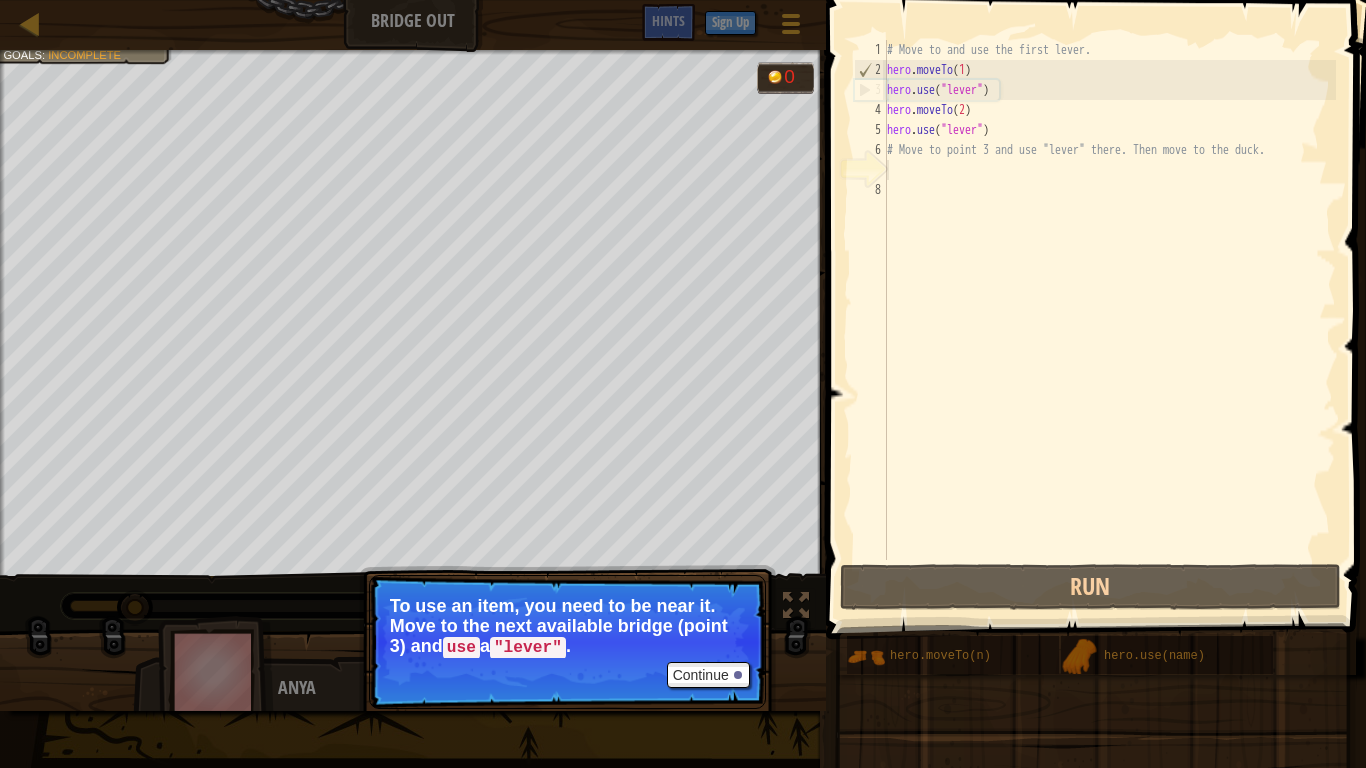 click on "To use an item, you need to be near it. Move to the next available bridge (point 3) and  use  a  "lever" ." at bounding box center (567, 627) 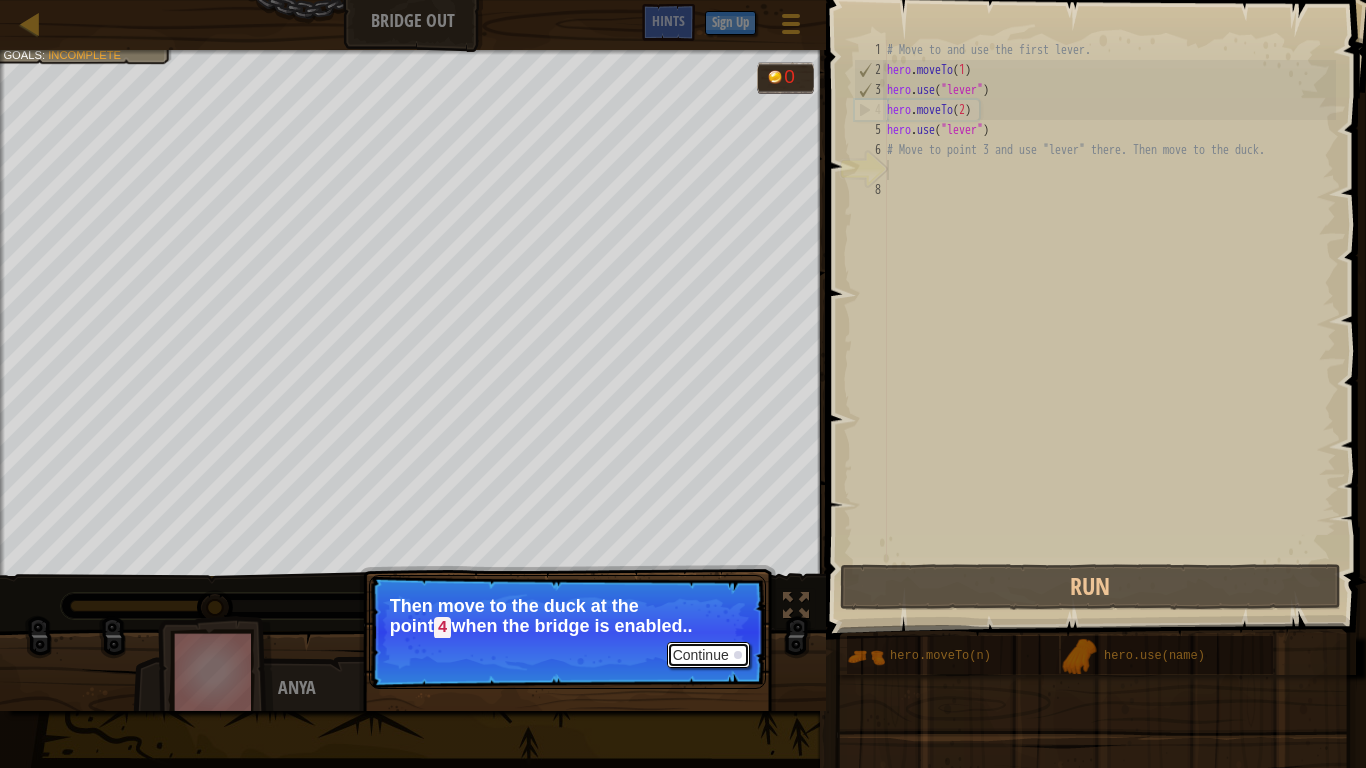 click on "Continue" at bounding box center [708, 655] 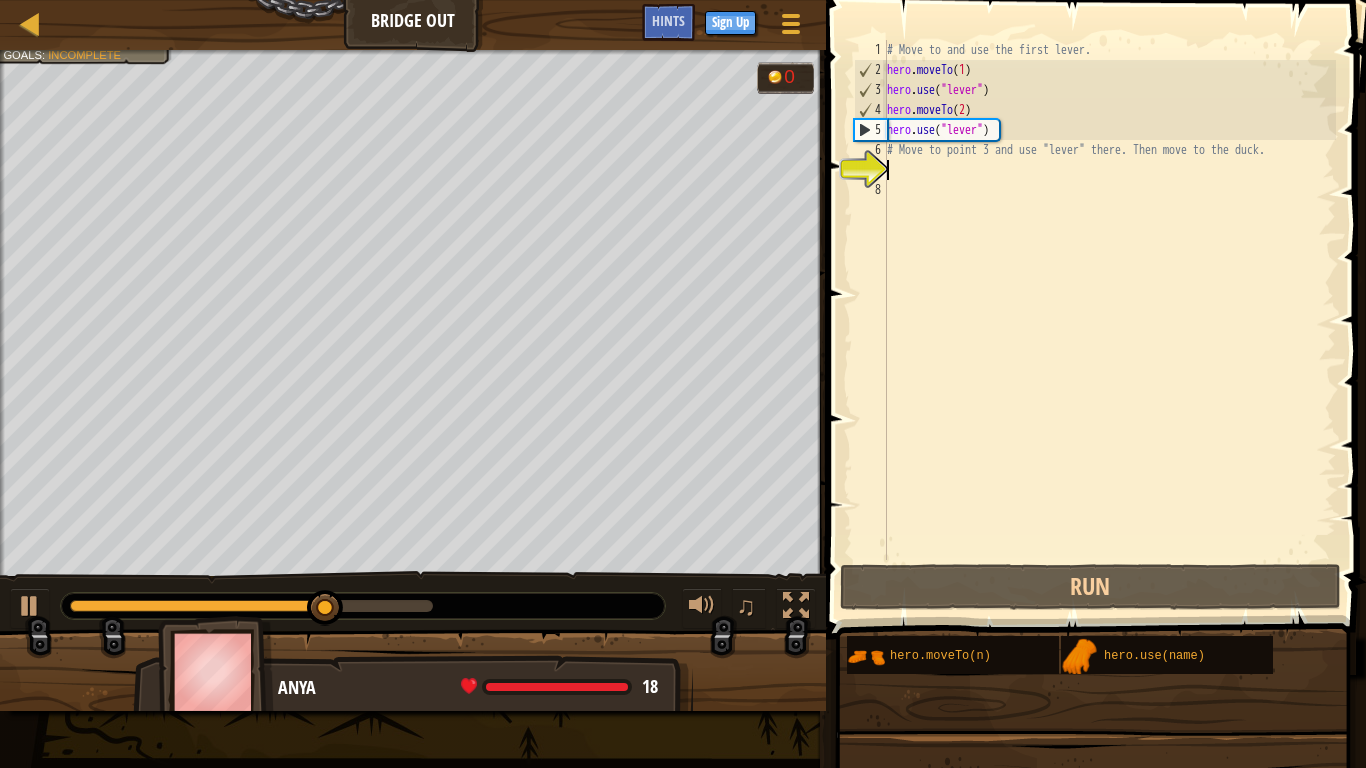 click on "# Move to and use the first lever. hero . moveTo ( 1 ) hero . use ( "lever" ) hero . moveTo ( 2 ) hero . use ( "lever" ) # Move to point 3 and use "lever" there. Then move to the duck." at bounding box center (1109, 320) 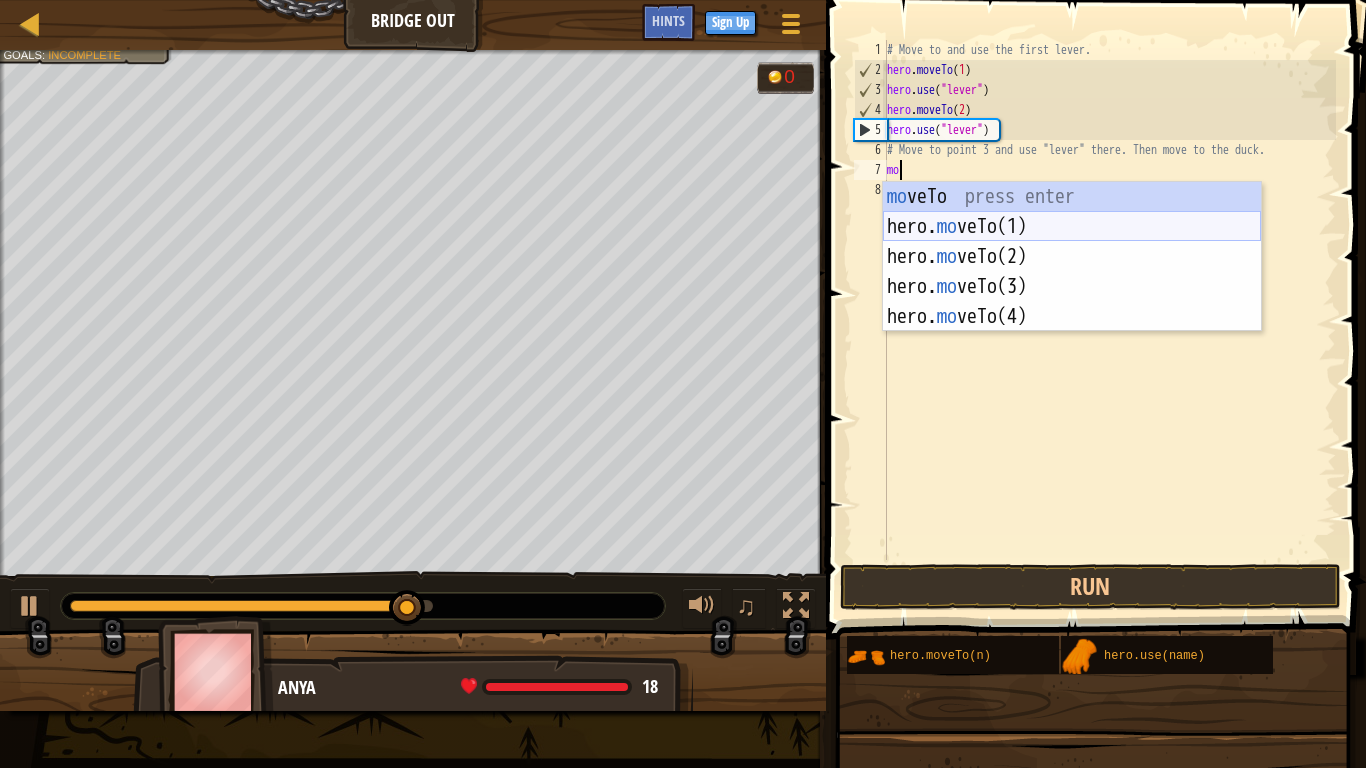 click on "mo veTo press enter hero. mo veTo(1) press enter hero. mo veTo(2) press enter hero. mo veTo(3) press enter hero. mo veTo(4) press enter" at bounding box center (1072, 287) 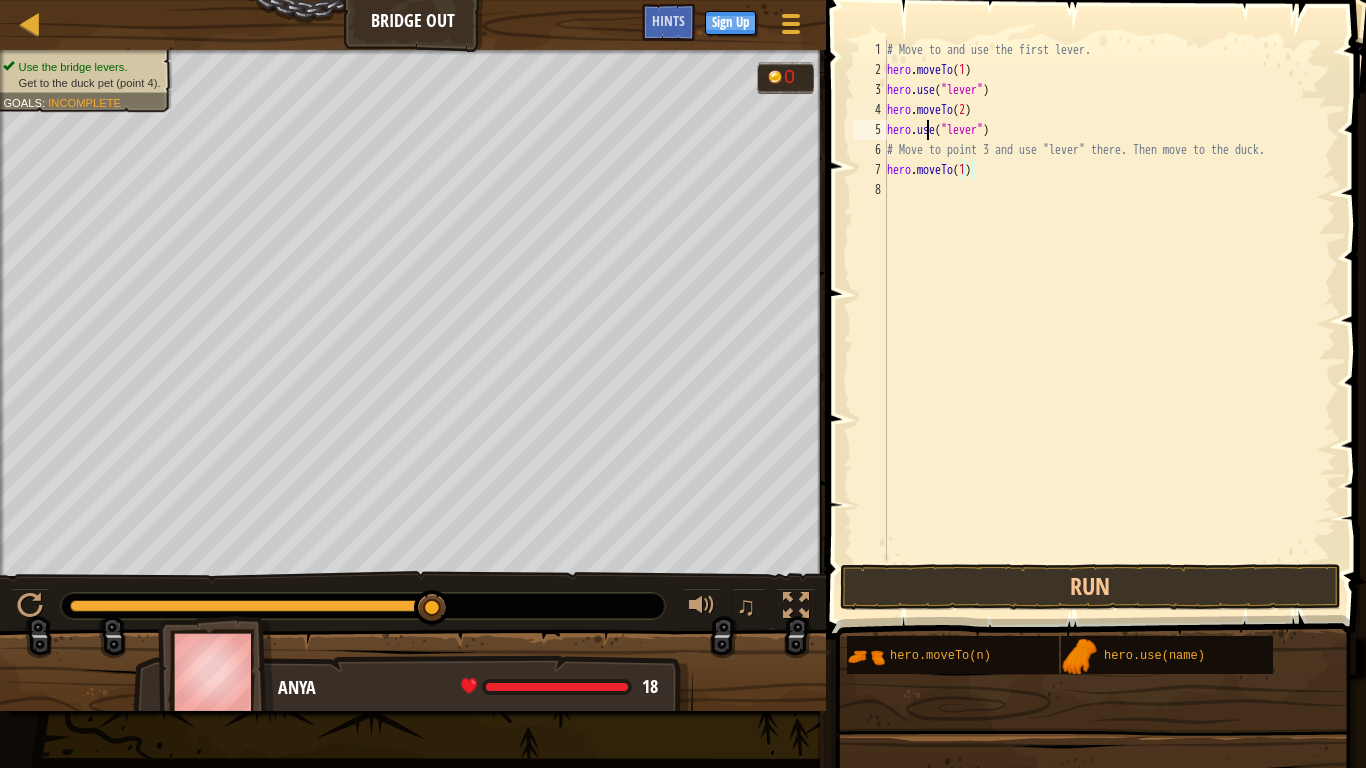 click on "# Move to and use the first lever. hero . moveTo ( 1 ) hero . use ( "lever" ) hero . moveTo ( 2 ) hero . use ( "lever" ) # Move to point 3 and use "lever" there. Then move to the duck. hero . moveTo ( 1 )" at bounding box center [1109, 320] 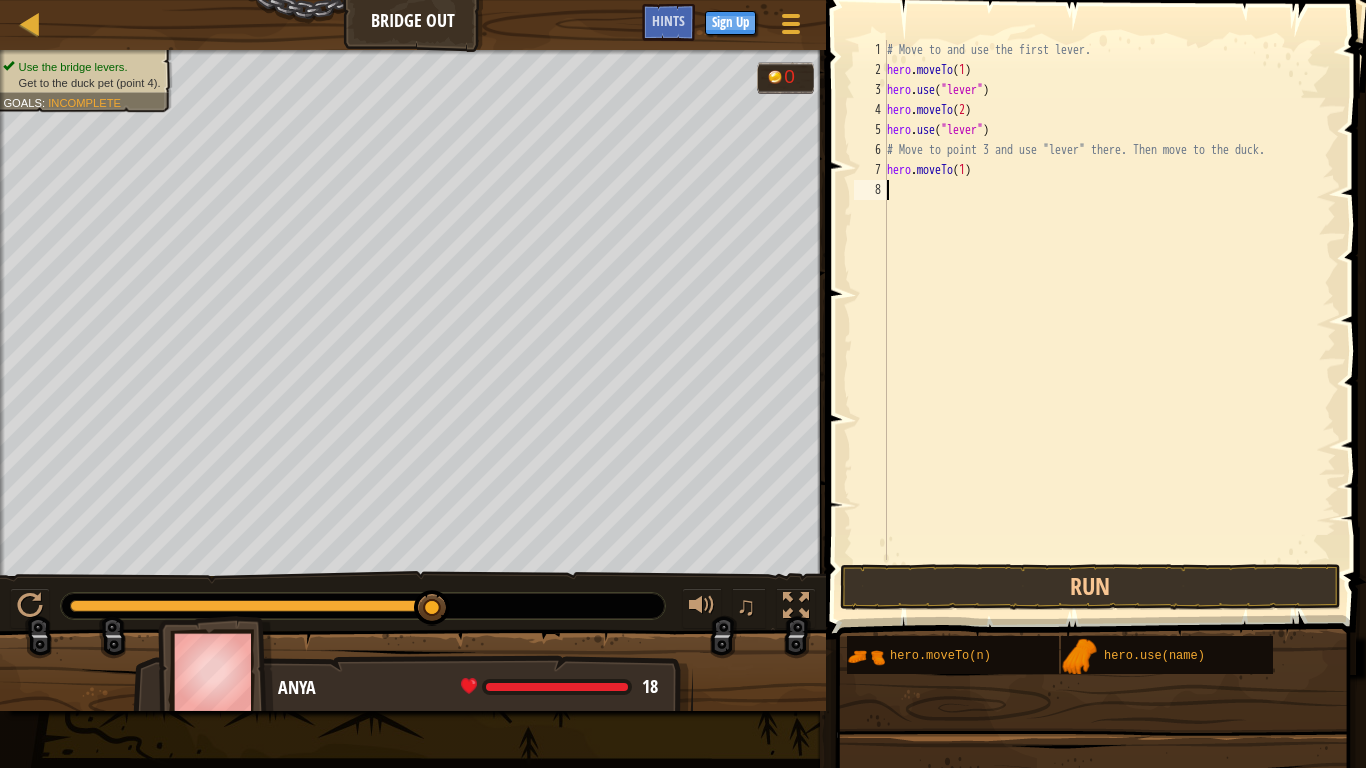 click on "# Move to and use the first lever. hero . moveTo ( 1 ) hero . use ( "lever" ) hero . moveTo ( 2 ) hero . use ( "lever" ) # Move to point 3 and use "lever" there. Then move to the duck. hero . moveTo ( 1 )" at bounding box center [1109, 320] 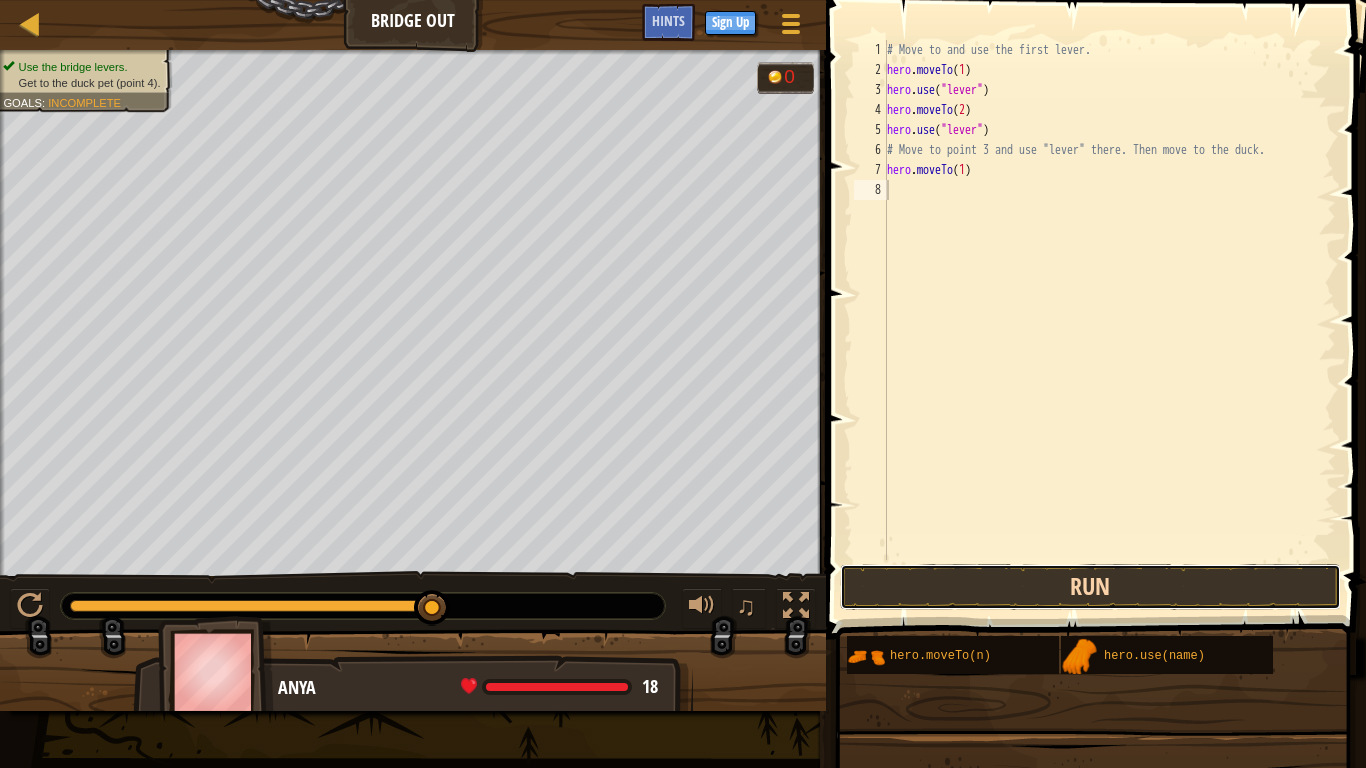 click on "Run" at bounding box center (1090, 587) 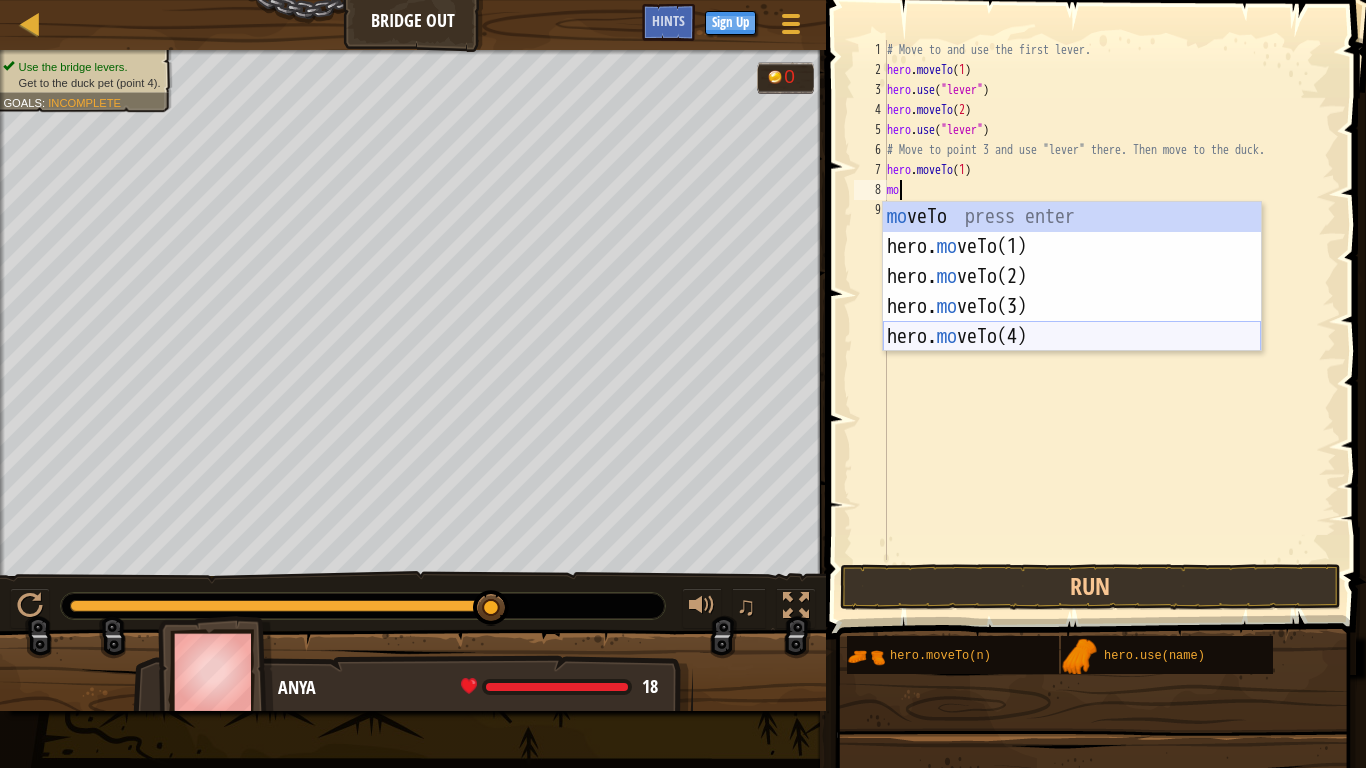 click on "mo veTo press enter hero. mo veTo(1) press enter hero. mo veTo(2) press enter hero. mo veTo(3) press enter hero. mo veTo(4) press enter" at bounding box center [1072, 307] 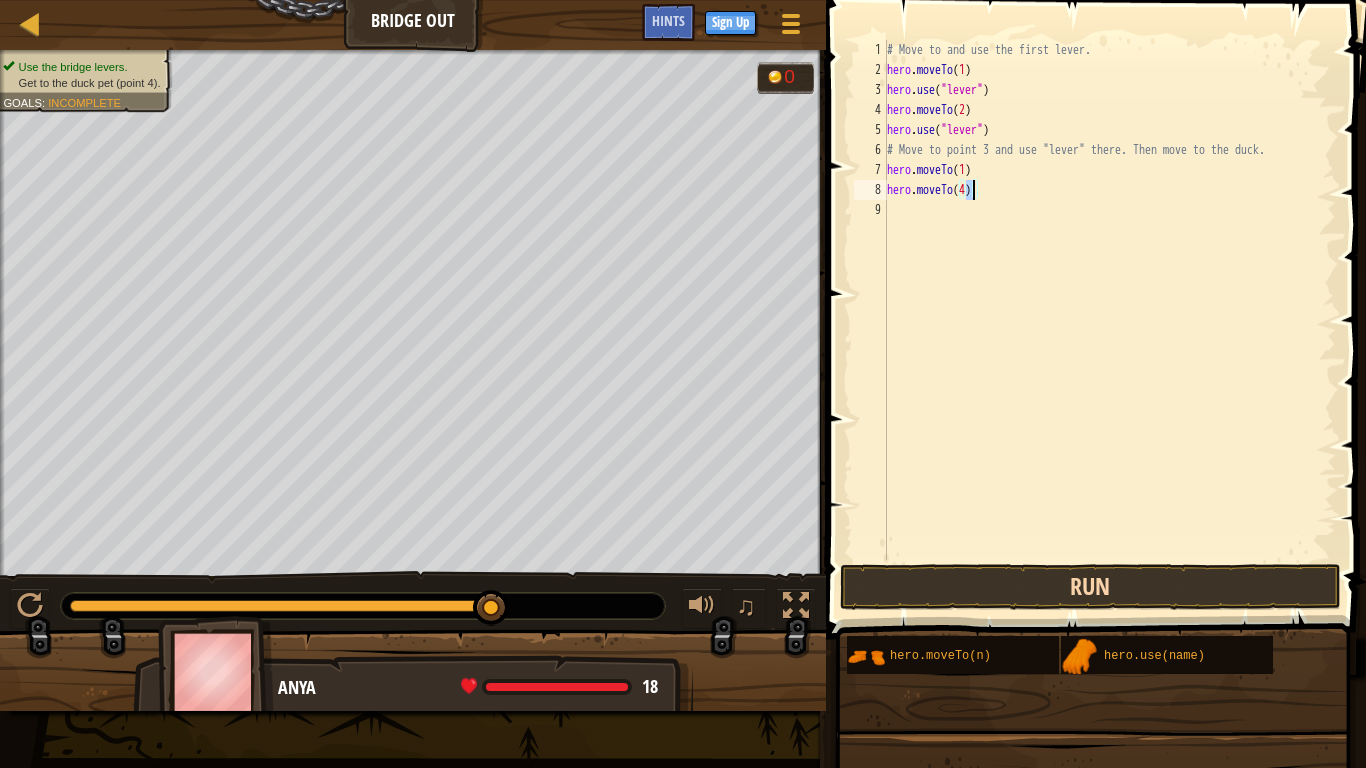 type on "hero.moveTo(4)" 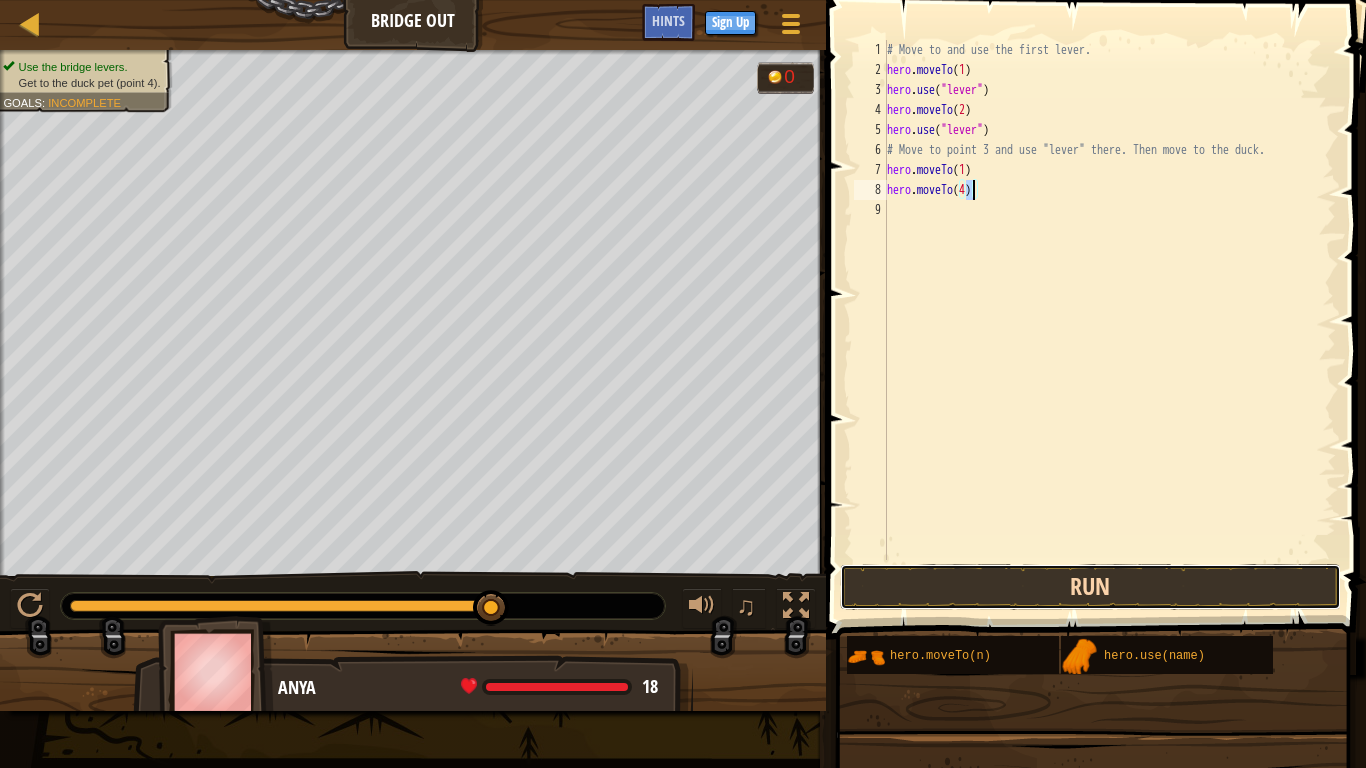 click on "Run" at bounding box center [1090, 587] 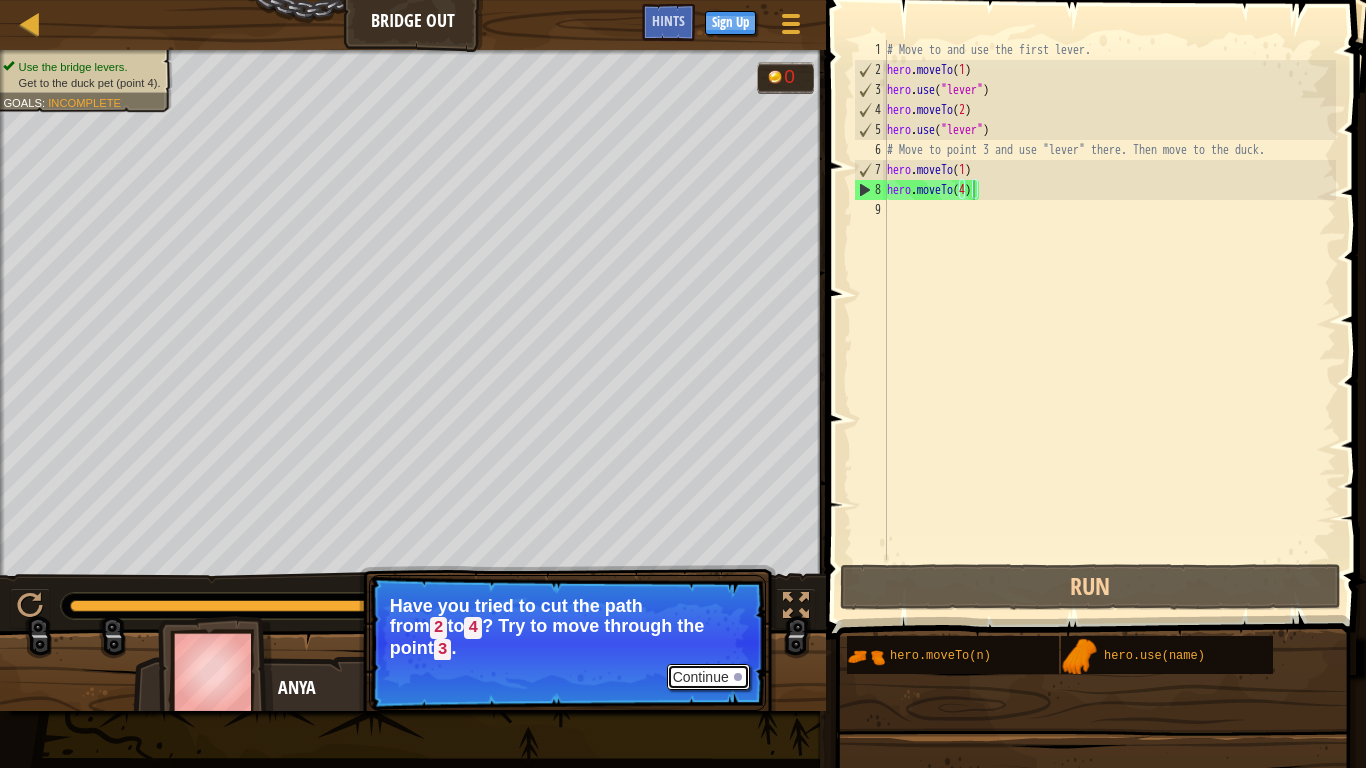 click on "Continue" at bounding box center (708, 677) 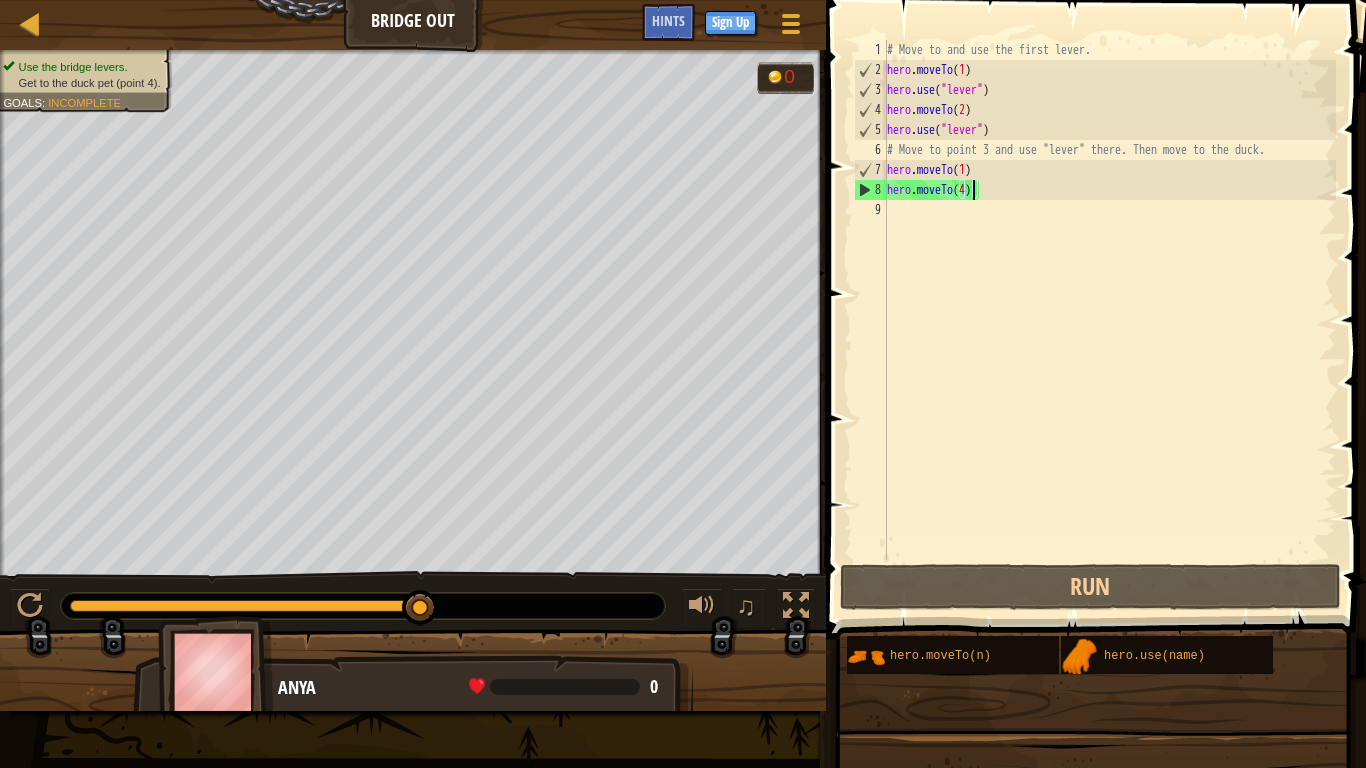 click on "# Move to and use the first lever. hero . moveTo ( 1 ) hero . use ( "lever" ) hero . moveTo ( 2 ) hero . use ( "lever" ) # Move to point 3 and use "lever" there. Then move to the duck. hero . moveTo ( 1 ) hero . moveTo ( 4 )" at bounding box center [1109, 320] 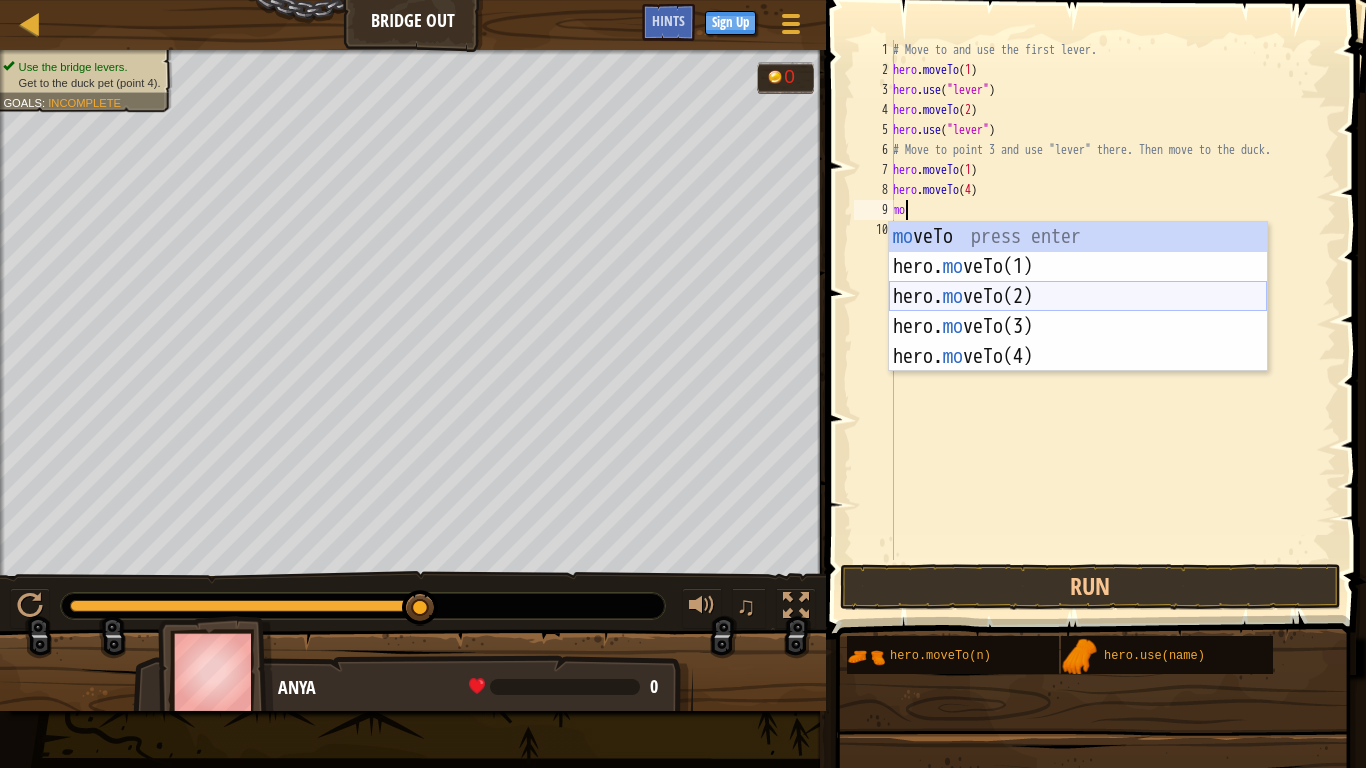 click on "mo veTo press enter hero. mo veTo(1) press enter hero. mo veTo(2) press enter hero. mo veTo(3) press enter hero. mo veTo(4) press enter" at bounding box center [1078, 327] 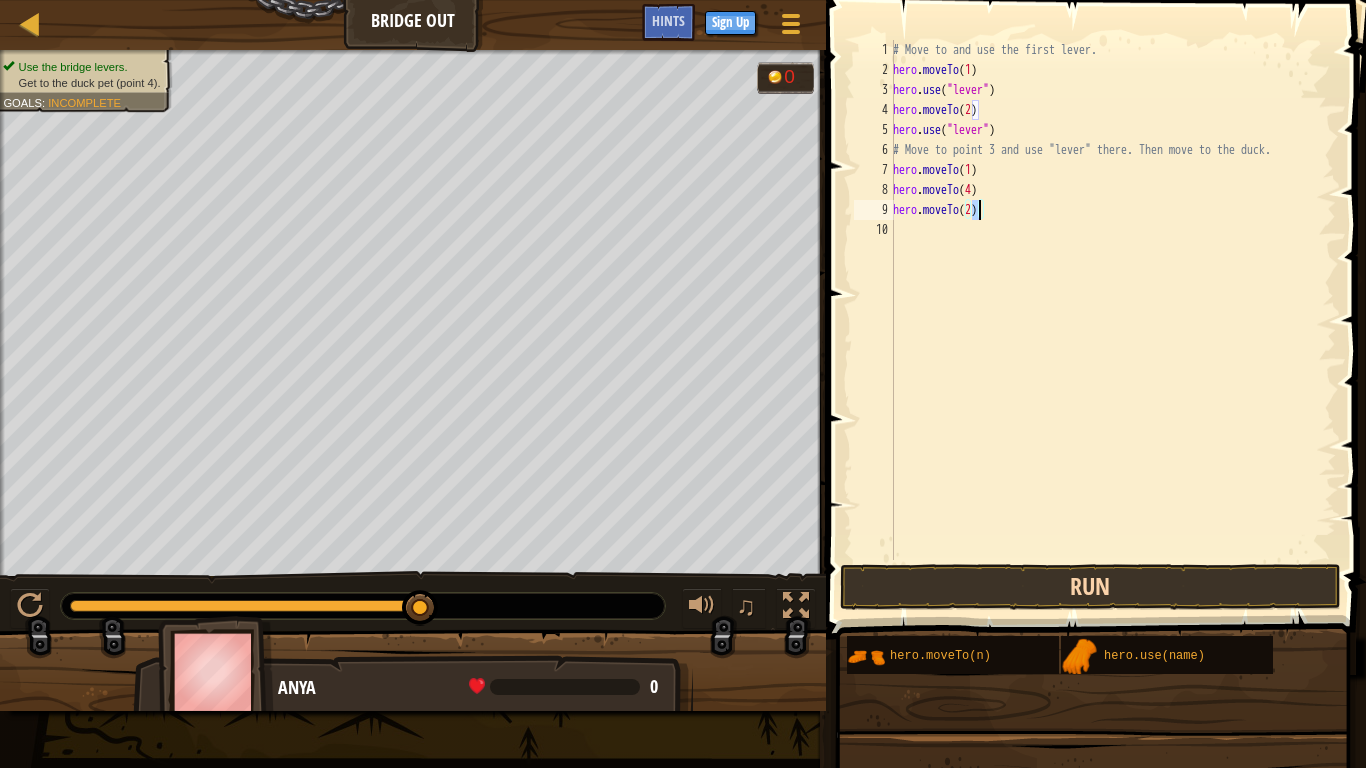 type on "hero.moveTo(2)" 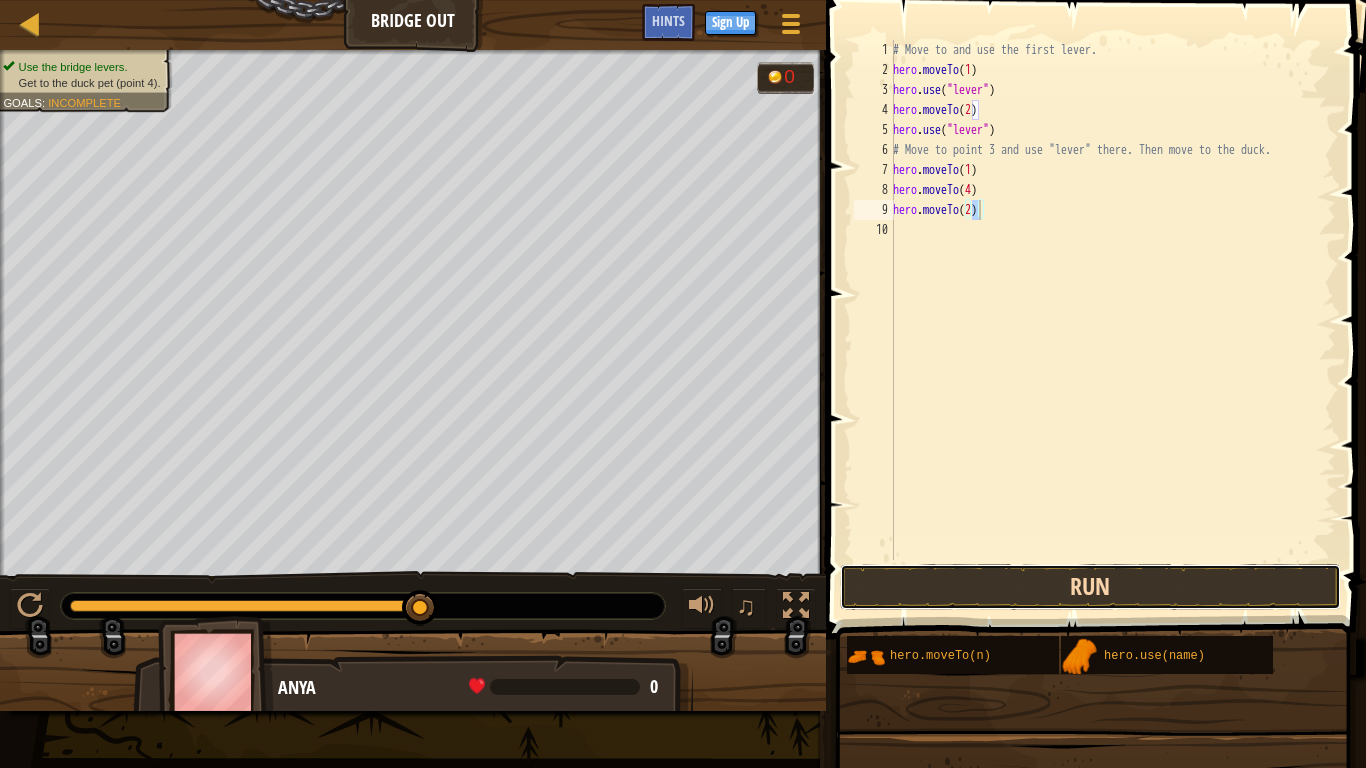 click on "Run" at bounding box center (1090, 587) 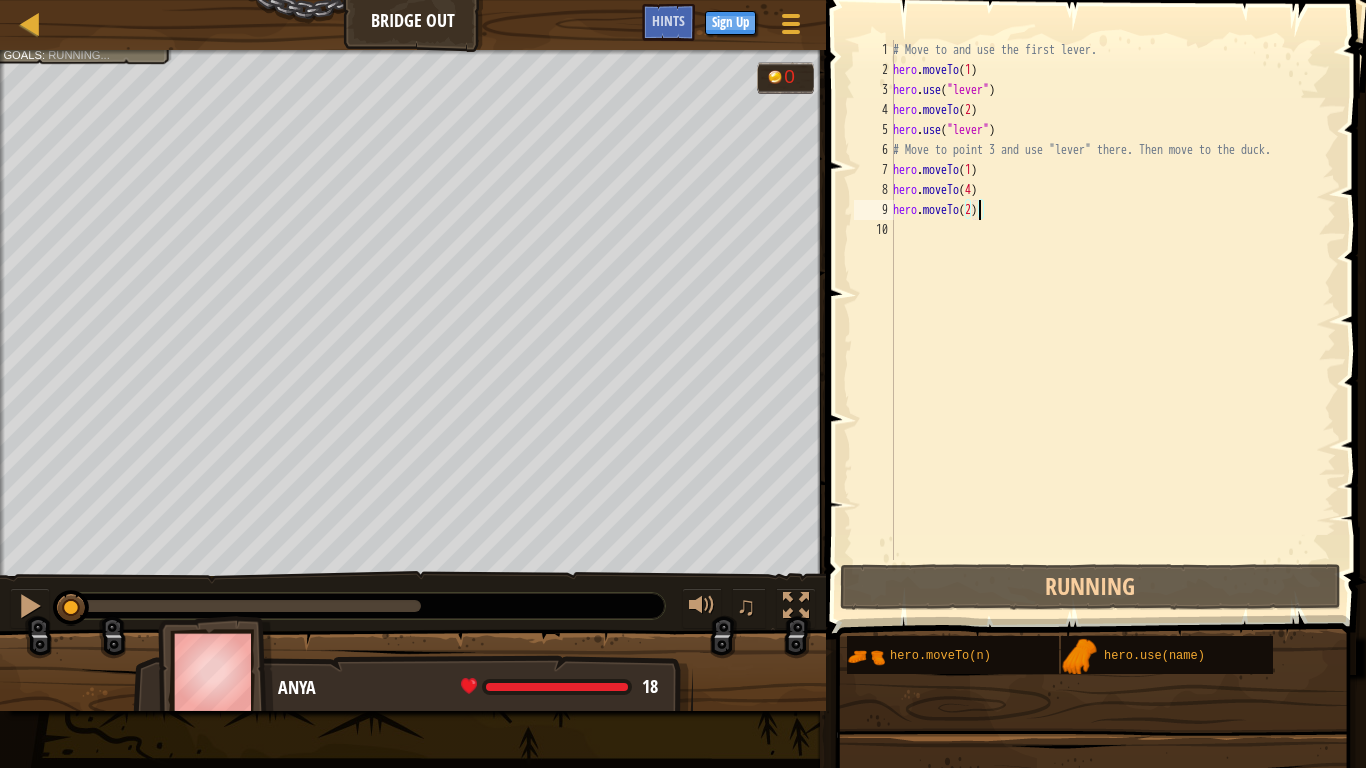 click on "# Move to and use the first lever. hero . moveTo ( 1 ) hero . use ( "lever" ) hero . moveTo ( 2 ) hero . use ( "lever" ) # Move to point 3 and use "lever" there. Then move to the duck. hero . moveTo ( 1 ) hero . moveTo ( 4 ) hero . moveTo ( 2 )" at bounding box center [1112, 320] 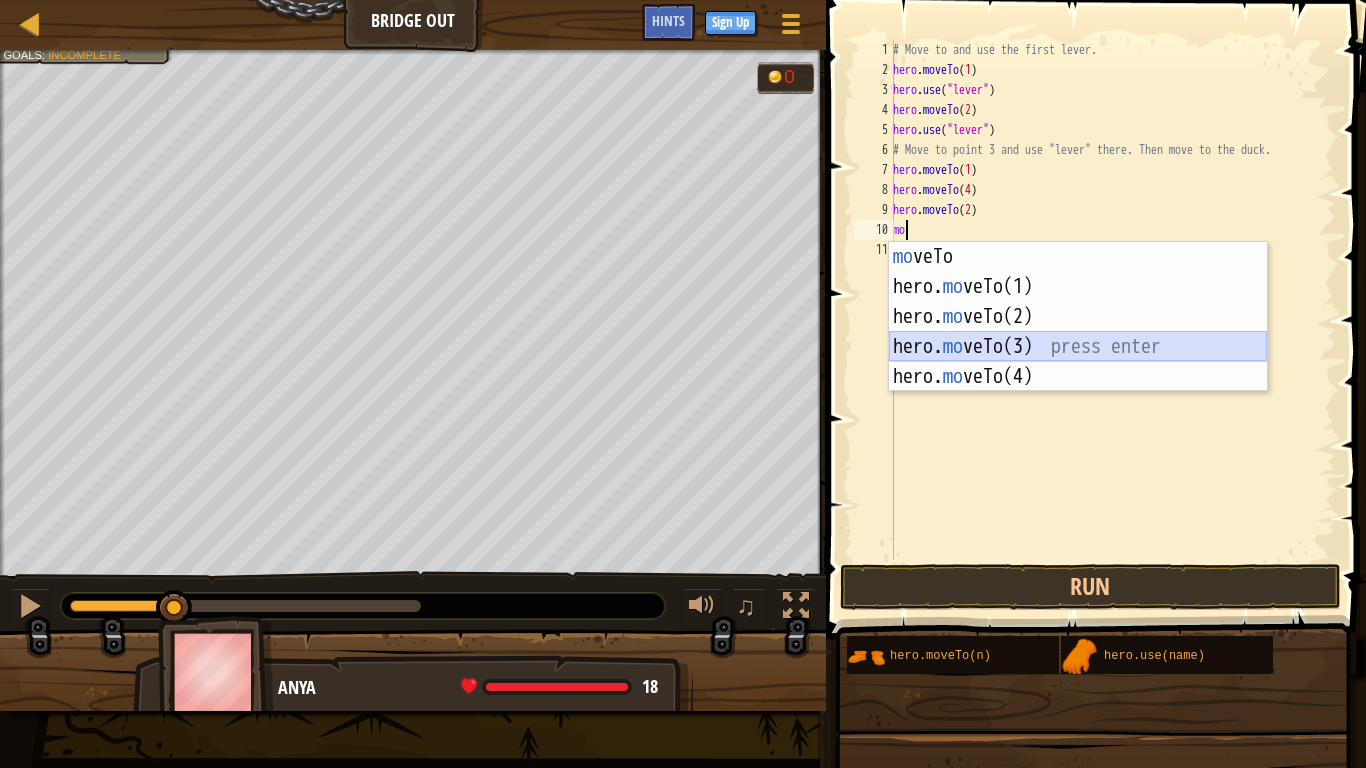 click on "mo veTo press enter hero. mo veTo(1) press enter hero. mo veTo(2) press enter hero. mo veTo(3) press enter hero. mo veTo(4) press enter" at bounding box center (1078, 347) 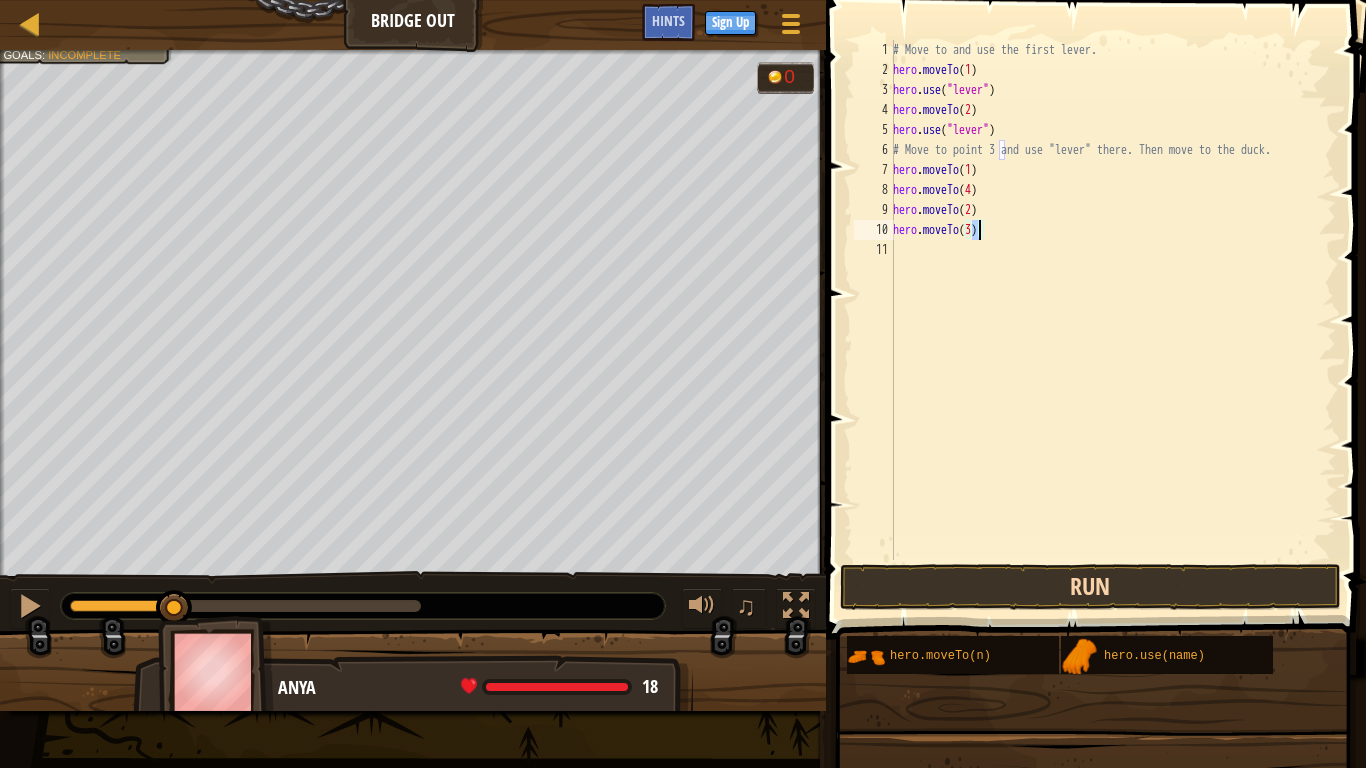 type on "hero.moveTo(3)" 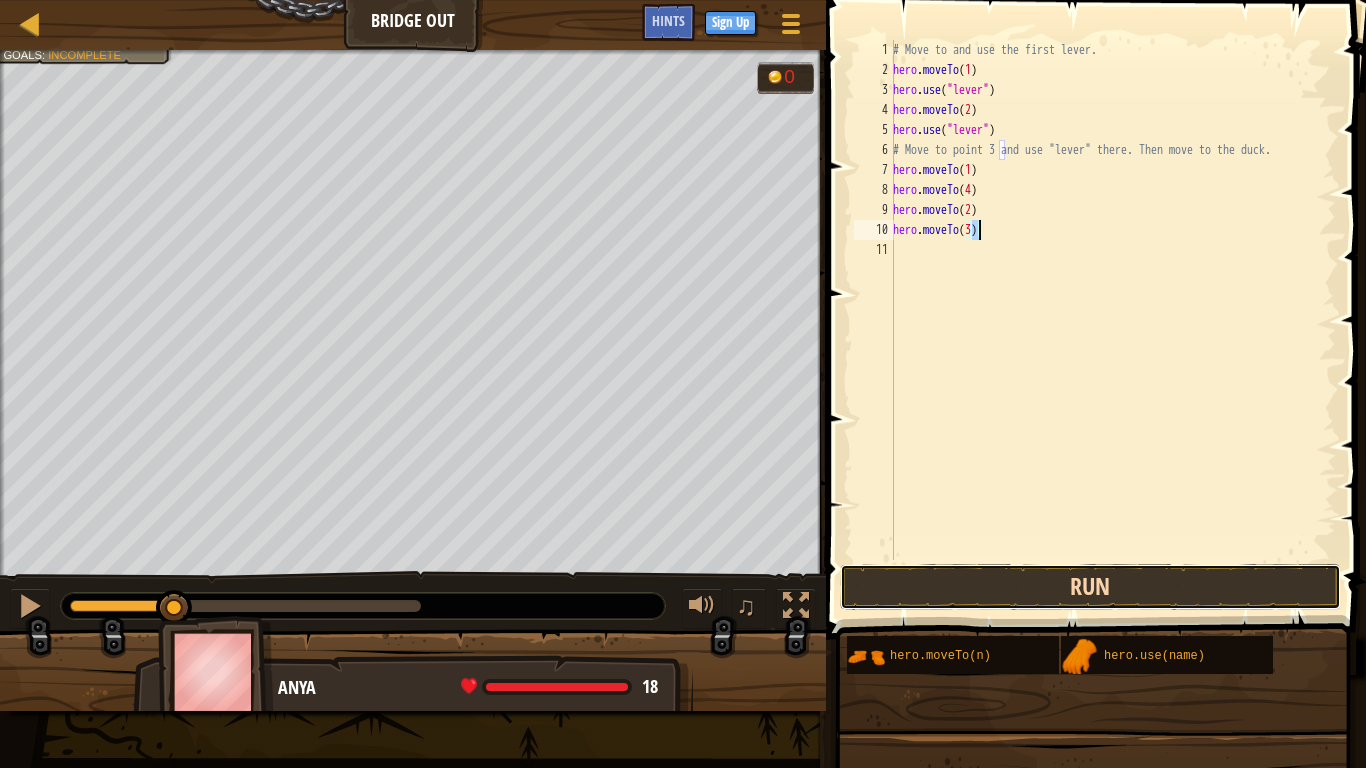 click on "Run" at bounding box center (1090, 587) 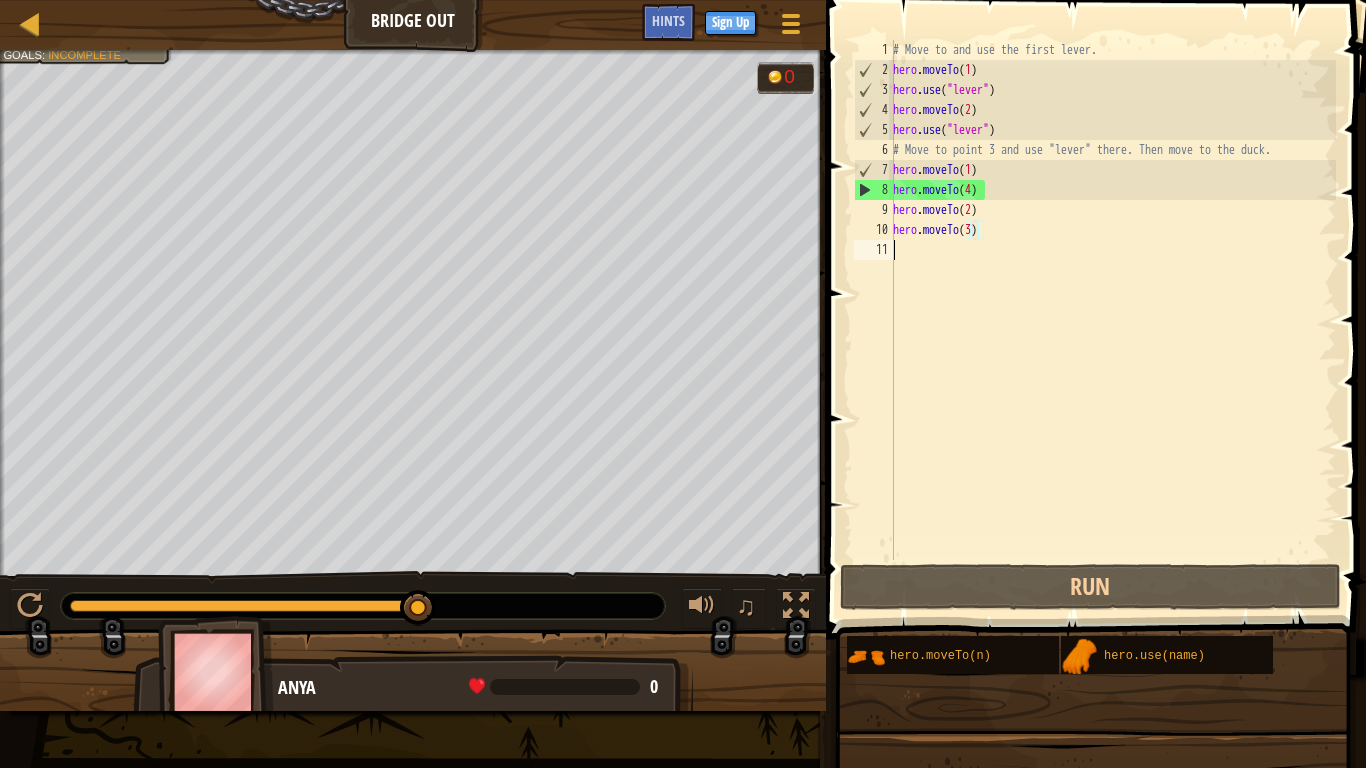 click on "# Move to and use the first lever. hero . moveTo ( 1 ) hero . use ( "lever" ) hero . moveTo ( 2 ) hero . use ( "lever" ) # Move to point 3 and use "lever" there. Then move to the duck. hero . moveTo ( 1 ) hero . moveTo ( 4 ) hero . moveTo ( 2 ) hero . moveTo ( 3 )" at bounding box center (1112, 320) 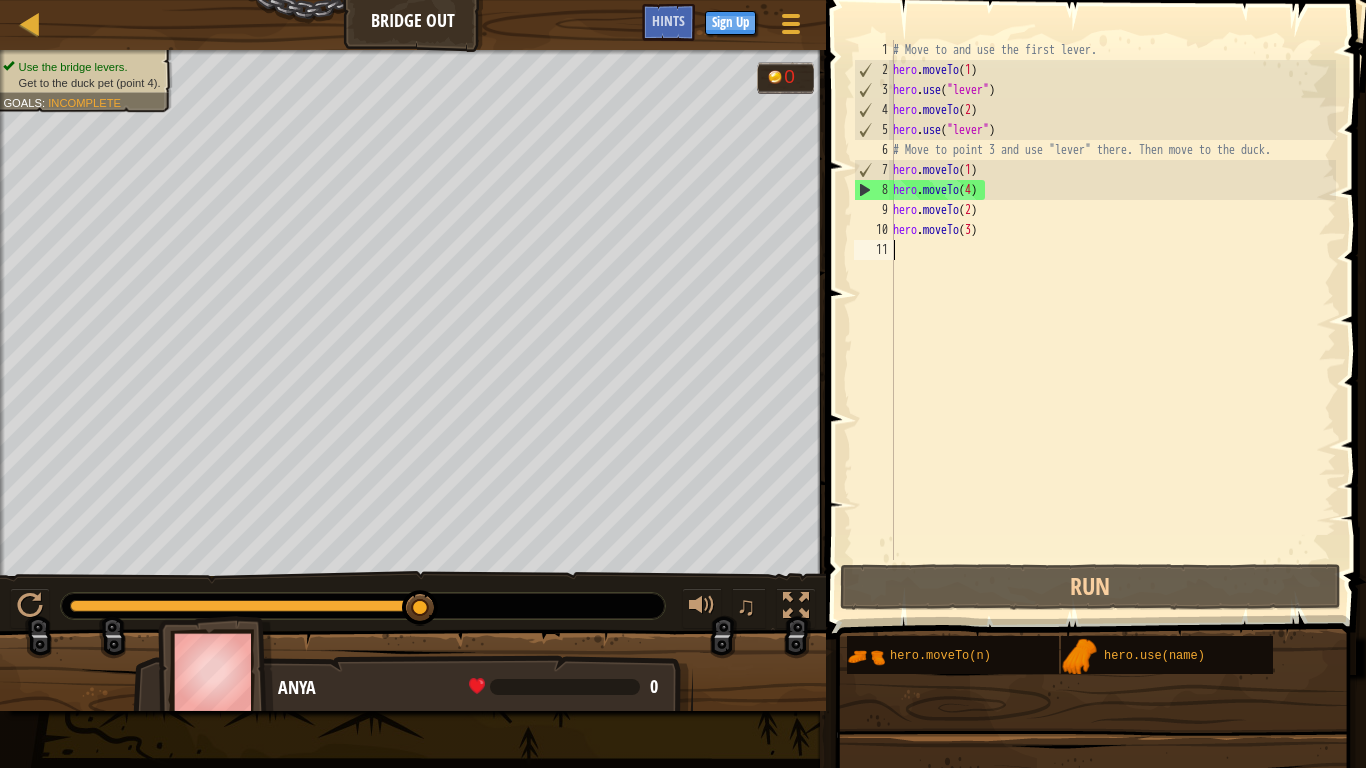 click on "8" at bounding box center [874, 190] 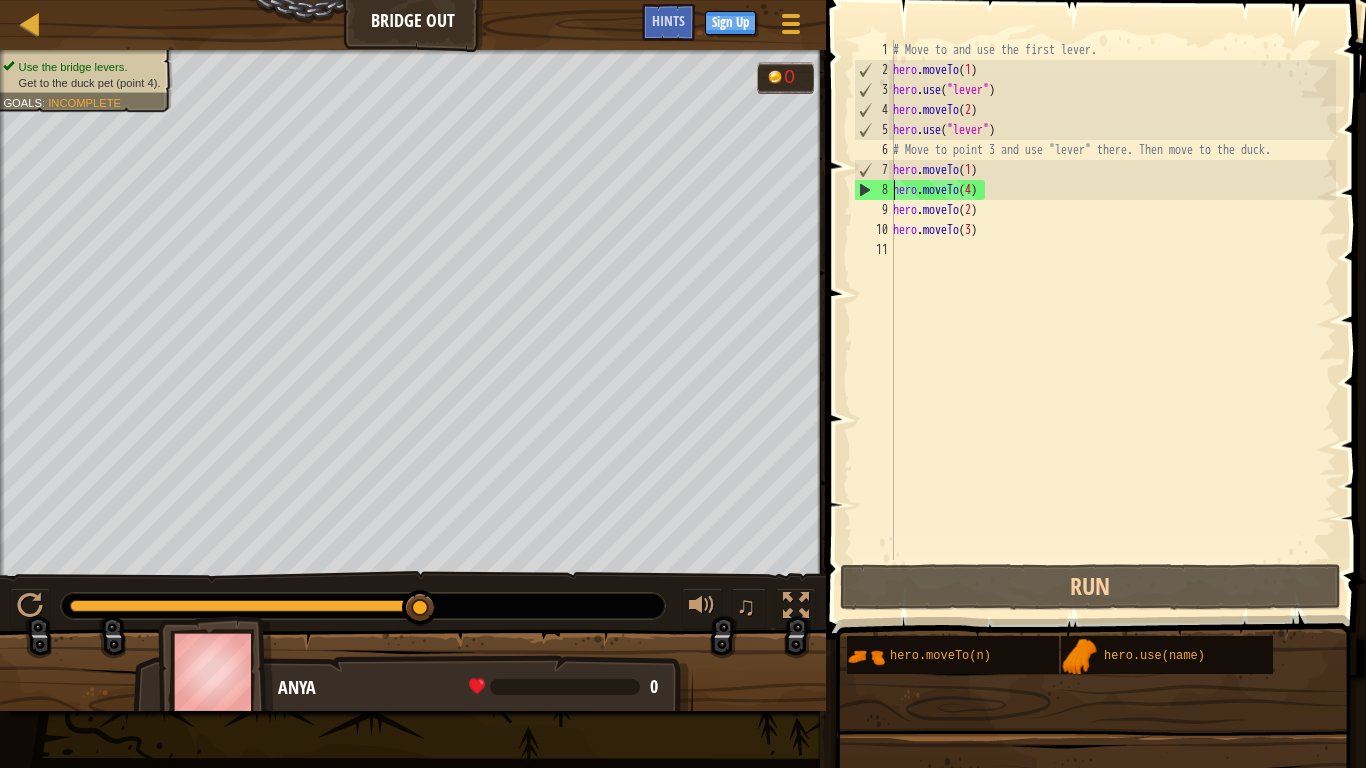 click on "8" at bounding box center [874, 190] 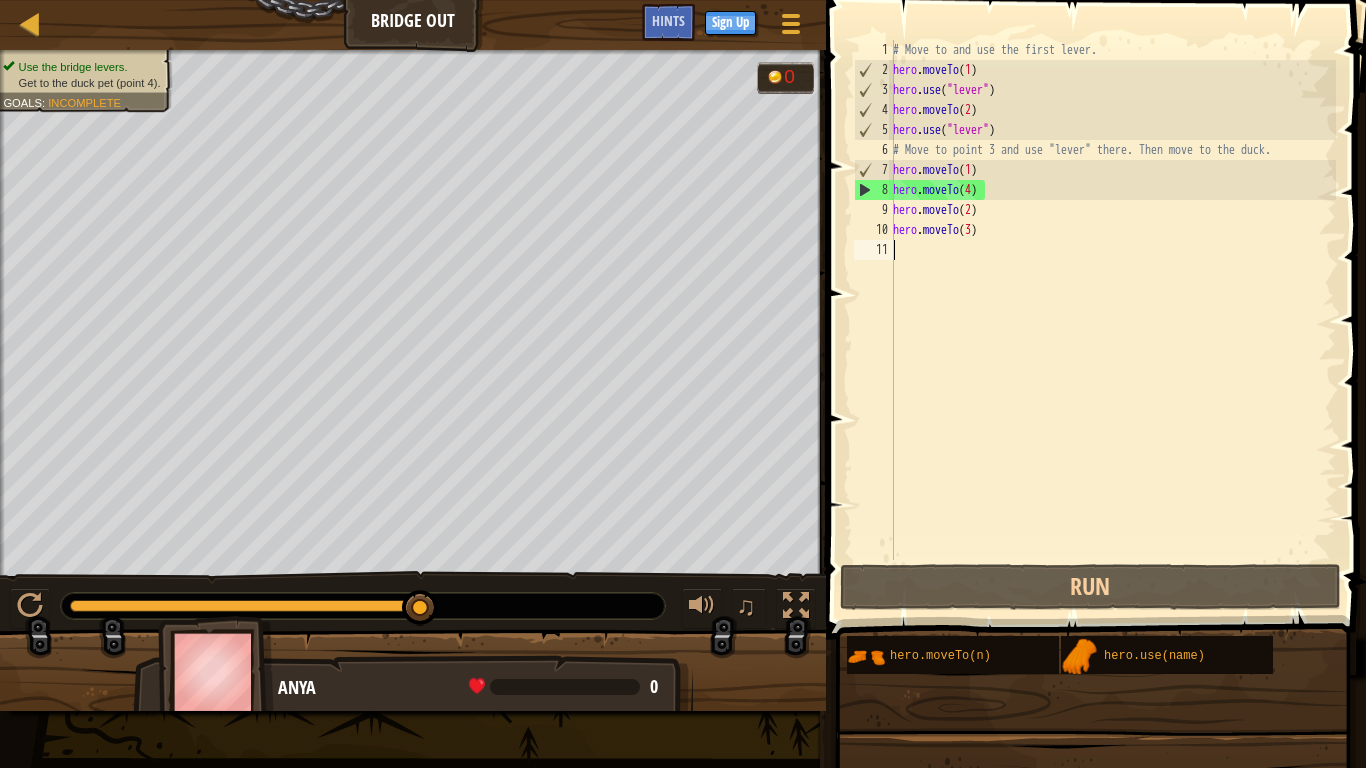 click on "# Move to and use the first lever. hero . moveTo ( 1 ) hero . use ( "lever" ) hero . moveTo ( 2 ) hero . use ( "lever" ) # Move to point 3 and use "lever" there. Then move to the duck. hero . moveTo ( 1 ) hero . moveTo ( 4 ) hero . moveTo ( 2 ) hero . moveTo ( 3 )" at bounding box center [1112, 320] 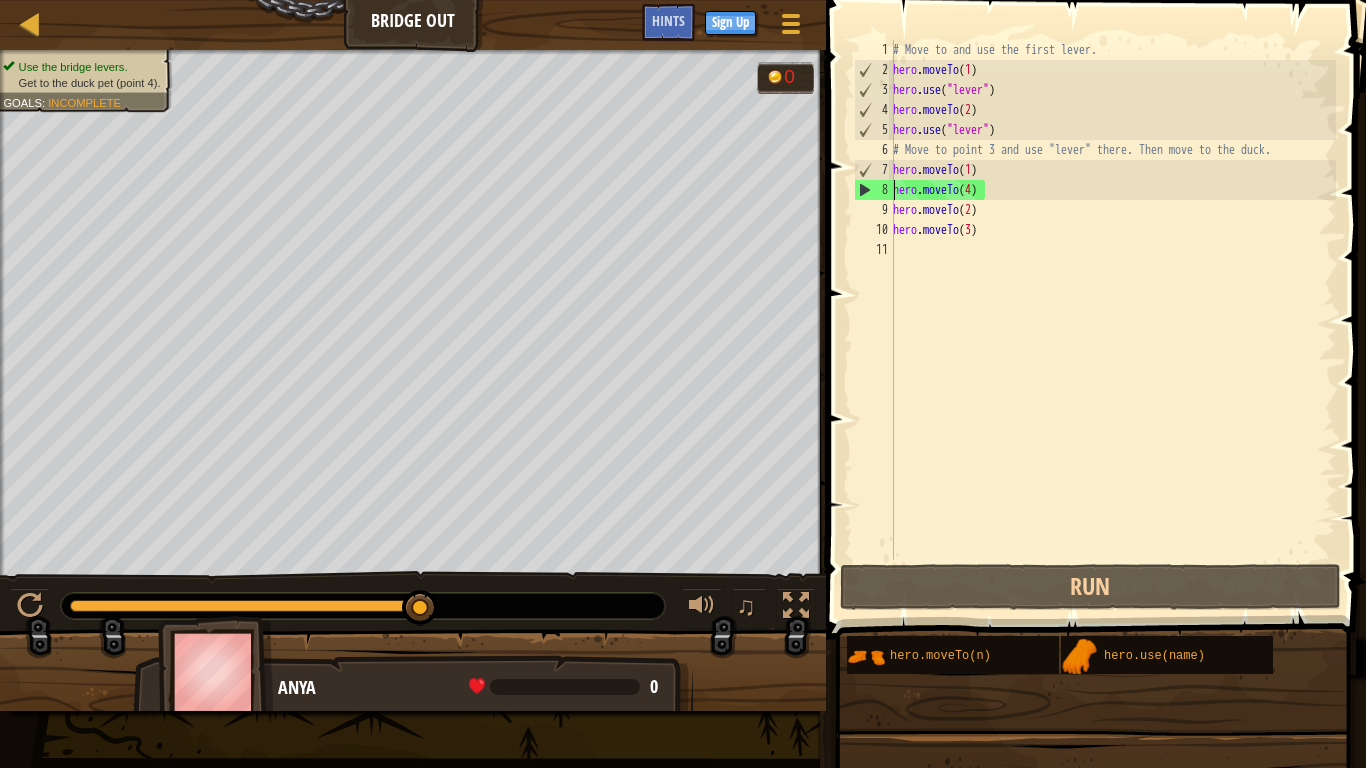 click on "8" at bounding box center [874, 190] 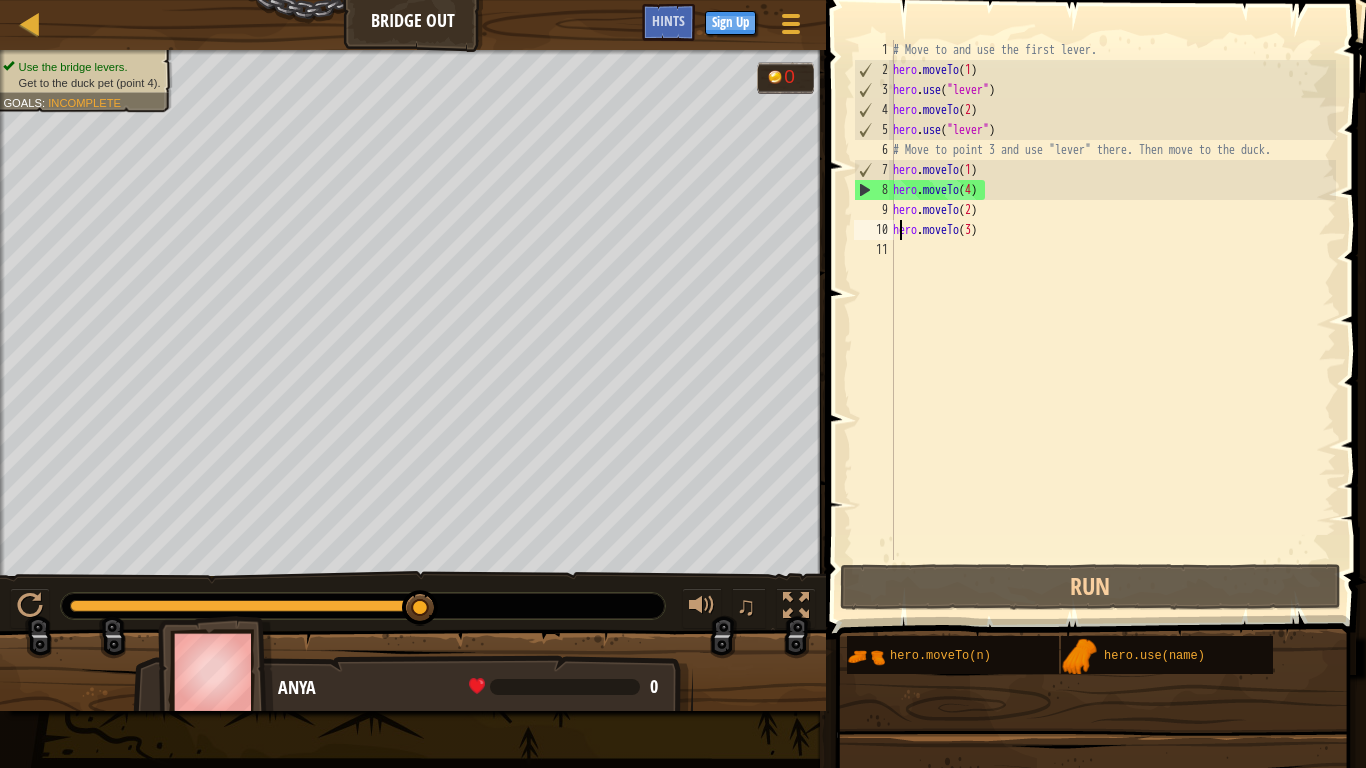 click on "# Move to and use the first lever. hero . moveTo ( 1 ) hero . use ( "lever" ) hero . moveTo ( 2 ) hero . use ( "lever" ) # Move to point 3 and use "lever" there. Then move to the duck. hero . moveTo ( 1 ) hero . moveTo ( 4 ) hero . moveTo ( 2 ) hero . moveTo ( 3 )" at bounding box center [1112, 320] 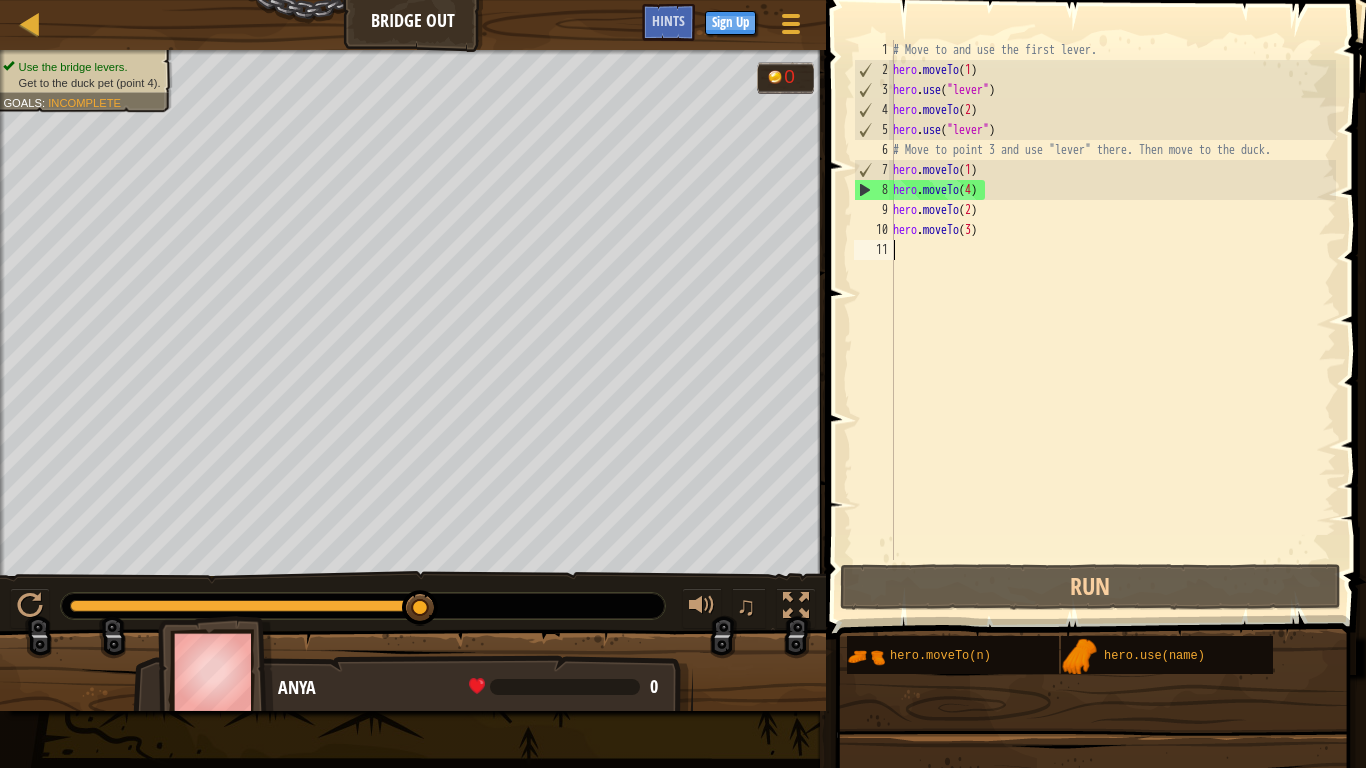 click on "# Move to and use the first lever. hero . moveTo ( 1 ) hero . use ( "lever" ) hero . moveTo ( 2 ) hero . use ( "lever" ) # Move to point 3 and use "lever" there. Then move to the duck. hero . moveTo ( 1 ) hero . moveTo ( 4 ) hero . moveTo ( 2 ) hero . moveTo ( 3 )" at bounding box center (1112, 320) 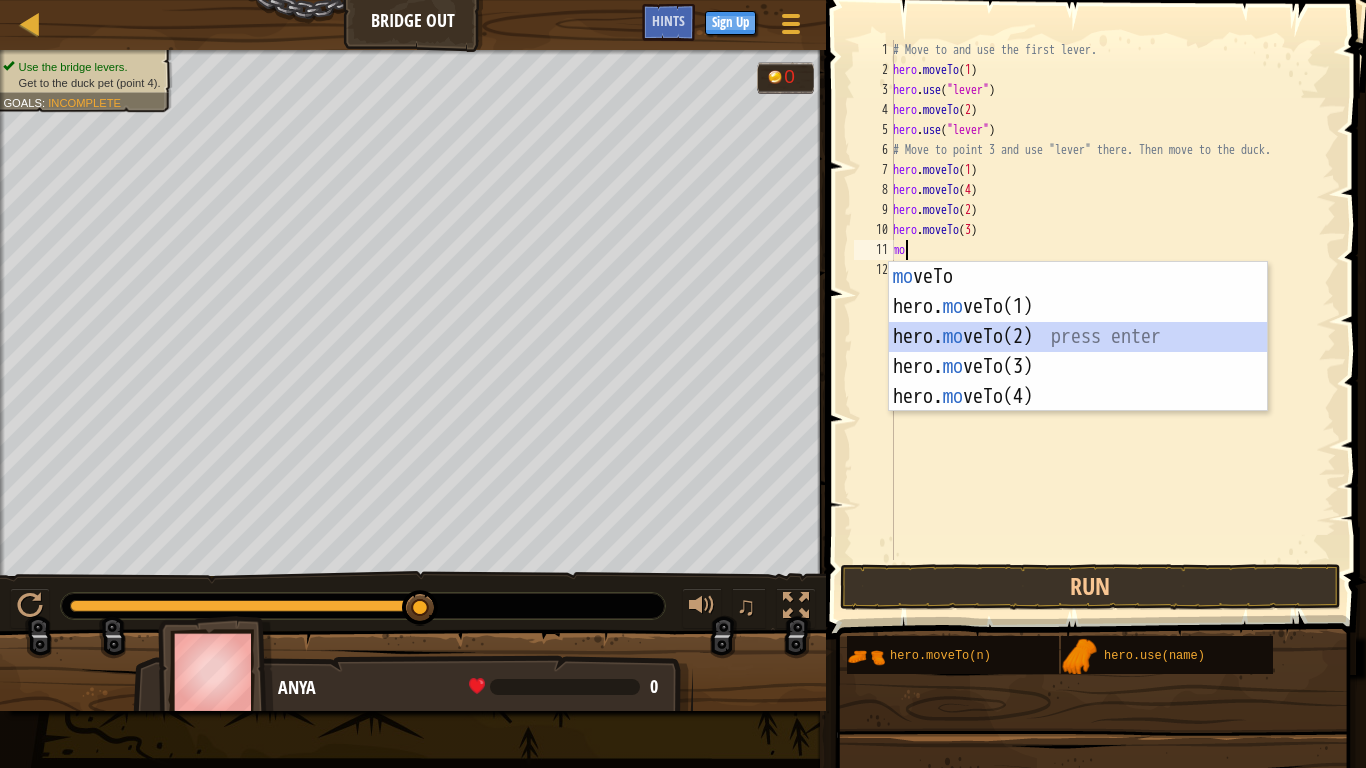 click on "mo veTo press enter hero. mo veTo(1) press enter hero. mo veTo(2) press enter hero. mo veTo(3) press enter hero. mo veTo(4) press enter" at bounding box center [1078, 367] 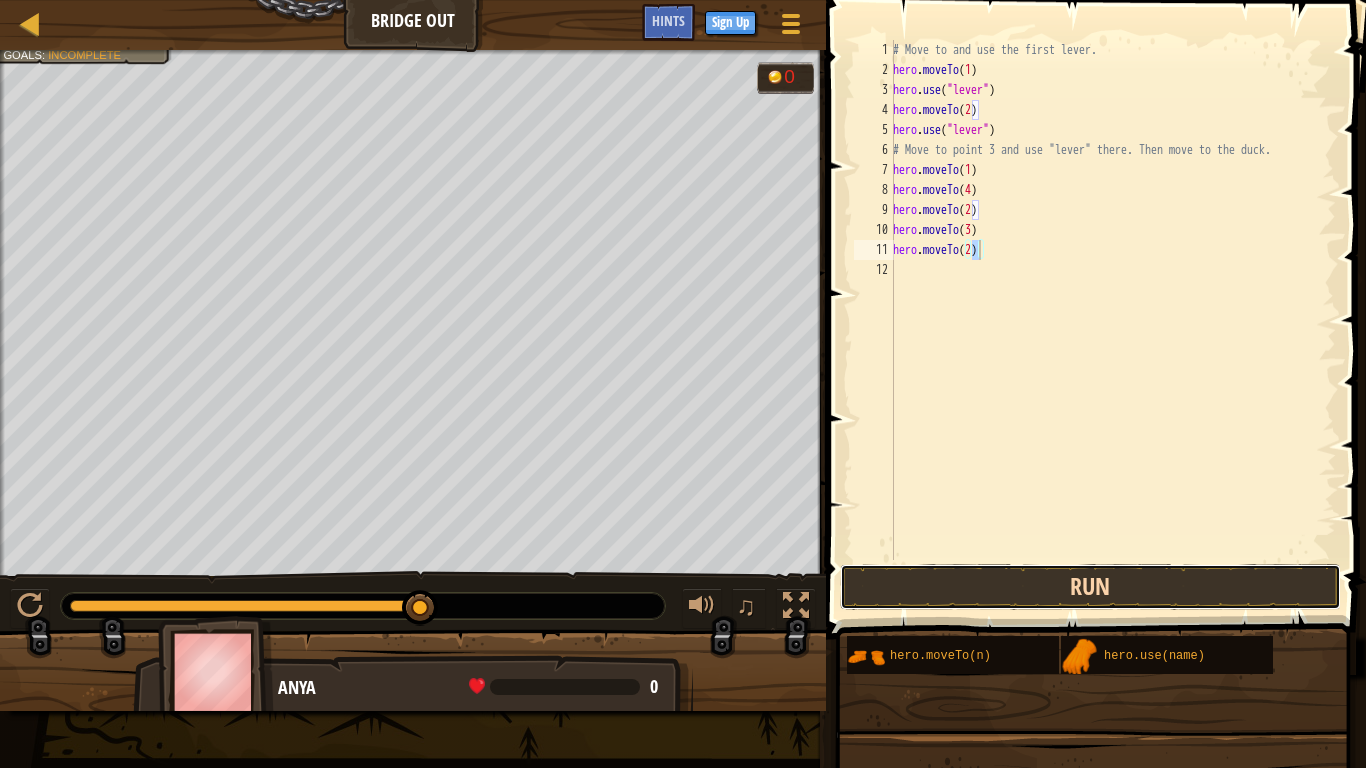 click on "Run" at bounding box center (1090, 587) 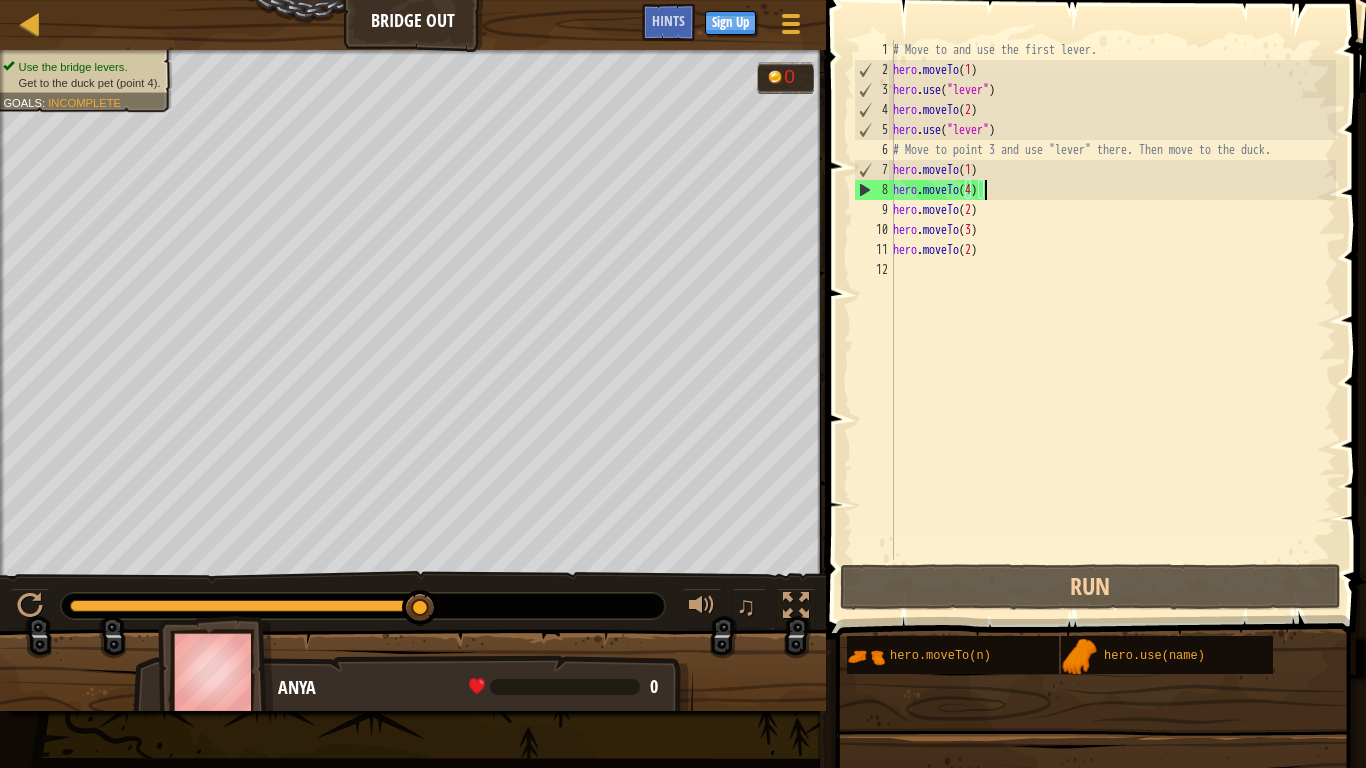 click on "# Move to and use the first lever. hero . moveTo ( 1 ) hero . use ( "lever" ) hero . moveTo ( 2 ) hero . use ( "lever" ) # Move to point 3 and use "lever" there. Then move to the duck. hero . moveTo ( 1 ) hero . moveTo ( 4 ) hero . moveTo ( 2 ) hero . moveTo ( 3 ) hero . moveTo ( 2 )" at bounding box center [1112, 320] 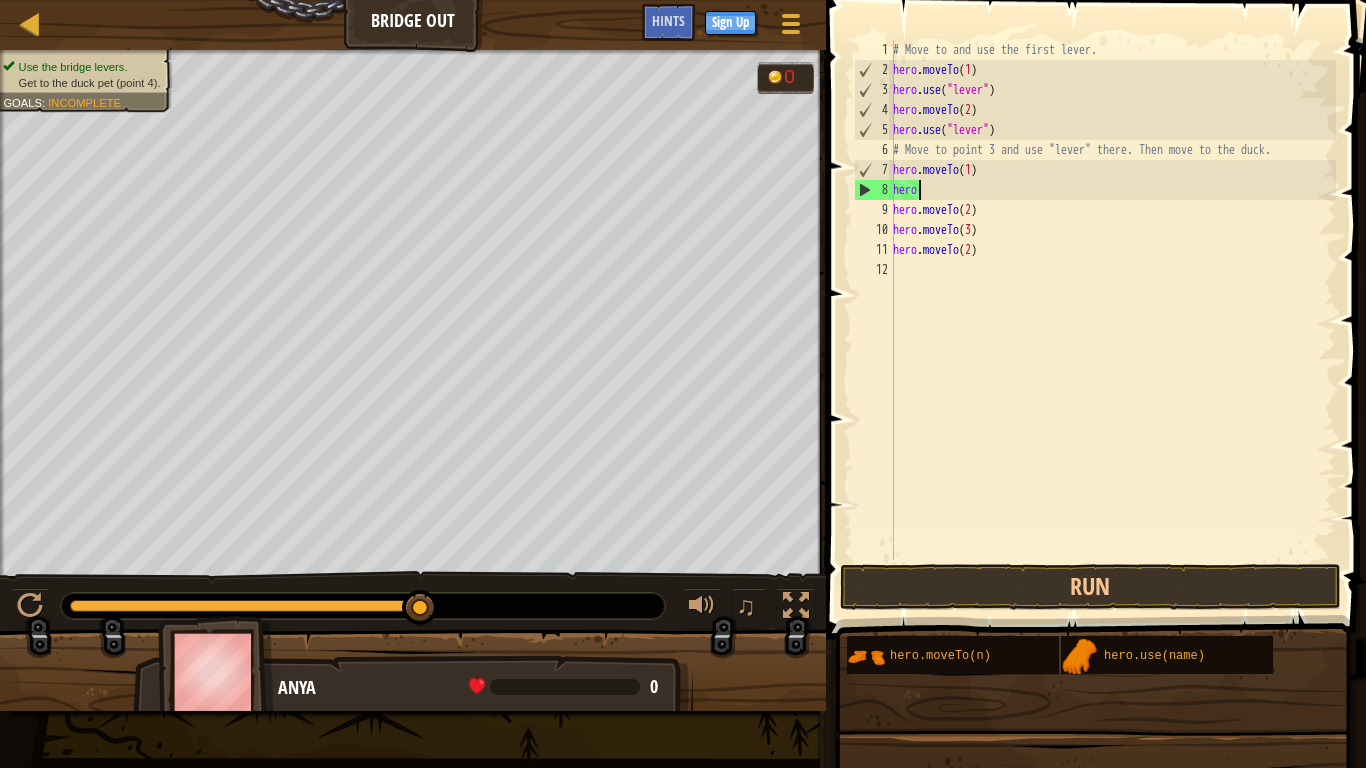 type on "h" 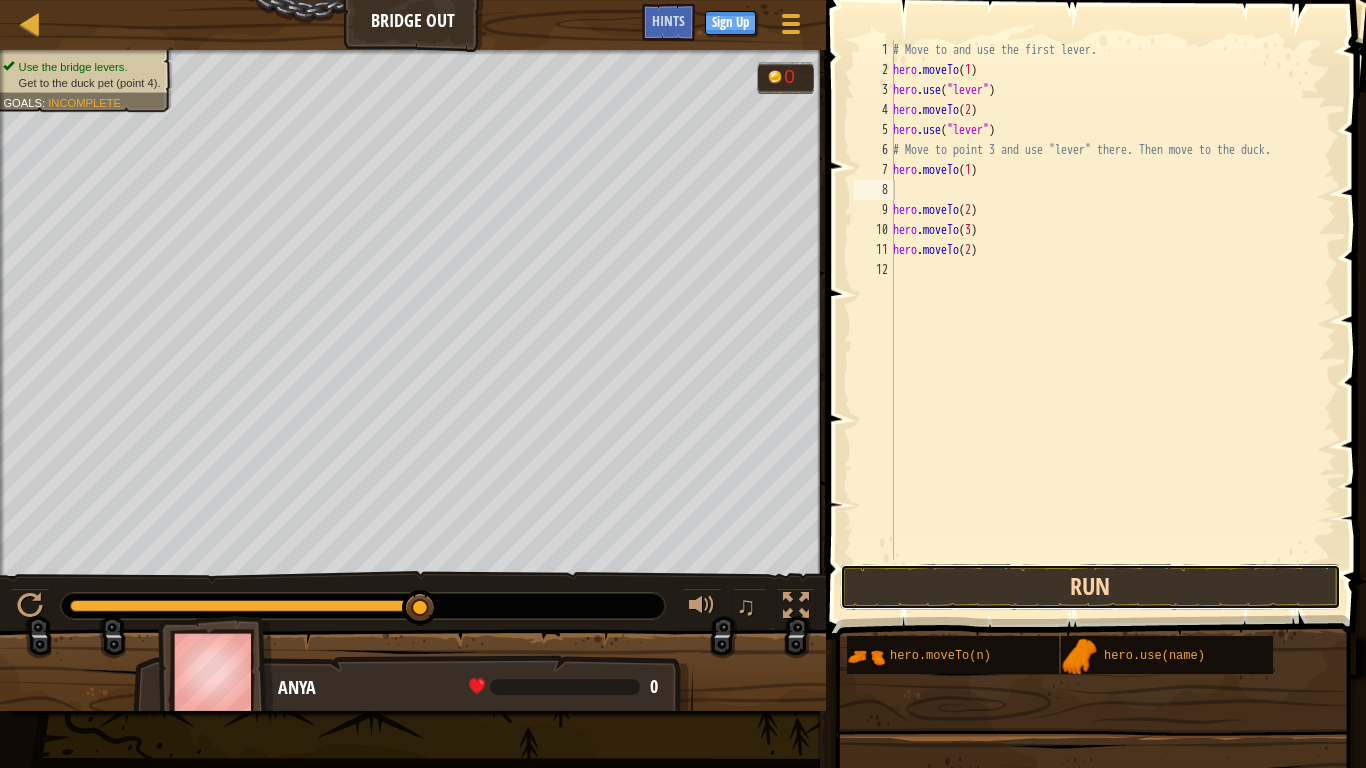 click on "Run" at bounding box center (1090, 587) 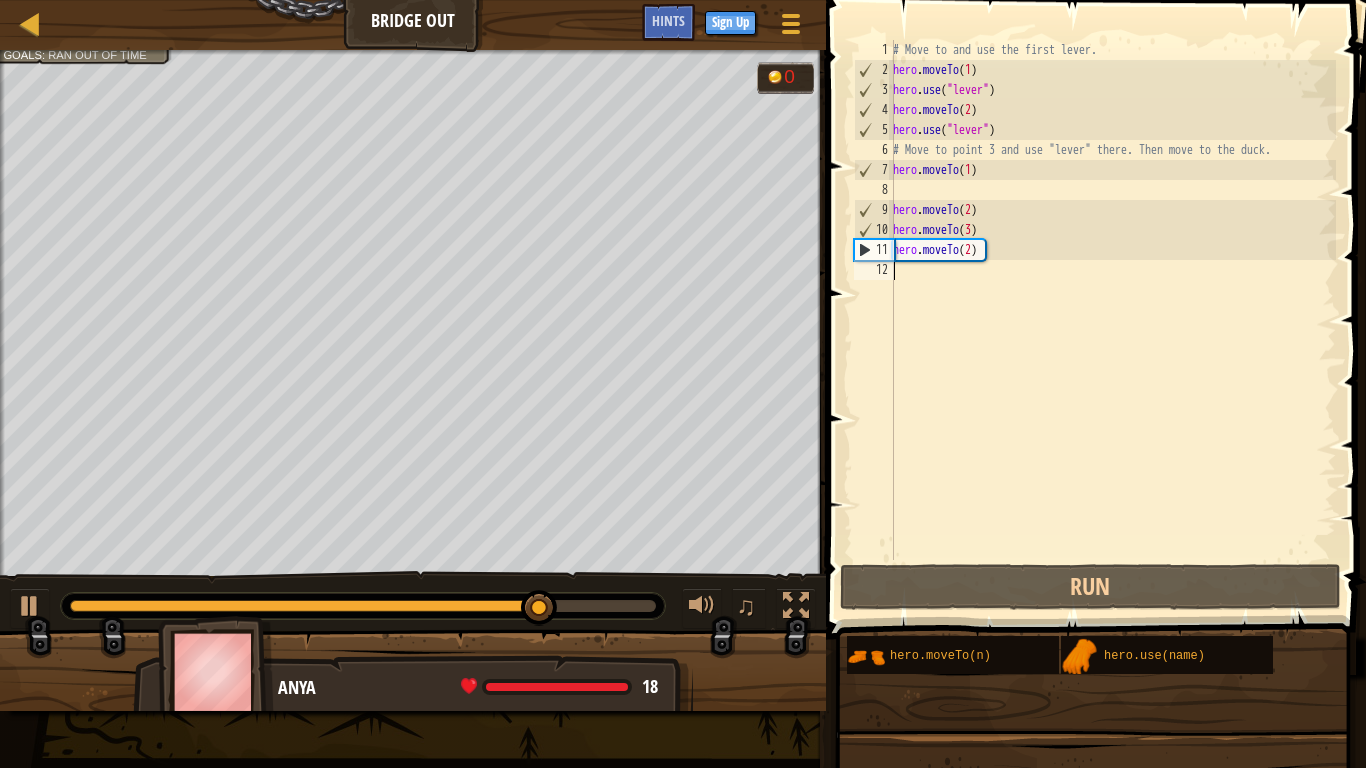 click on "# Move to and use the first lever. hero . moveTo ( 1 ) hero . use ( "lever" ) hero . moveTo ( 2 ) hero . use ( "lever" ) # Move to point 3 and use "lever" there. Then move to the duck. hero . moveTo ( 1 ) hero . moveTo ( 2 ) hero . moveTo ( 3 ) hero . moveTo ( 2 )" at bounding box center (1112, 320) 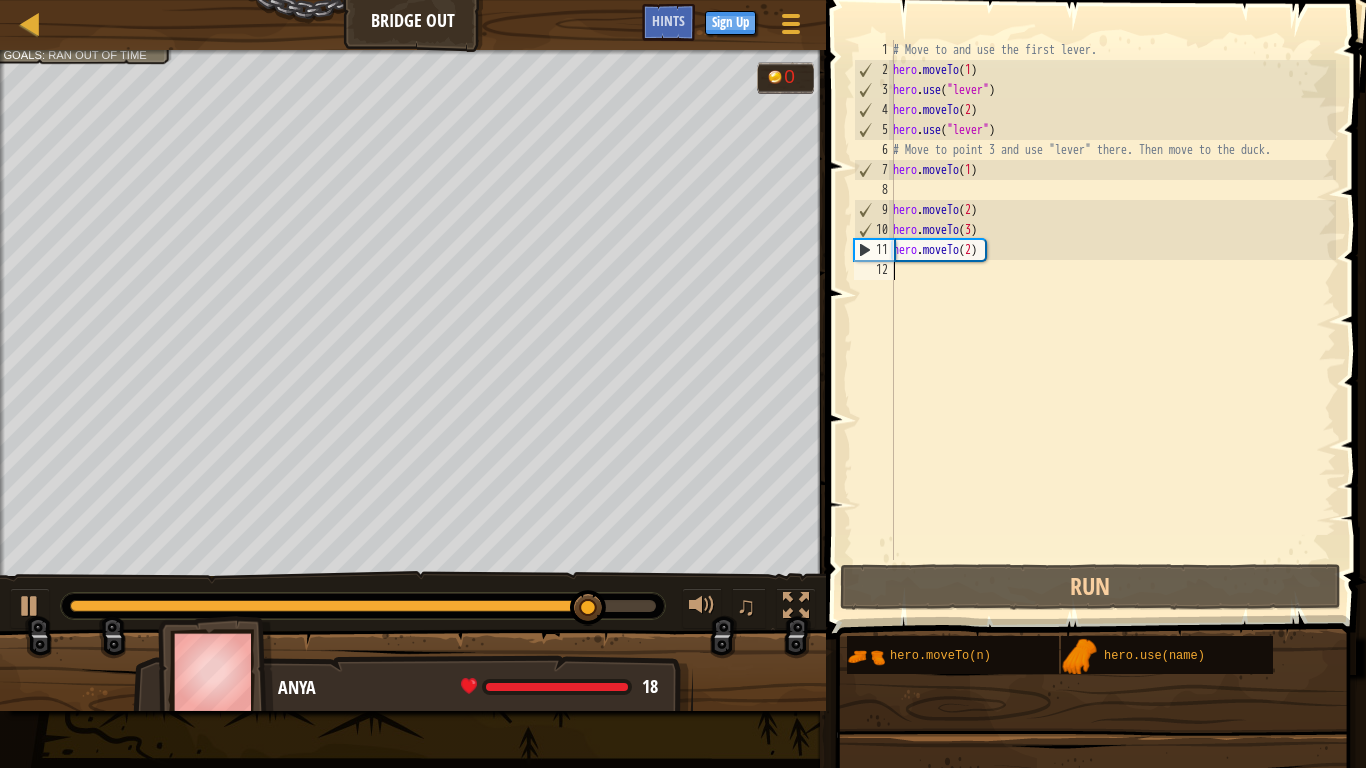 click on "# Move to and use the first lever. hero . moveTo ( 1 ) hero . use ( "lever" ) hero . moveTo ( 2 ) hero . use ( "lever" ) # Move to point 3 and use "lever" there. Then move to the duck. hero . moveTo ( 1 ) hero . moveTo ( 2 ) hero . moveTo ( 3 ) hero . moveTo ( 2 )" at bounding box center [1112, 320] 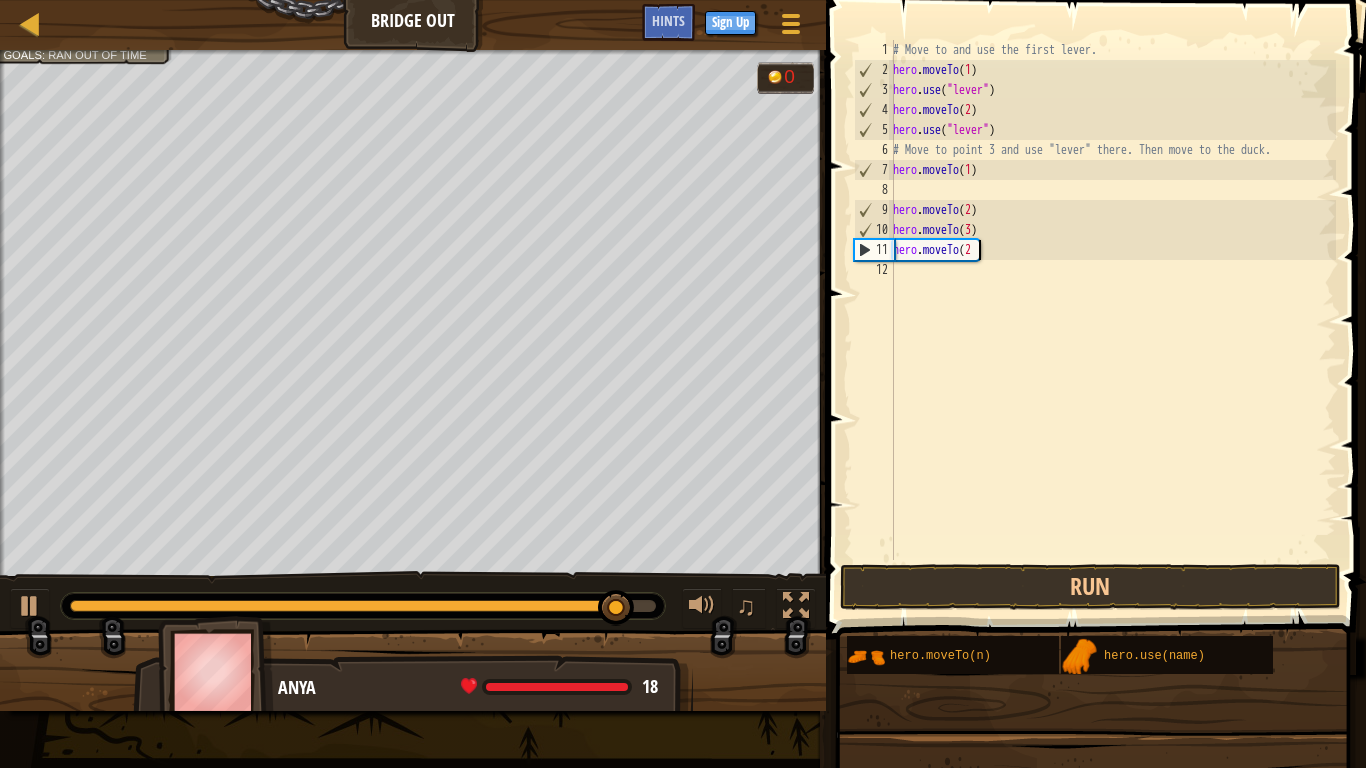 type on "h" 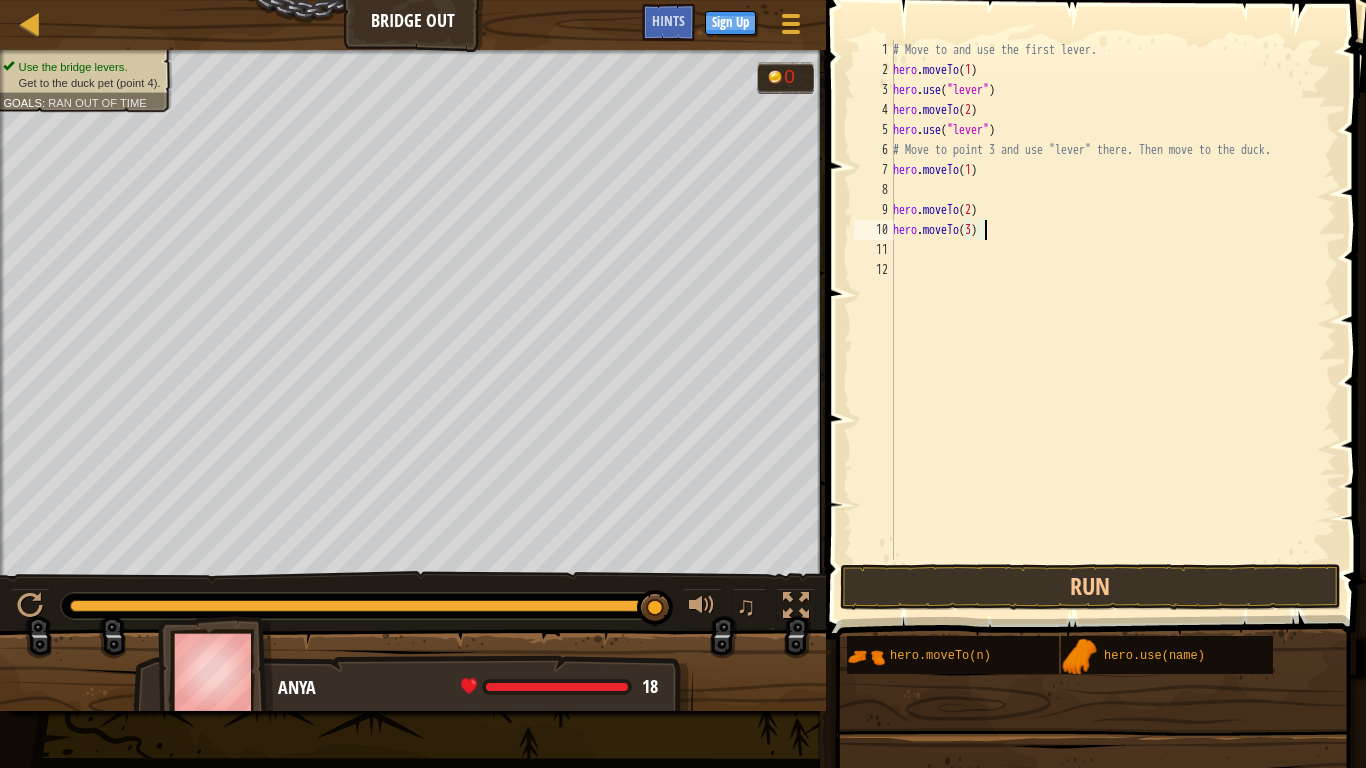 click on "# Move to and use the first lever. hero . moveTo ( 1 ) hero . use ( "lever" ) hero . moveTo ( 2 ) hero . use ( "lever" ) # Move to point 3 and use "lever" there. Then move to the duck. hero . moveTo ( 1 ) hero . moveTo ( 2 ) hero . moveTo ( 3 )" at bounding box center (1112, 320) 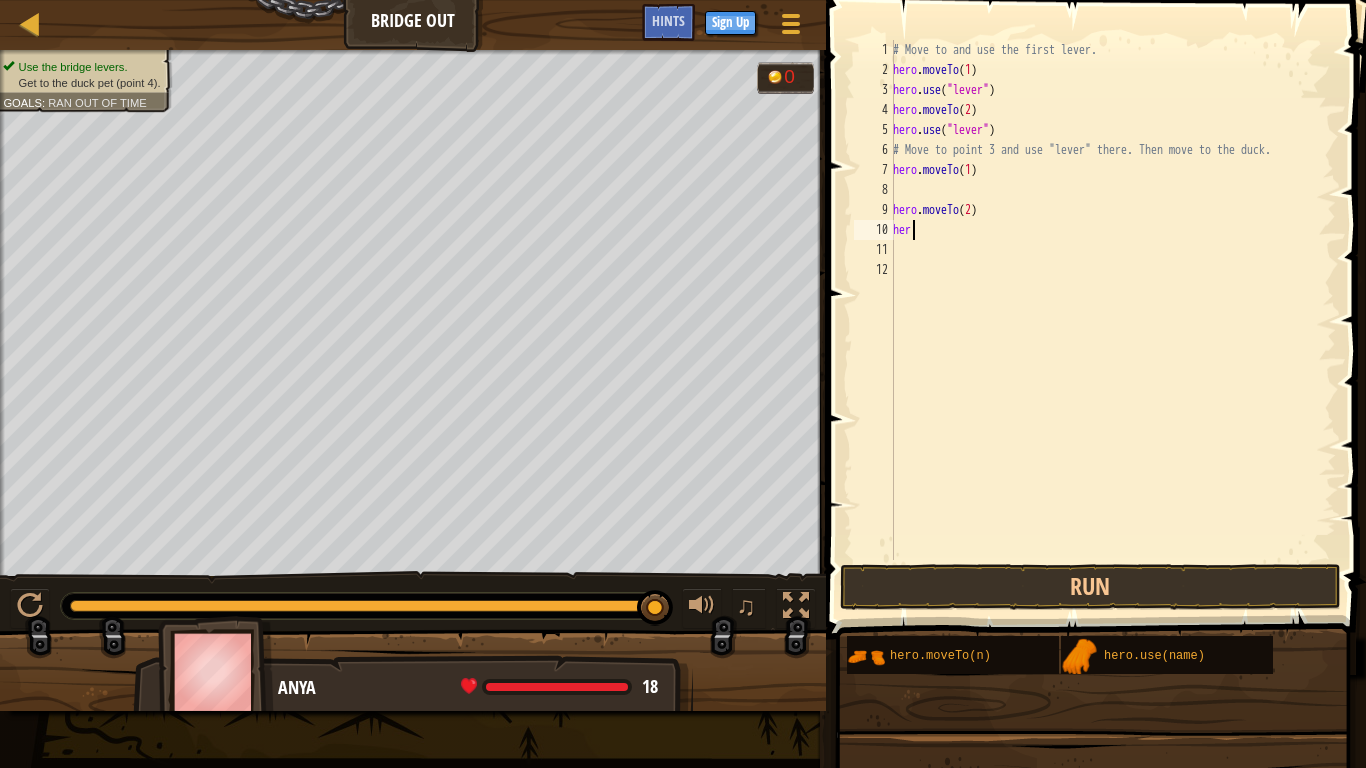 type on "h" 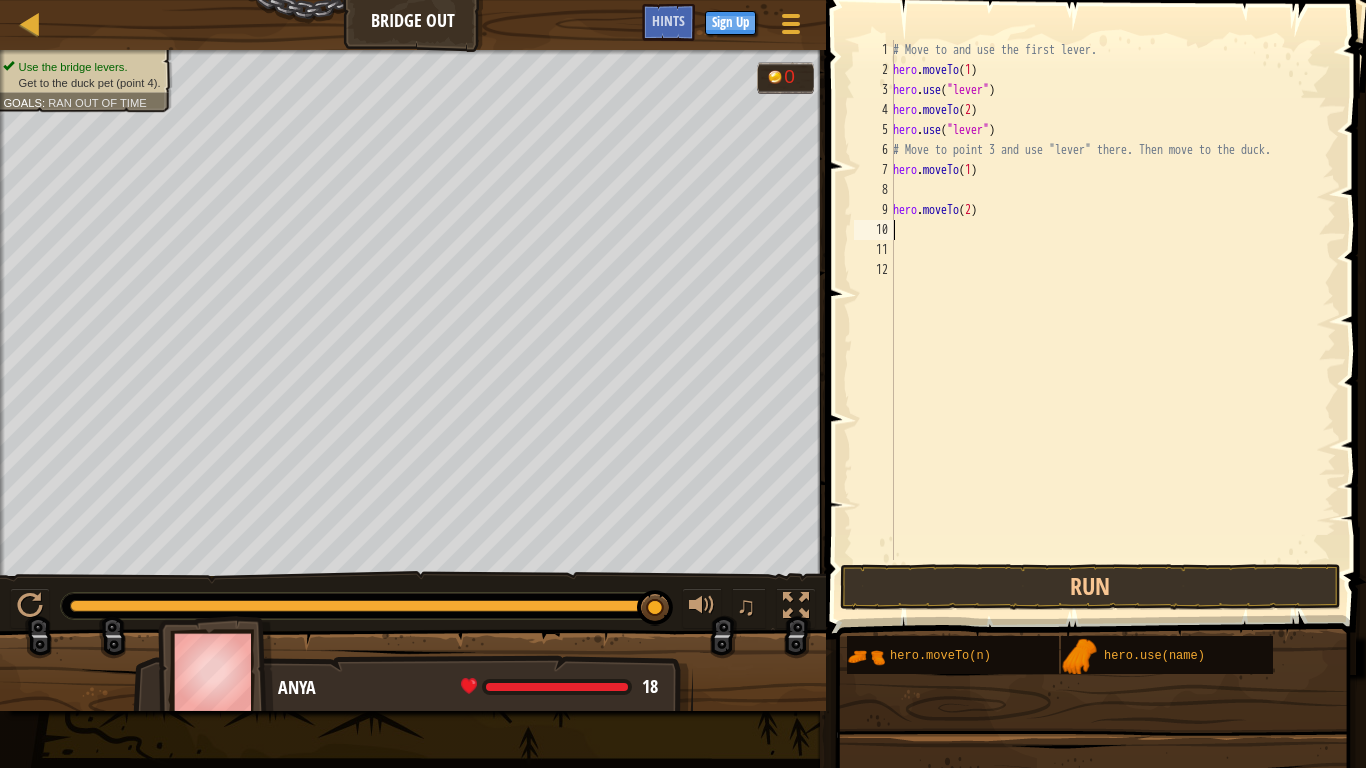 click on "# Move to and use the first lever. hero . moveTo ( 1 ) hero . use ( "lever" ) hero . moveTo ( 2 ) hero . use ( "lever" ) # Move to point 3 and use "lever" there. Then move to the duck. hero . moveTo ( 1 ) hero . moveTo ( 2 )" at bounding box center [1112, 320] 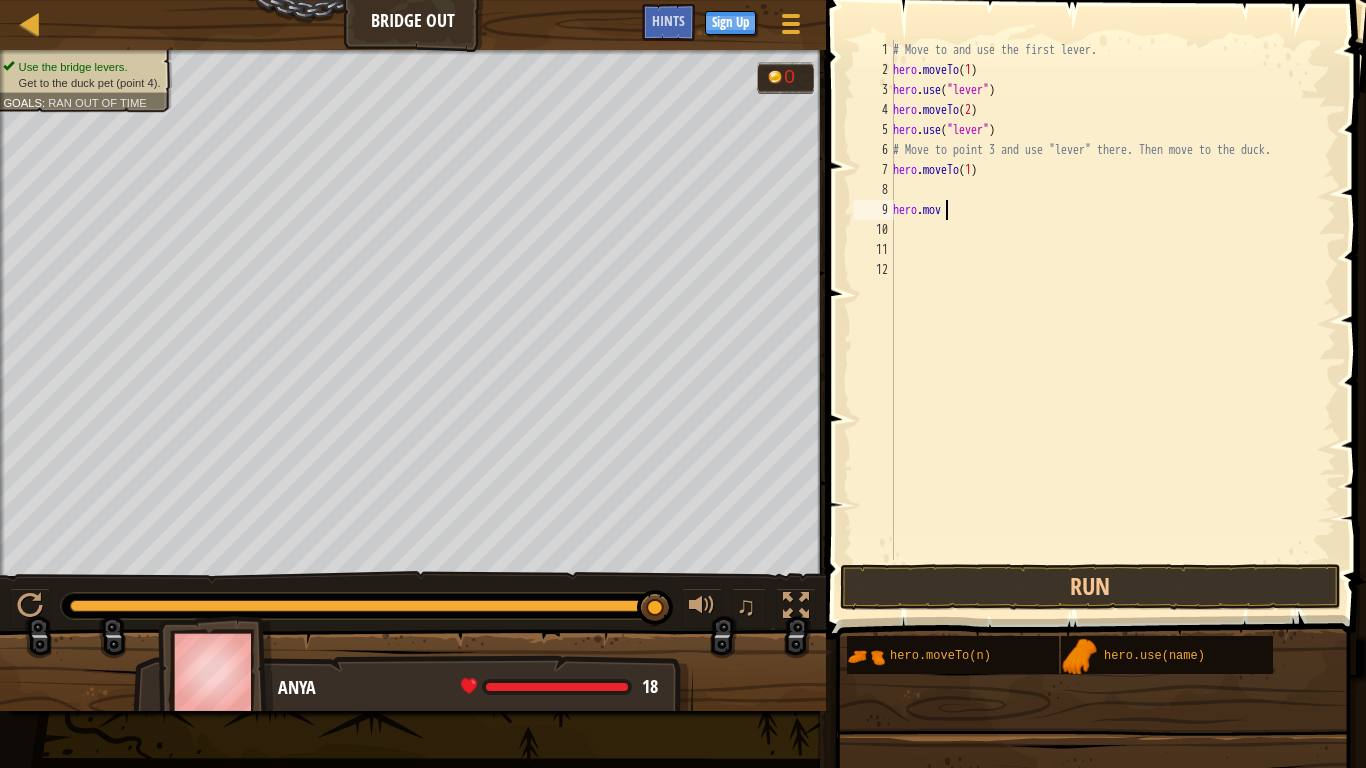 type on "h" 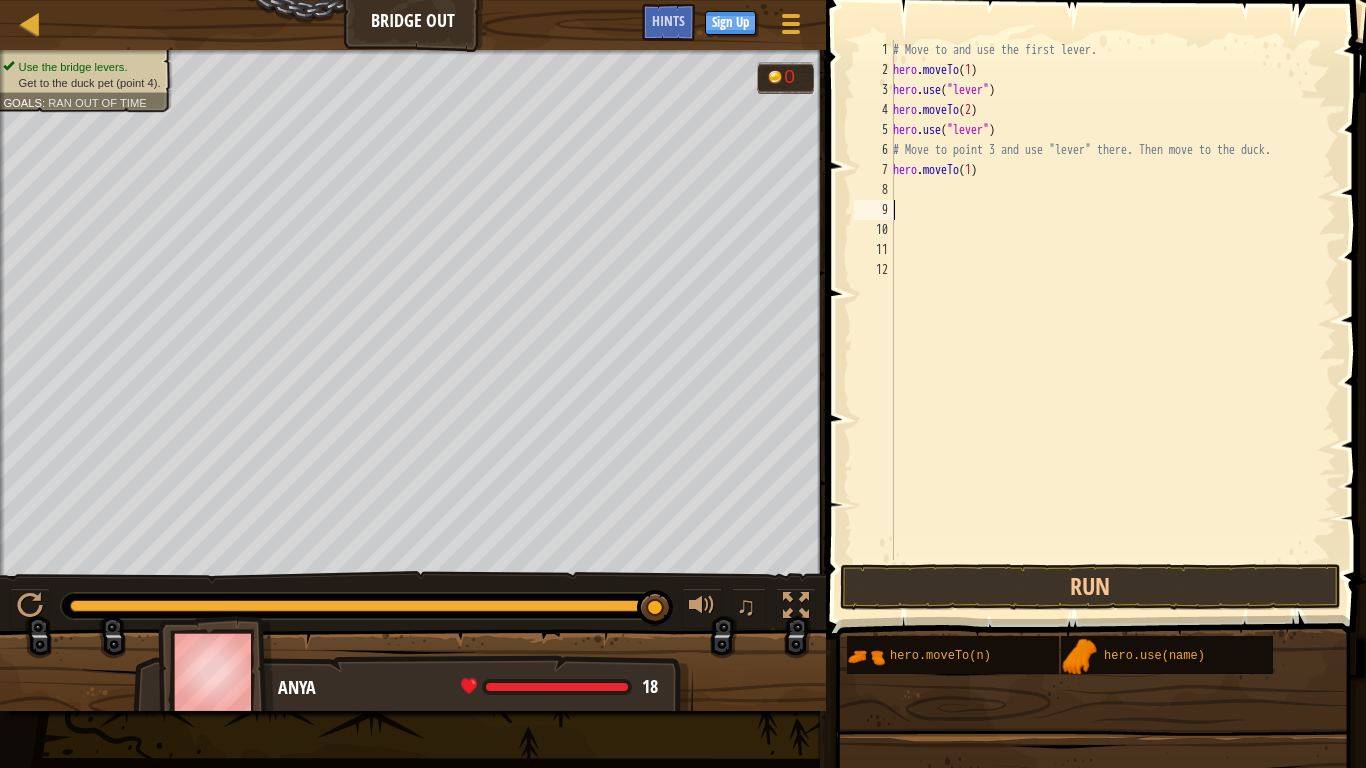 click on "# Move to and use the first lever. hero . moveTo ( 1 ) hero . use ( "lever" ) hero . moveTo ( 2 ) hero . use ( "lever" ) # Move to point 3 and use "lever" there. Then move to the duck. hero . moveTo ( 1 )" at bounding box center (1112, 320) 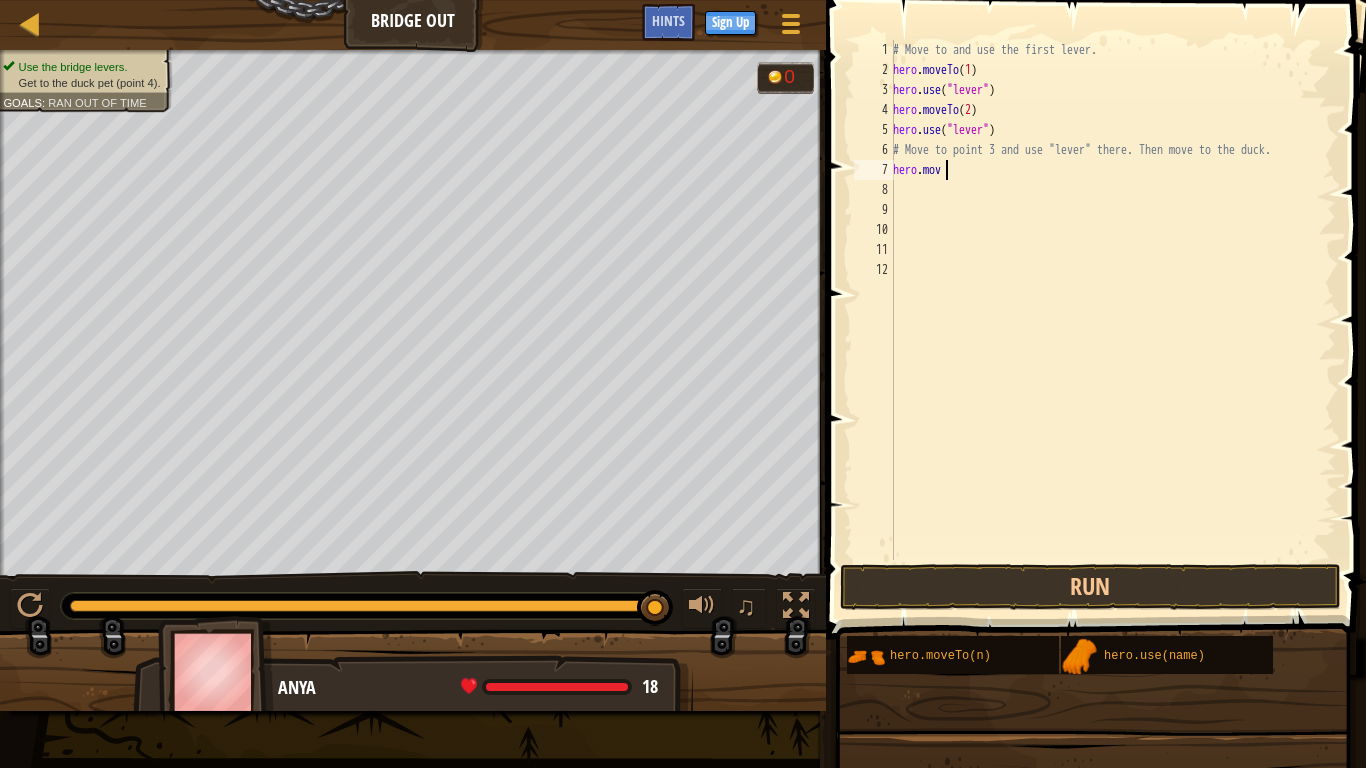 type on "h" 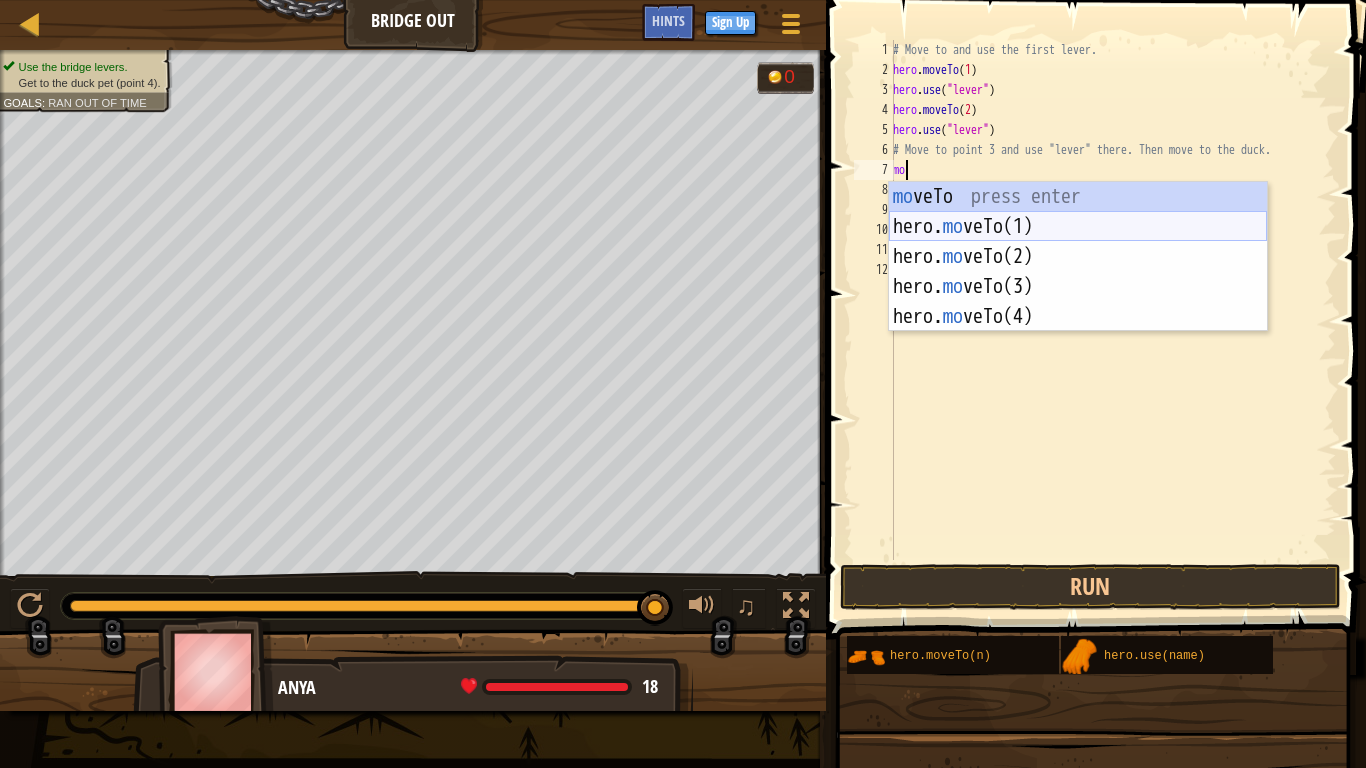 click on "mo veTo press enter hero. mo veTo(1) press enter hero. mo veTo(2) press enter hero. mo veTo(3) press enter hero. mo veTo(4) press enter" at bounding box center [1078, 287] 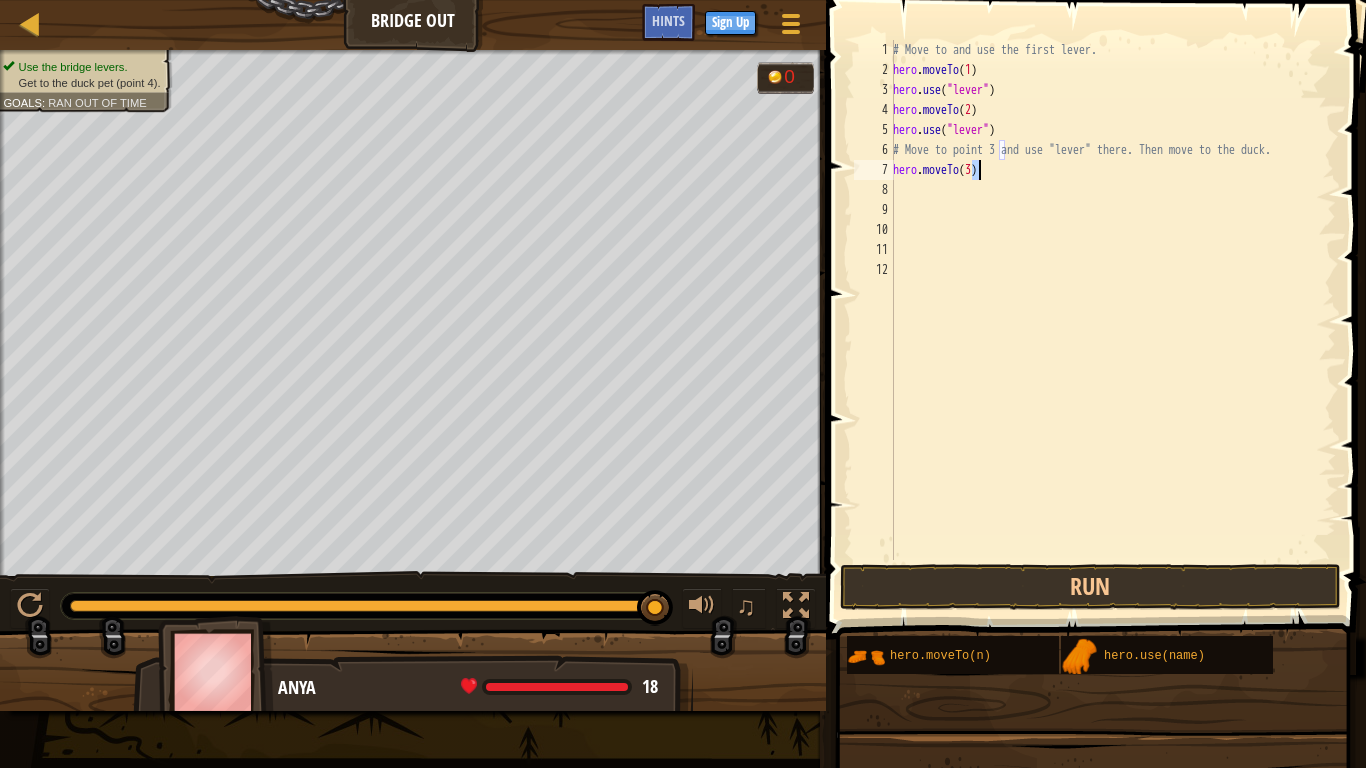 type on "hero.moveTo(3)" 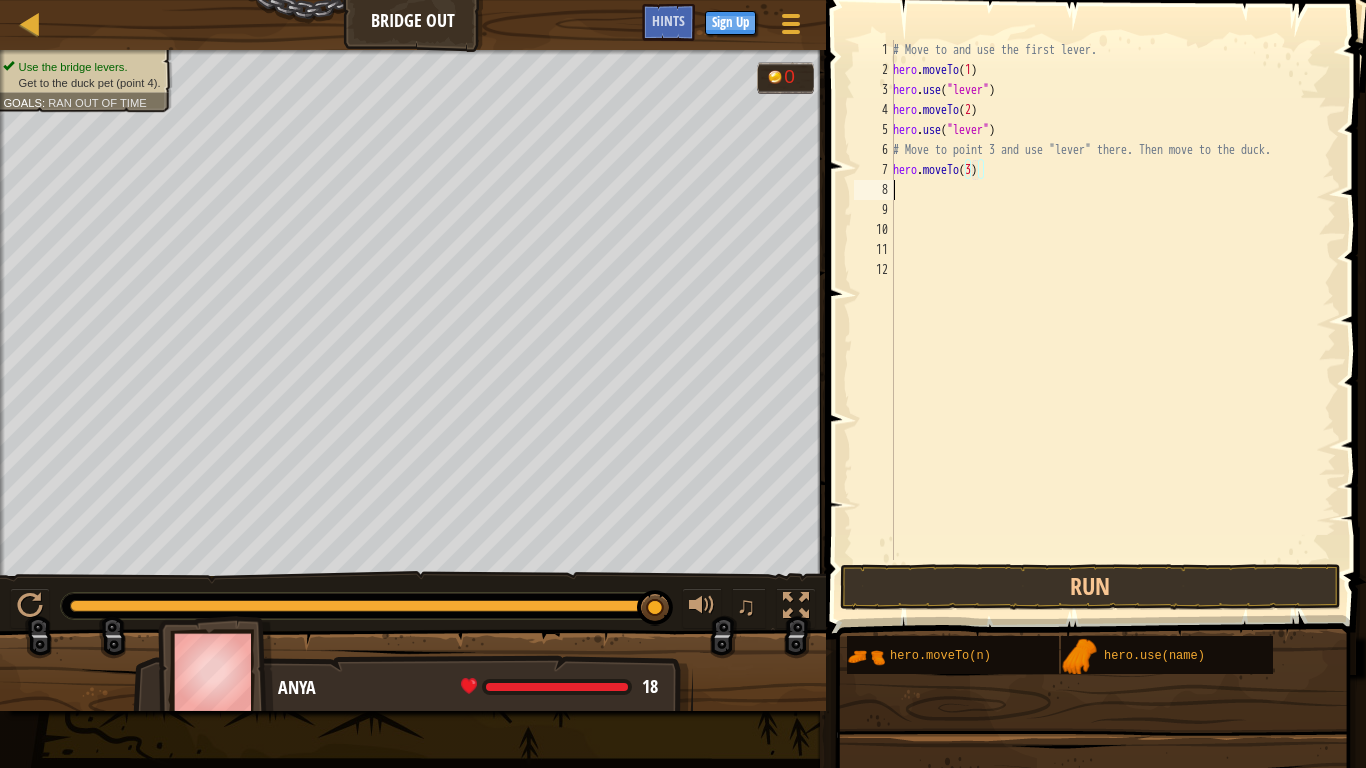 click on "# Move to and use the first lever. hero . moveTo ( 1 ) hero . use ( "lever" ) hero . moveTo ( 2 ) hero . use ( "lever" ) # Move to point 3 and use "lever" there. Then move to the duck. hero . moveTo ( 3 )" at bounding box center (1112, 320) 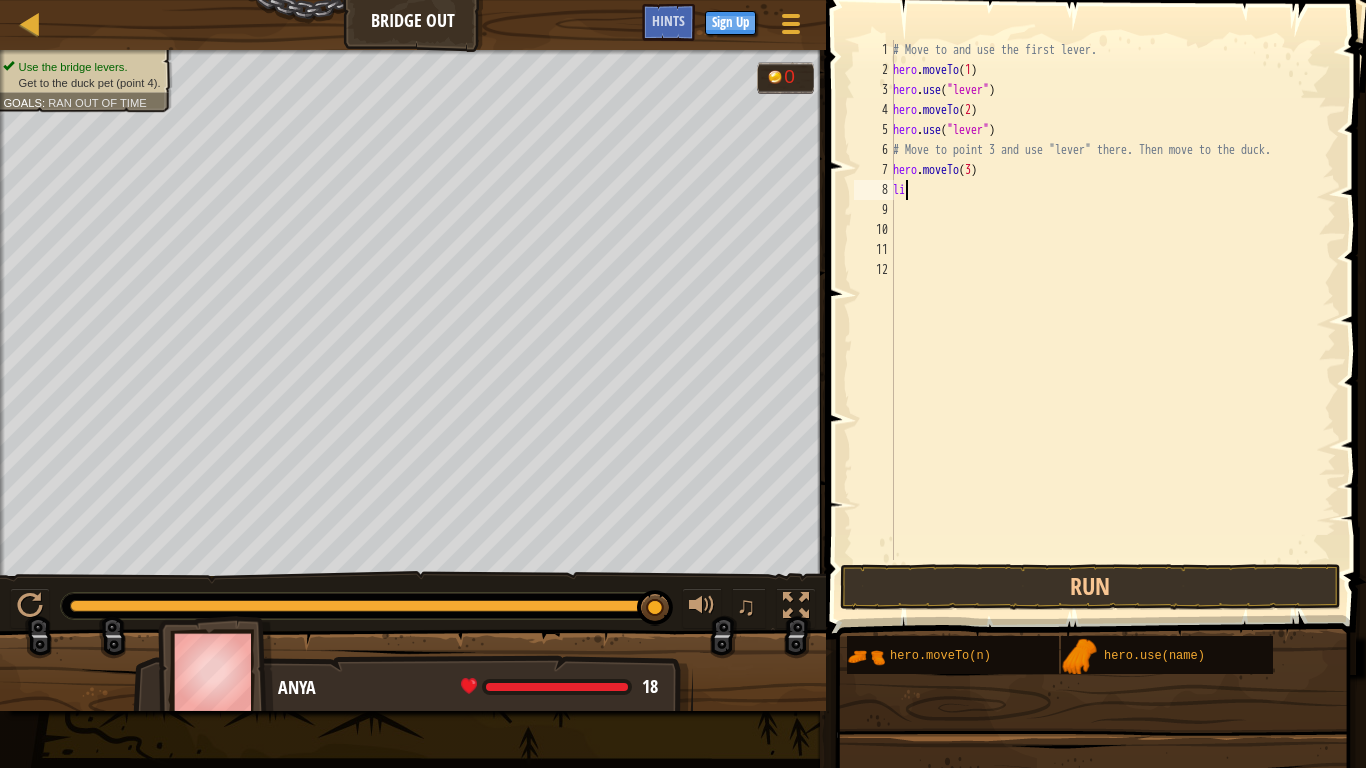 type on "l" 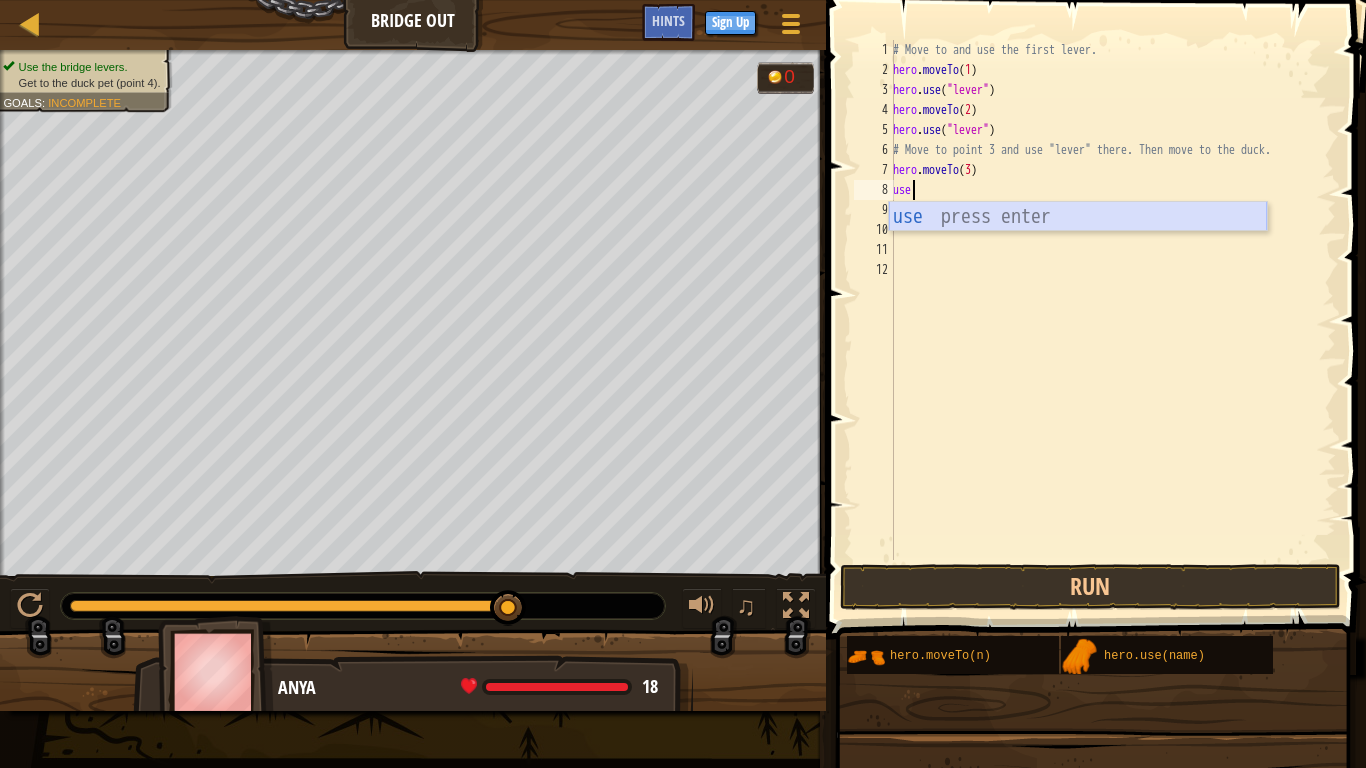 click on "use press enter" at bounding box center [1078, 247] 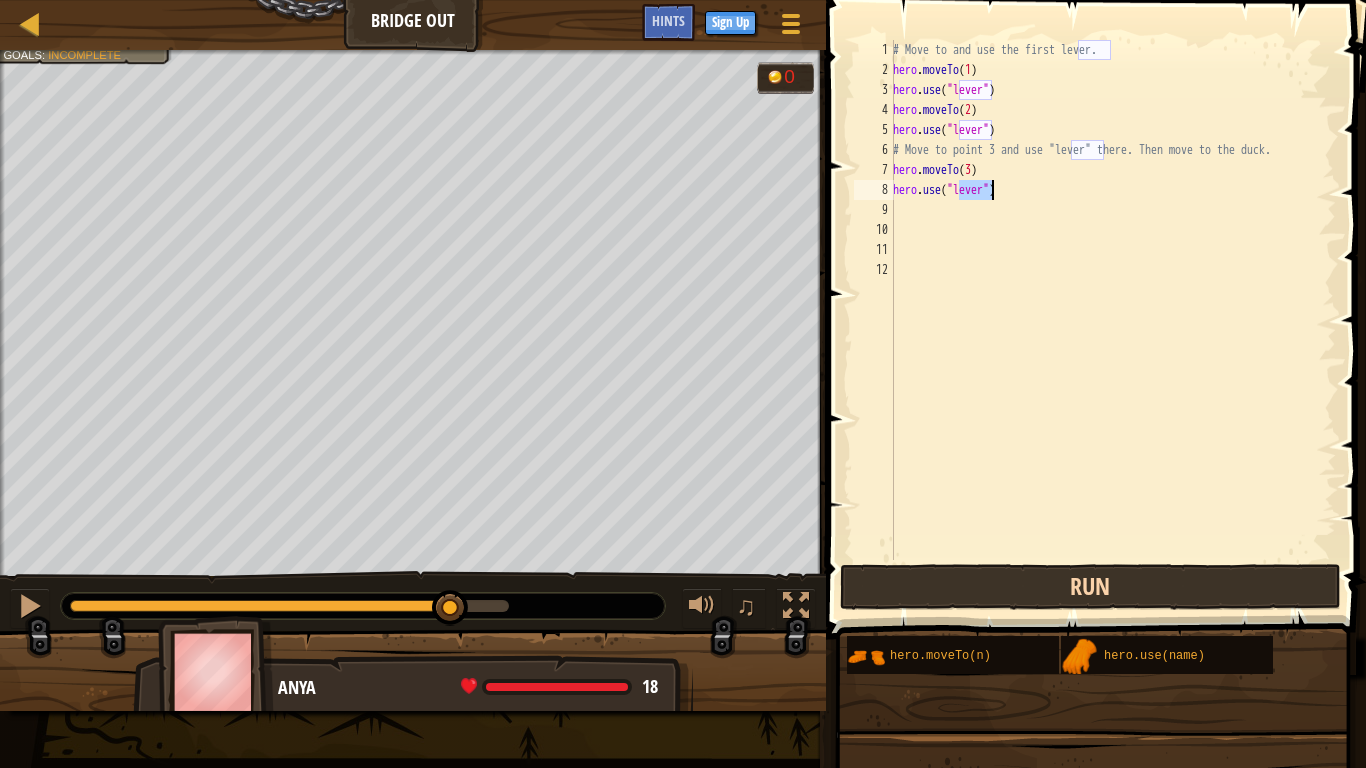 type on "hero.use("lever")" 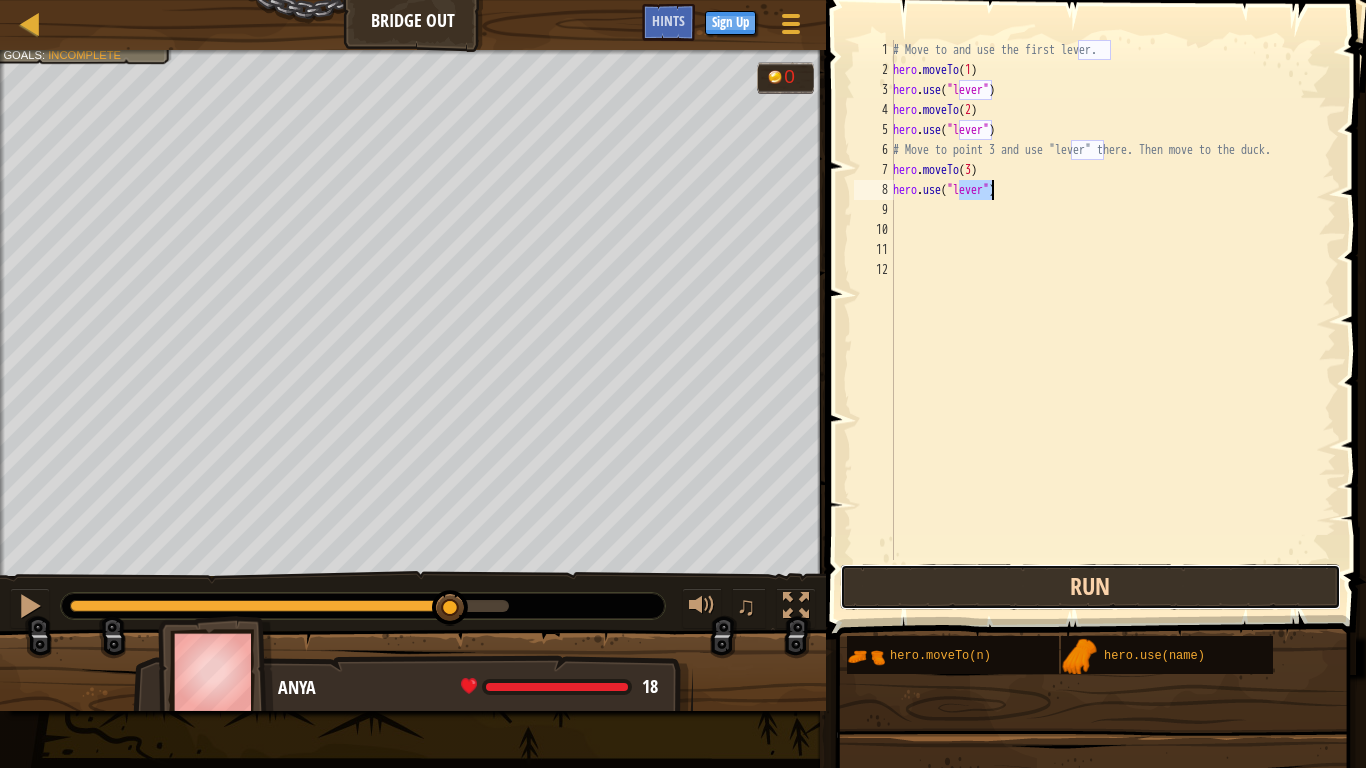 click on "Run" at bounding box center [1090, 587] 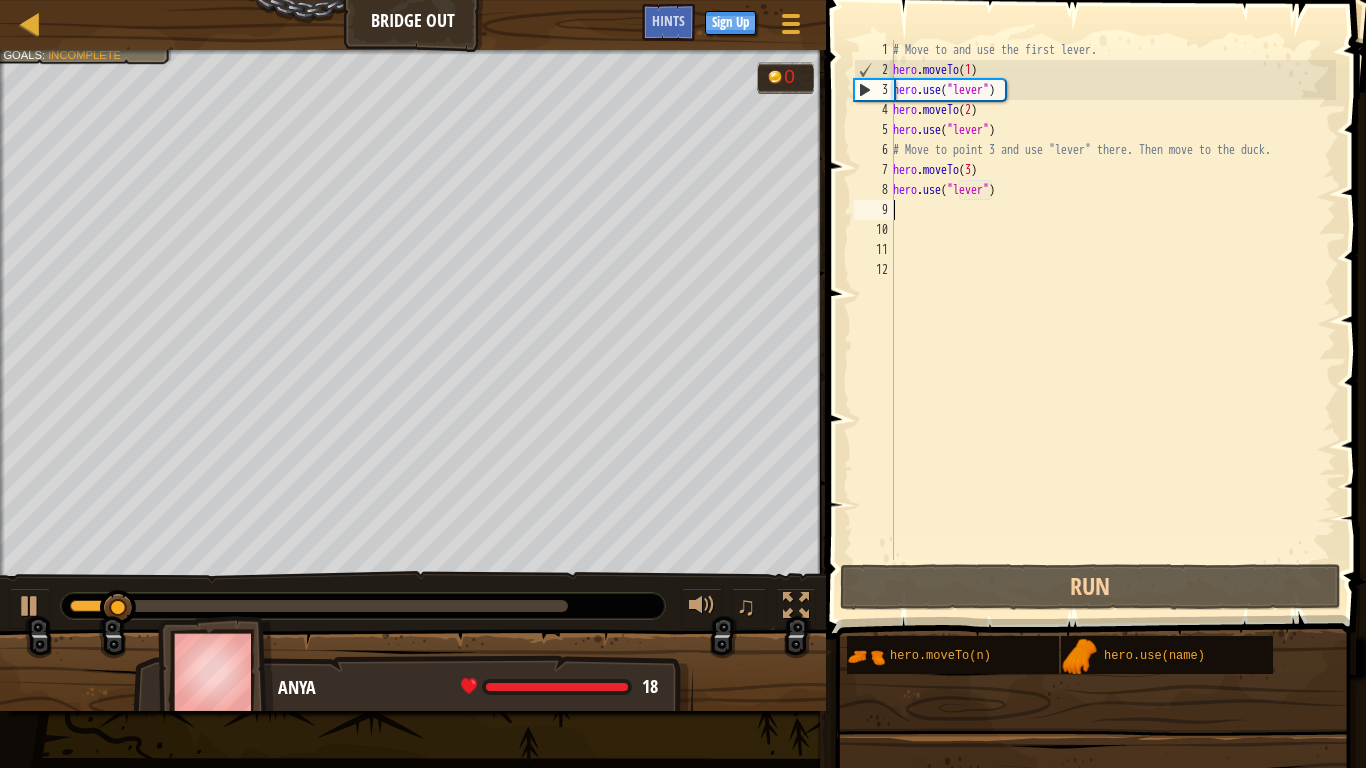 click on "# Move to and use the first lever. hero . moveTo ( 1 ) hero . use ( "lever" ) hero . moveTo ( 2 ) hero . use ( "lever" ) # Move to point 3 and use "lever" there. Then move to the duck. hero . moveTo ( 3 ) hero . use ( "lever" )" at bounding box center (1112, 320) 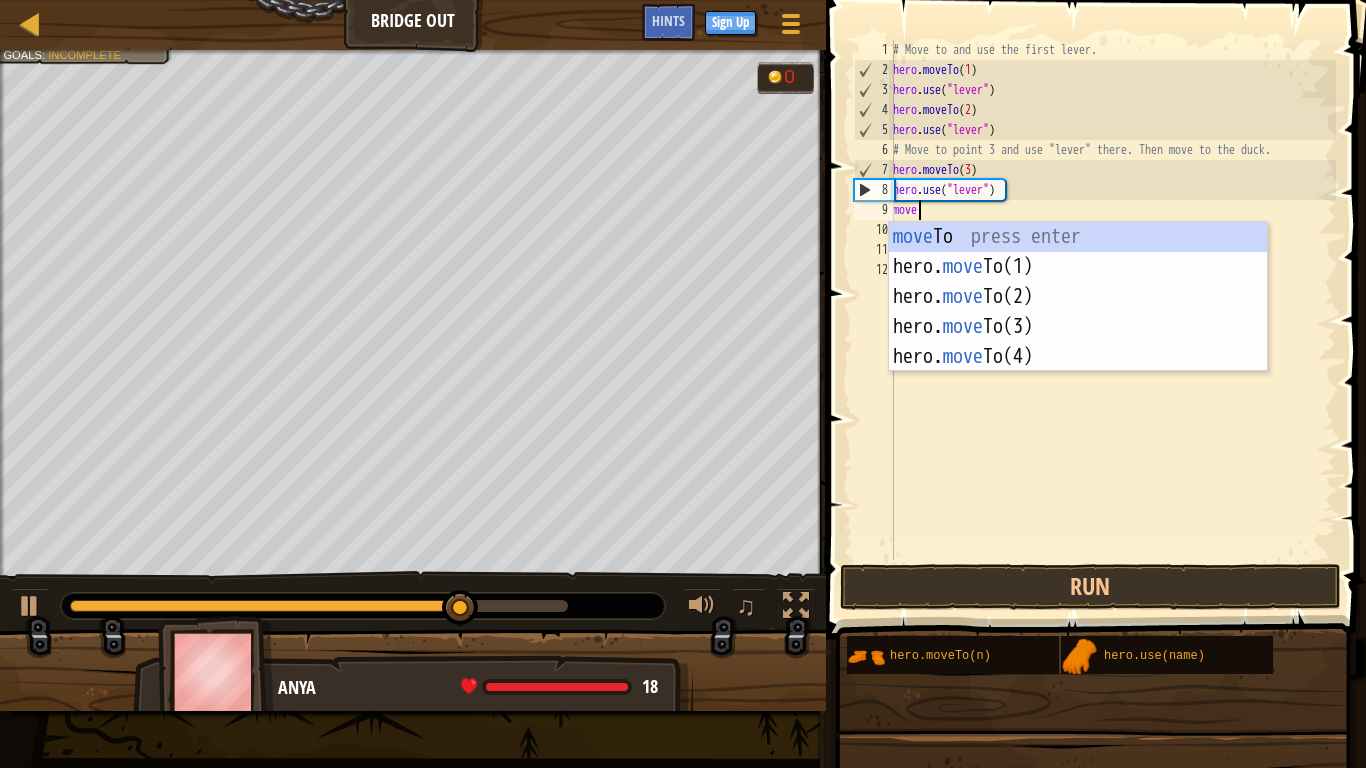 scroll, scrollTop: 9, scrollLeft: 1, axis: both 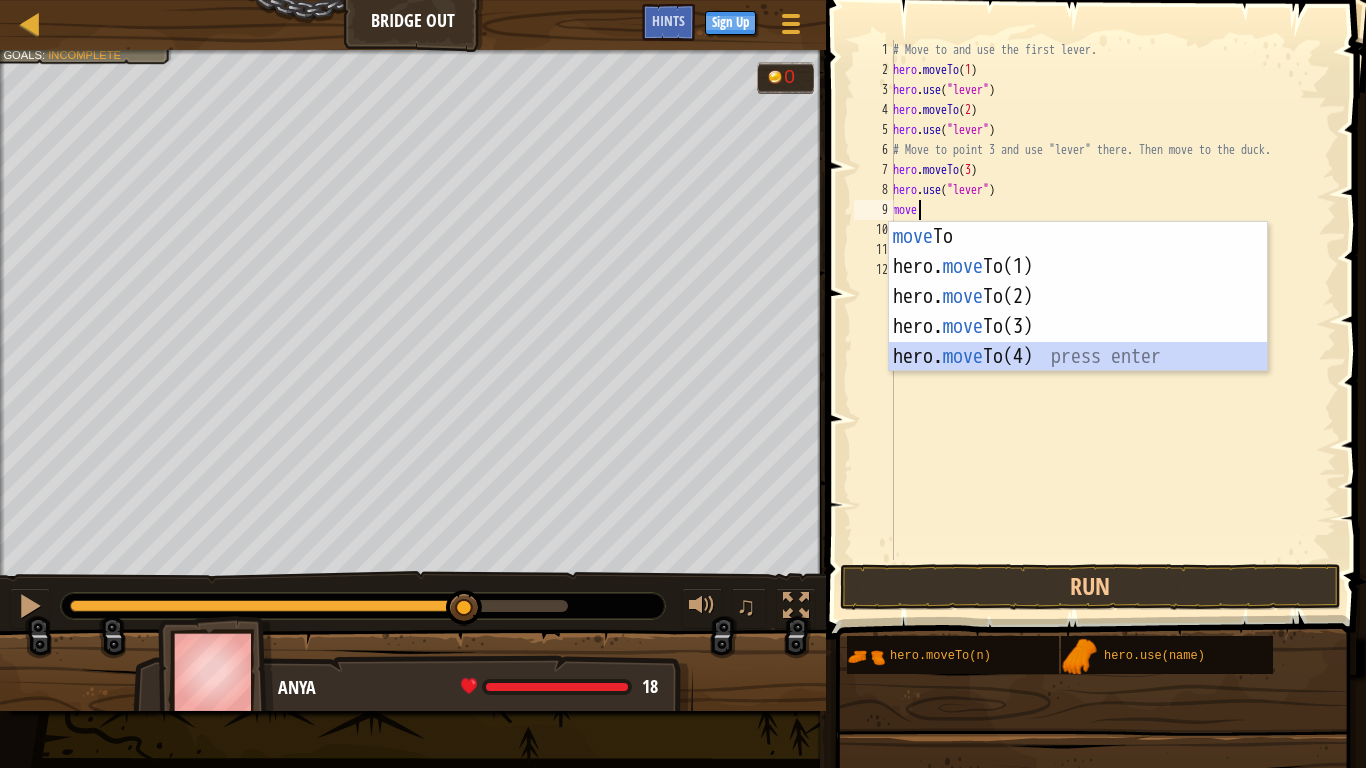 click on "move To press enter hero. move To(1) press enter hero. move To(2) press enter hero. move To(3) press enter hero. move To(4) press enter" at bounding box center (1078, 327) 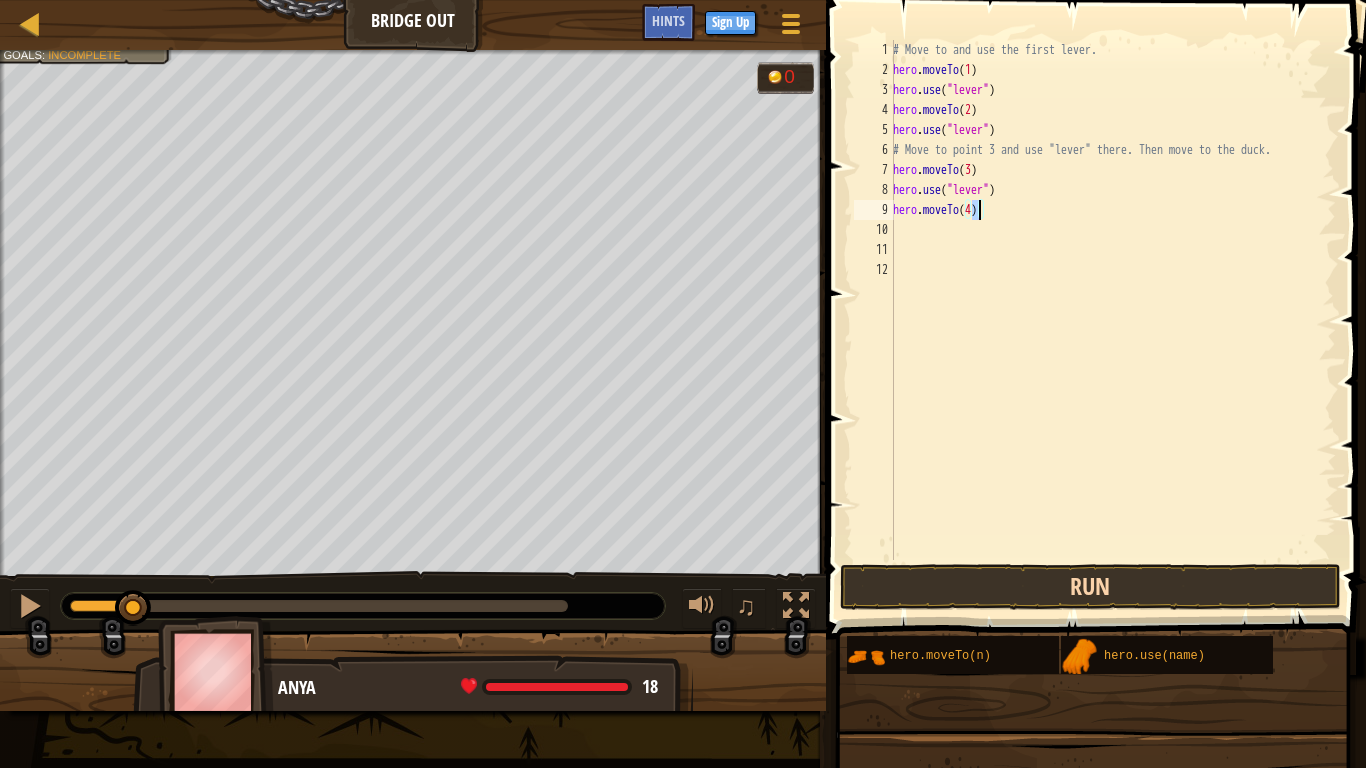 type on "hero.moveTo(4)" 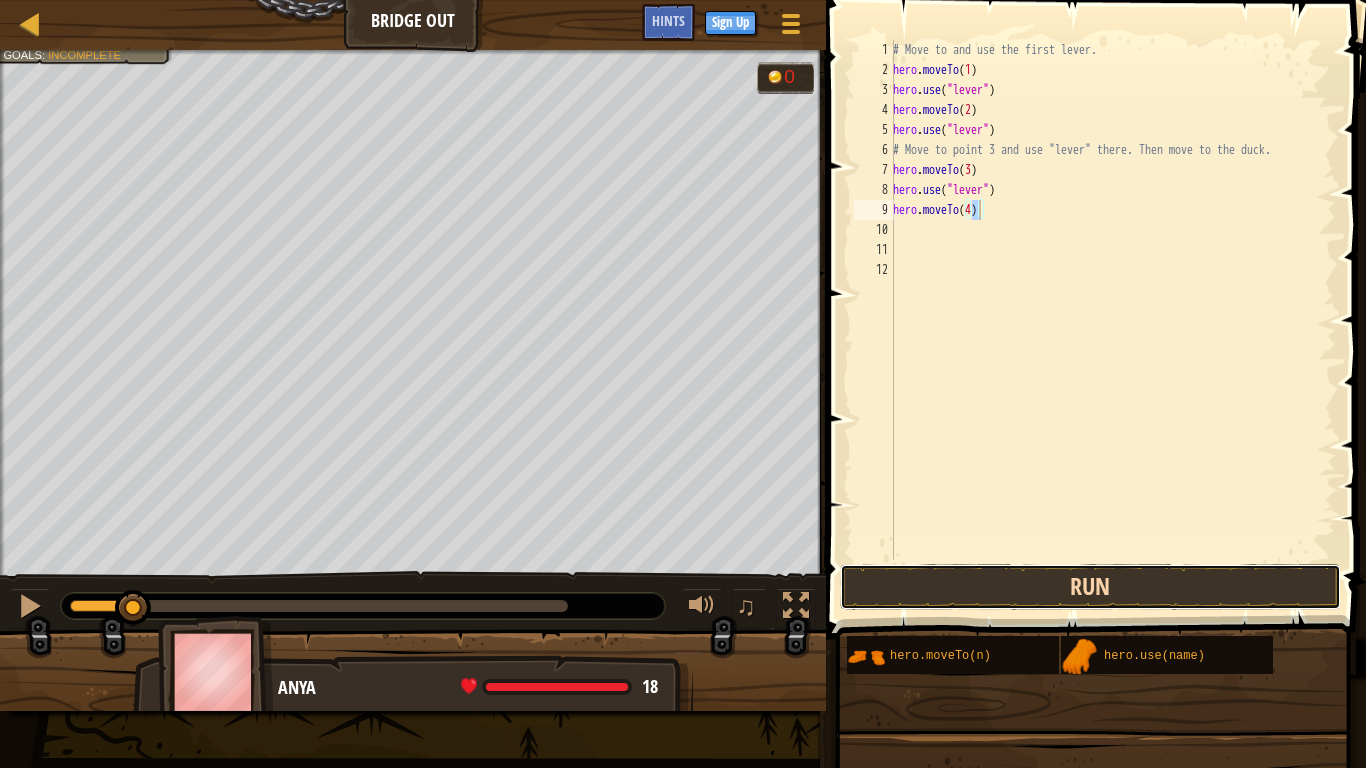 click on "Run" at bounding box center (1090, 587) 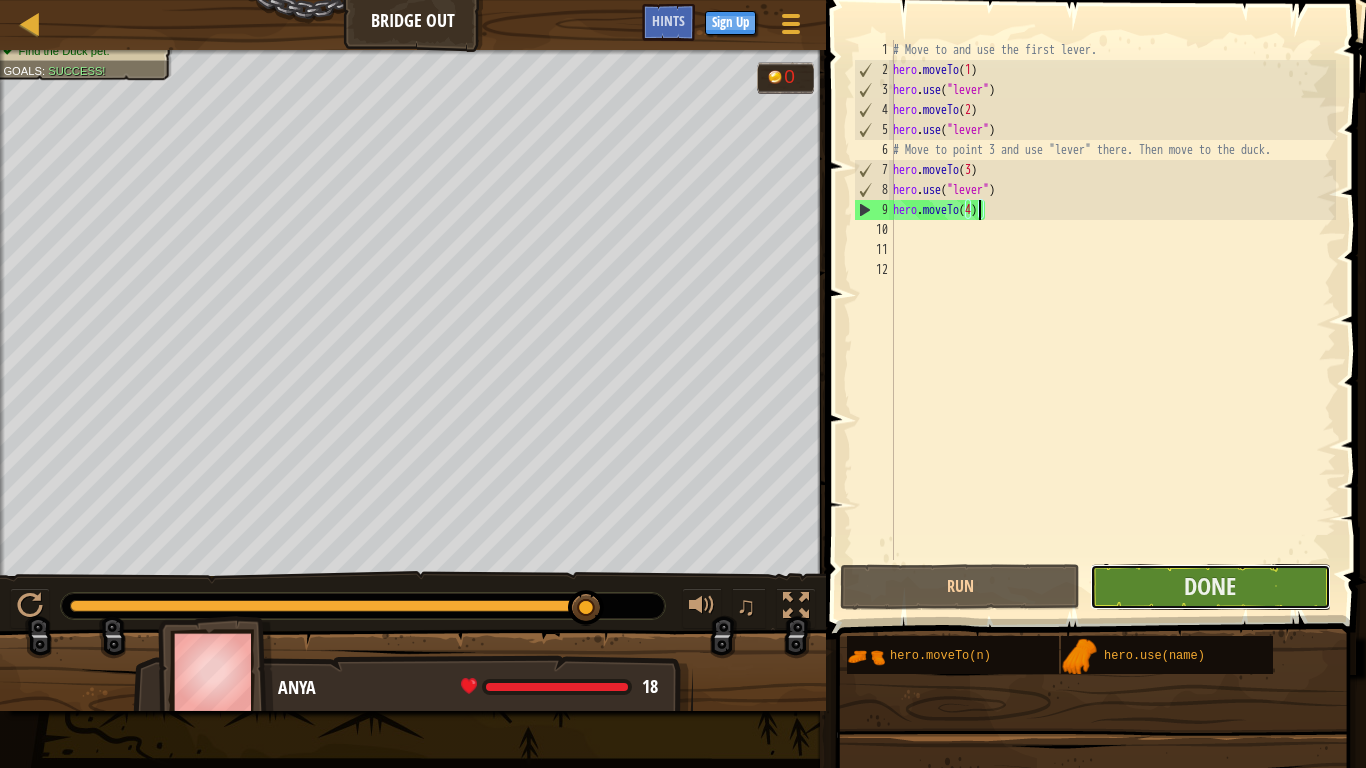 click on "Done" at bounding box center (1210, 587) 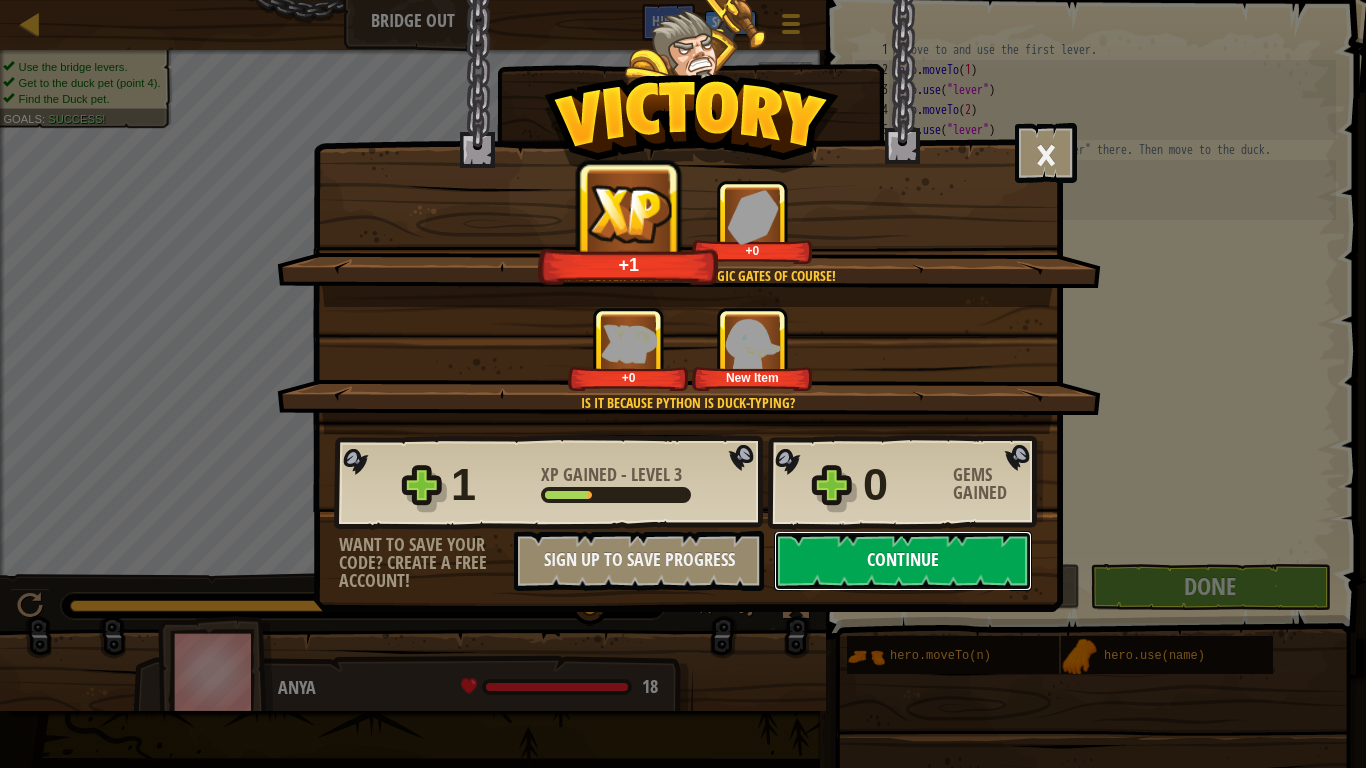 click on "Continue" at bounding box center [903, 561] 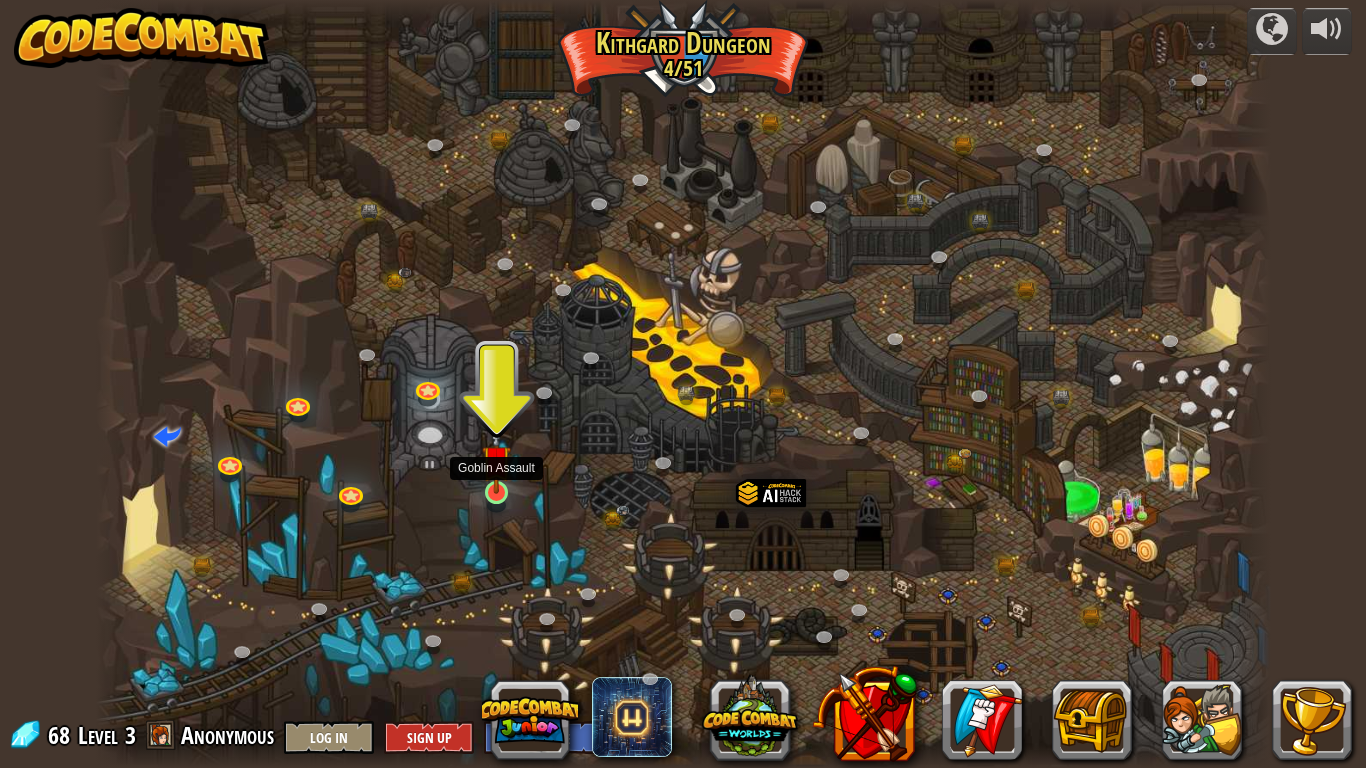 click at bounding box center (497, 460) 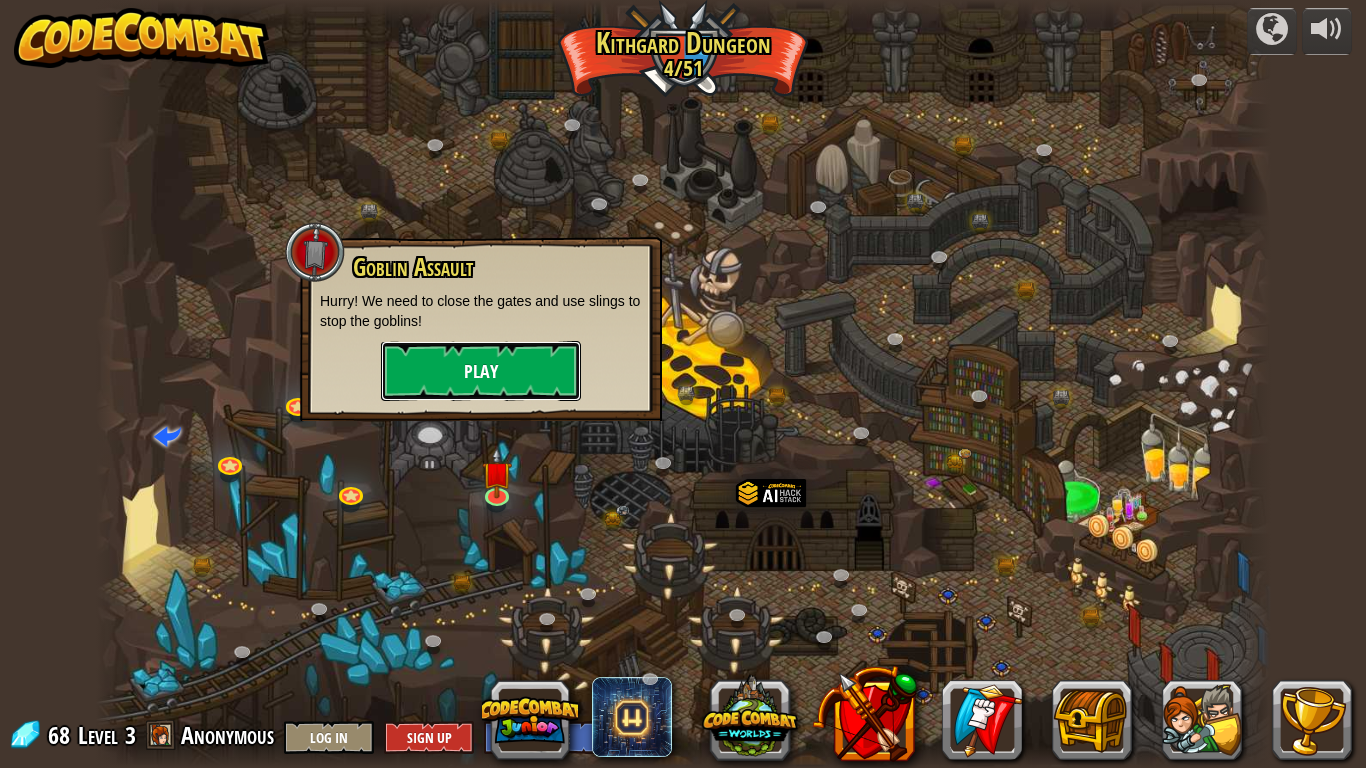 click on "Play" at bounding box center [481, 371] 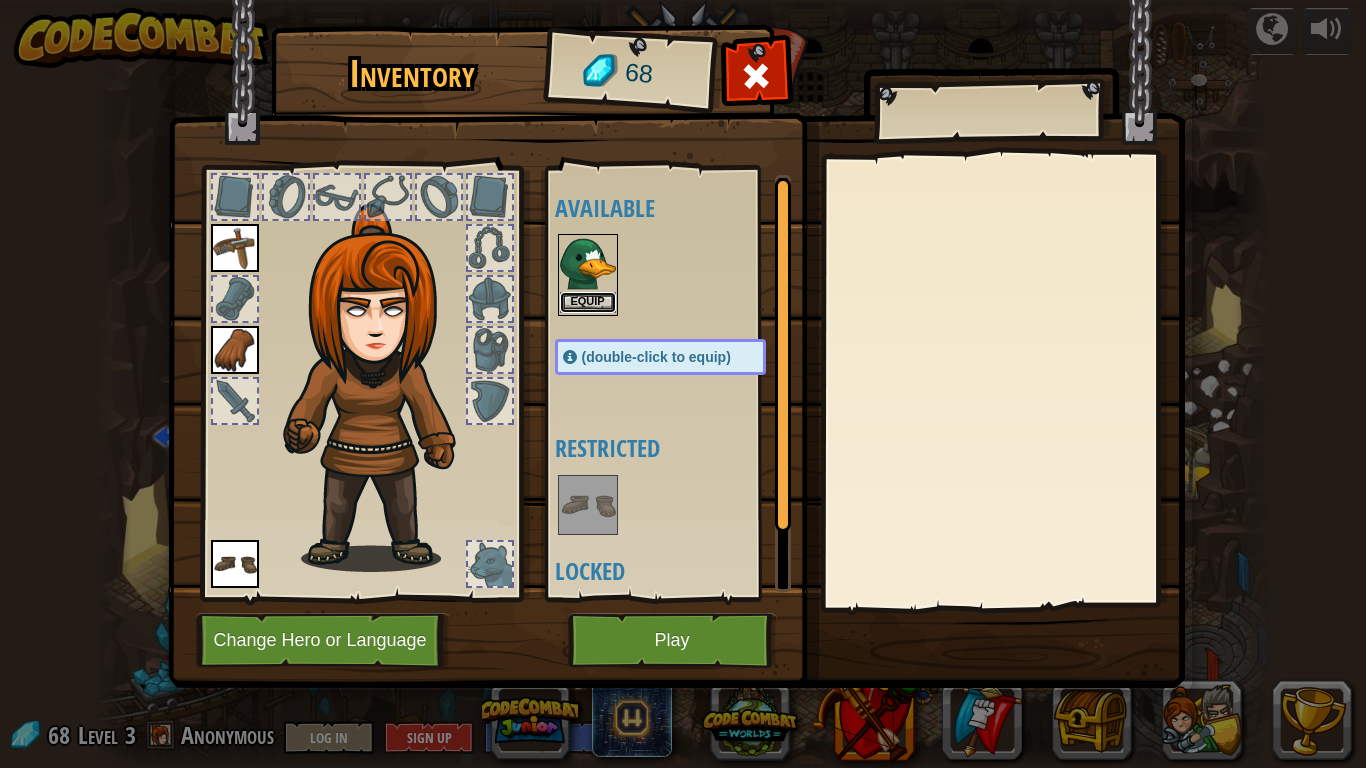 click on "Equip" at bounding box center (588, 302) 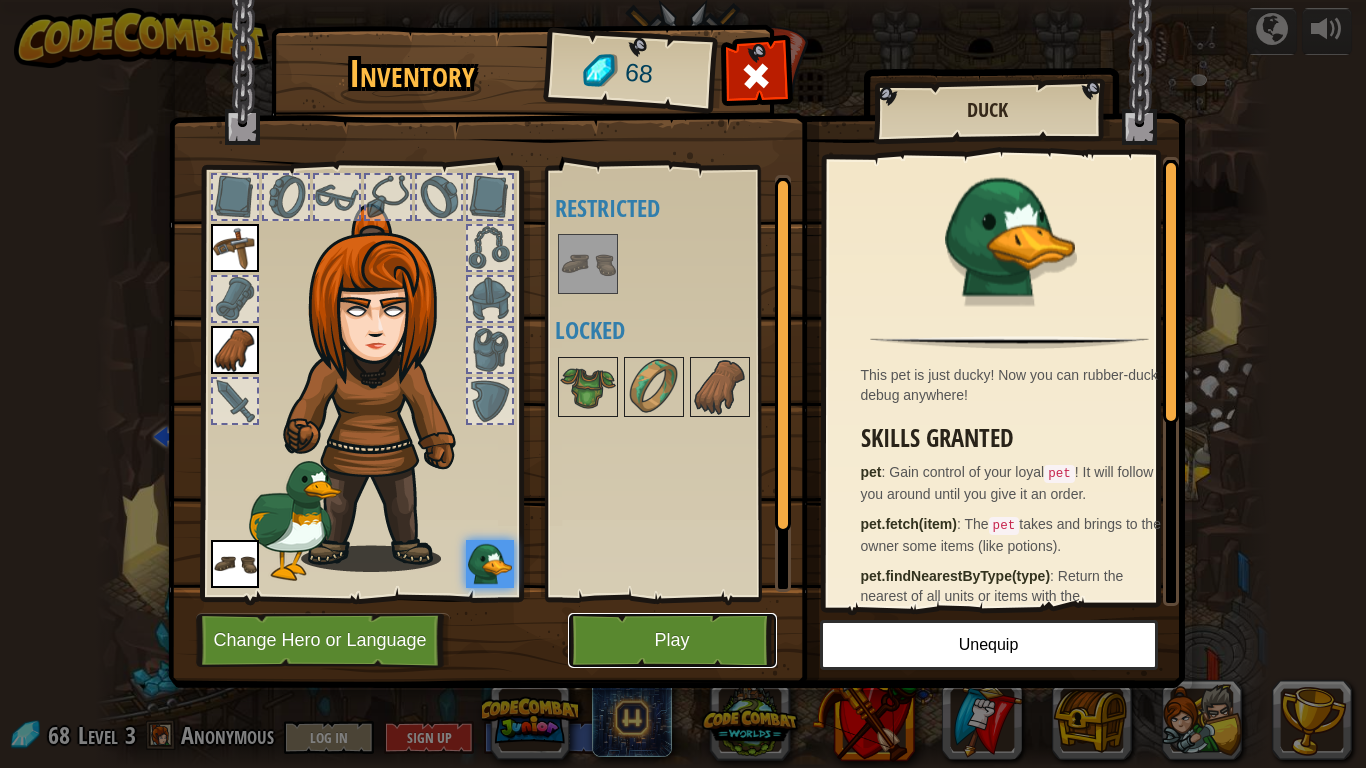 click on "Play" at bounding box center [672, 640] 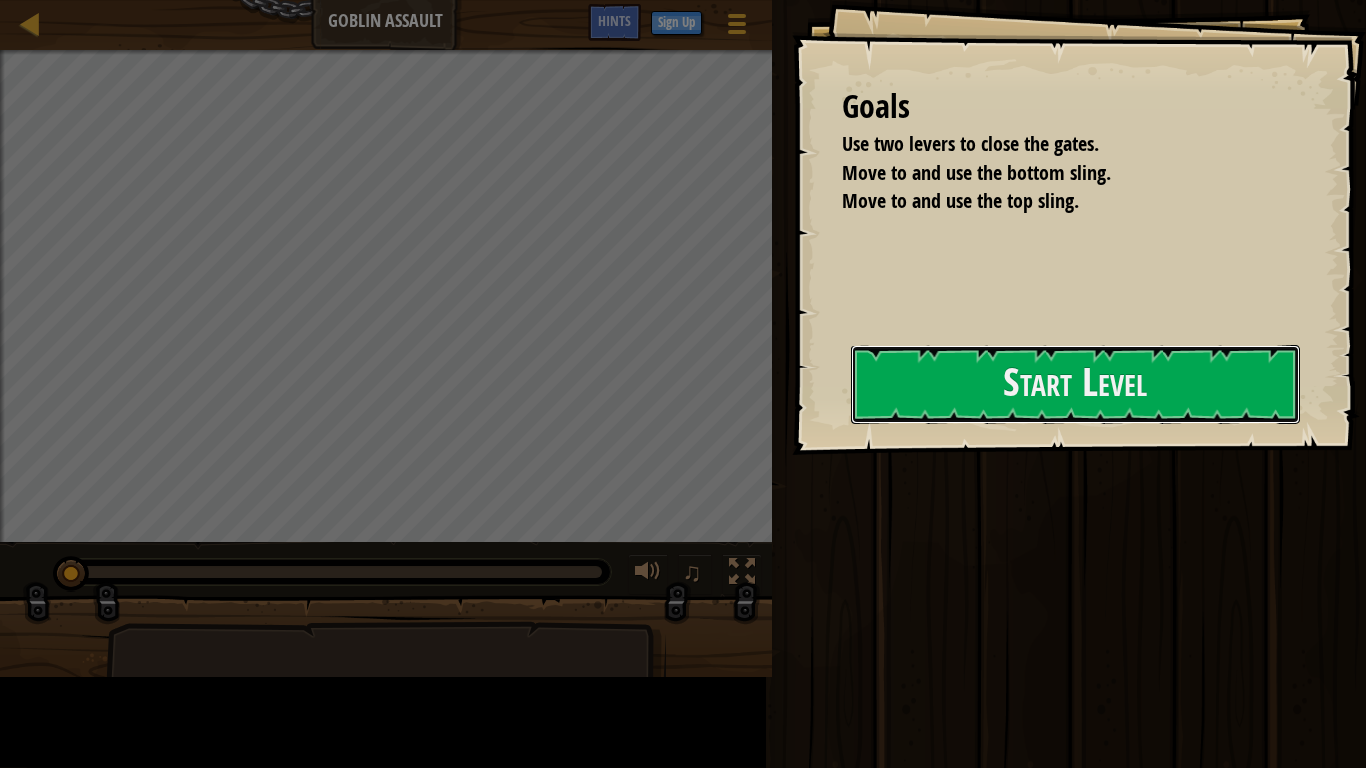click on "Start Level" at bounding box center [1075, 384] 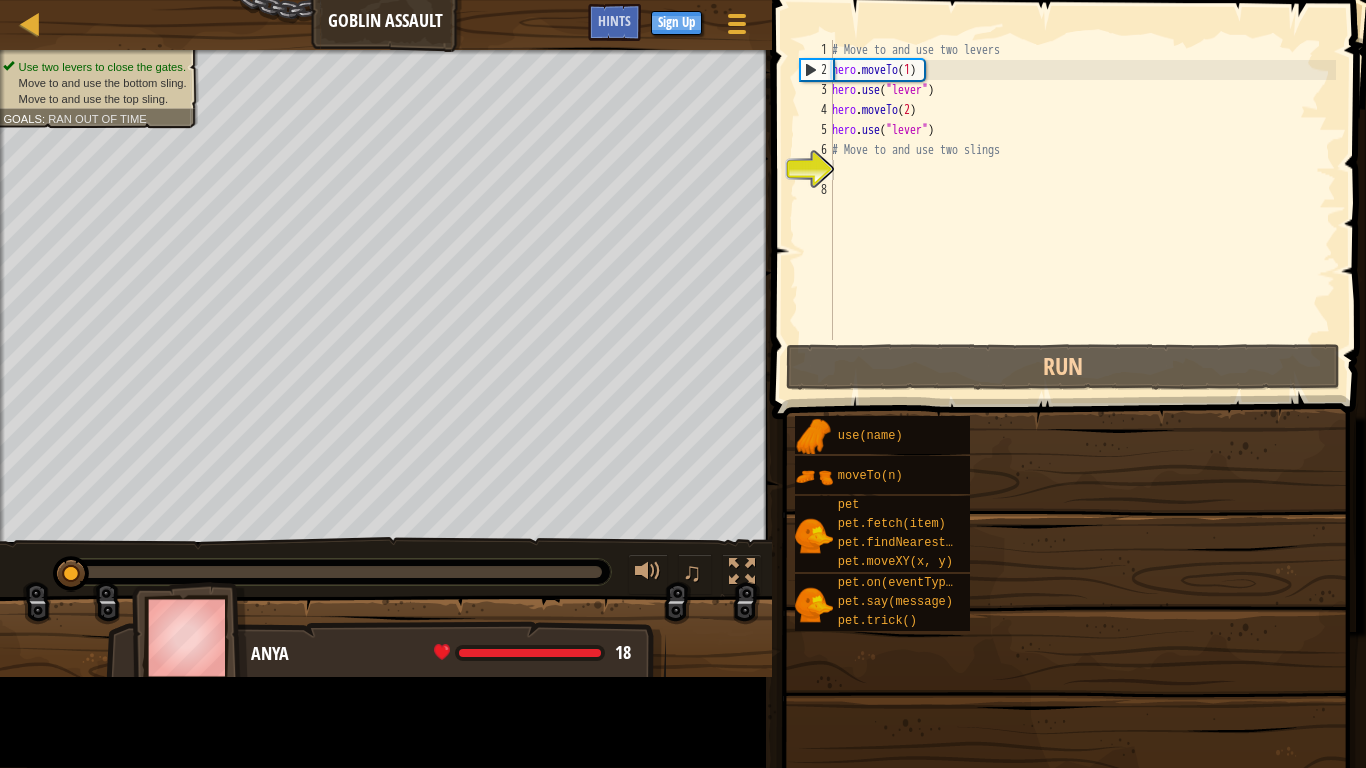click on "# Move to and use two levers hero . moveTo ( 1 ) hero . use ( "lever" ) hero . moveTo ( 2 ) hero . use ( "lever" ) # Move to and use two slings" at bounding box center (1082, 210) 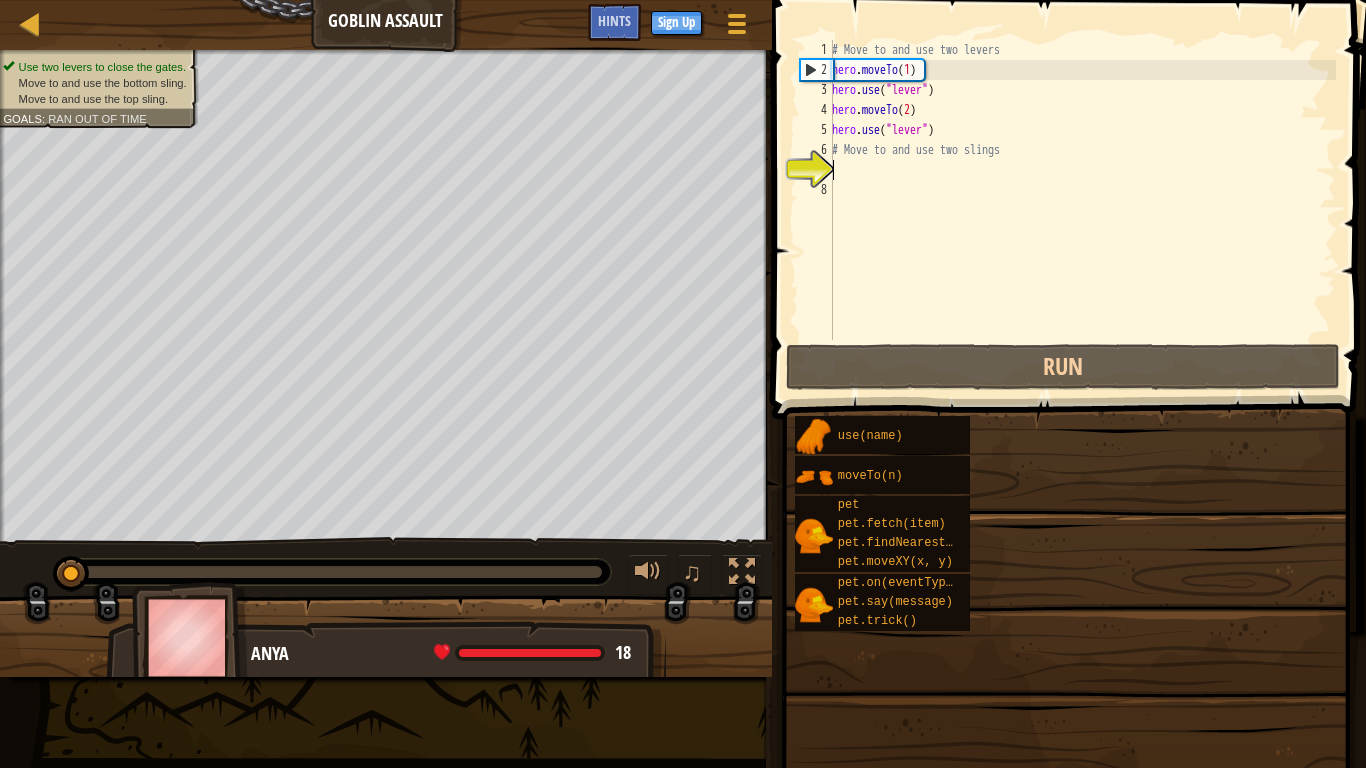 click on "Use two levers to close the gates. Move to and use the bottom sling. Move to and use the top sling. Goals : Ran out of time" at bounding box center (386, 296) 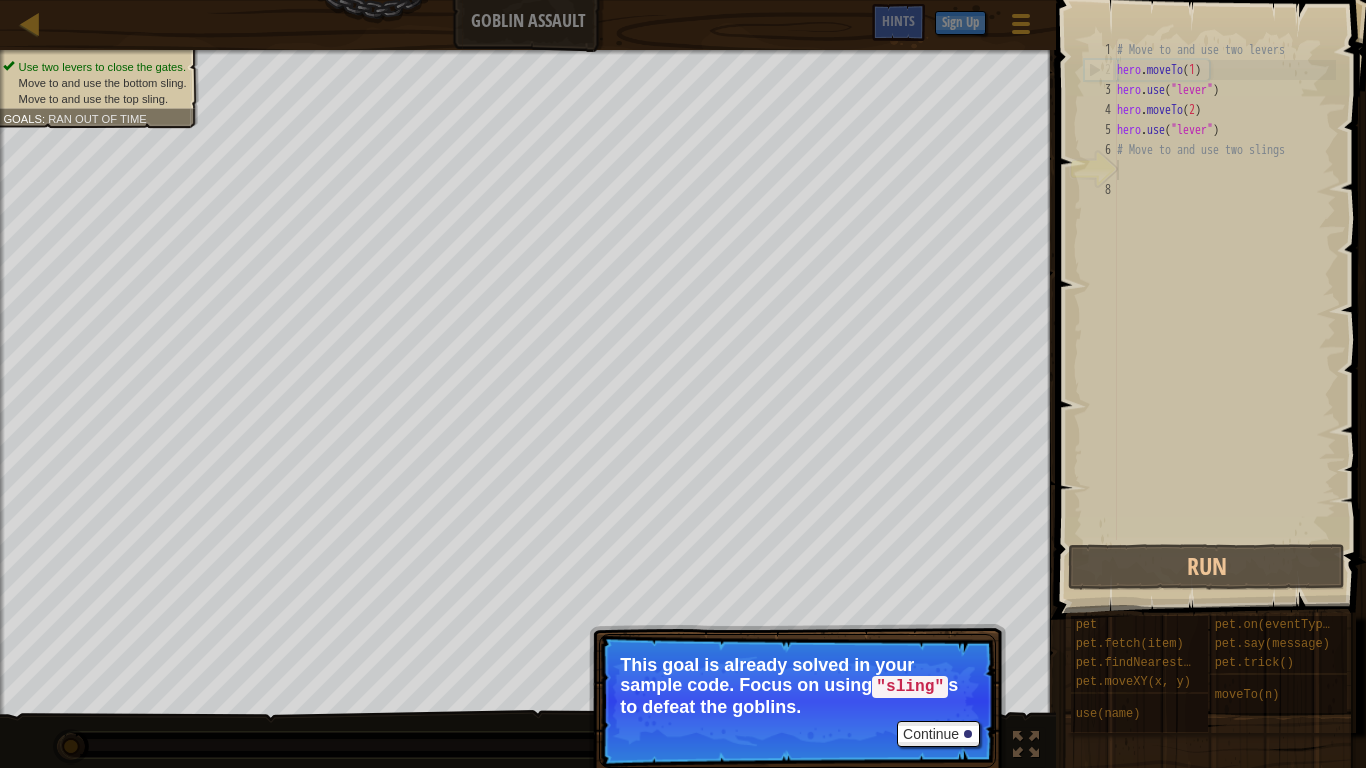 click on "Continue  This goal is already solved in your sample code. Focus on using  "sling" s to defeat the goblins." at bounding box center (797, 701) 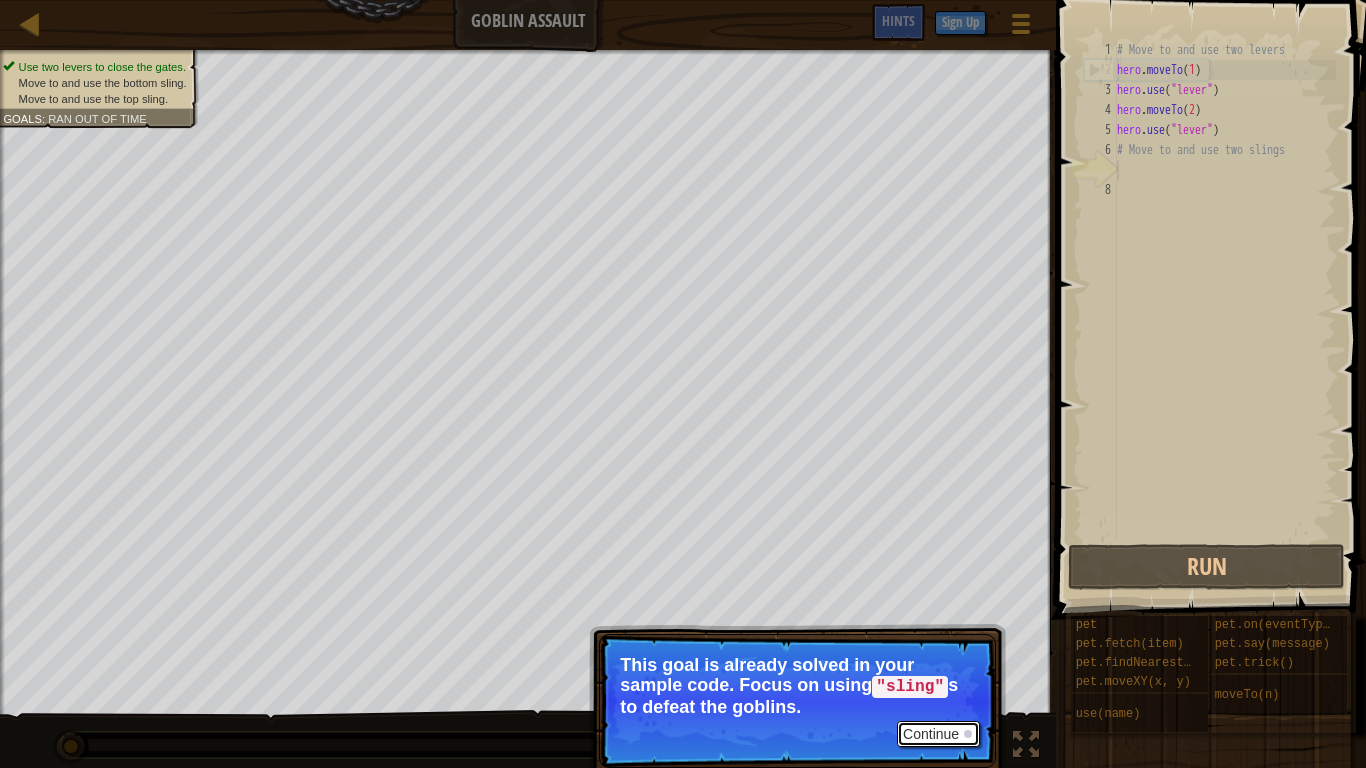 click on "Continue" at bounding box center [938, 734] 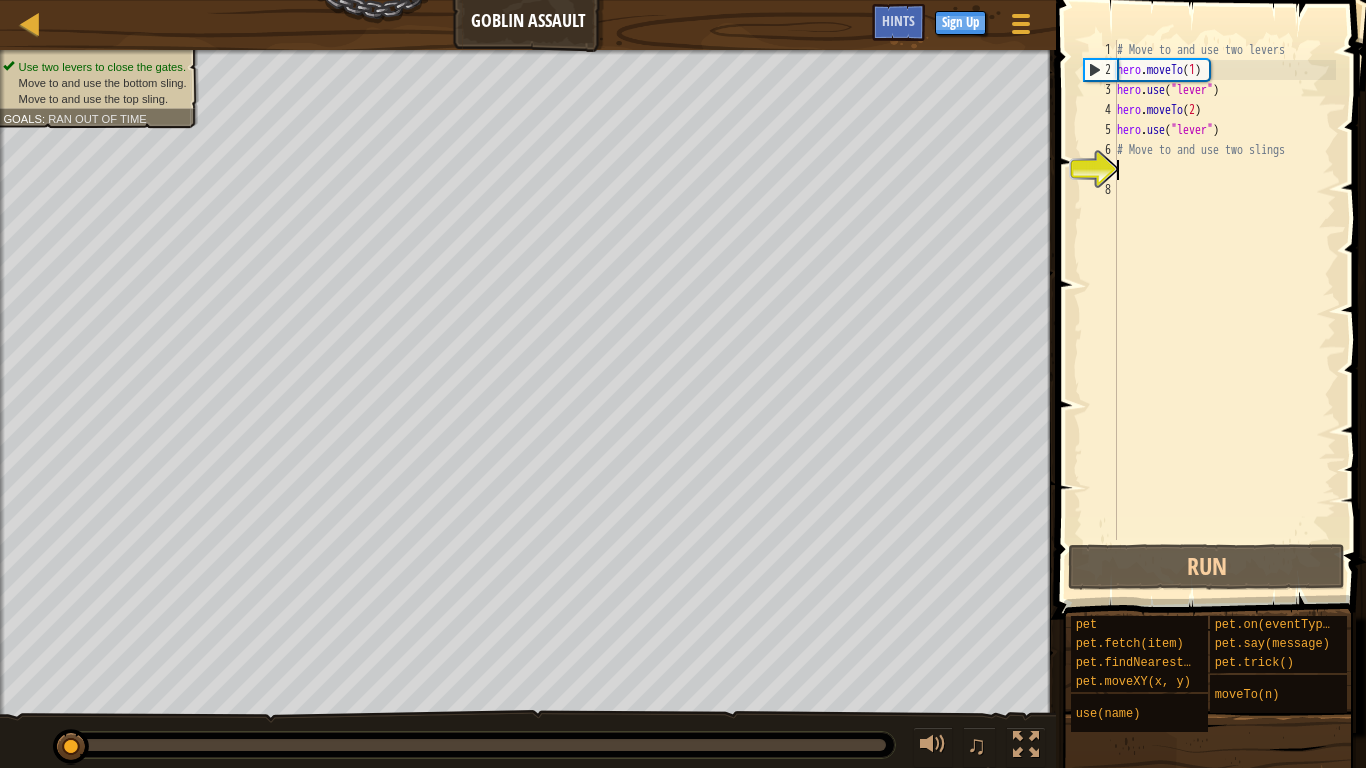 scroll, scrollTop: 9, scrollLeft: 0, axis: vertical 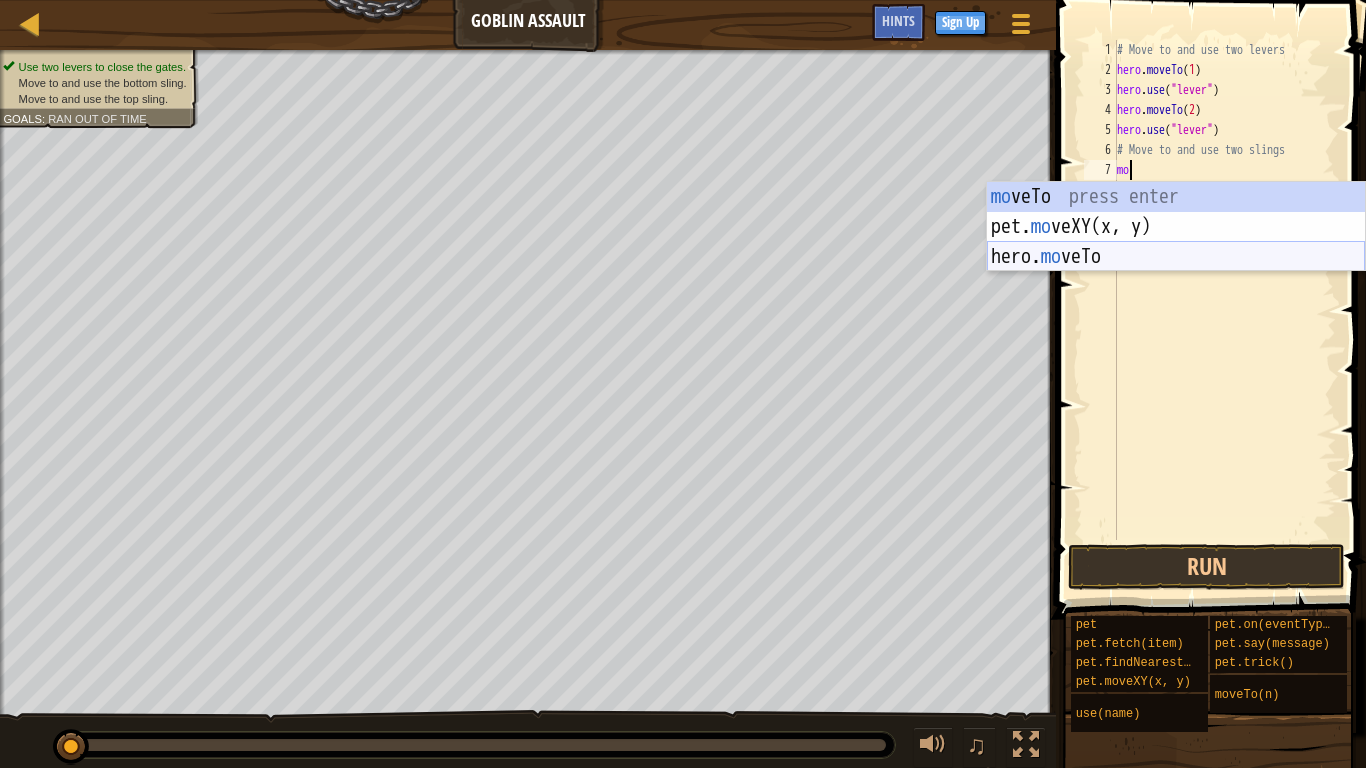 click on "mo veTo press enter pet. mo veXY(x, y) press enter hero. mo veTo press enter" at bounding box center [1176, 257] 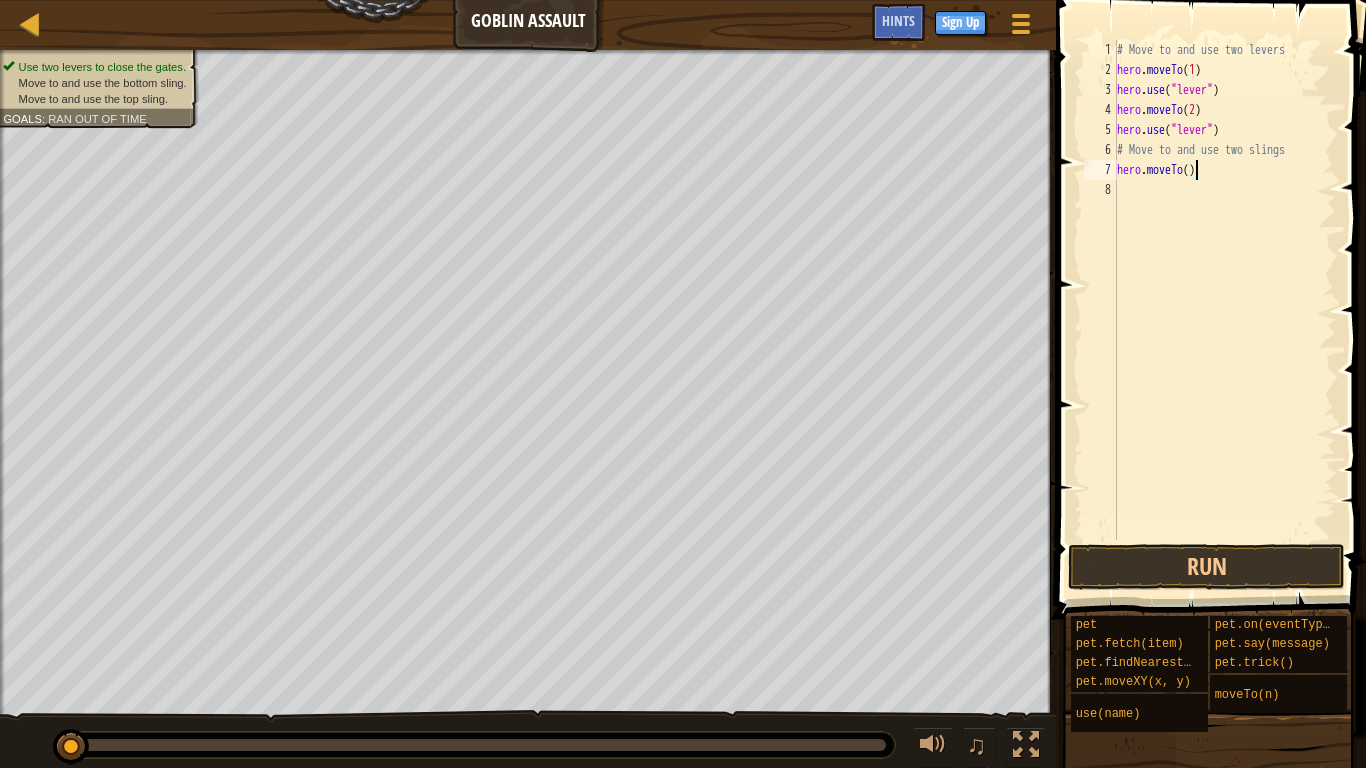 type on "hero.moveTo(3)" 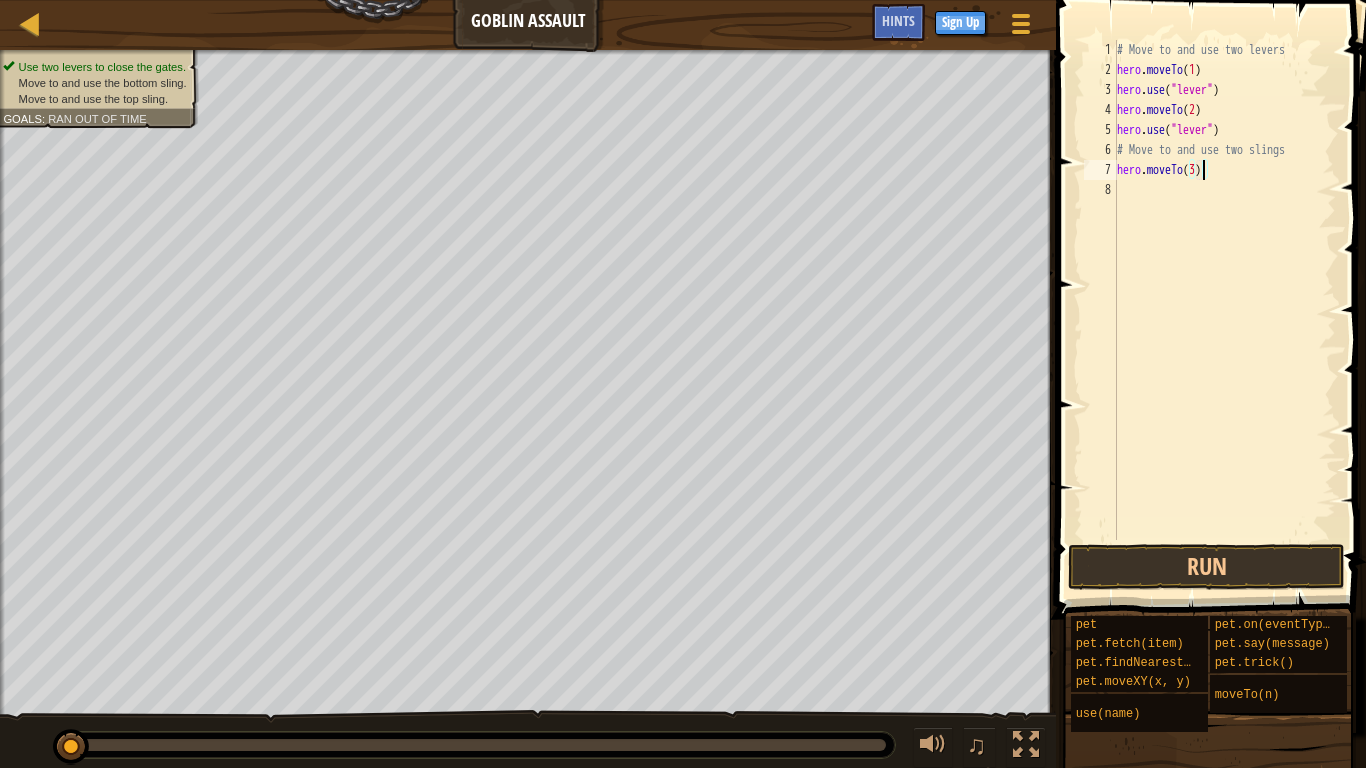scroll, scrollTop: 9, scrollLeft: 7, axis: both 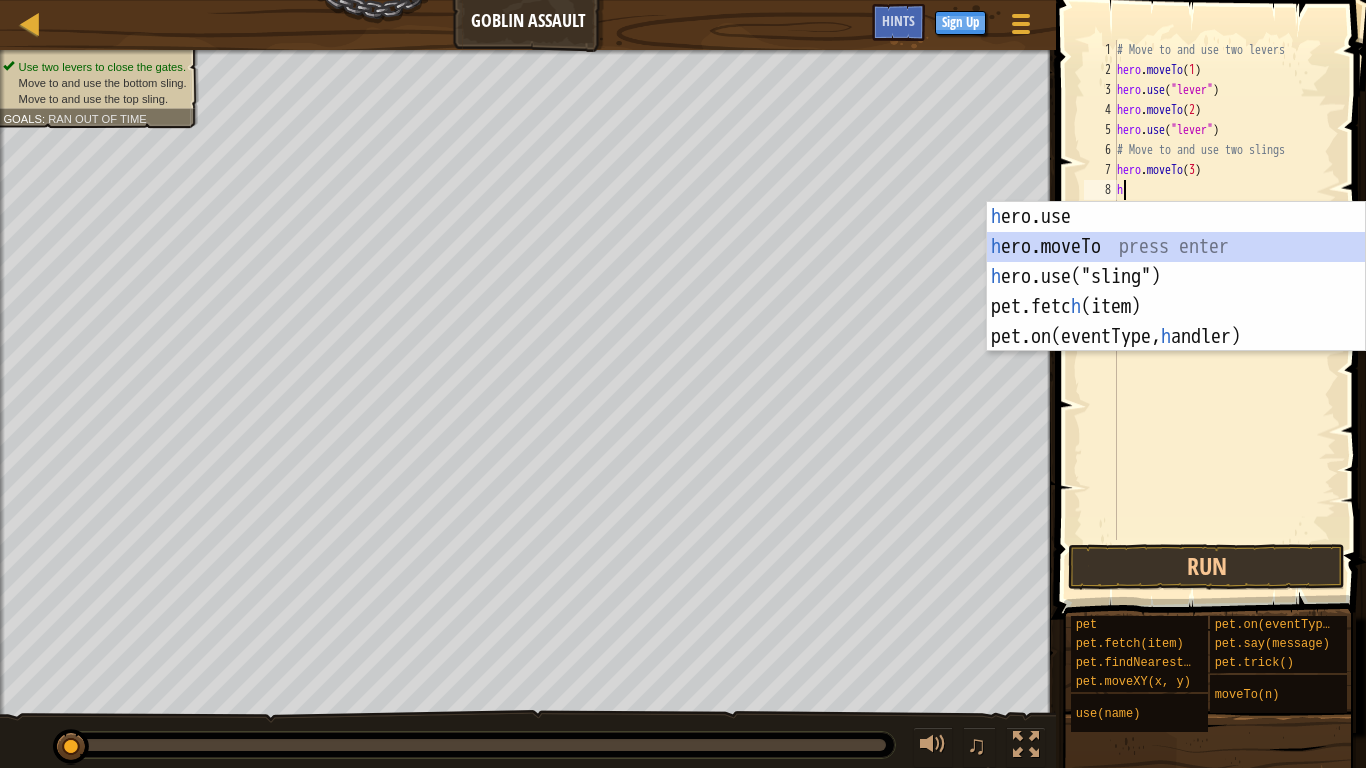 click on "h ero.use press enter h ero.moveTo press enter h ero.use("sling") press enter pet.fetc h (item) press enter pet.on(eventType,  h [PERSON_NAME]) press enter" at bounding box center [1176, 307] 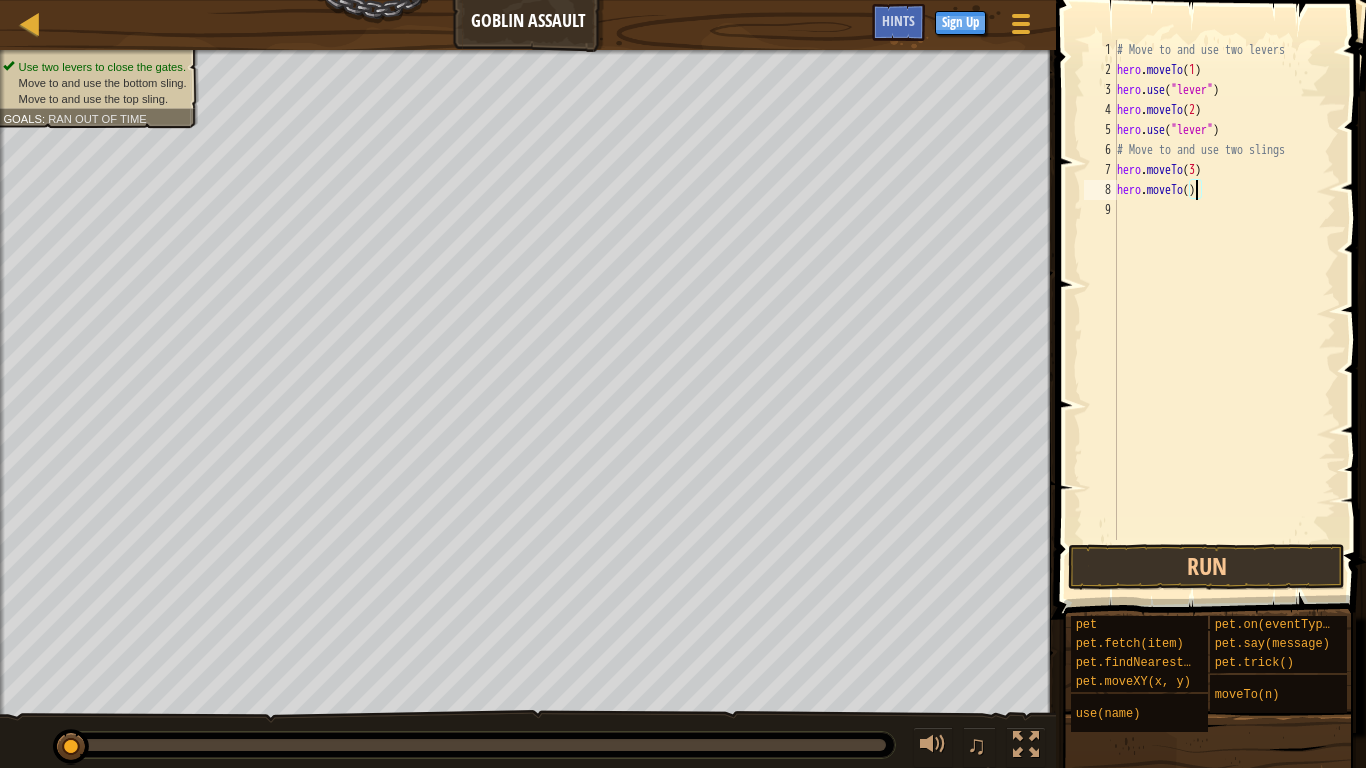type on "hero.moveTo(4)" 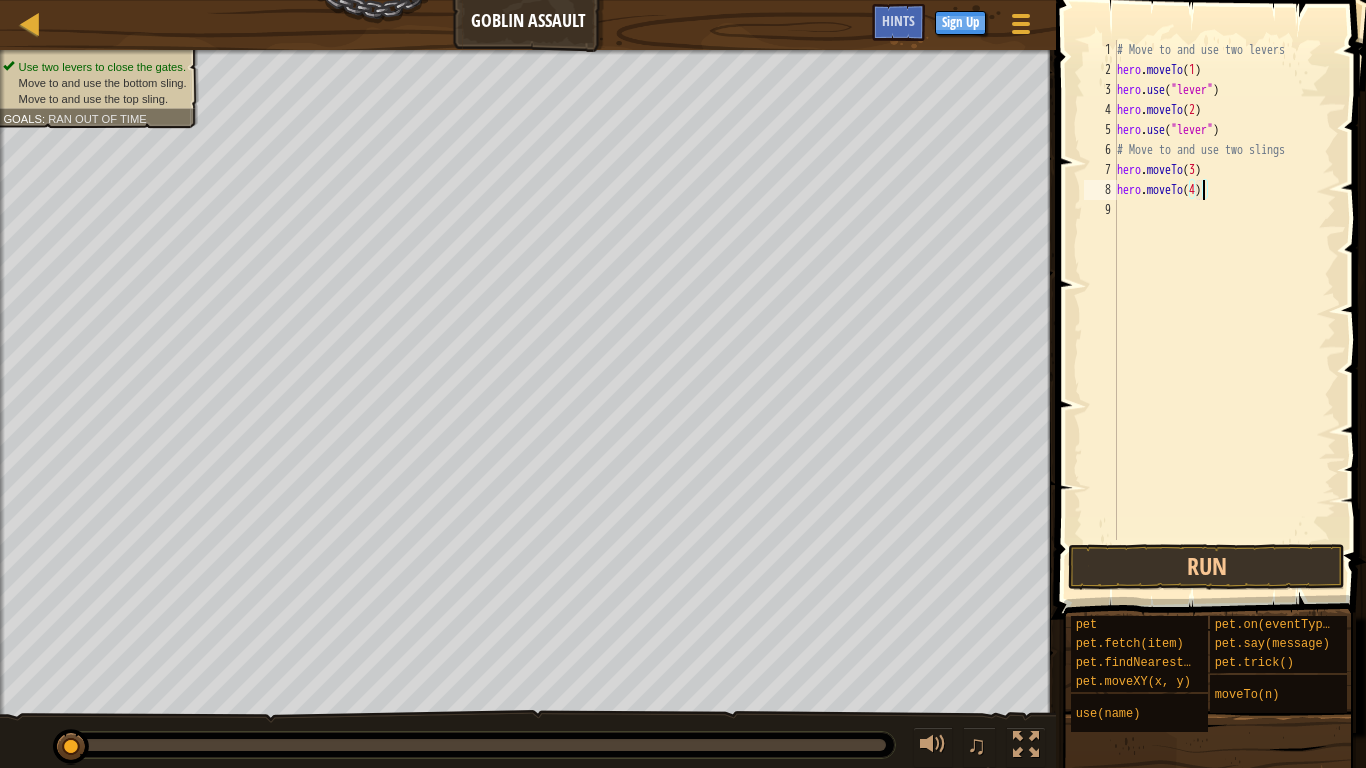 click on "# Move to and use two levers hero . moveTo ( 1 ) hero . use ( "lever" ) hero . moveTo ( 2 ) hero . use ( "lever" ) # Move to and use two slings hero . moveTo ( 3 ) hero . moveTo ( 4 )" at bounding box center (1224, 310) 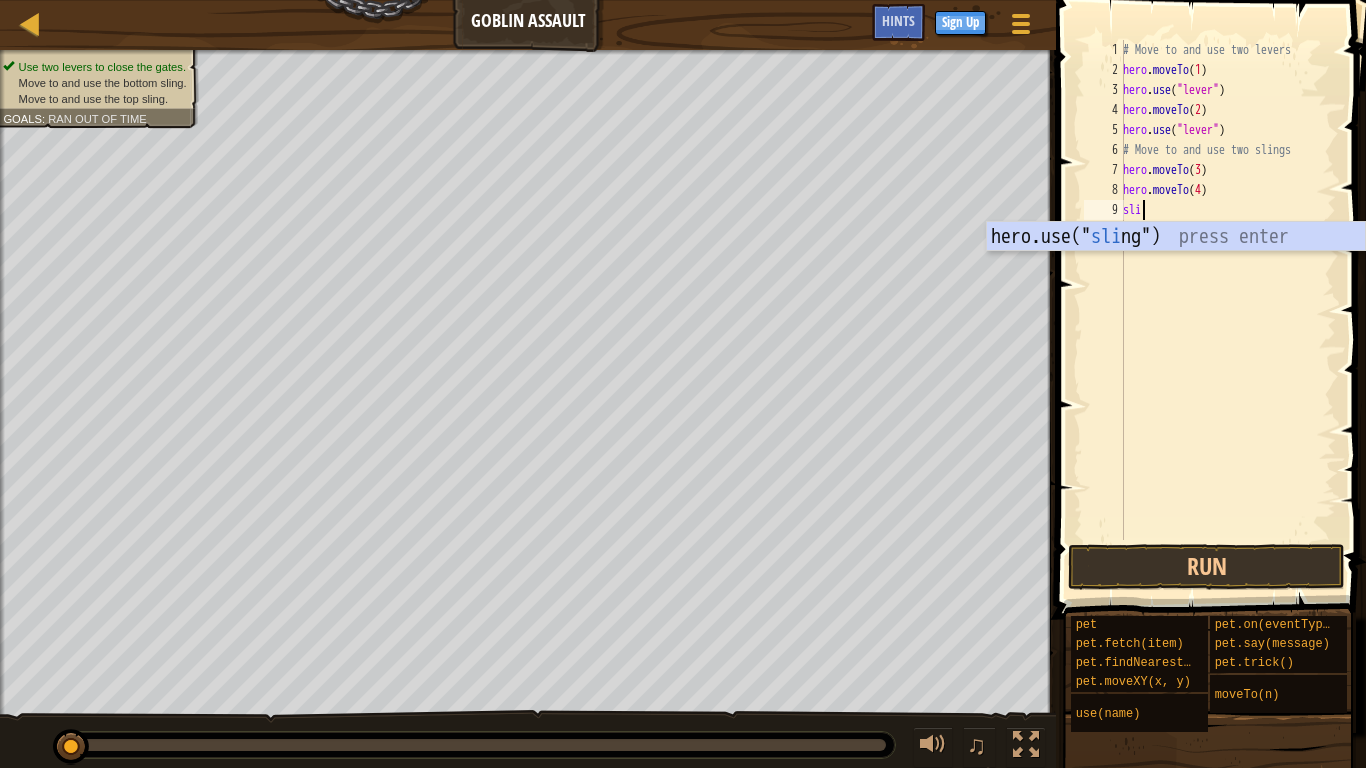 scroll, scrollTop: 9, scrollLeft: 1, axis: both 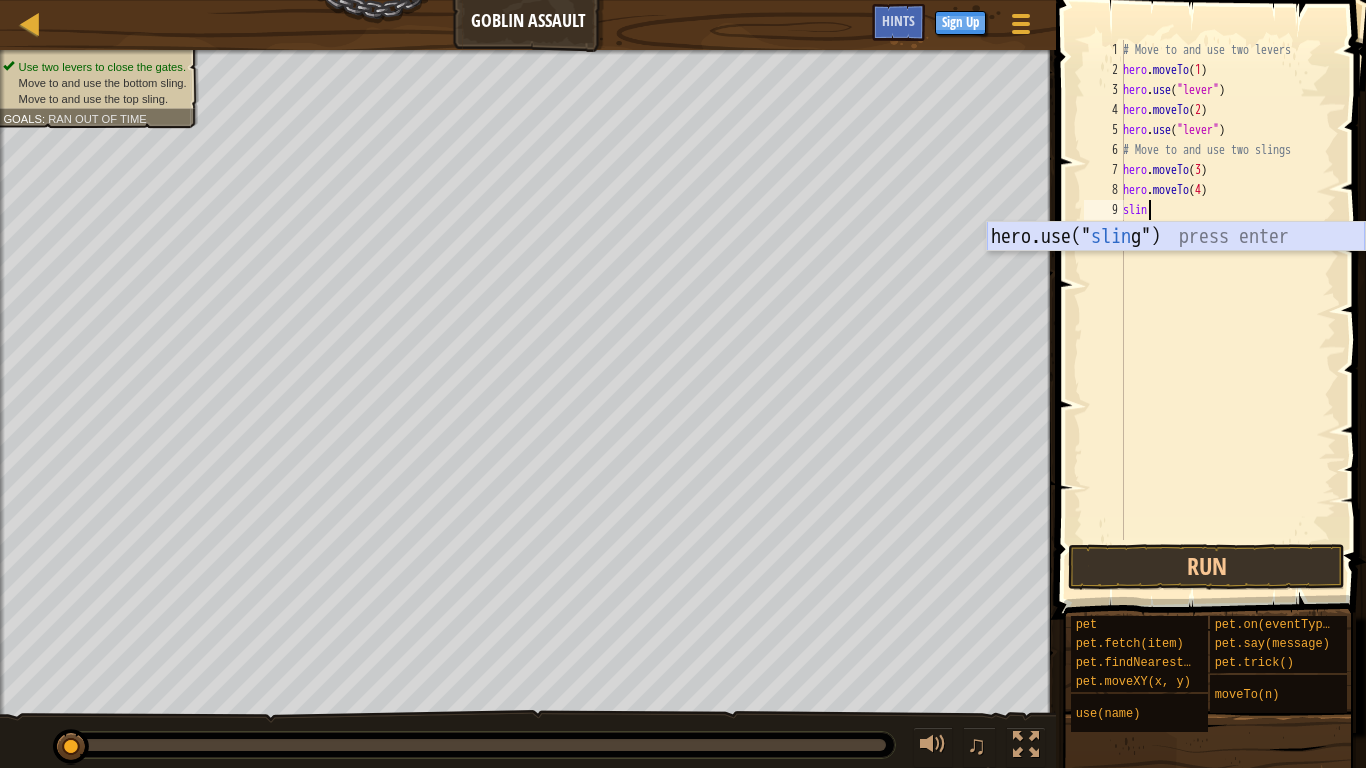 click on "hero.use(" slin g") press enter" at bounding box center (1176, 267) 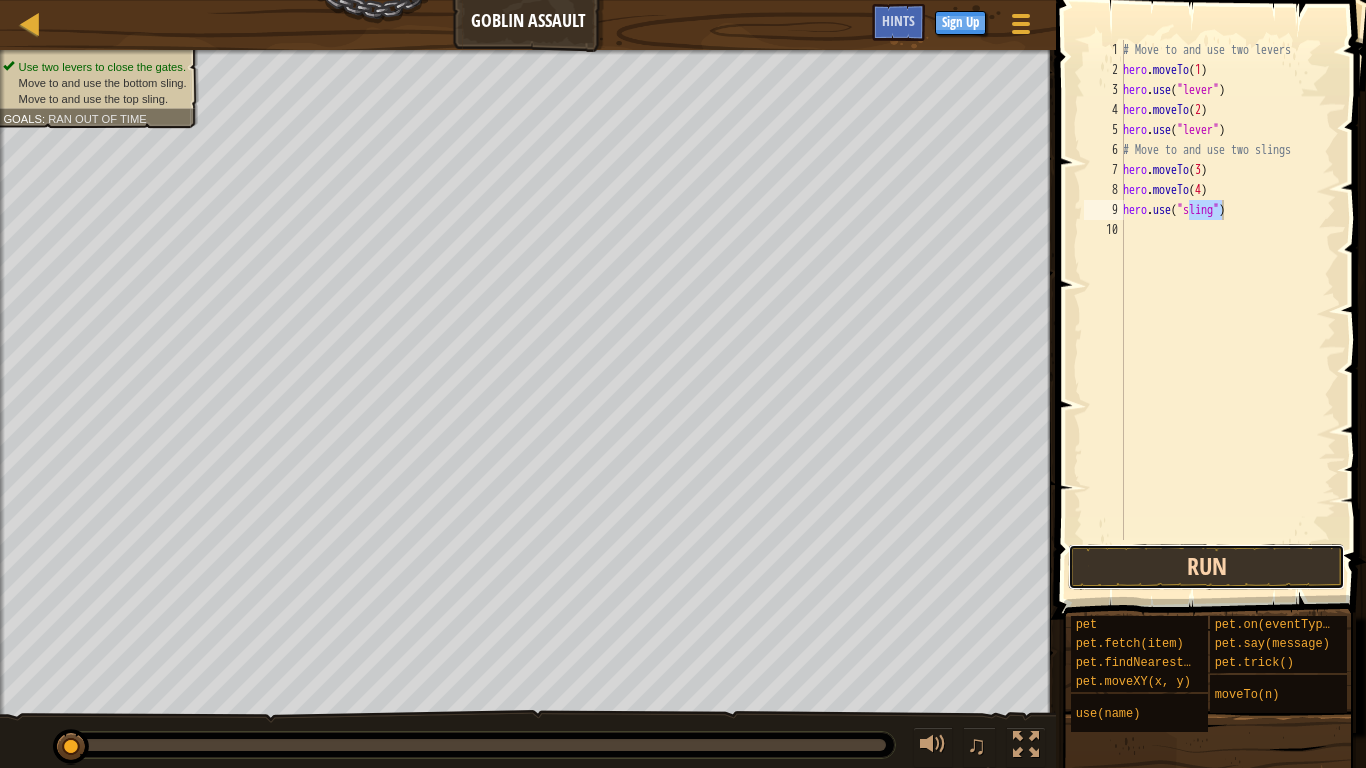 click on "Run" at bounding box center [1206, 567] 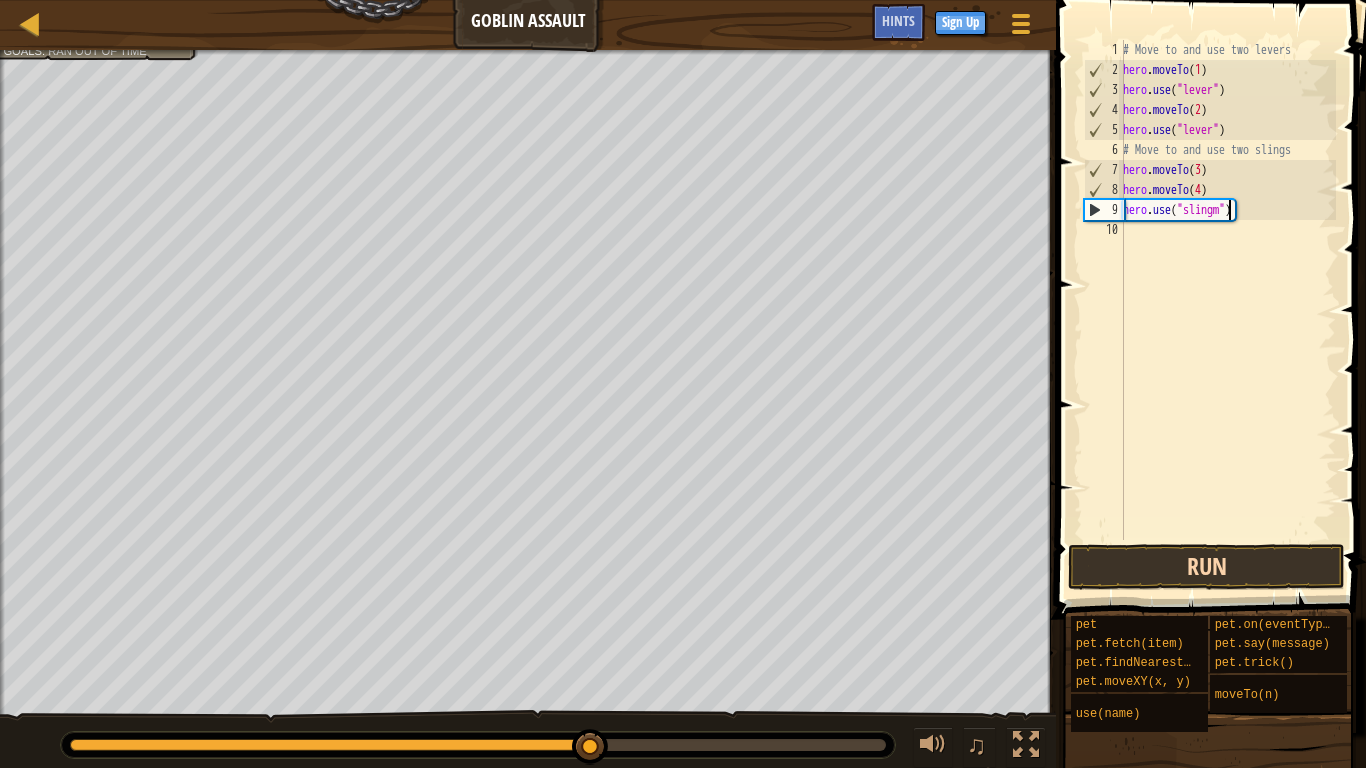 scroll, scrollTop: 9, scrollLeft: 9, axis: both 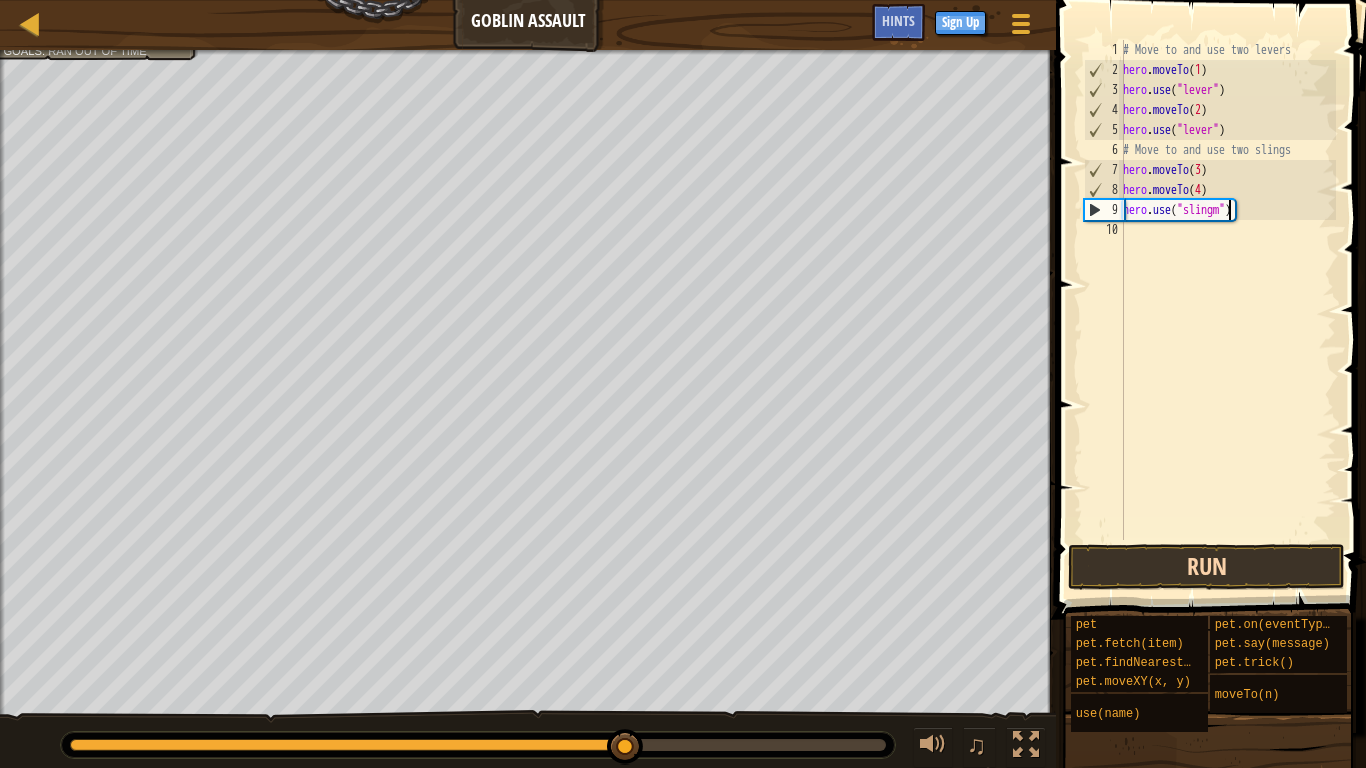 type on "hero.use("sling")" 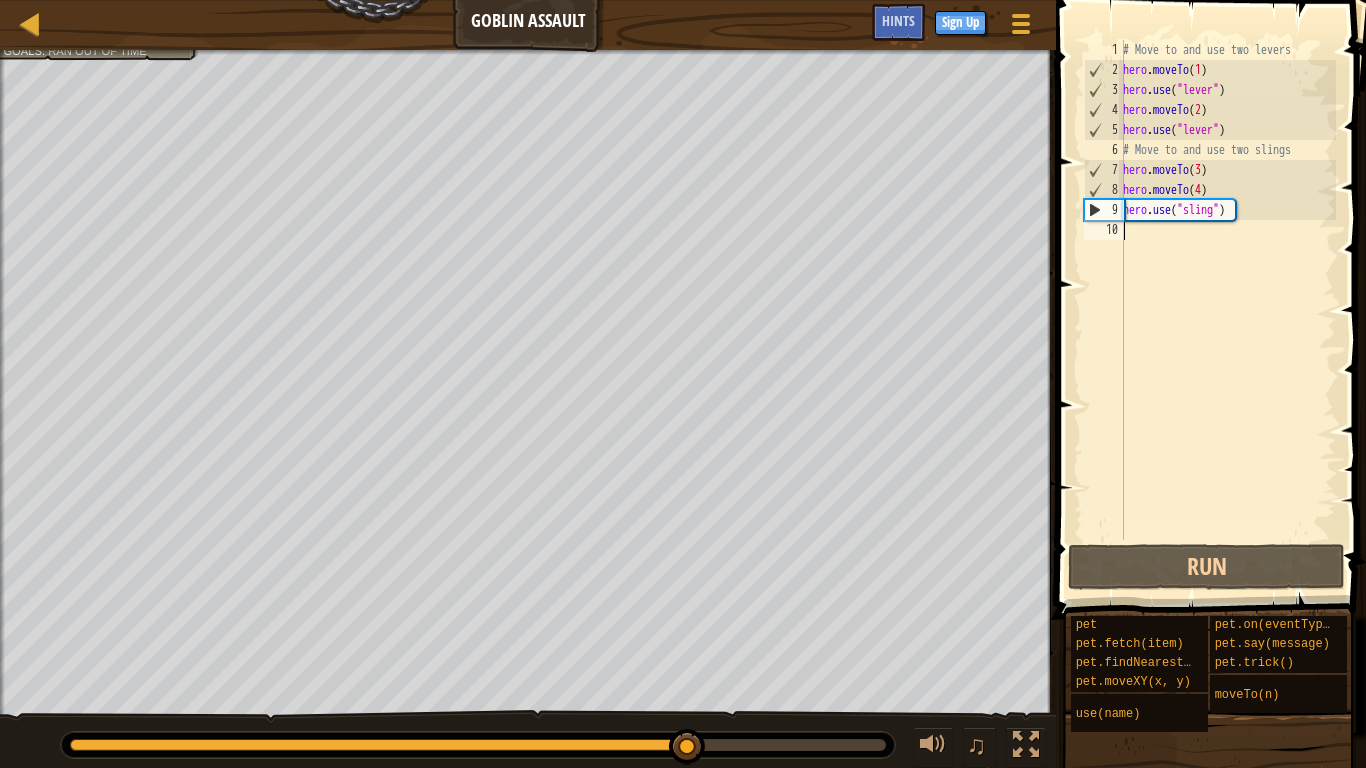 click on "# Move to and use two levers hero . moveTo ( 1 ) hero . use ( "lever" ) hero . moveTo ( 2 ) hero . use ( "lever" ) # Move to and use two slings hero . moveTo ( 3 ) hero . moveTo ( 4 ) hero . use ( "sling" )" at bounding box center (1227, 310) 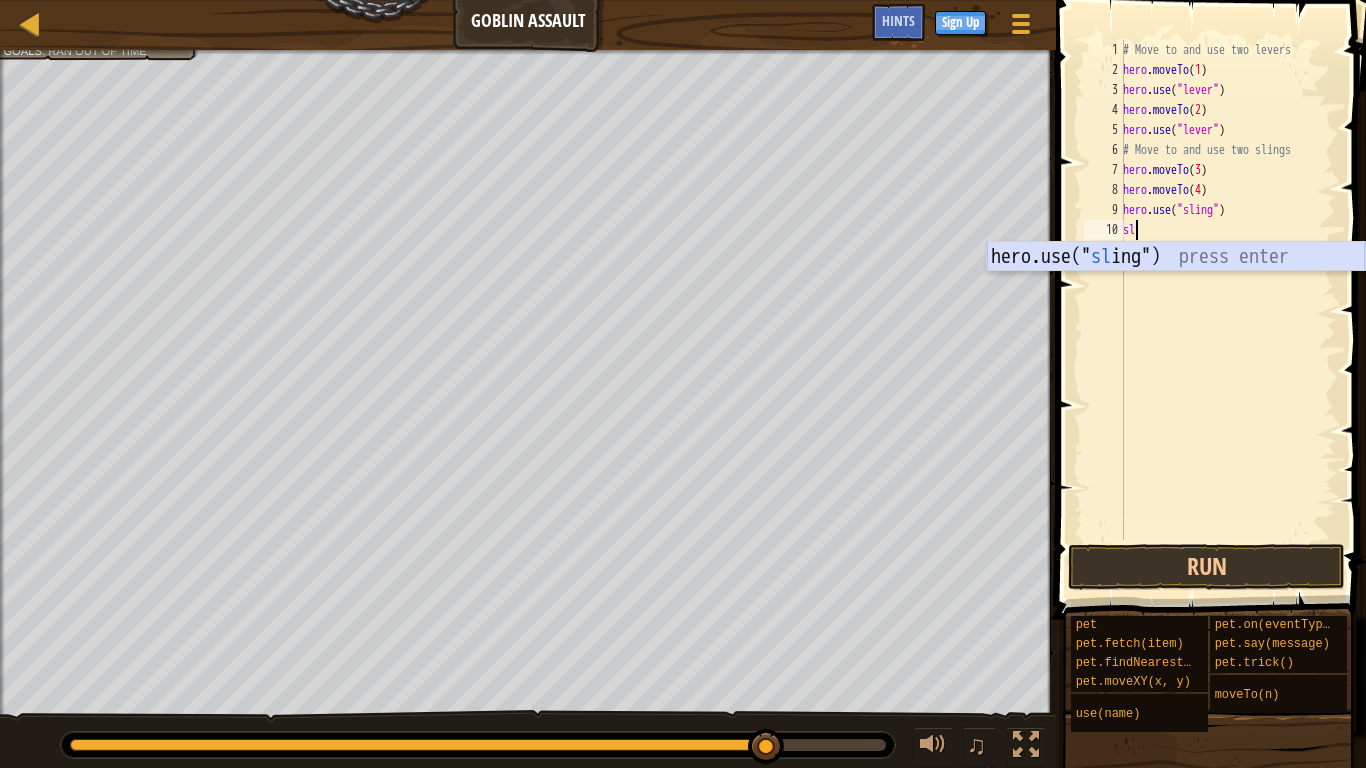 click on "hero.use(" sl ing") press enter" at bounding box center [1176, 287] 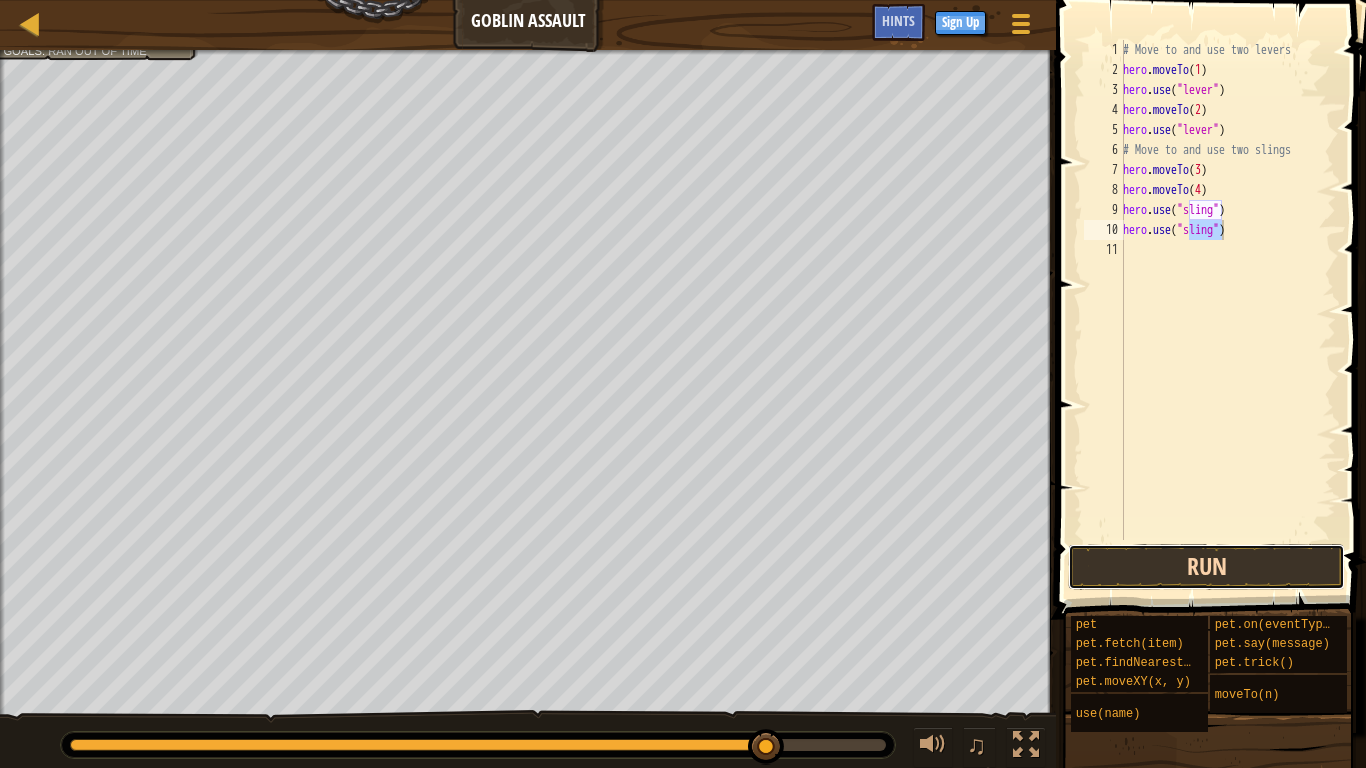 click on "Run" at bounding box center (1206, 567) 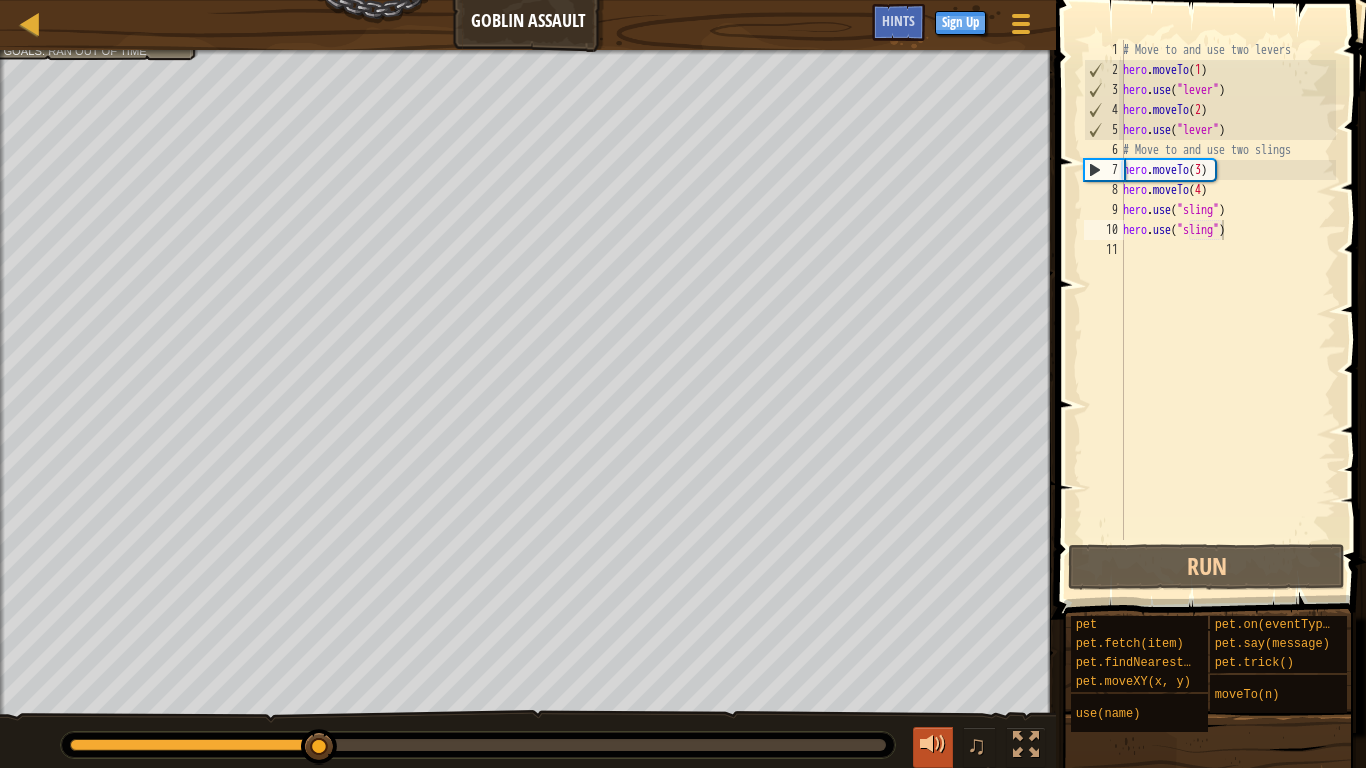 click at bounding box center (933, 745) 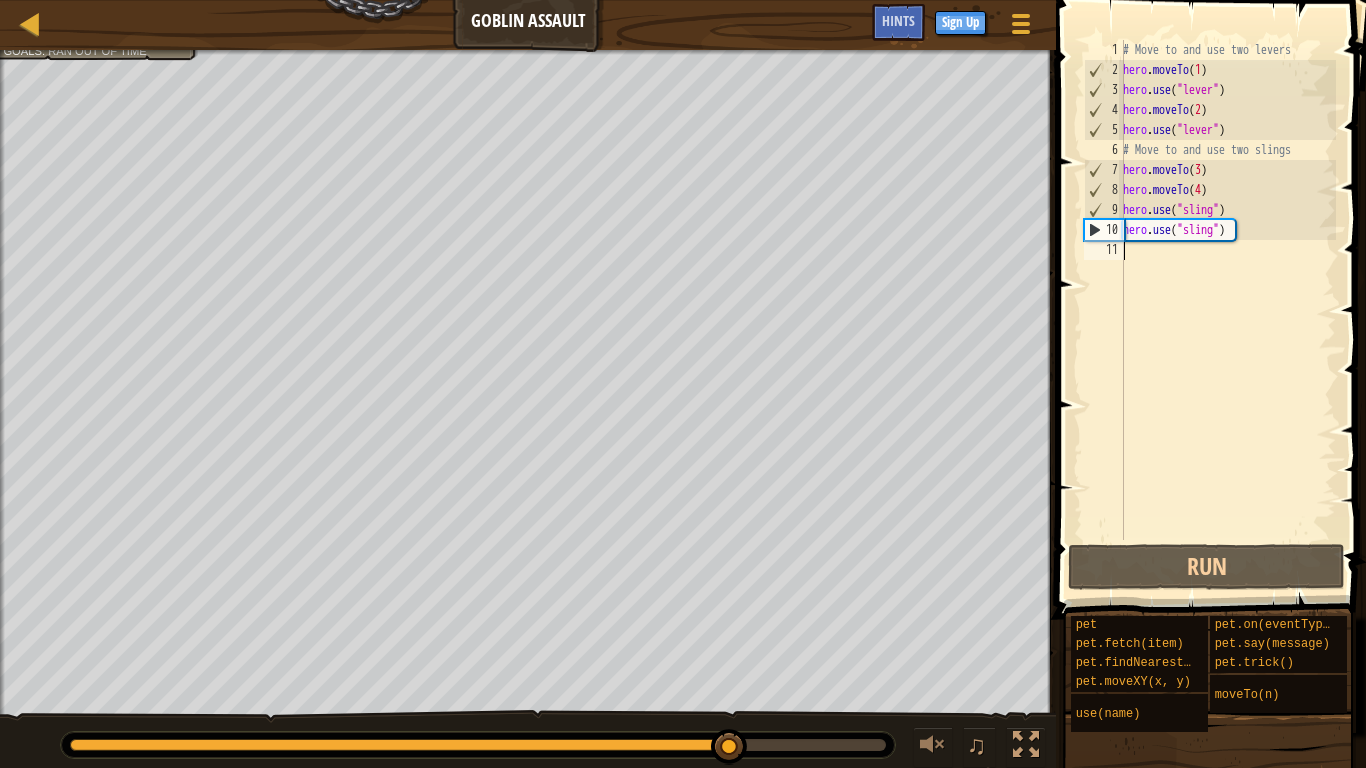 click on "# Move to and use two levers hero . moveTo ( 1 ) hero . use ( "lever" ) hero . moveTo ( 2 ) hero . use ( "lever" ) # Move to and use two slings hero . moveTo ( 3 ) hero . moveTo ( 4 ) hero . use ( "sling" ) hero . use ( "sling" )" at bounding box center [1227, 310] 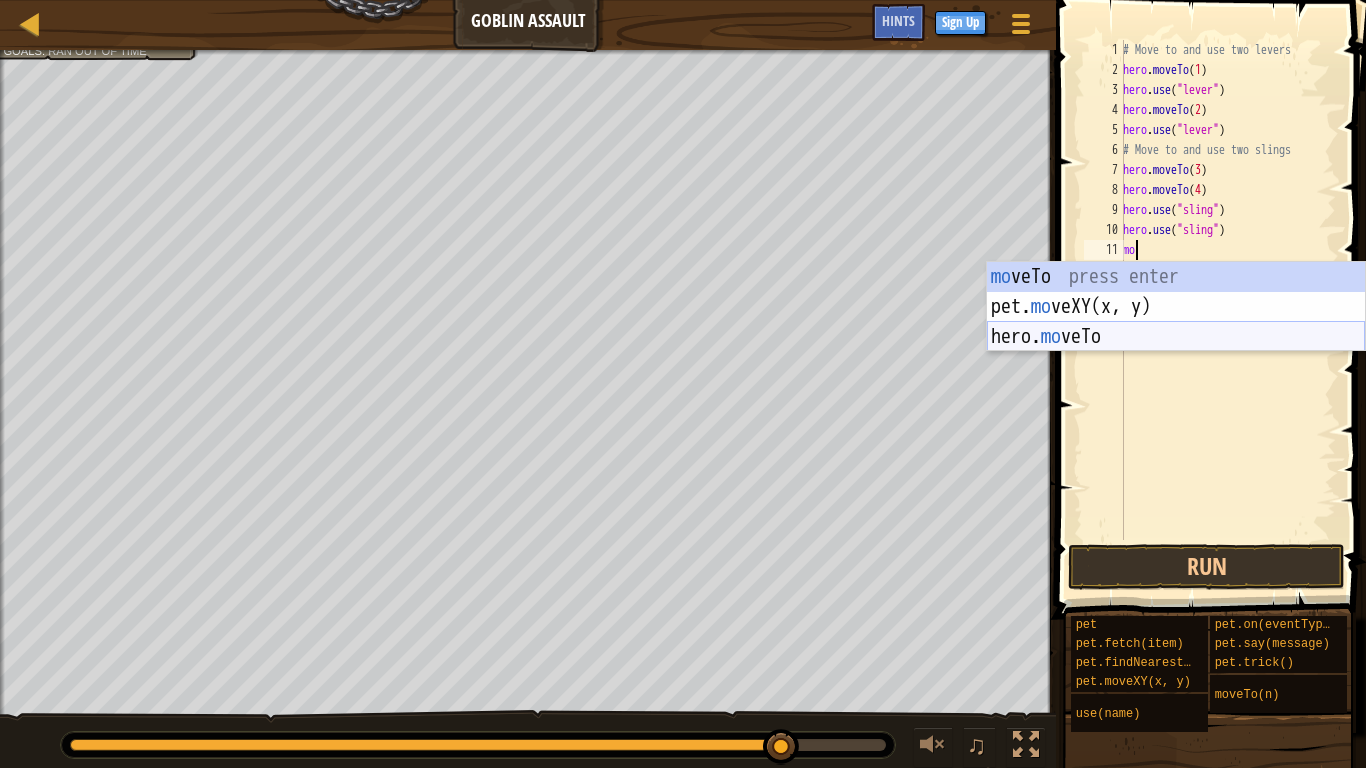 click on "mo veTo press enter pet. mo veXY(x, y) press enter hero. mo veTo press enter" at bounding box center (1176, 337) 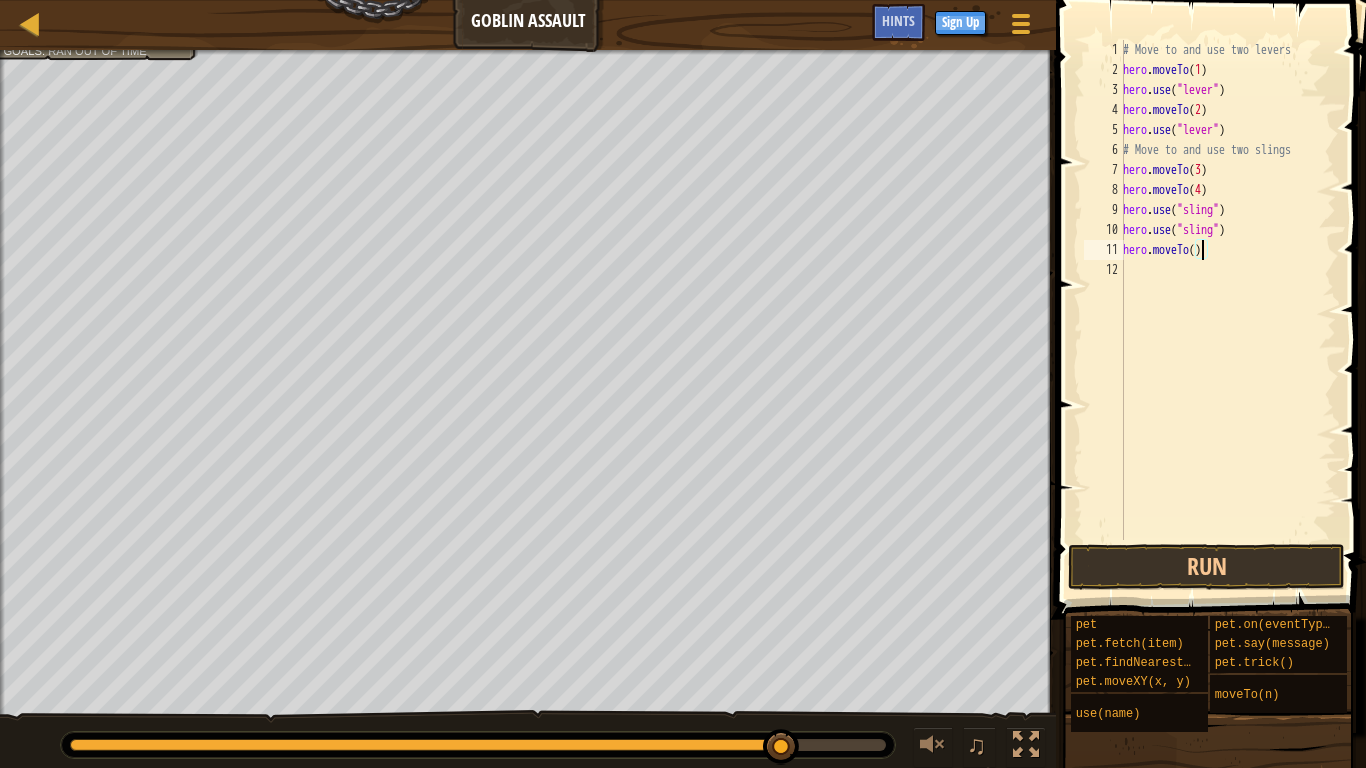 type on "hero.moveTo(3)" 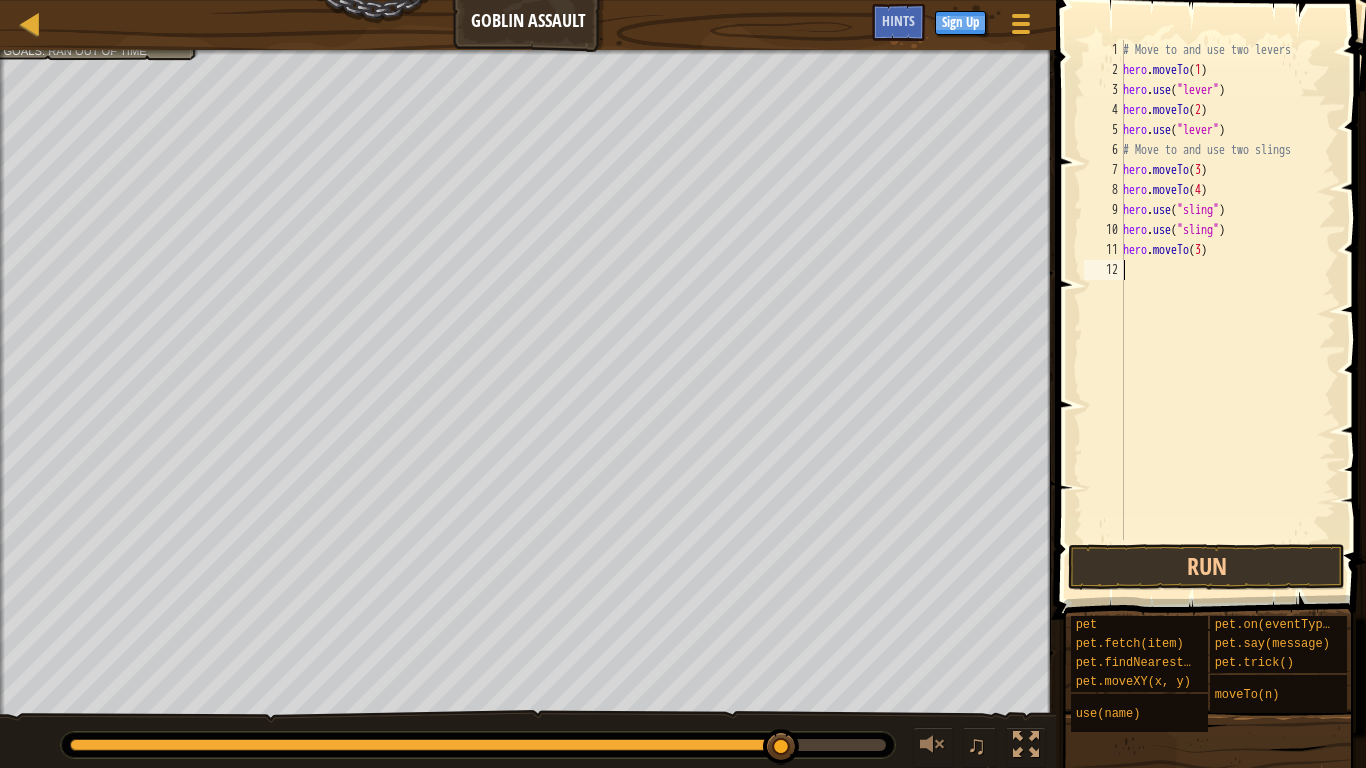 click on "# Move to and use two levers hero . moveTo ( 1 ) hero . use ( "lever" ) hero . moveTo ( 2 ) hero . use ( "lever" ) # Move to and use two slings hero . moveTo ( 3 ) hero . moveTo ( 4 ) hero . use ( "sling" ) hero . use ( "sling" ) hero . moveTo ( 3 )" at bounding box center [1227, 310] 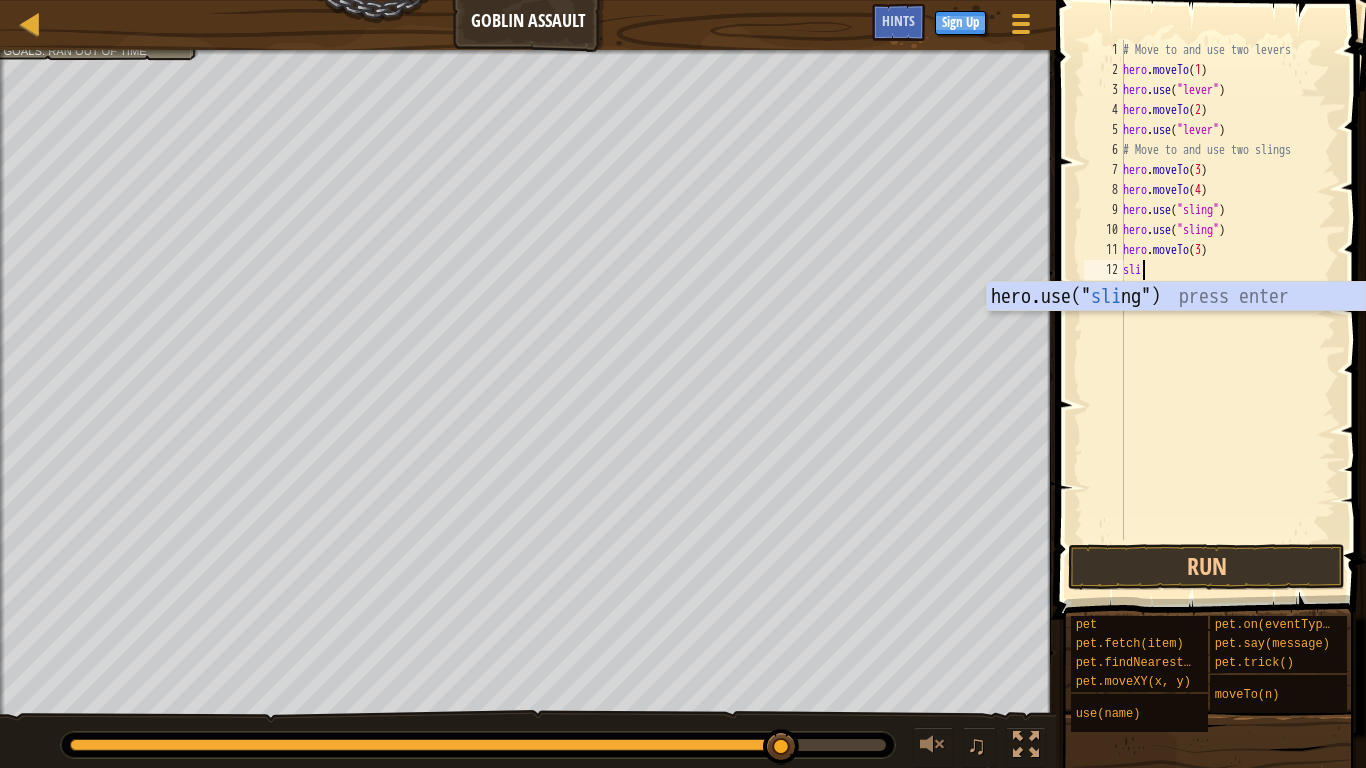 scroll, scrollTop: 9, scrollLeft: 1, axis: both 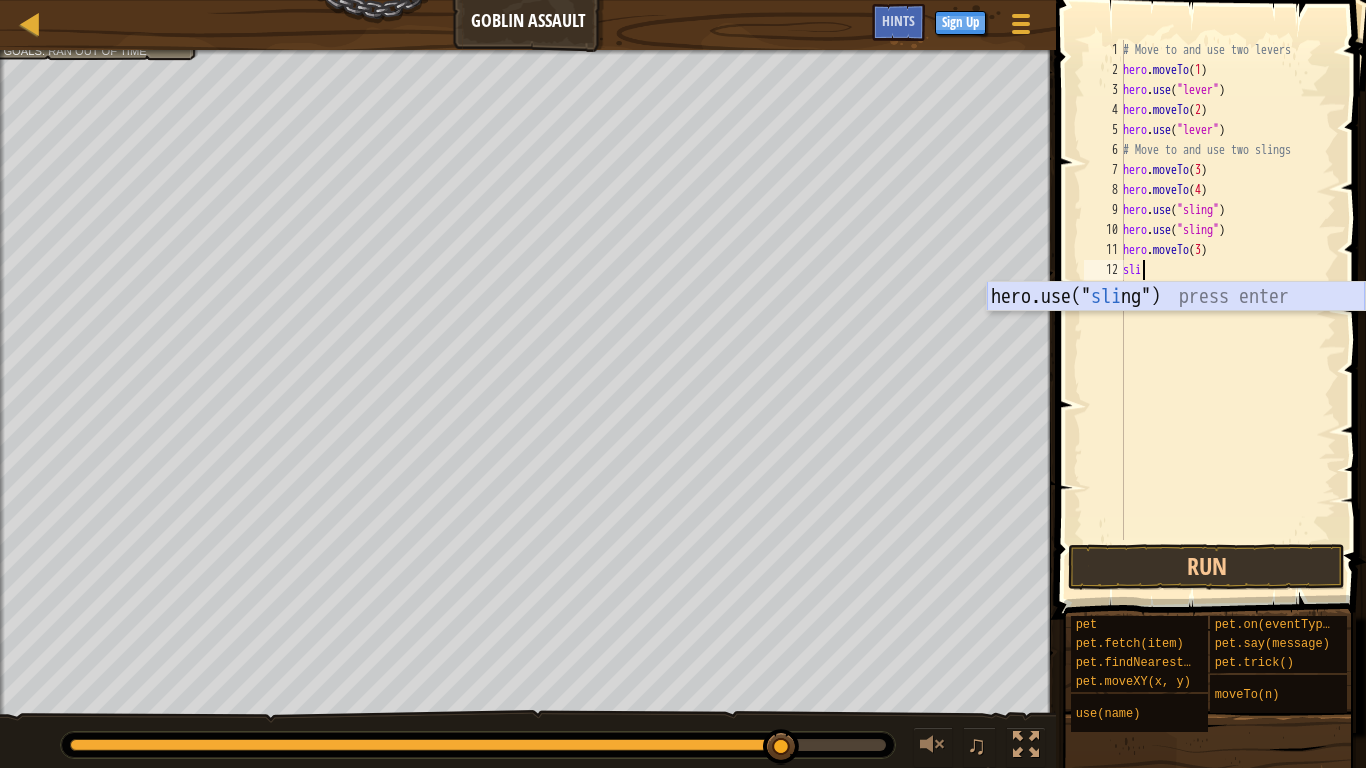 click on "hero.use(" sli ng") press enter" at bounding box center [1176, 327] 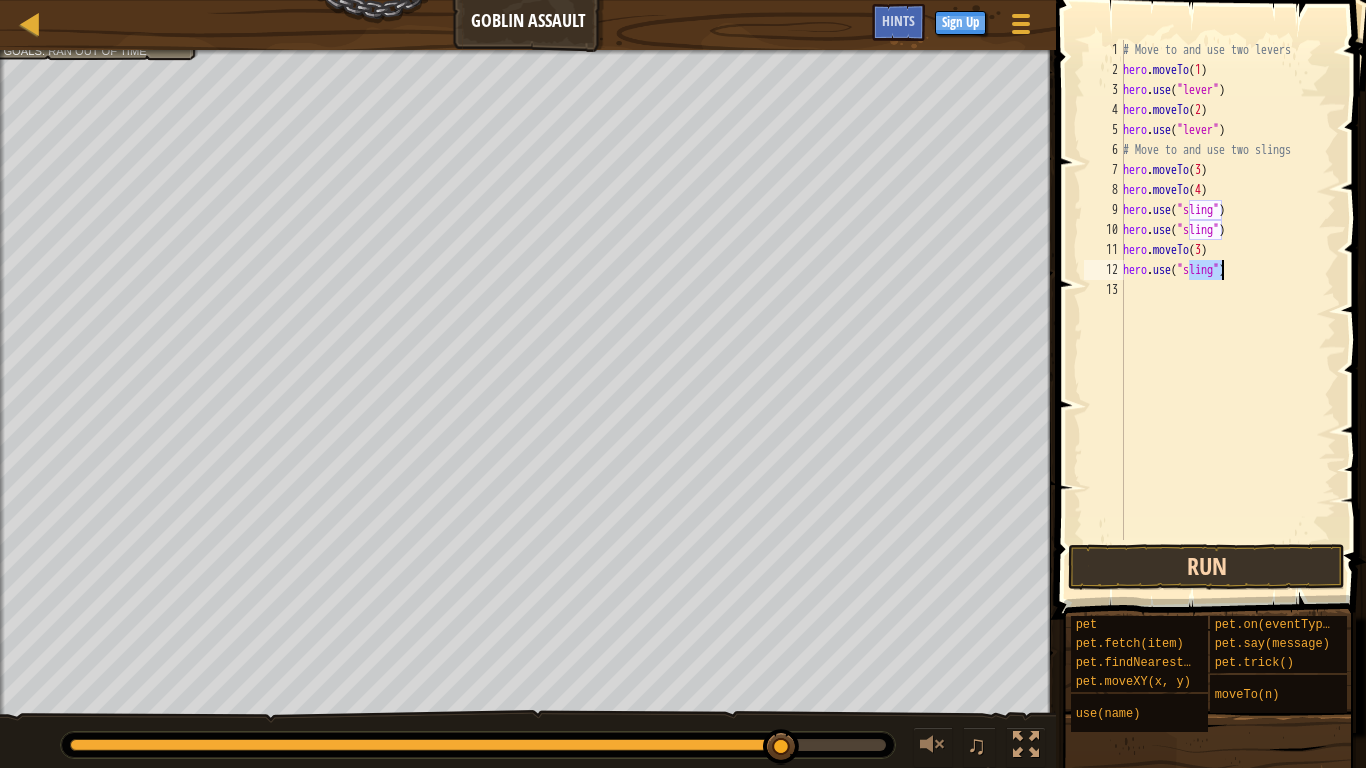 type on "hero.use("sling")" 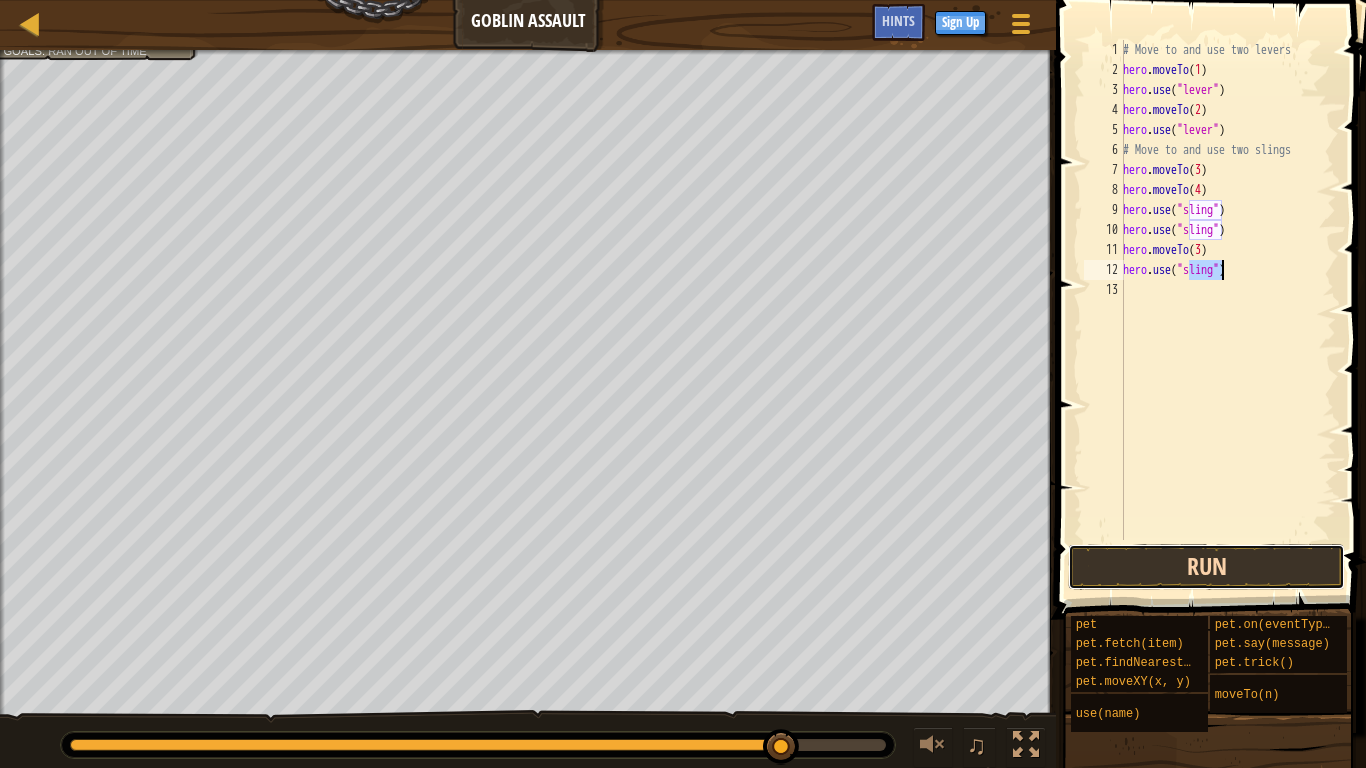 click on "Run" at bounding box center [1206, 567] 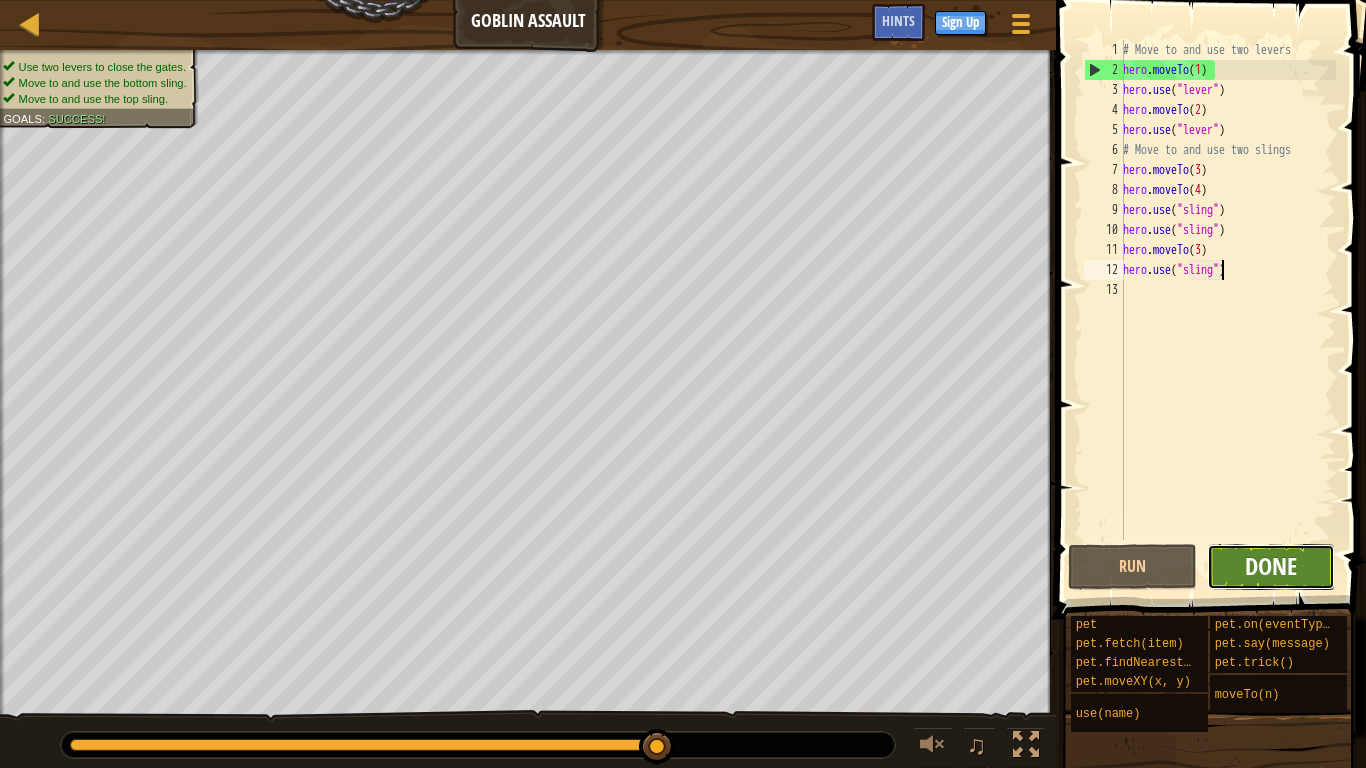 click on "Done" at bounding box center (1271, 566) 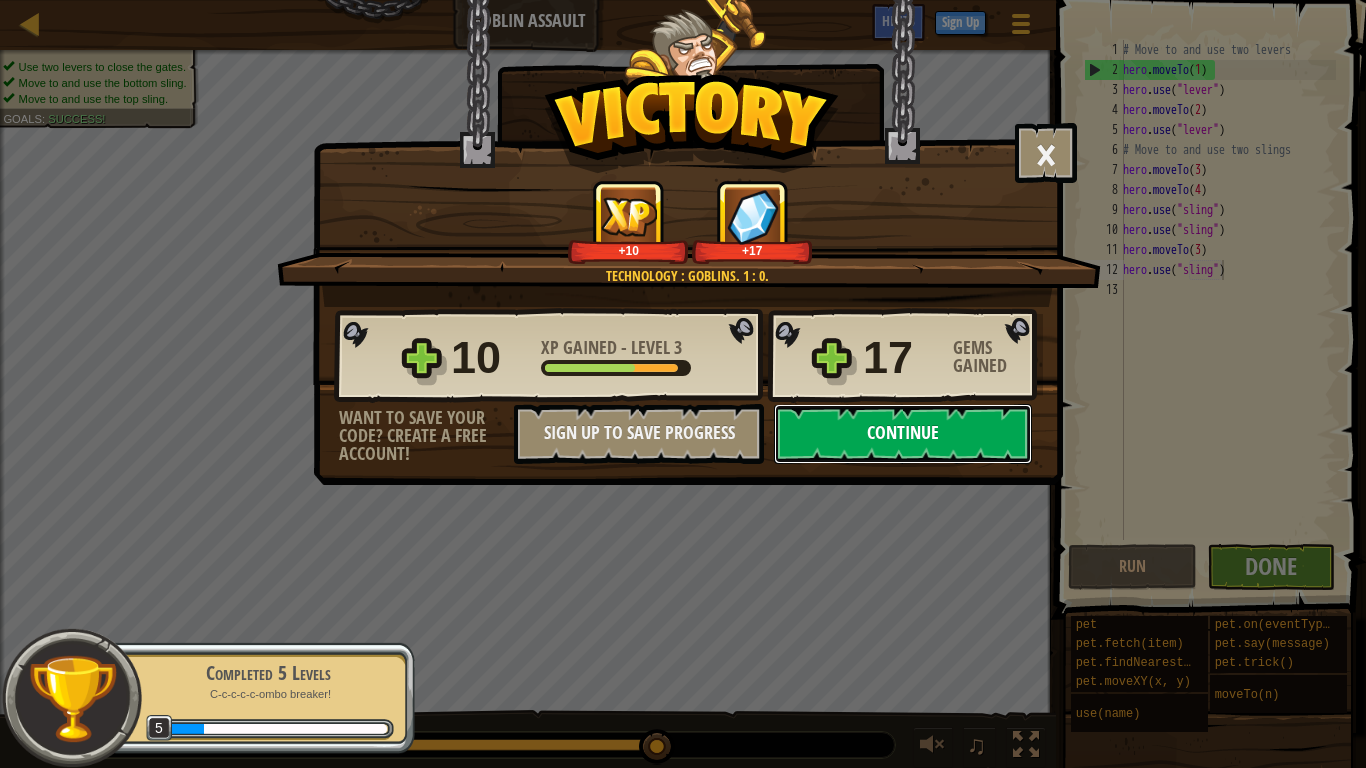 click on "Continue" at bounding box center (903, 434) 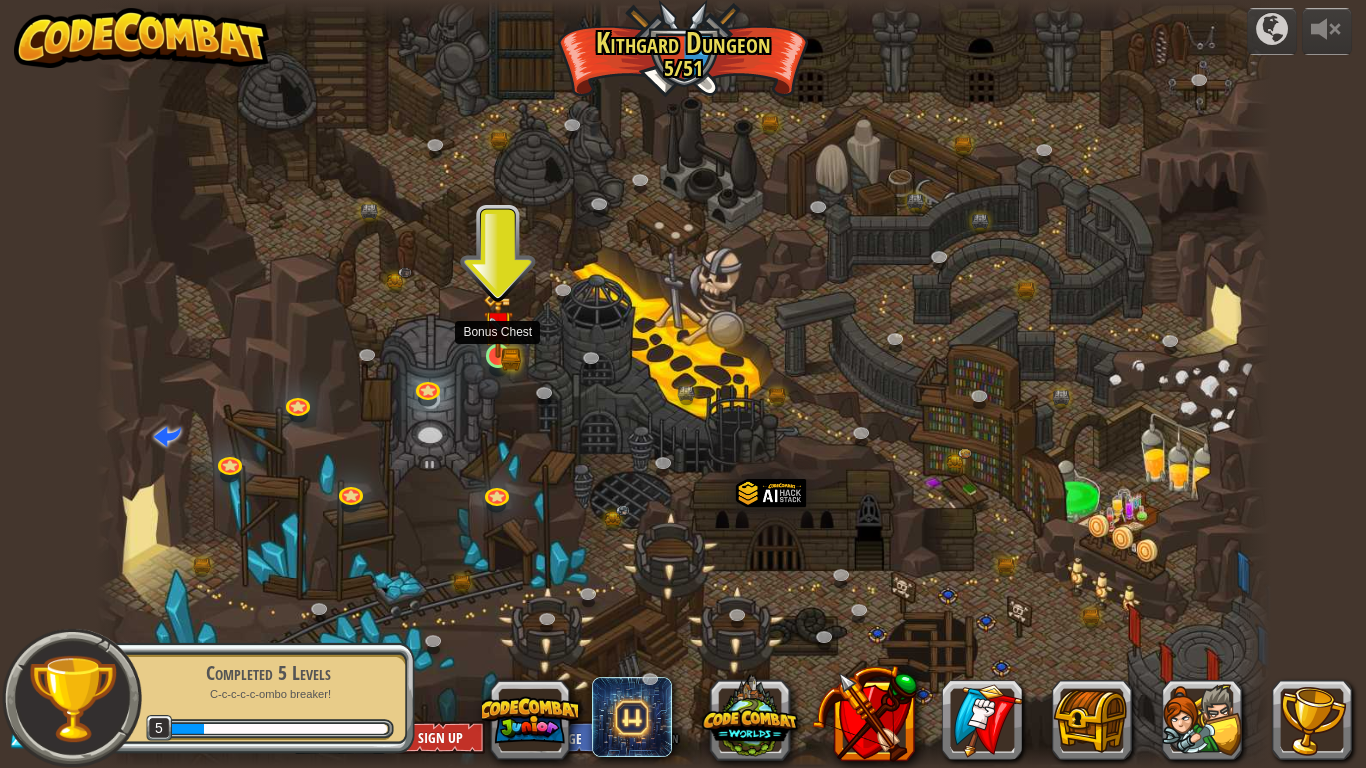click at bounding box center [498, 325] 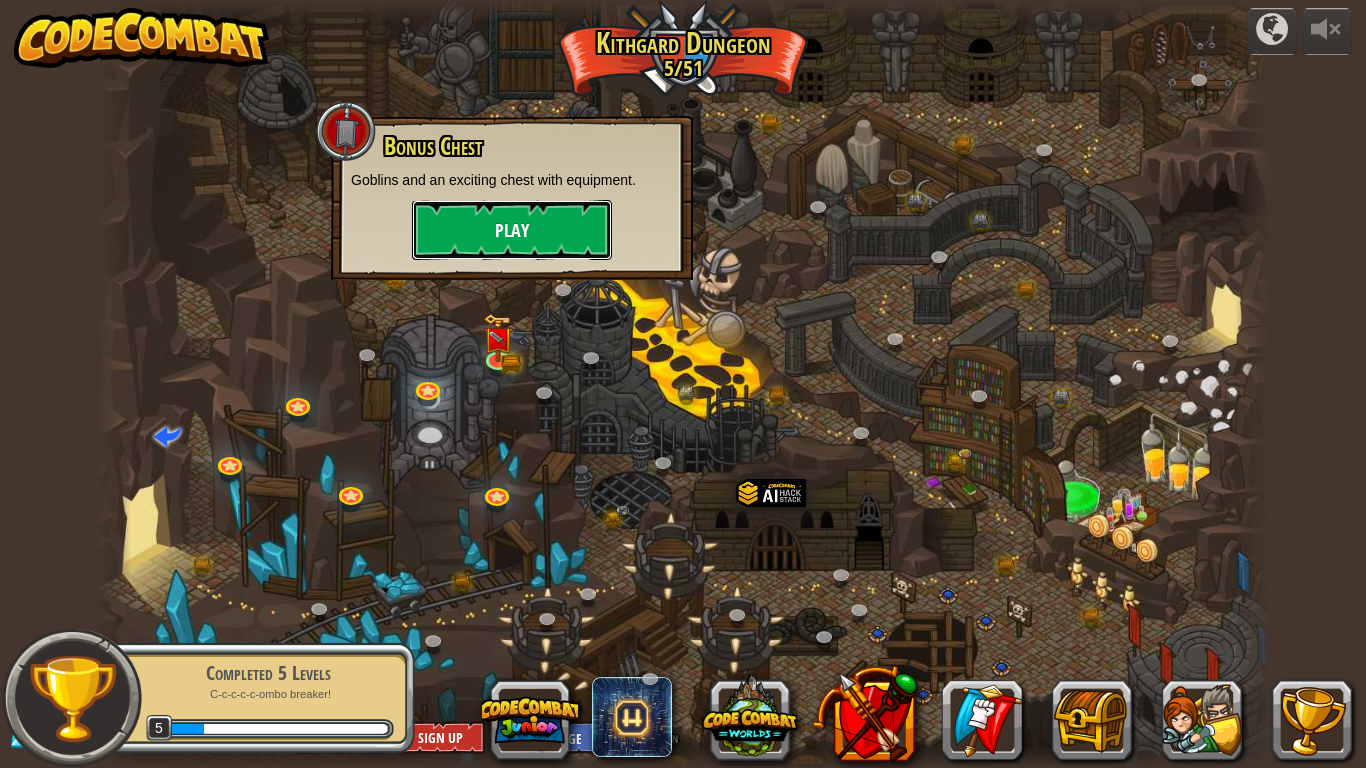 click on "Play" at bounding box center (512, 230) 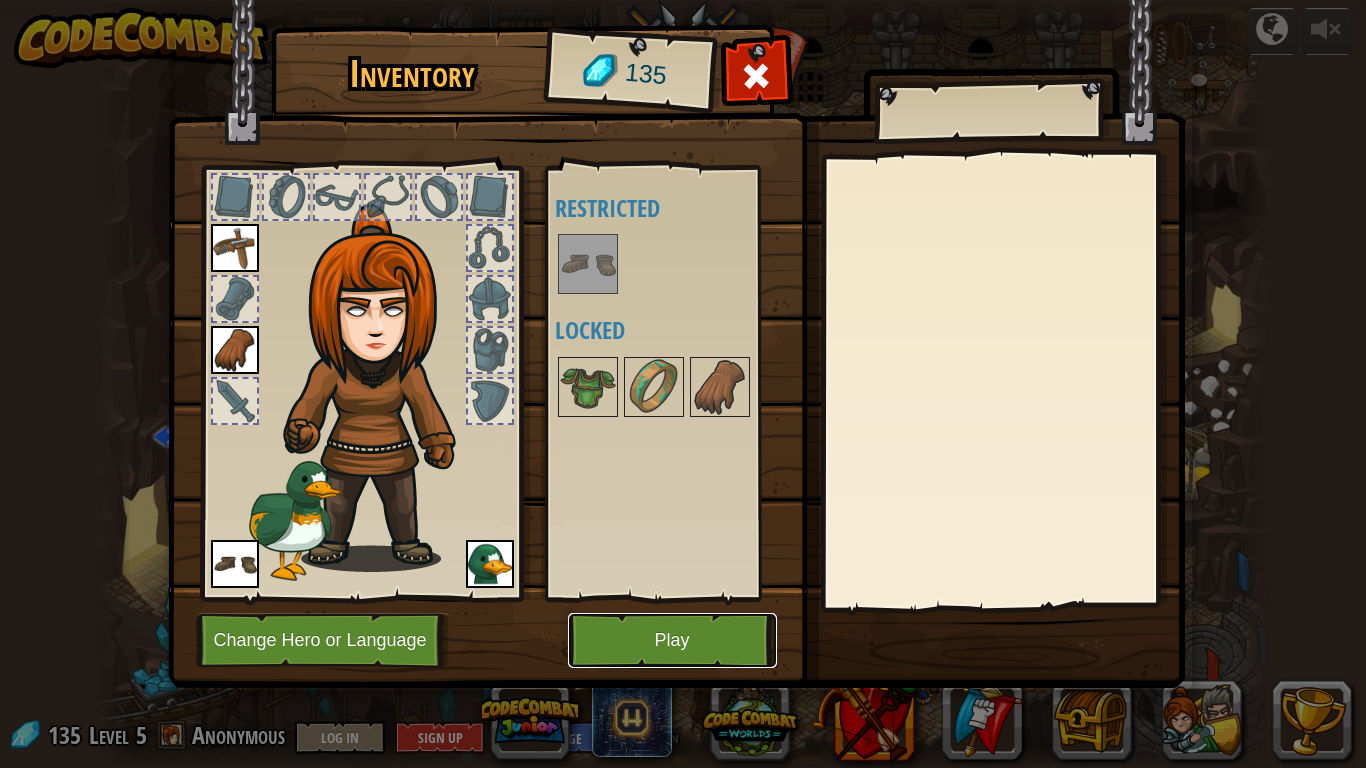 click on "Play" at bounding box center (672, 640) 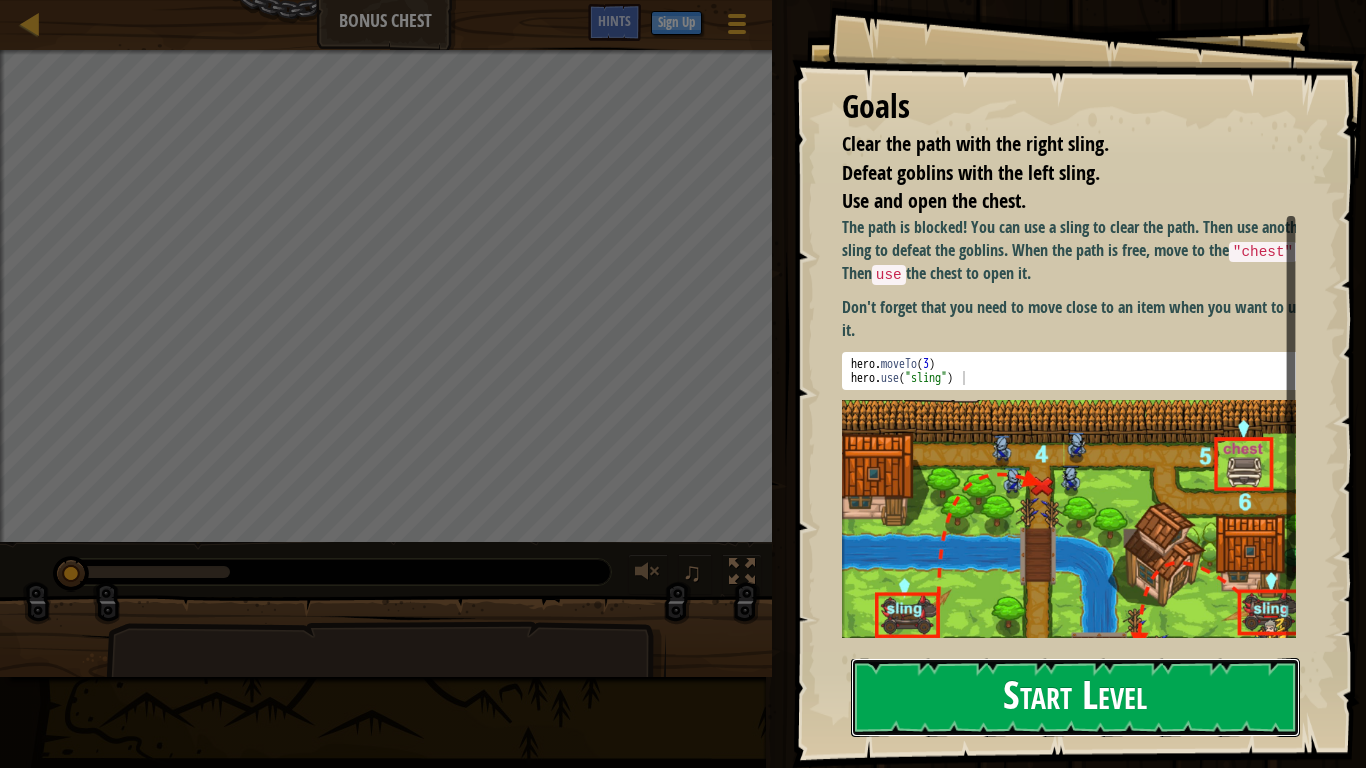 click on "Start Level" at bounding box center [1075, 697] 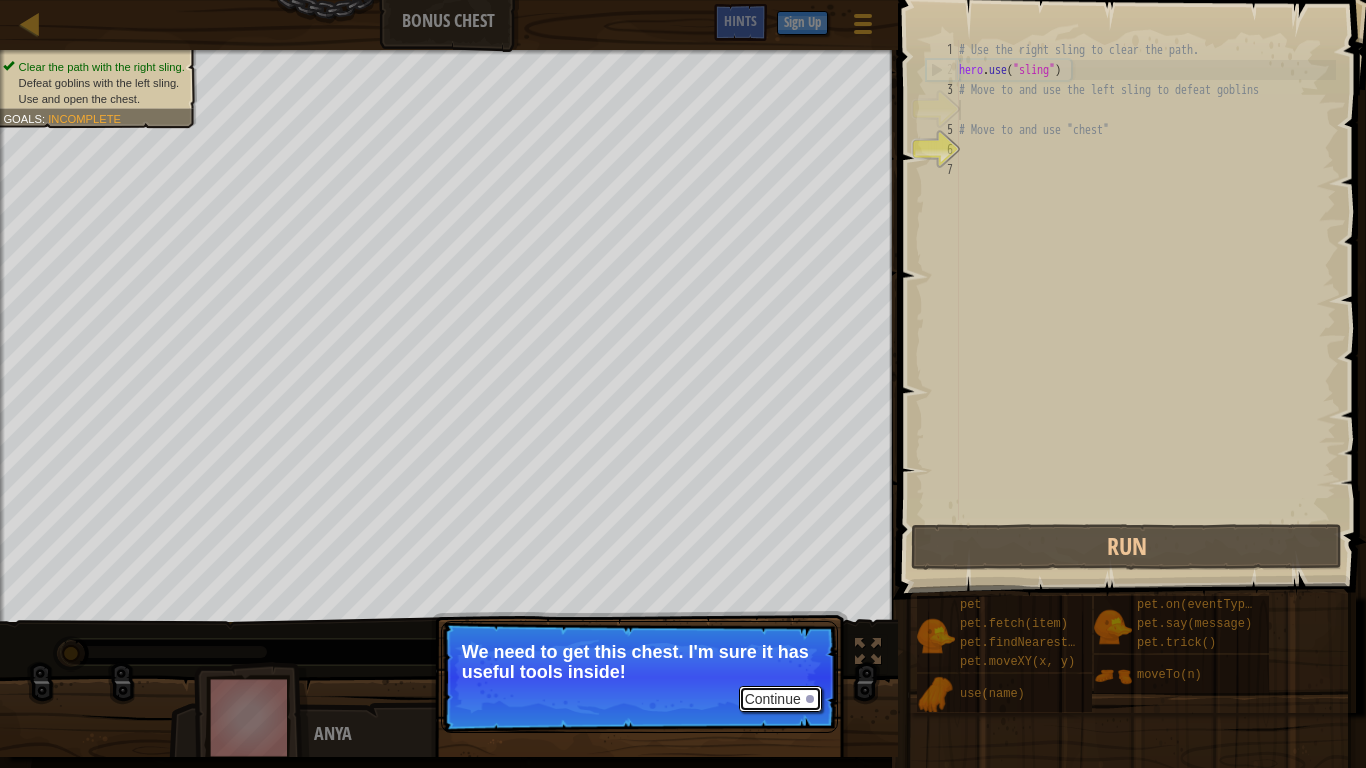 click on "Continue" at bounding box center (780, 699) 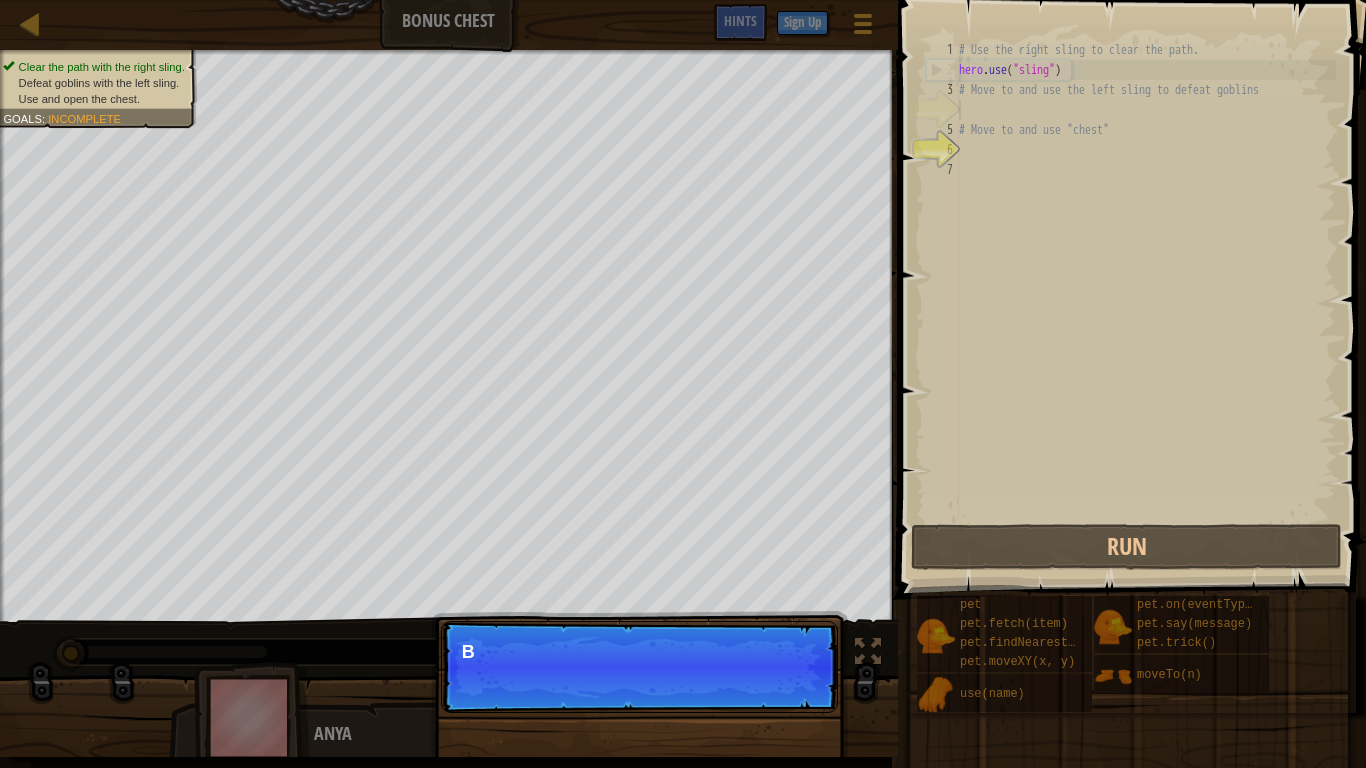 scroll, scrollTop: 9, scrollLeft: 0, axis: vertical 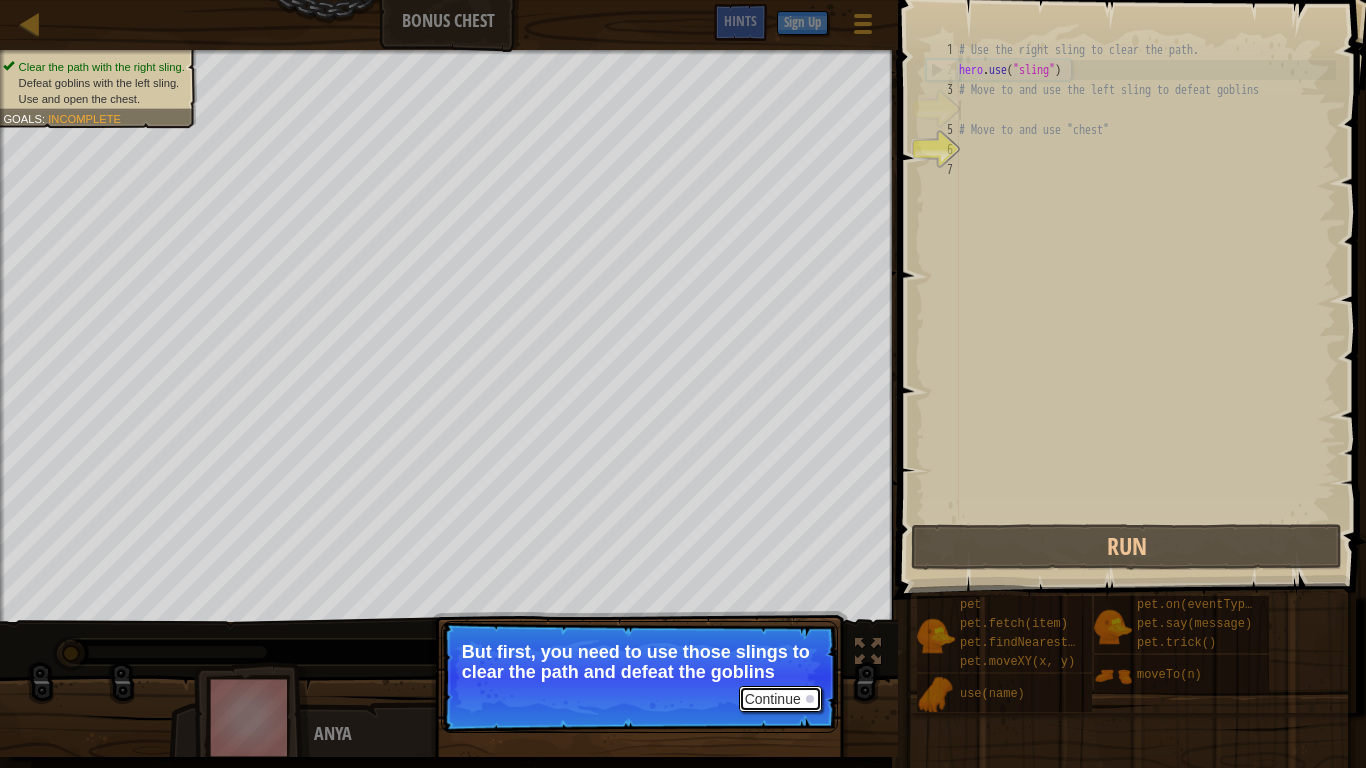 click on "Continue" at bounding box center (780, 699) 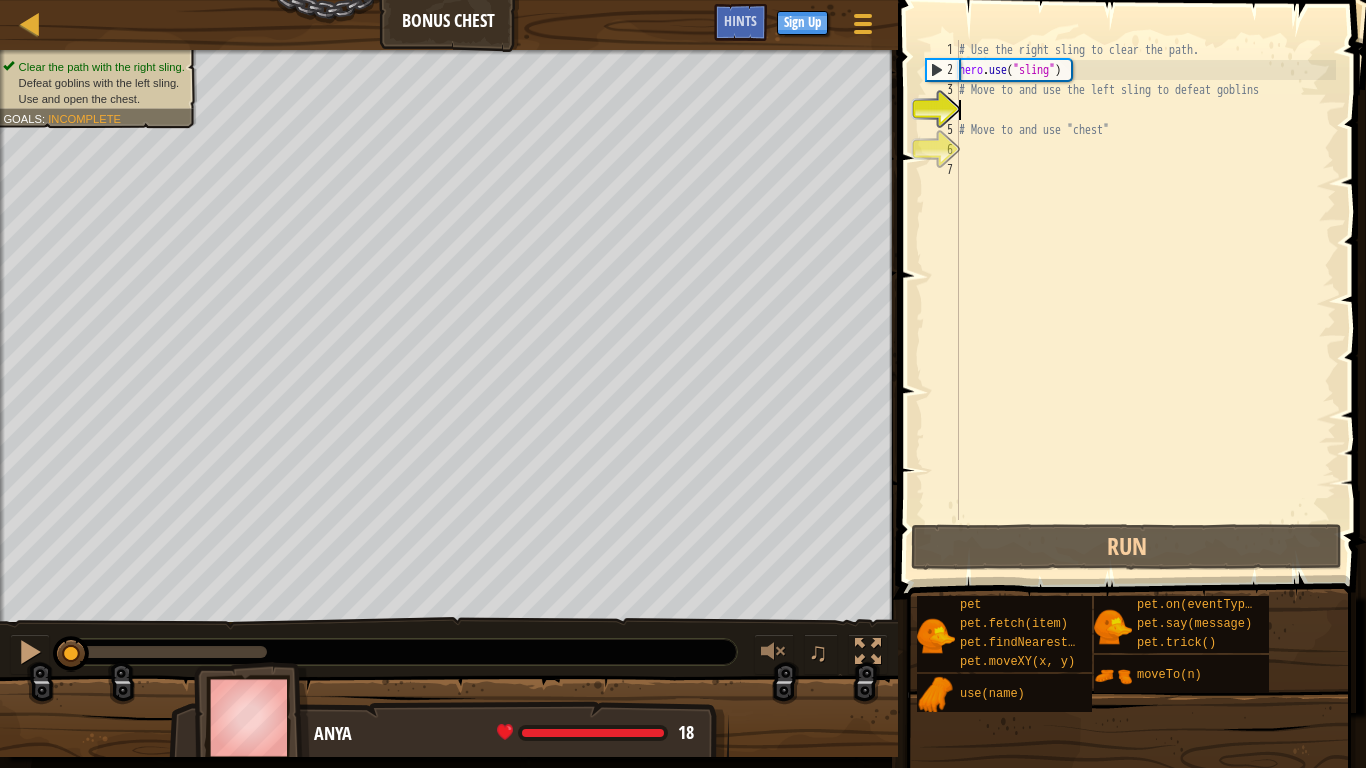 click on "# Use the right sling to clear the path. hero . use ( "sling" ) # Move to and use the left sling to defeat goblins # Move to and use "chest"" at bounding box center (1145, 300) 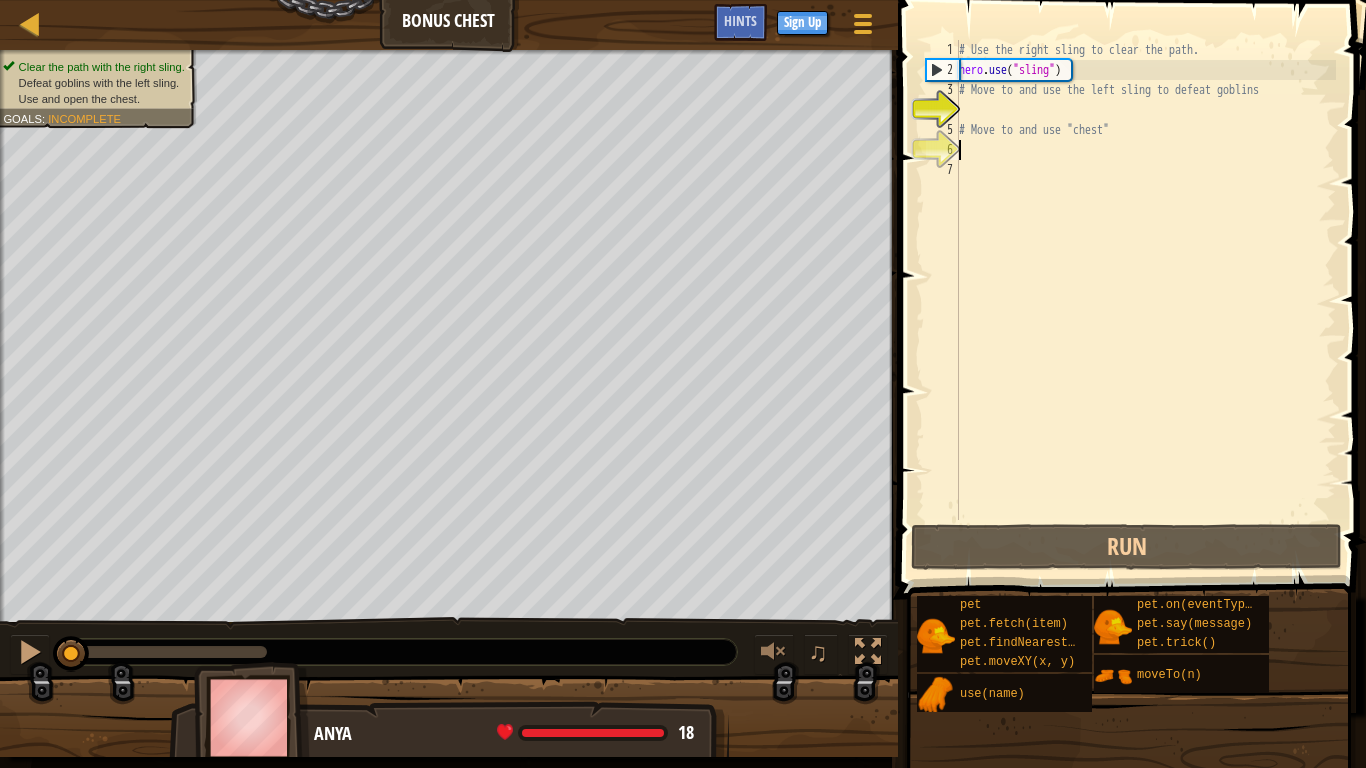 click on "# Use the right sling to clear the path. hero . use ( "sling" ) # Move to and use the left sling to defeat goblins # Move to and use "chest"" at bounding box center [1145, 300] 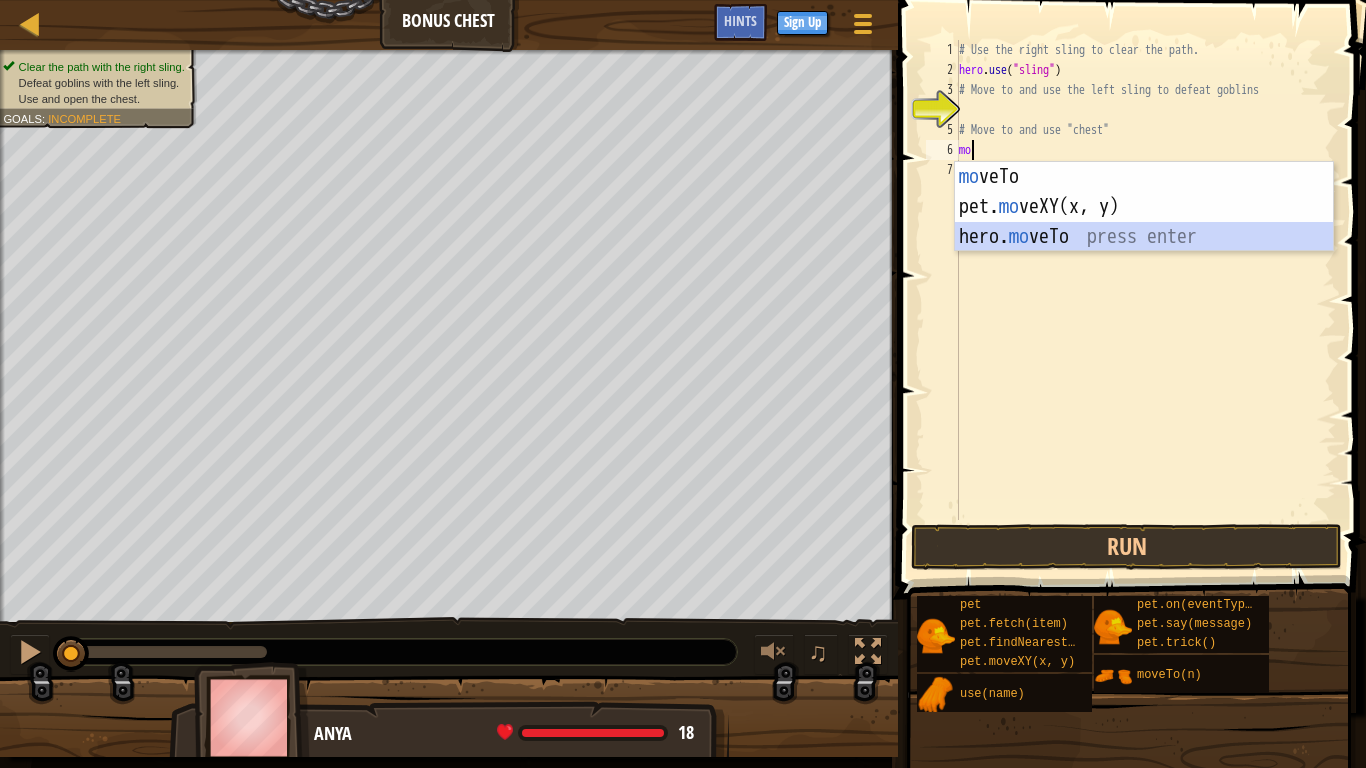 click on "mo veTo press enter pet. mo veXY(x, y) press enter hero. mo veTo press enter" at bounding box center [1144, 237] 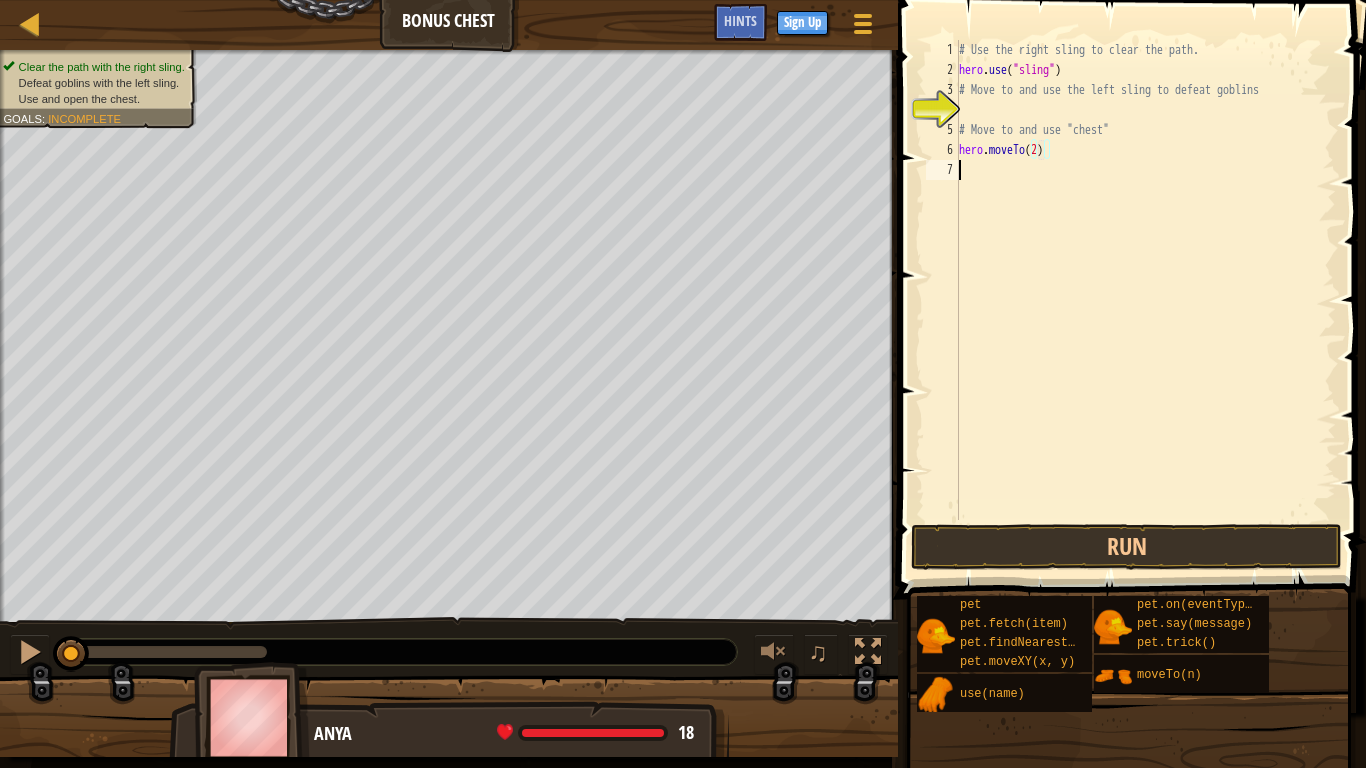 click on "# Use the right sling to clear the path. hero . use ( "sling" ) # Move to and use the left sling to defeat goblins # Move to and use "chest" hero . moveTo ( 2 )" at bounding box center (1145, 300) 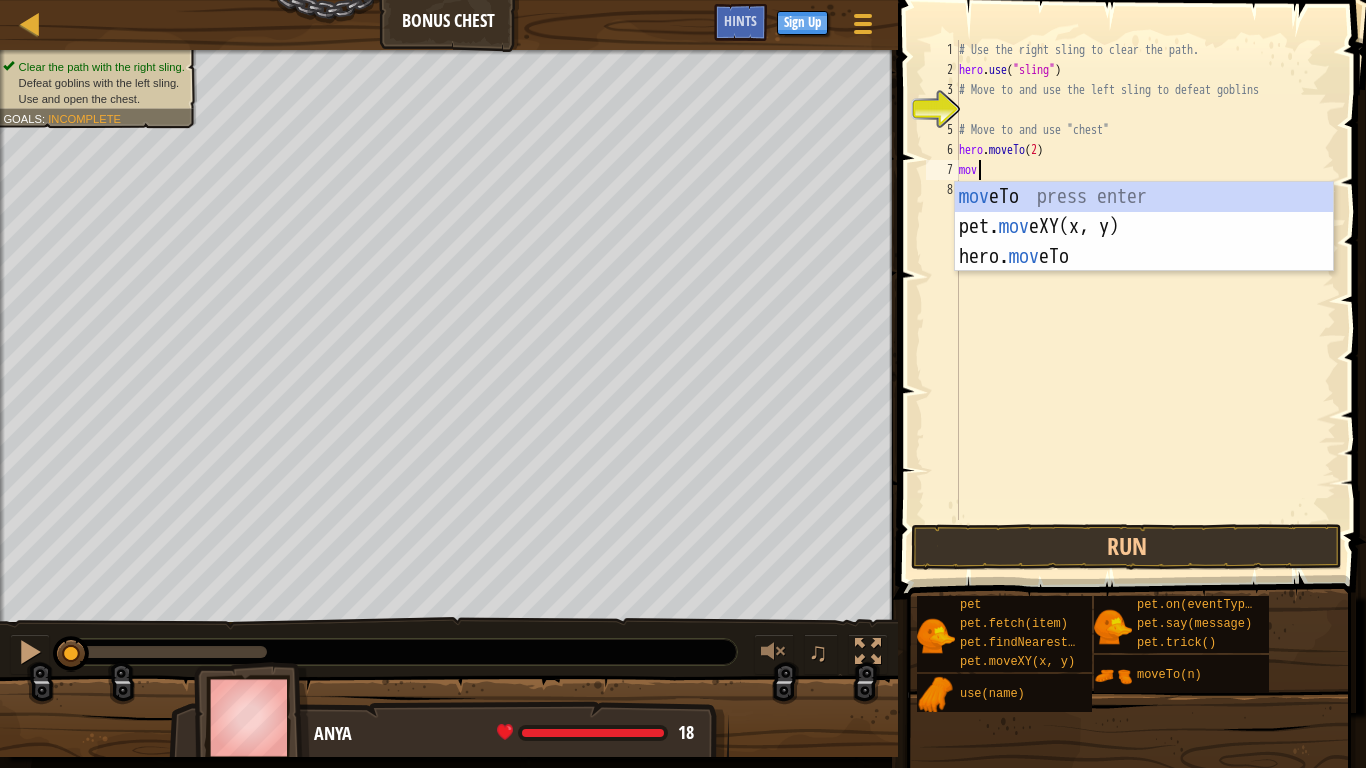 scroll, scrollTop: 9, scrollLeft: 1, axis: both 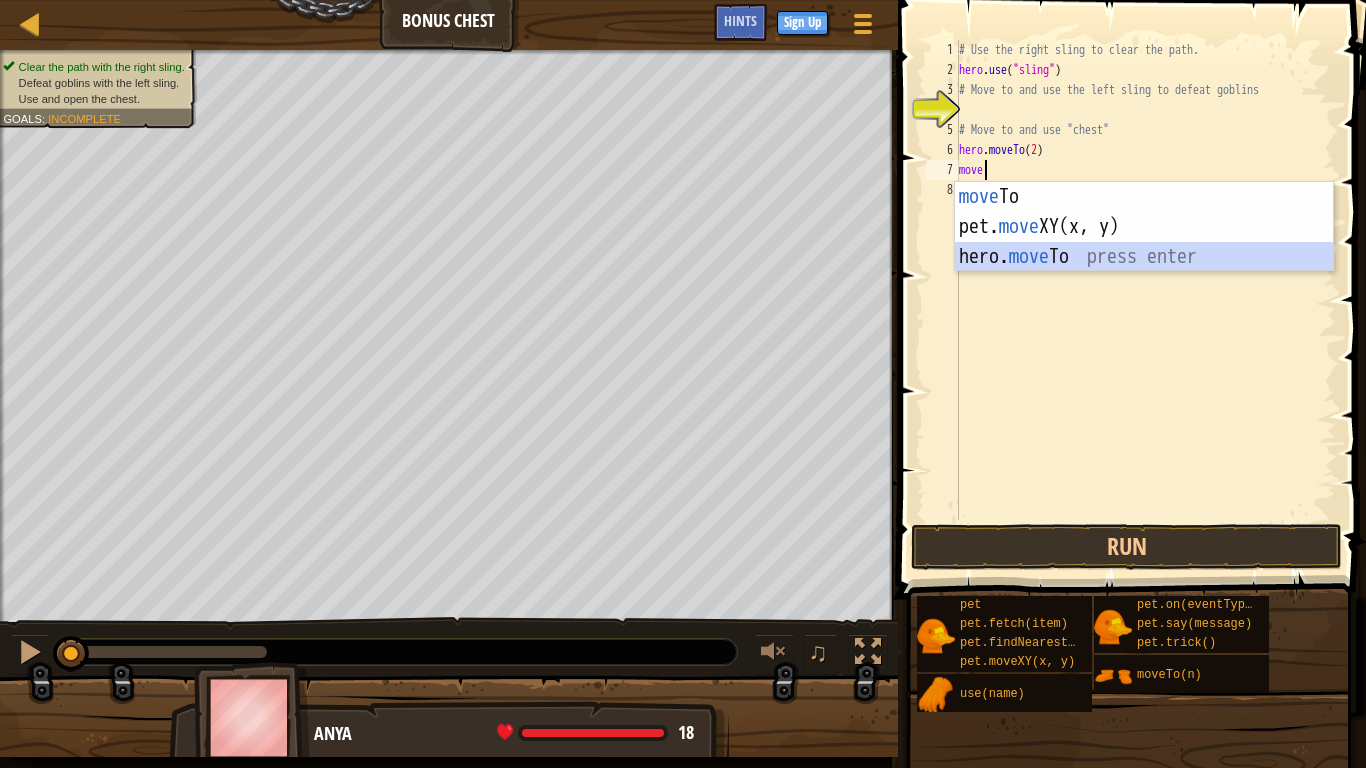 click on "move To press enter pet. move XY(x, y) press enter hero. move To press enter" at bounding box center [1144, 257] 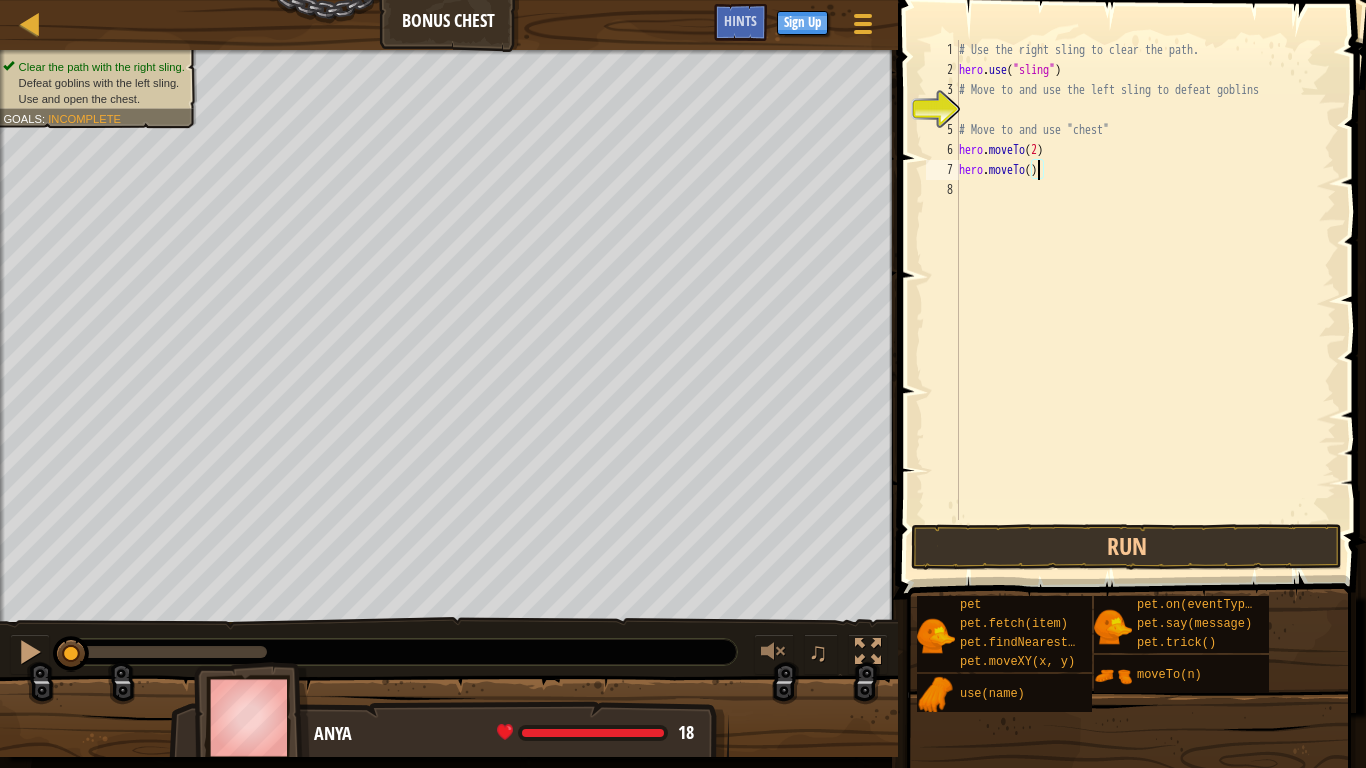 type on "hero.moveTo(3)" 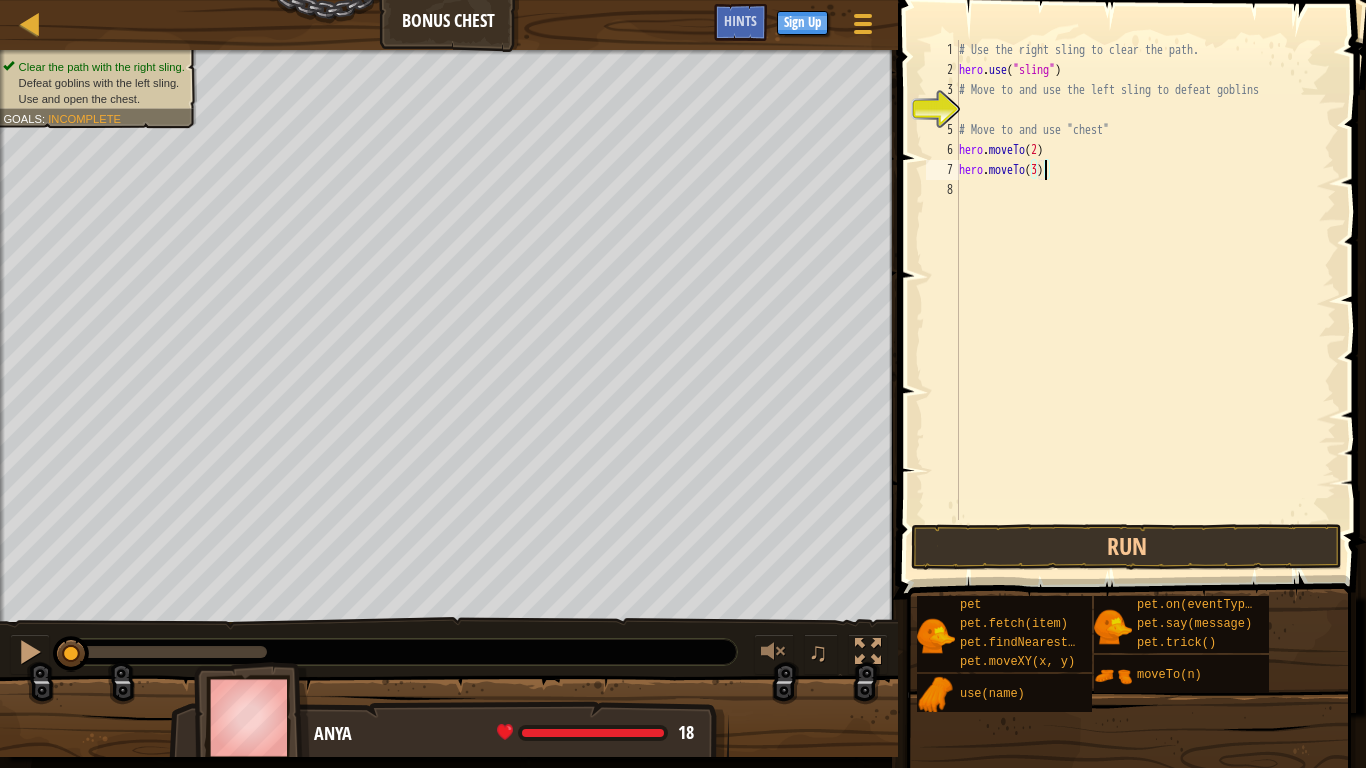click on "# Use the right sling to clear the path. hero . use ( "sling" ) # Move to and use the left sling to defeat goblins # Move to and use "chest" hero . moveTo ( 2 ) hero . moveTo ( 3 )" at bounding box center (1145, 300) 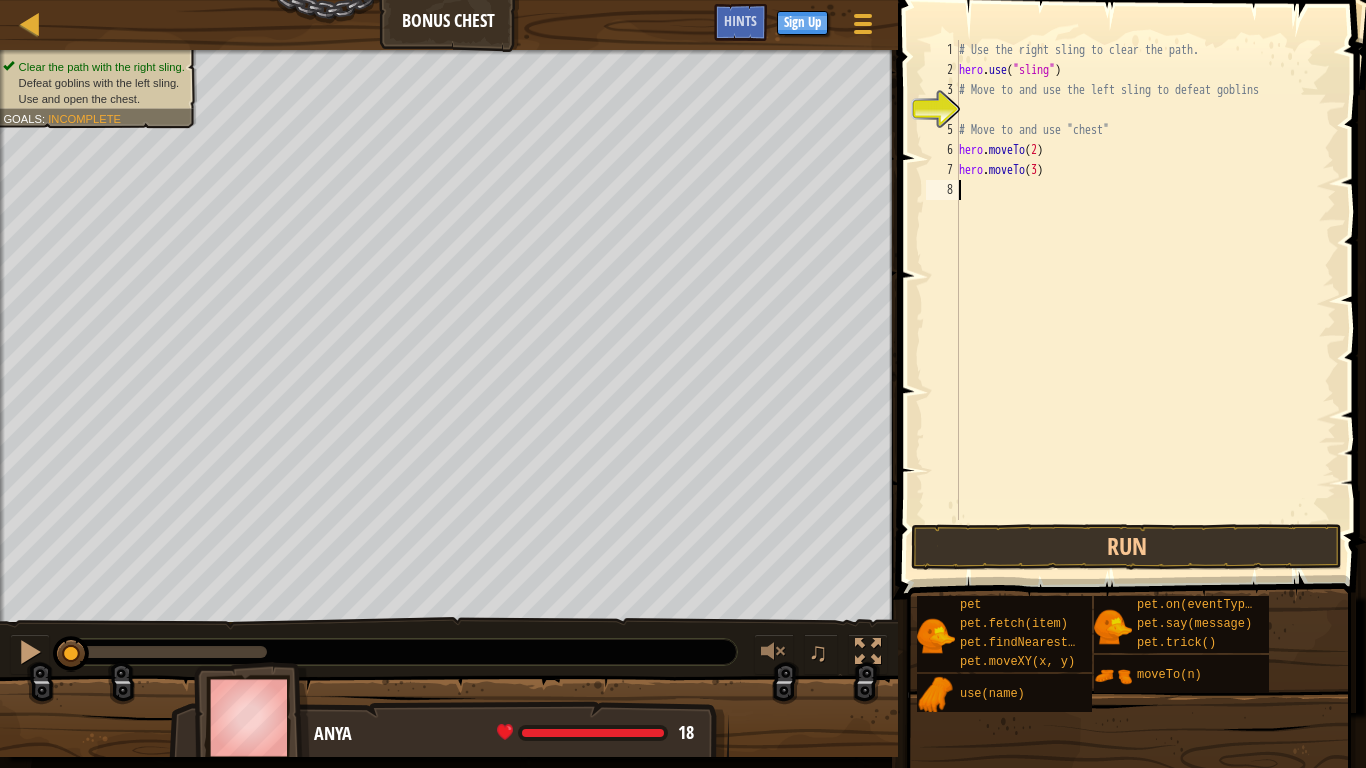 scroll, scrollTop: 9, scrollLeft: 0, axis: vertical 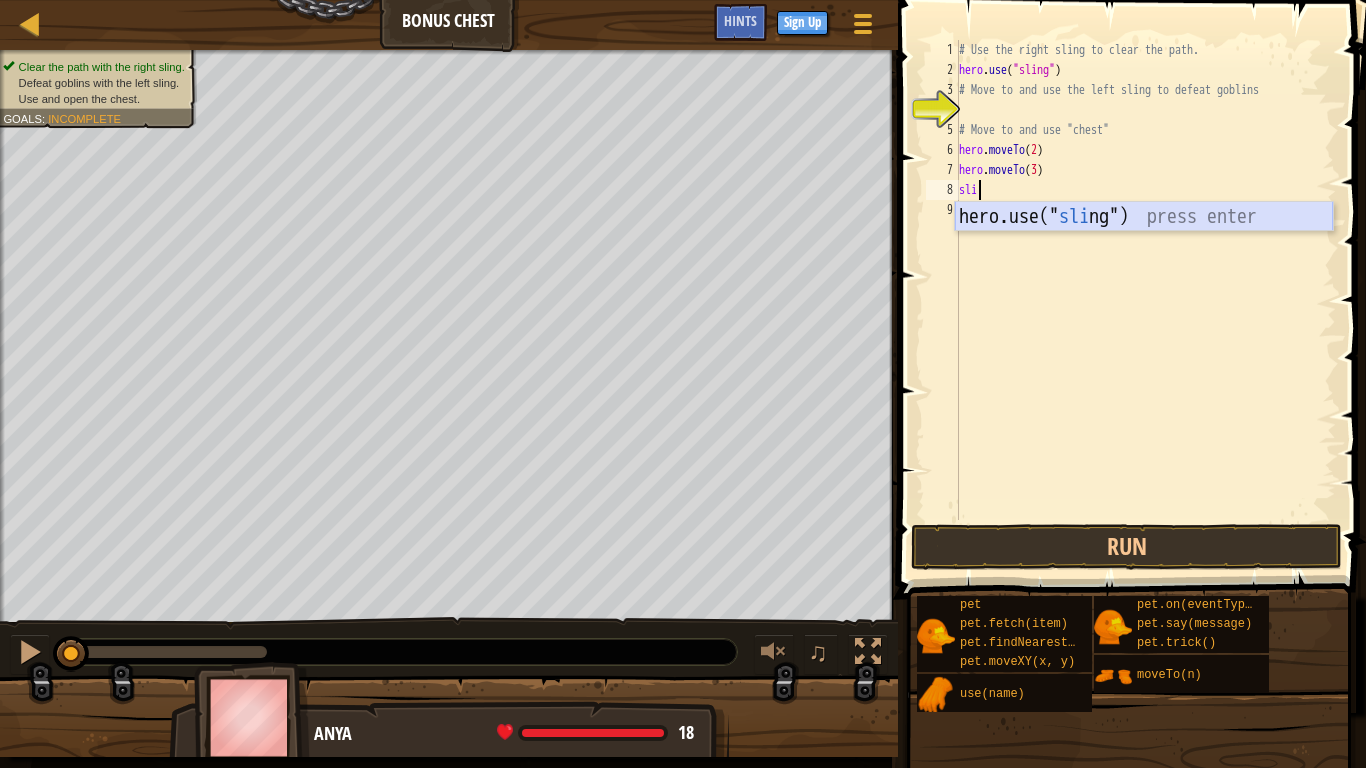 click on "hero.use(" sli ng") press enter" at bounding box center [1144, 247] 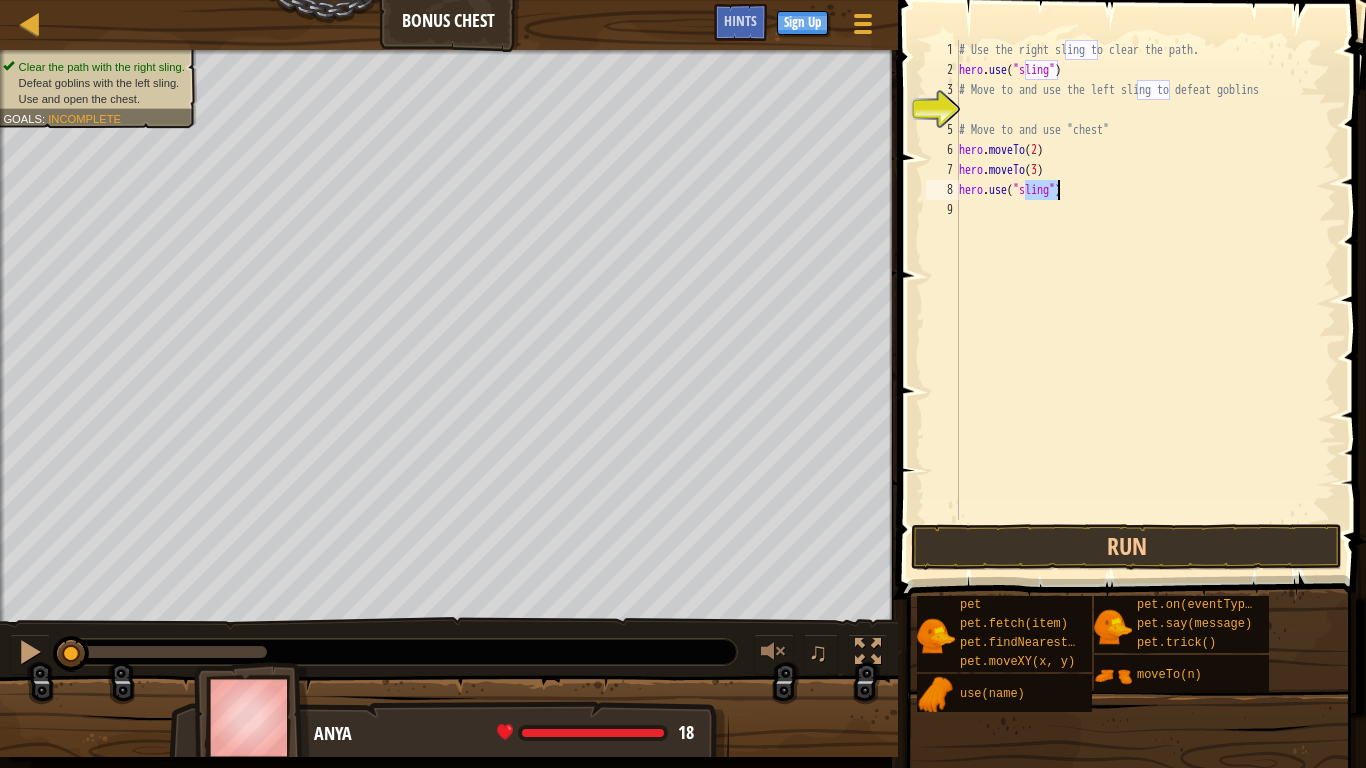 click on "# Use the right sling to clear the path. hero . use ( "sling" ) # Move to and use the left sling to defeat goblins # Move to and use "chest" hero . moveTo ( 2 ) hero . moveTo ( 3 ) hero . use ( "sling" )" at bounding box center (1145, 300) 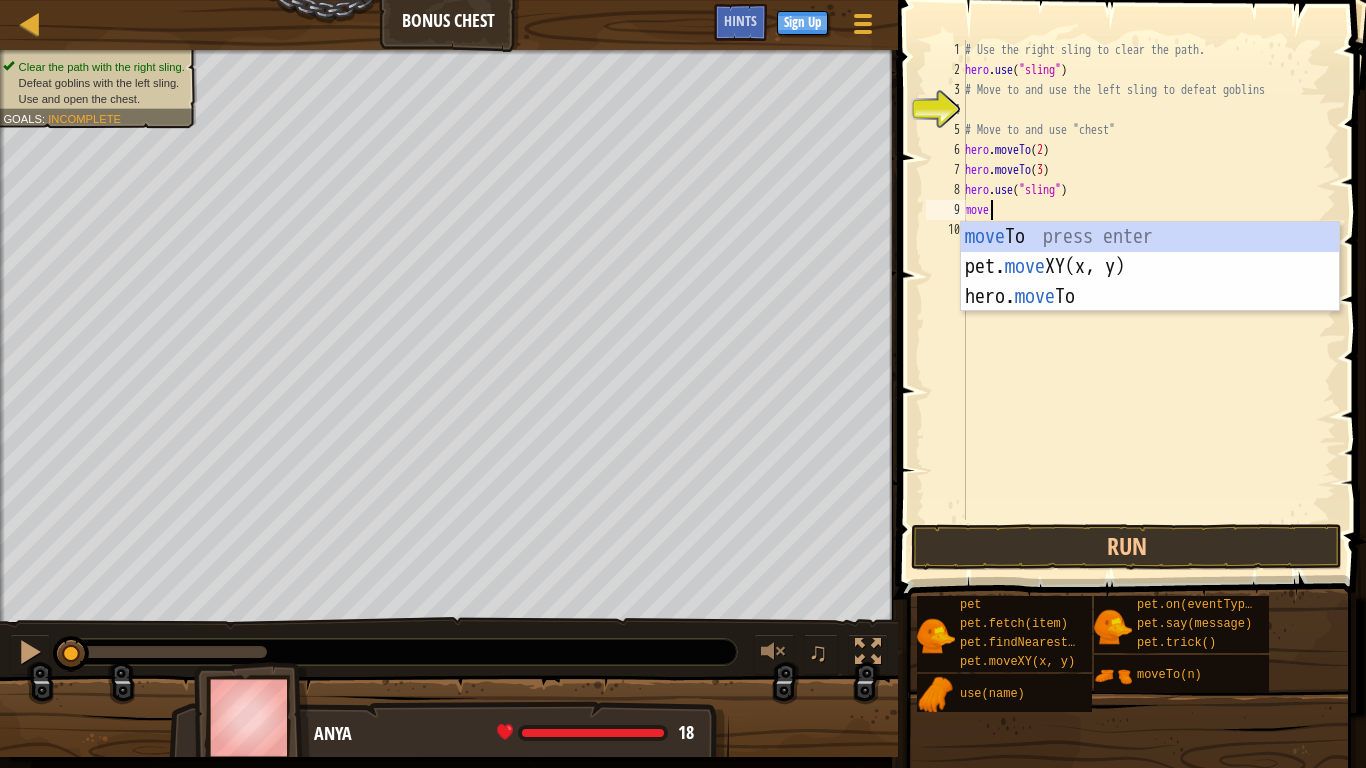 scroll, scrollTop: 9, scrollLeft: 1, axis: both 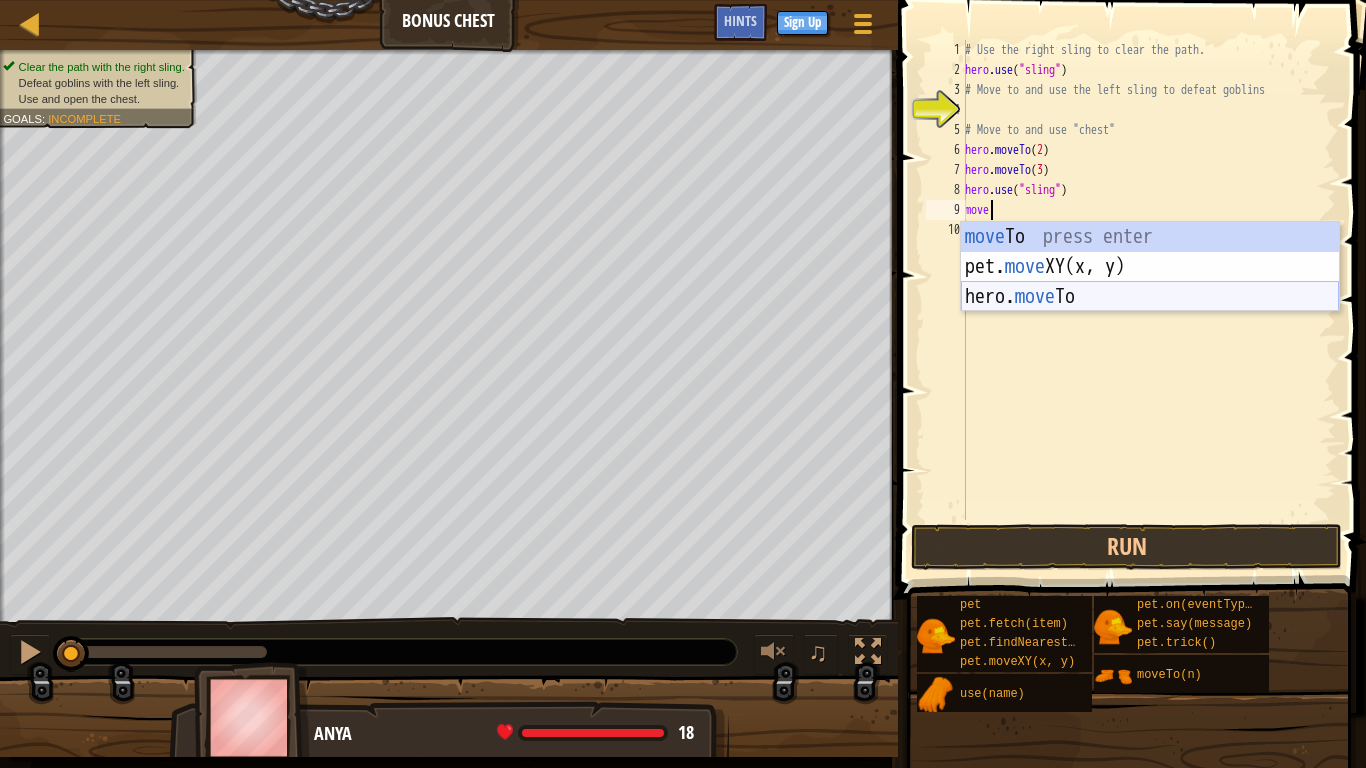 click on "move To press enter pet. move XY(x, y) press enter hero. move To press enter" at bounding box center [1150, 297] 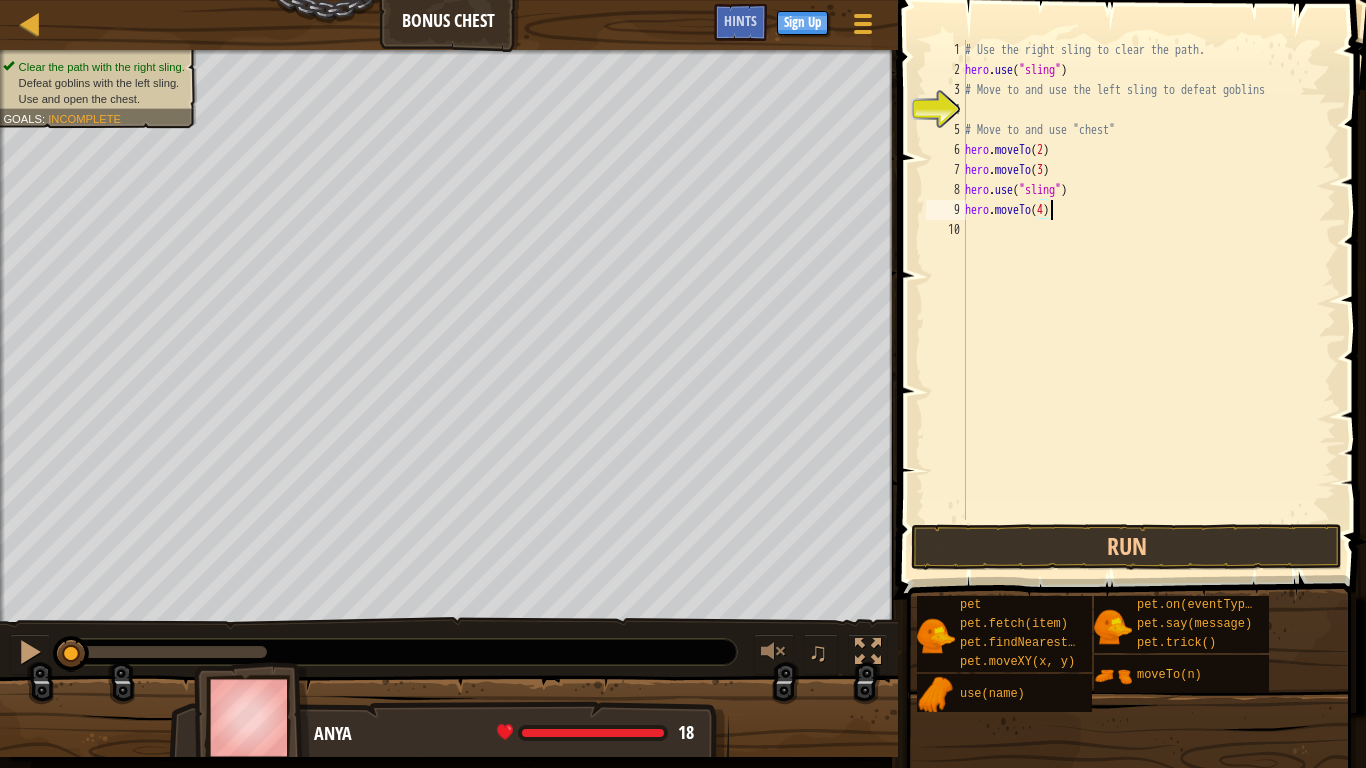 scroll, scrollTop: 9, scrollLeft: 6, axis: both 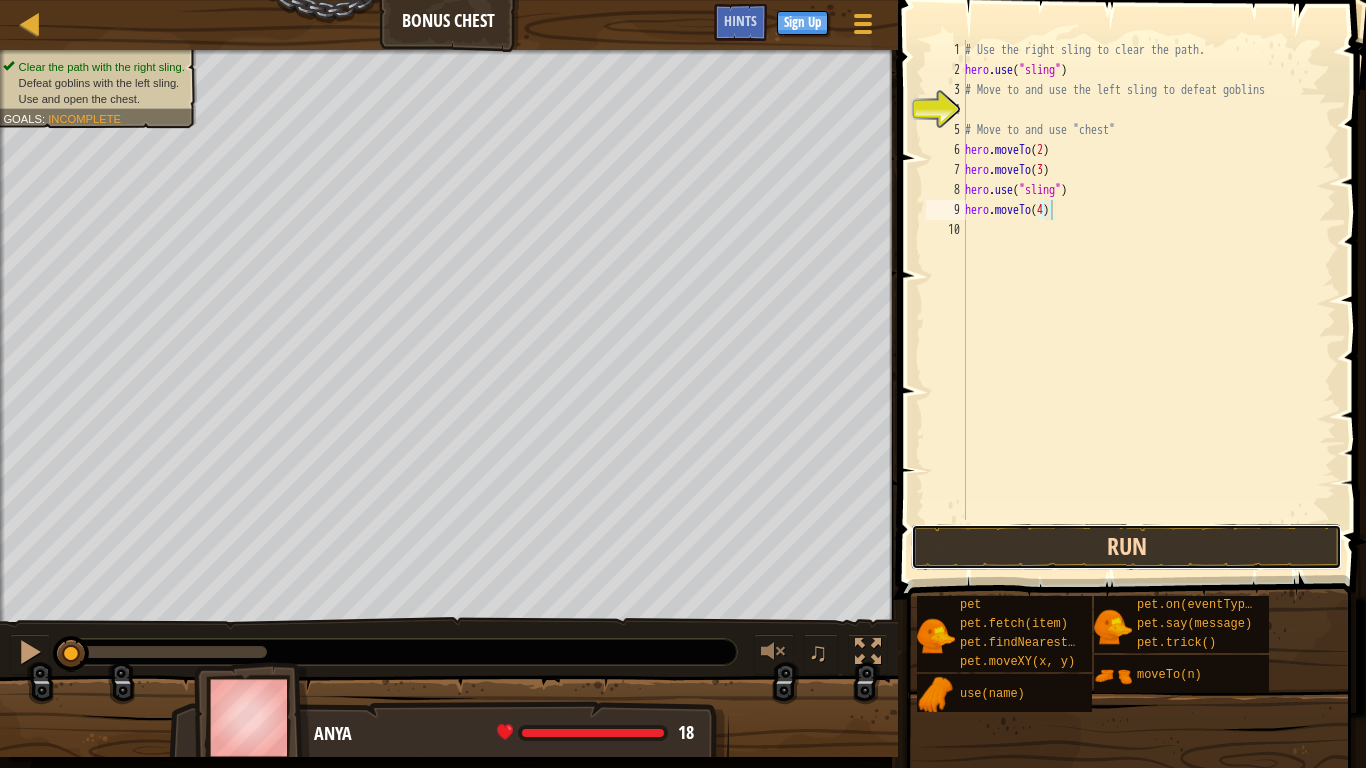 click on "Run" at bounding box center (1126, 547) 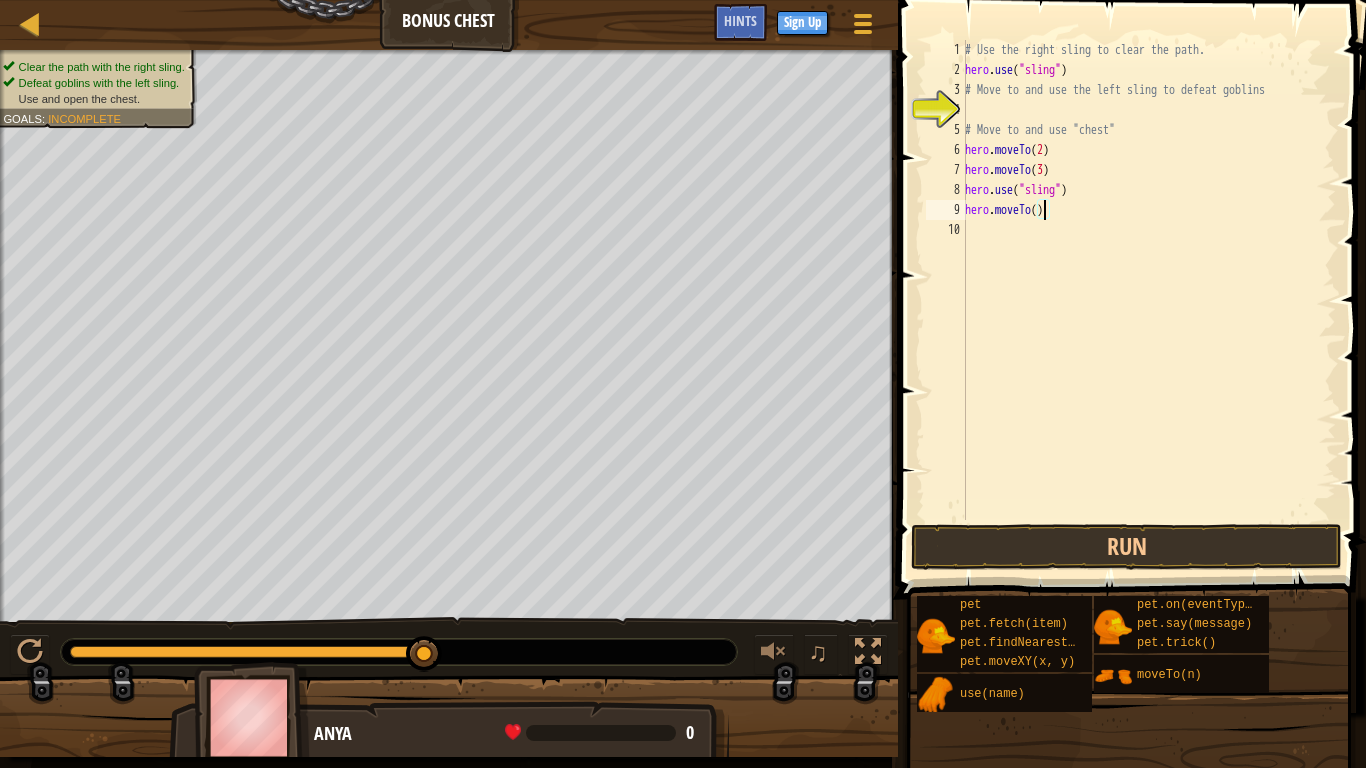 type on "hero.moveTo(2)" 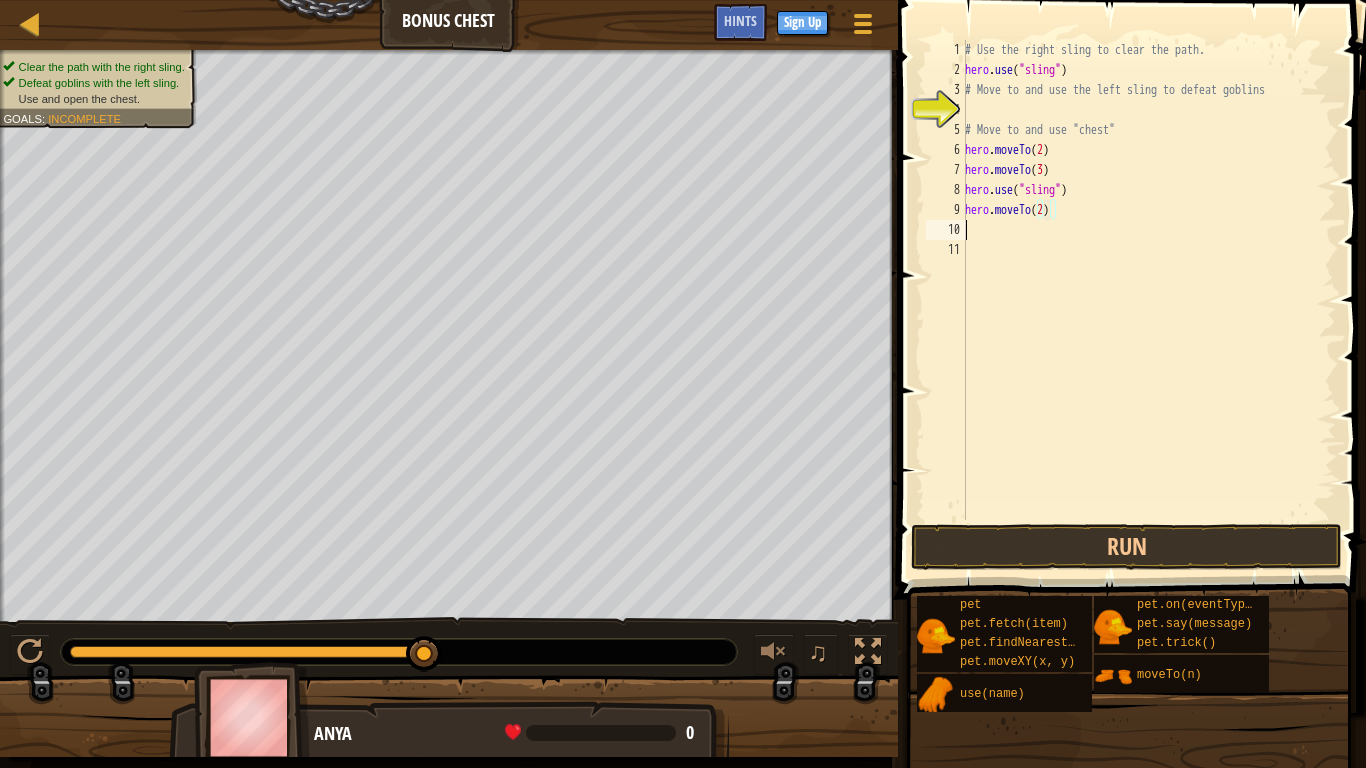scroll, scrollTop: 9, scrollLeft: 0, axis: vertical 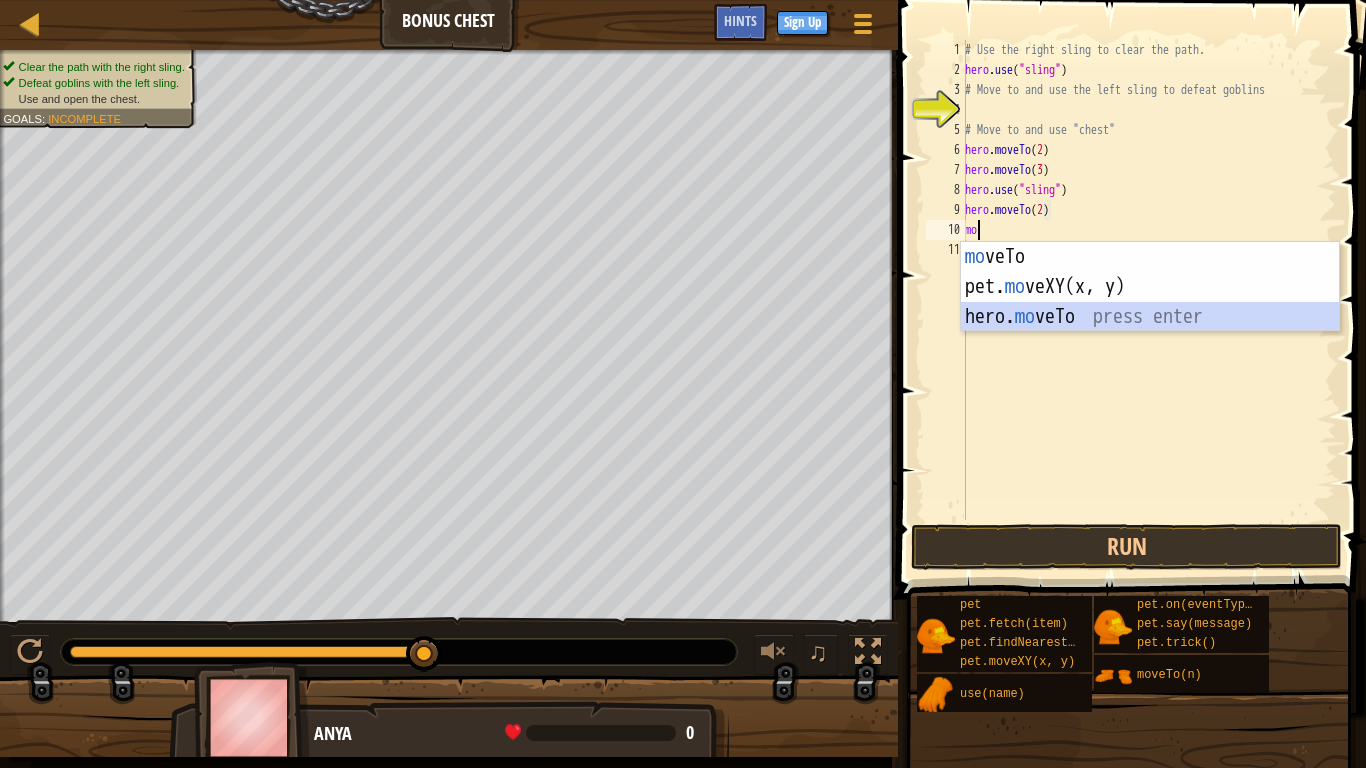 click on "mo veTo press enter pet. mo veXY(x, y) press enter hero. mo veTo press enter" at bounding box center [1150, 317] 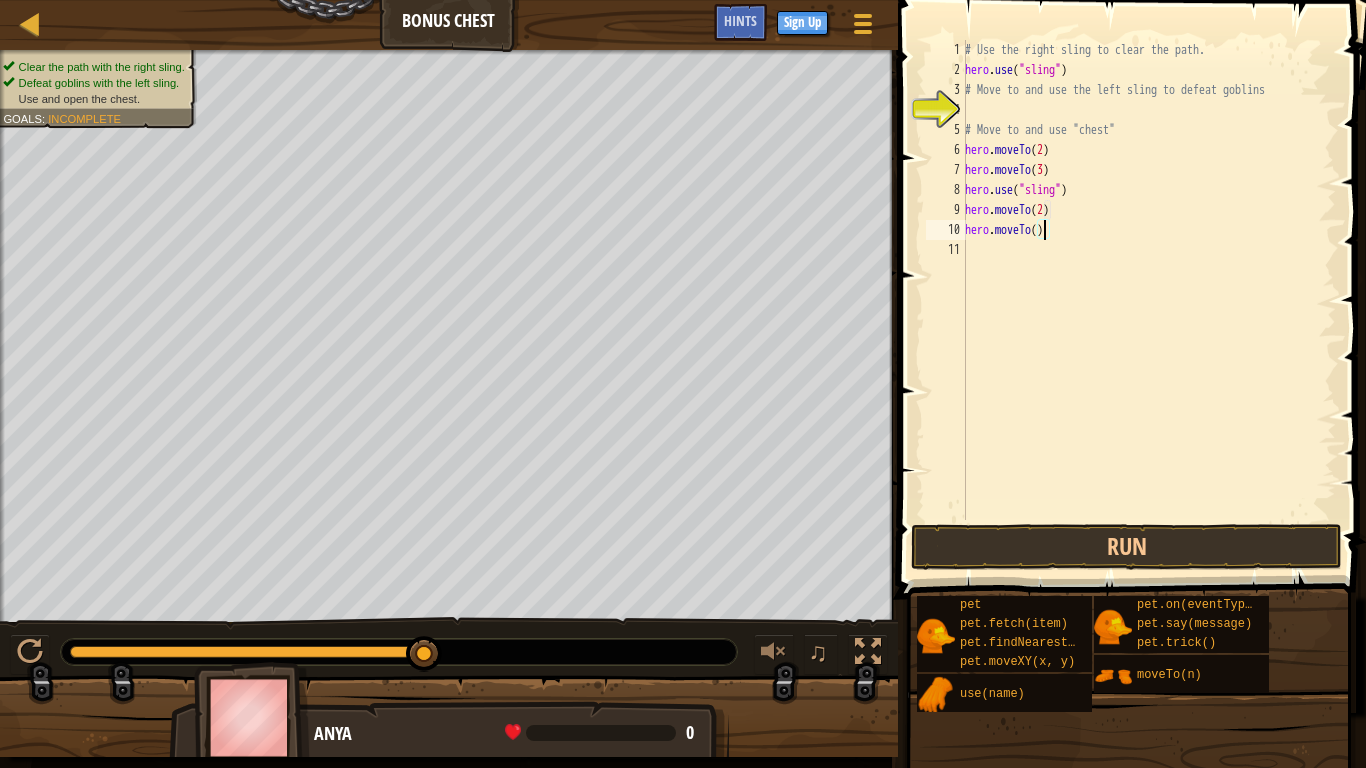 scroll, scrollTop: 9, scrollLeft: 6, axis: both 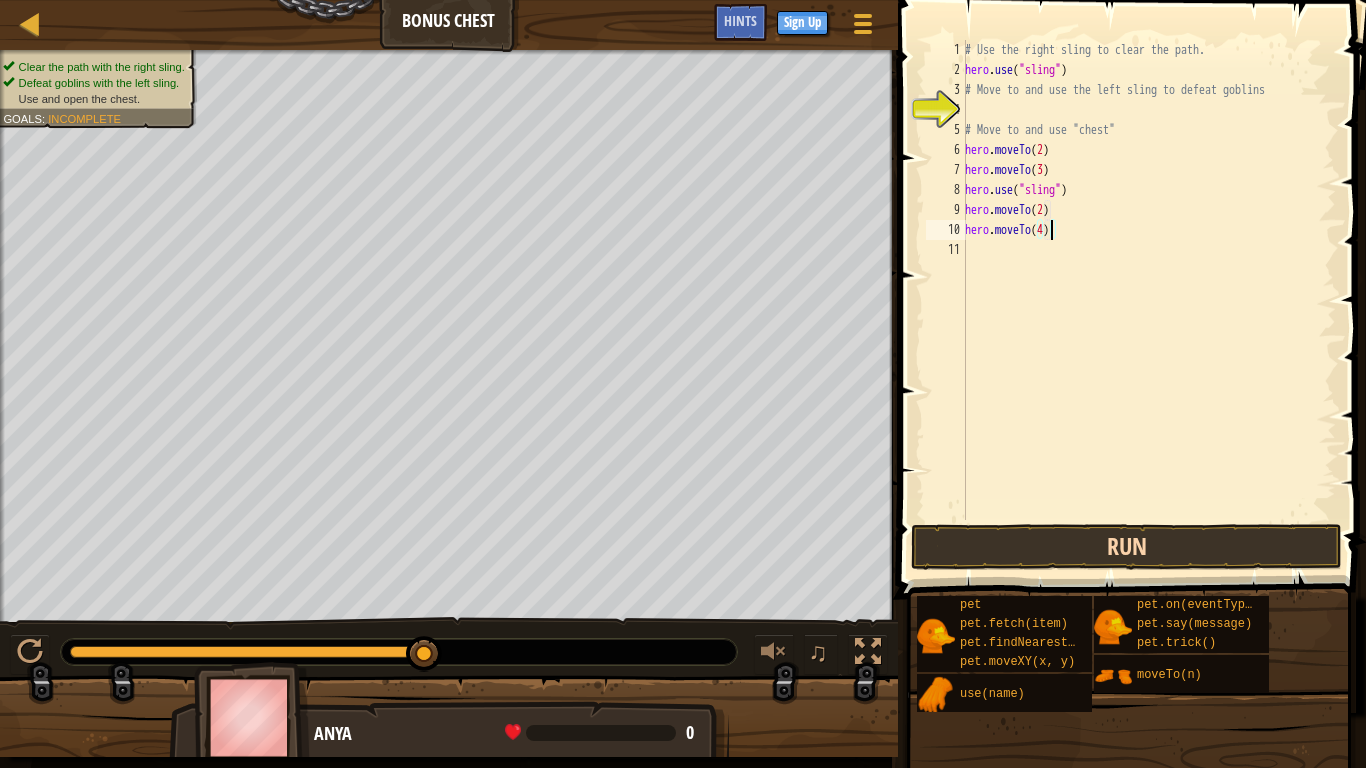 type on "hero.moveTo(4)" 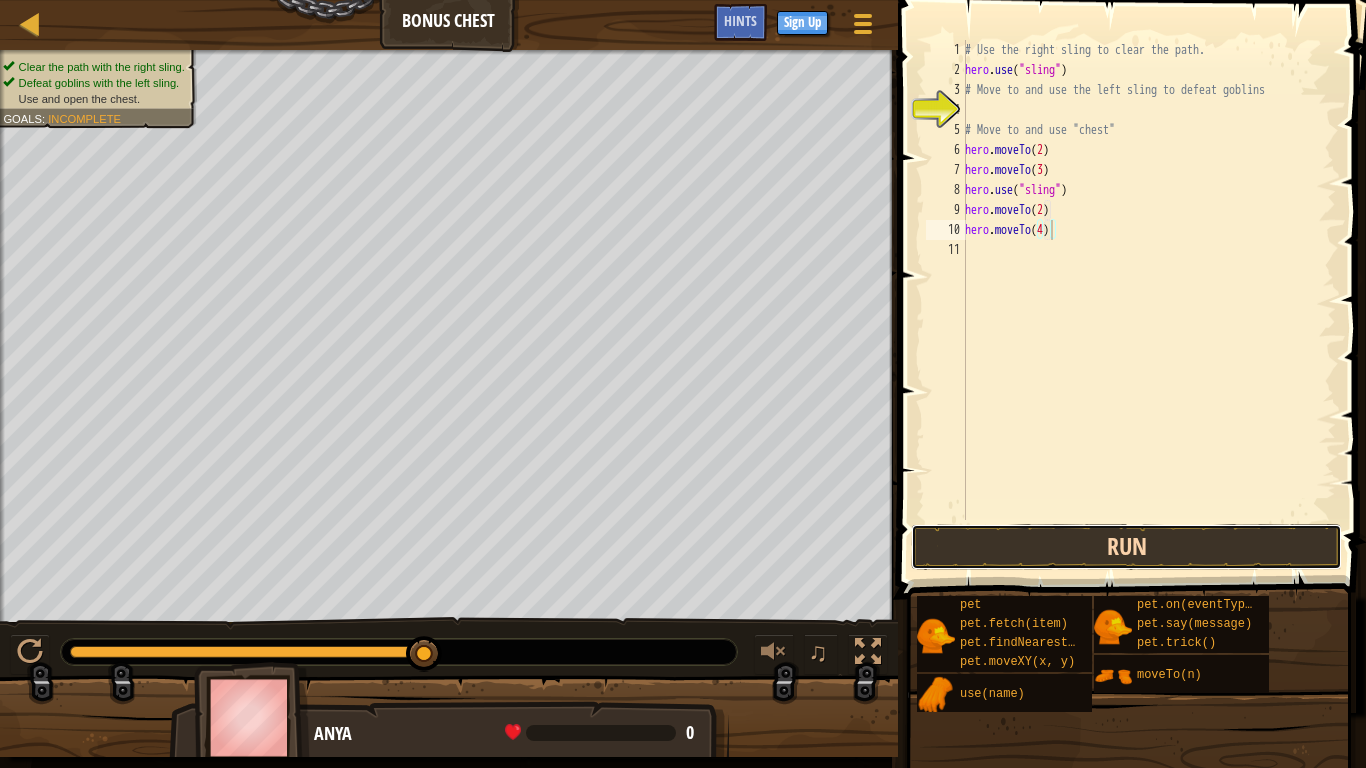 click on "Run" at bounding box center (1126, 547) 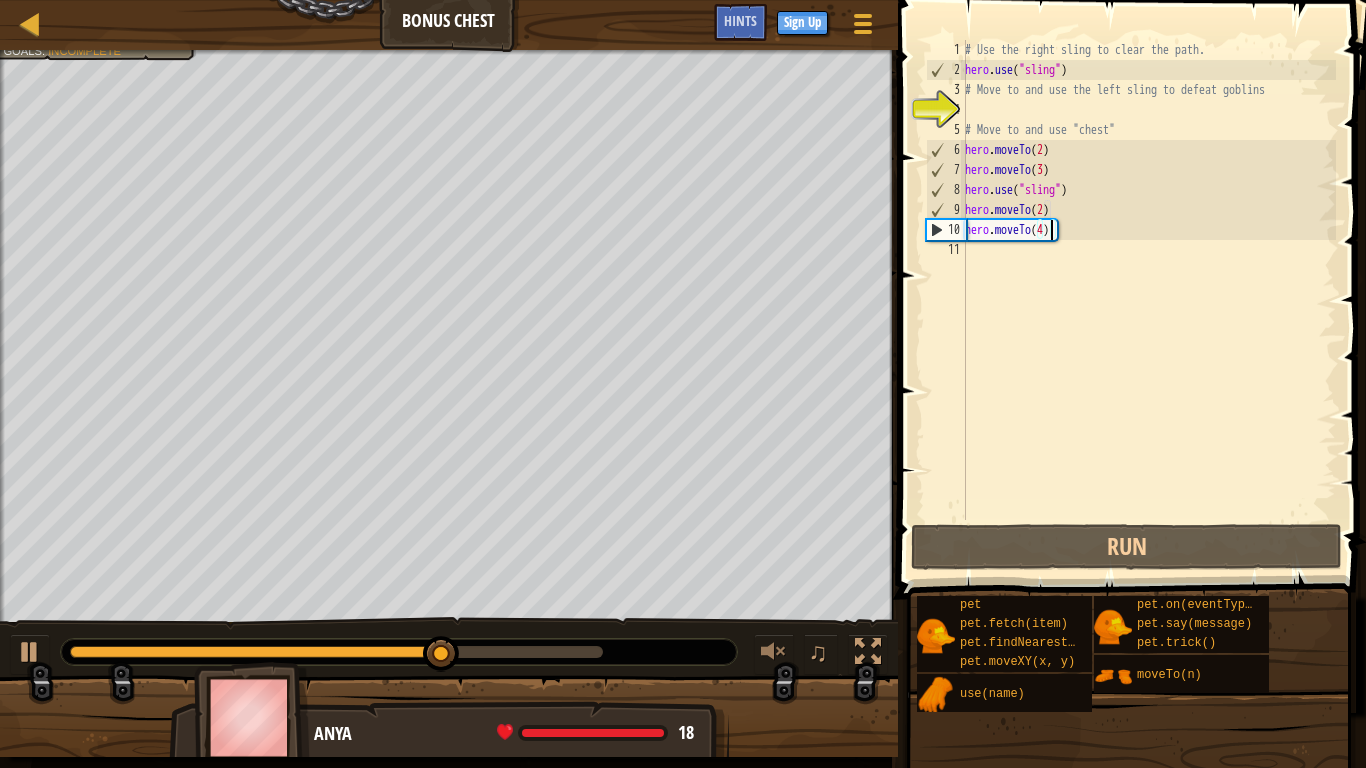 click on "# Use the right sling to clear the path. hero . use ( "sling" ) # Move to and use the left sling to defeat goblins # Move to and use "chest" hero . moveTo ( 2 ) hero . moveTo ( 3 ) hero . use ( "sling" ) hero . moveTo ( 2 ) hero . moveTo ( 4 )" at bounding box center [1148, 300] 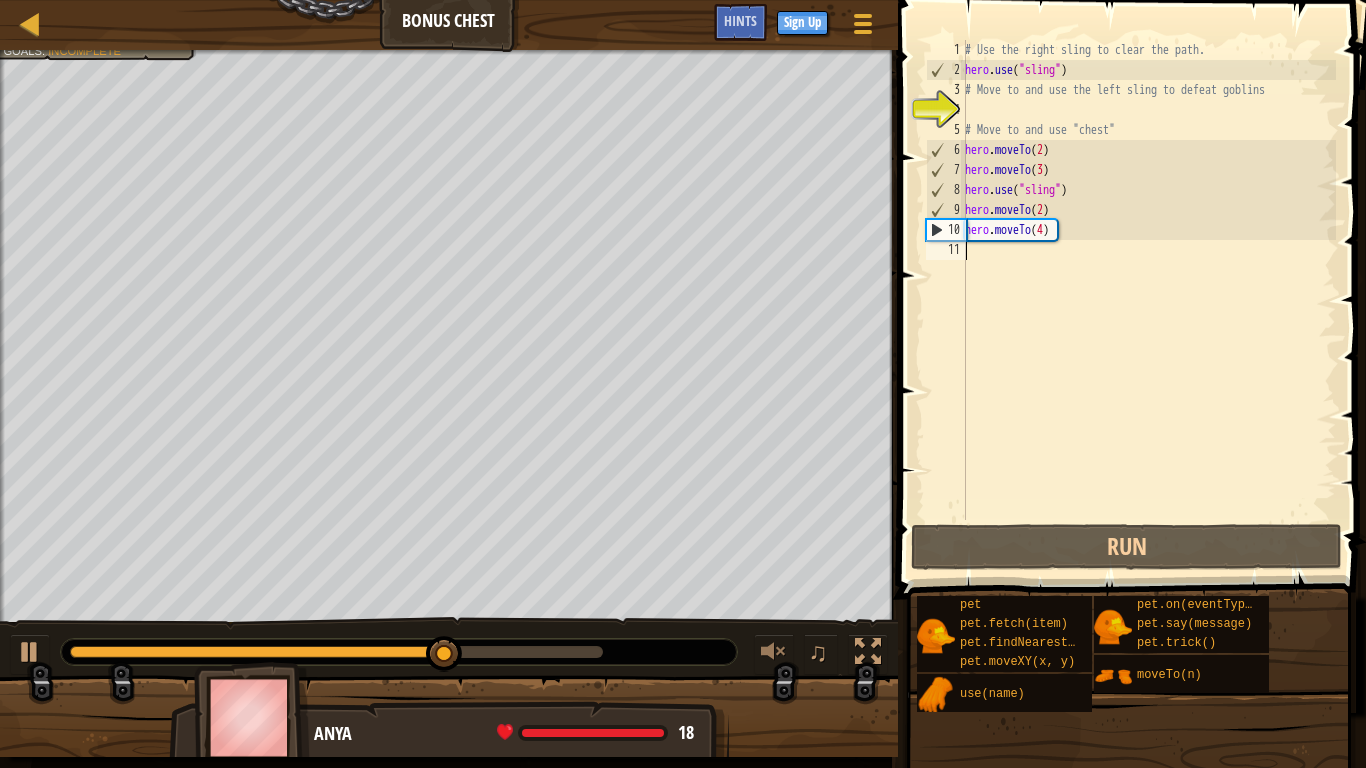scroll, scrollTop: 9, scrollLeft: 0, axis: vertical 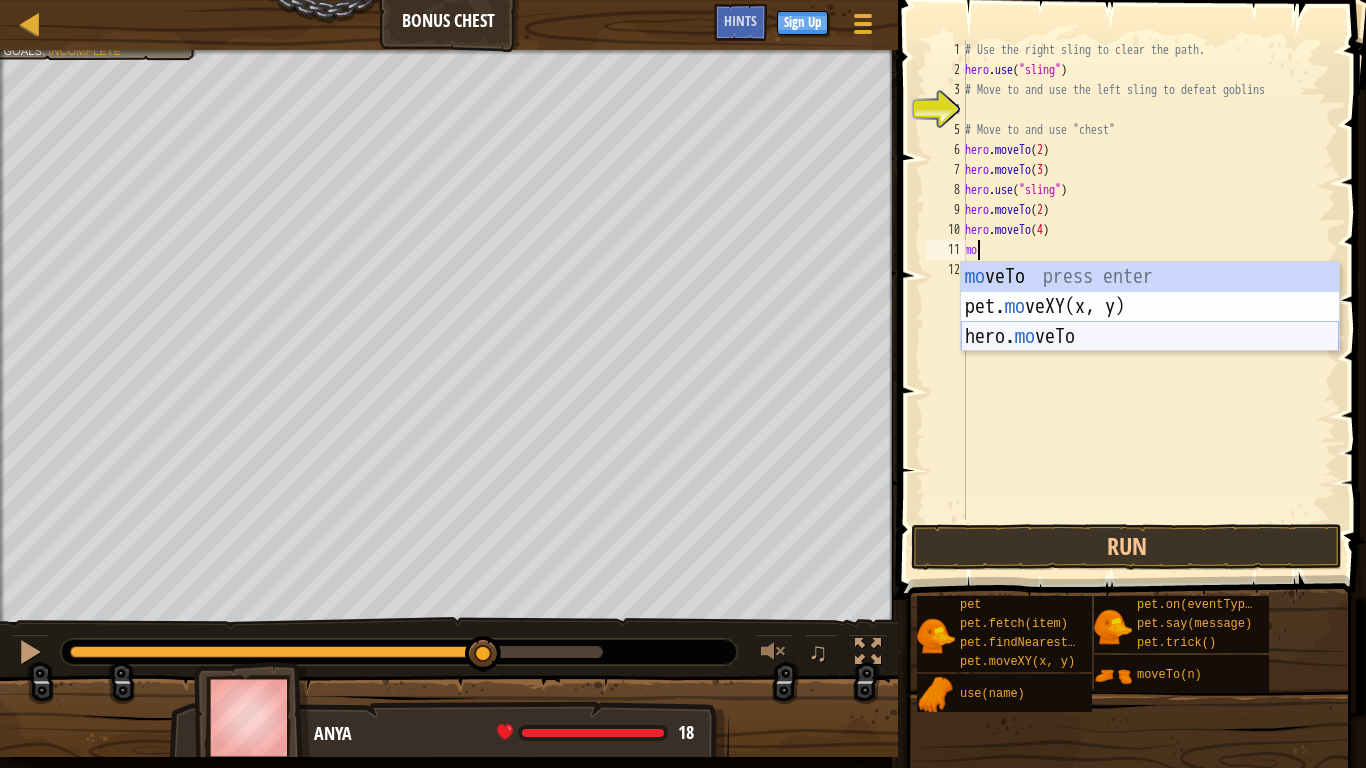 click on "mo veTo press enter pet. mo veXY(x, y) press enter hero. mo veTo press enter" at bounding box center (1150, 337) 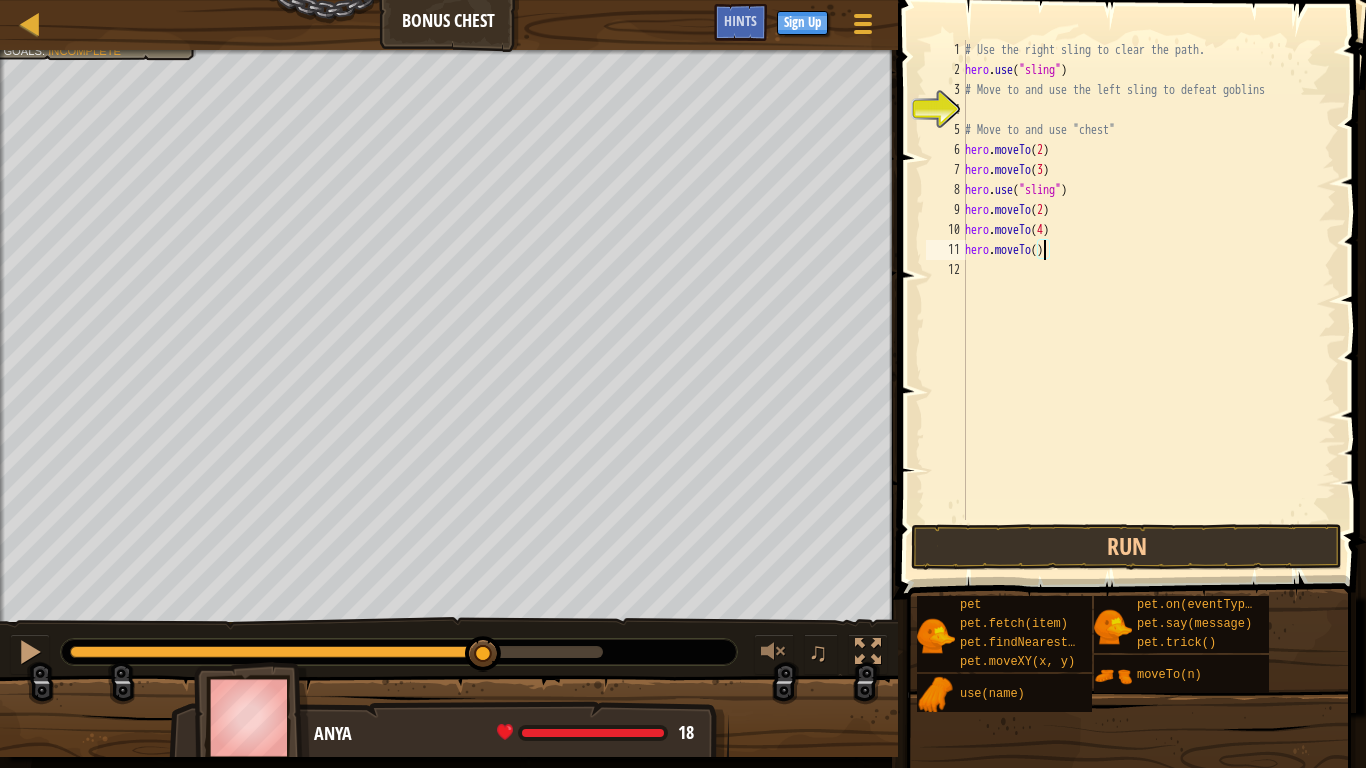 type on "hero.moveTo(5)" 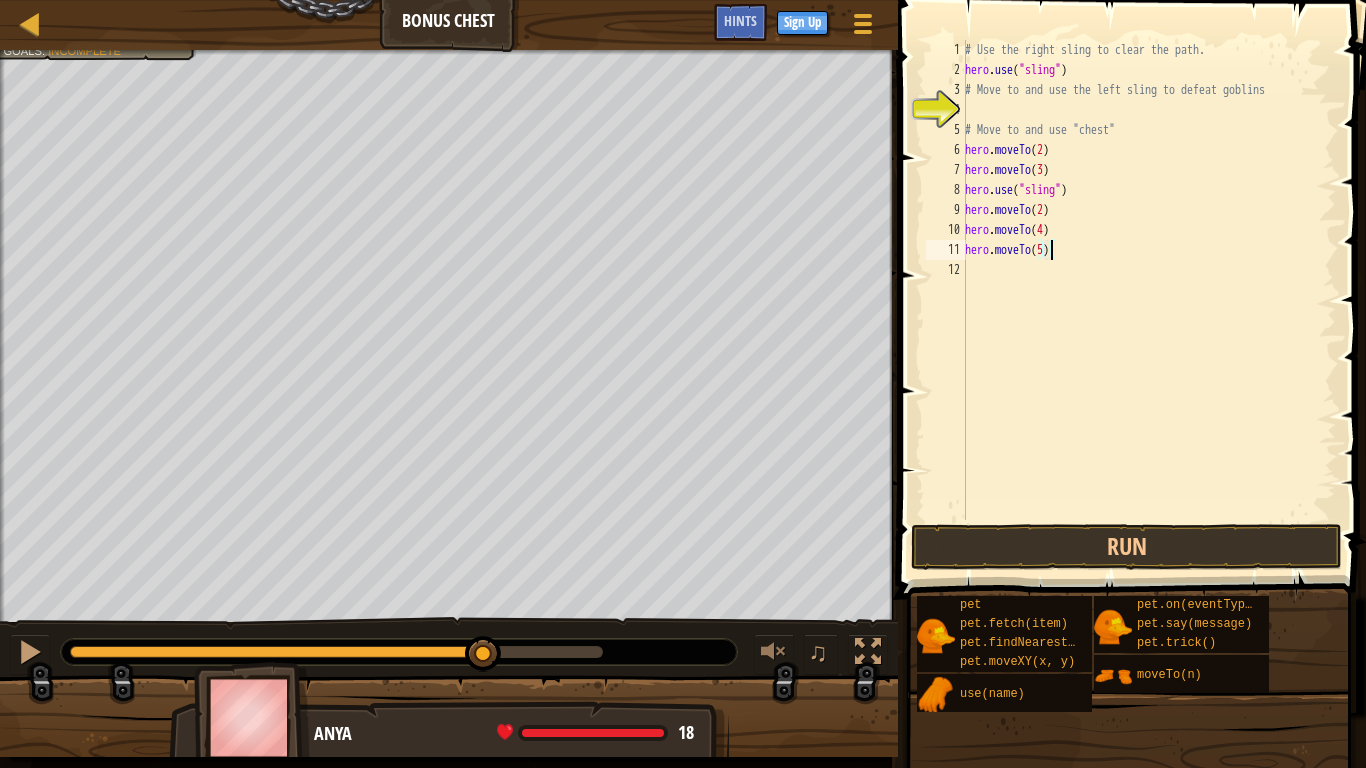 scroll, scrollTop: 9, scrollLeft: 6, axis: both 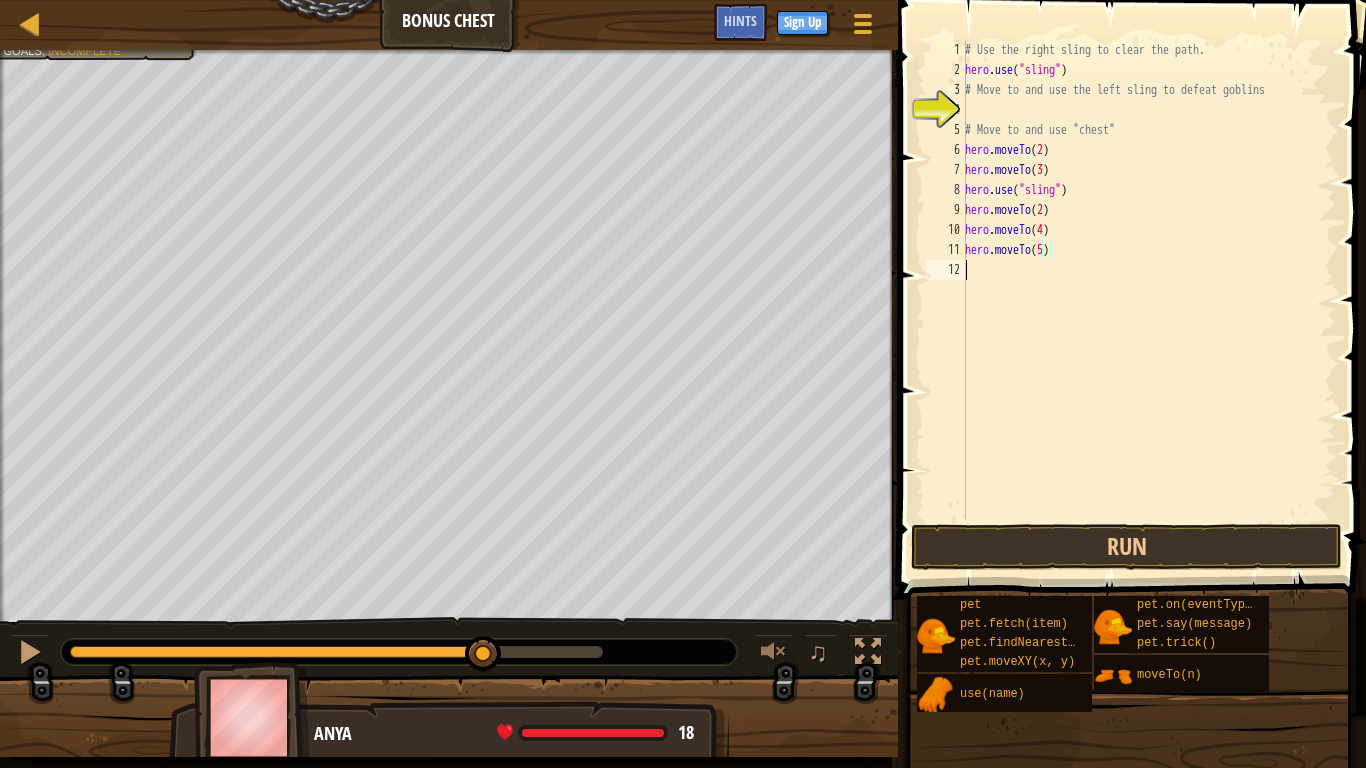 click on "# Use the right sling to clear the path. hero . use ( "sling" ) # Move to and use the left sling to defeat goblins # Move to and use "chest" hero . moveTo ( 2 ) hero . moveTo ( 3 ) hero . use ( "sling" ) hero . moveTo ( 2 ) hero . moveTo ( 4 ) hero . moveTo ( 5 )" at bounding box center [1148, 300] 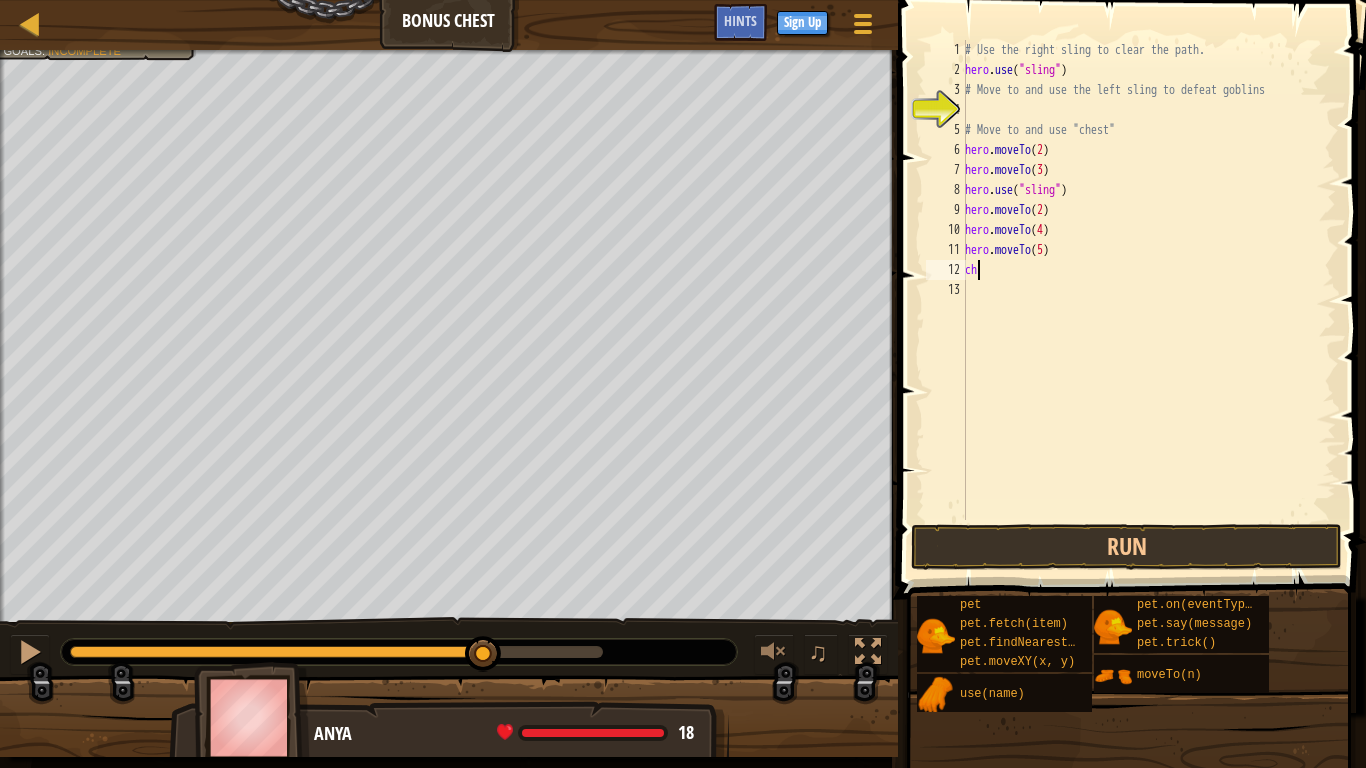 scroll, scrollTop: 9, scrollLeft: 0, axis: vertical 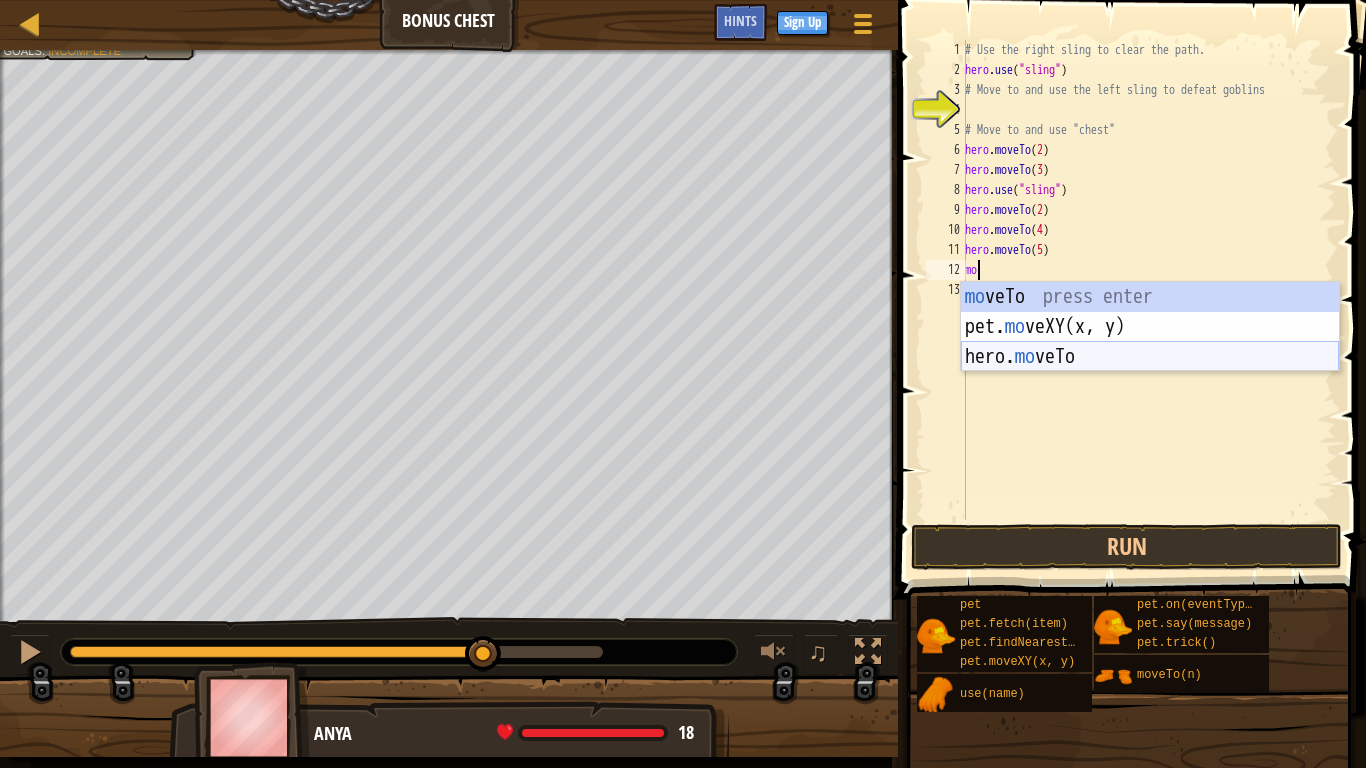 click on "mo veTo press enter pet. mo veXY(x, y) press enter hero. mo veTo press enter" at bounding box center [1150, 357] 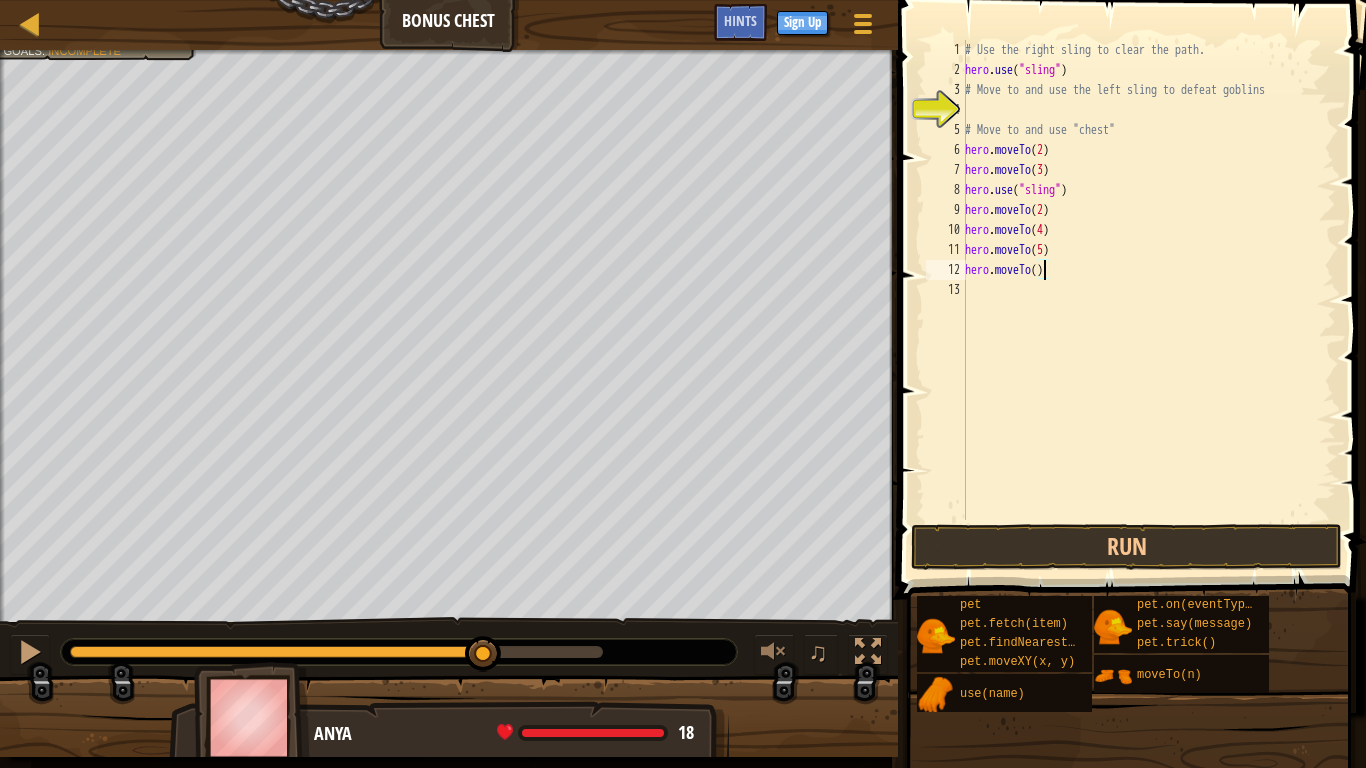 type on "hero.moveTo(6)" 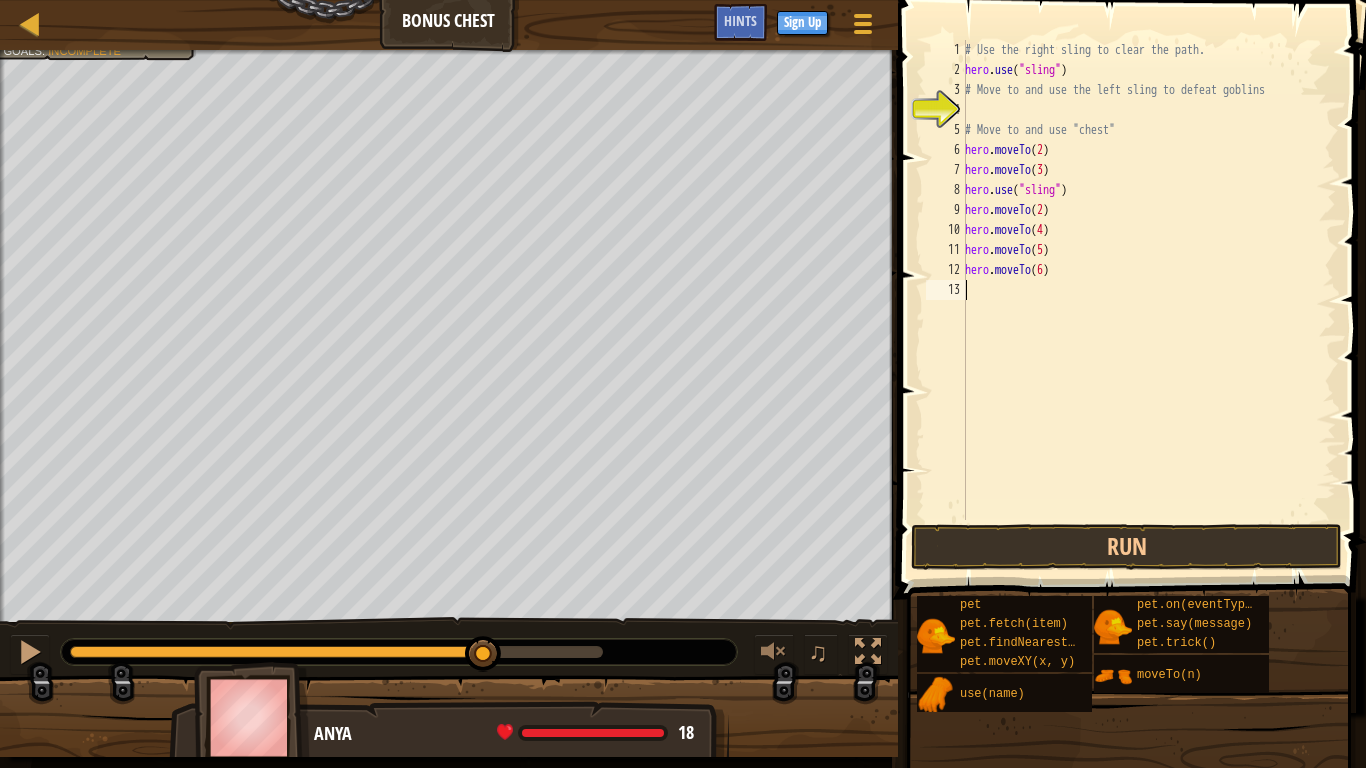 click on "# Use the right sling to clear the path. hero . use ( "sling" ) # Move to and use the left sling to defeat goblins # Move to and use "chest" hero . moveTo ( 2 ) hero . moveTo ( 3 ) hero . use ( "sling" ) hero . moveTo ( 2 ) hero . moveTo ( 4 ) hero . moveTo ( 5 ) hero . moveTo ( 6 )" at bounding box center (1148, 300) 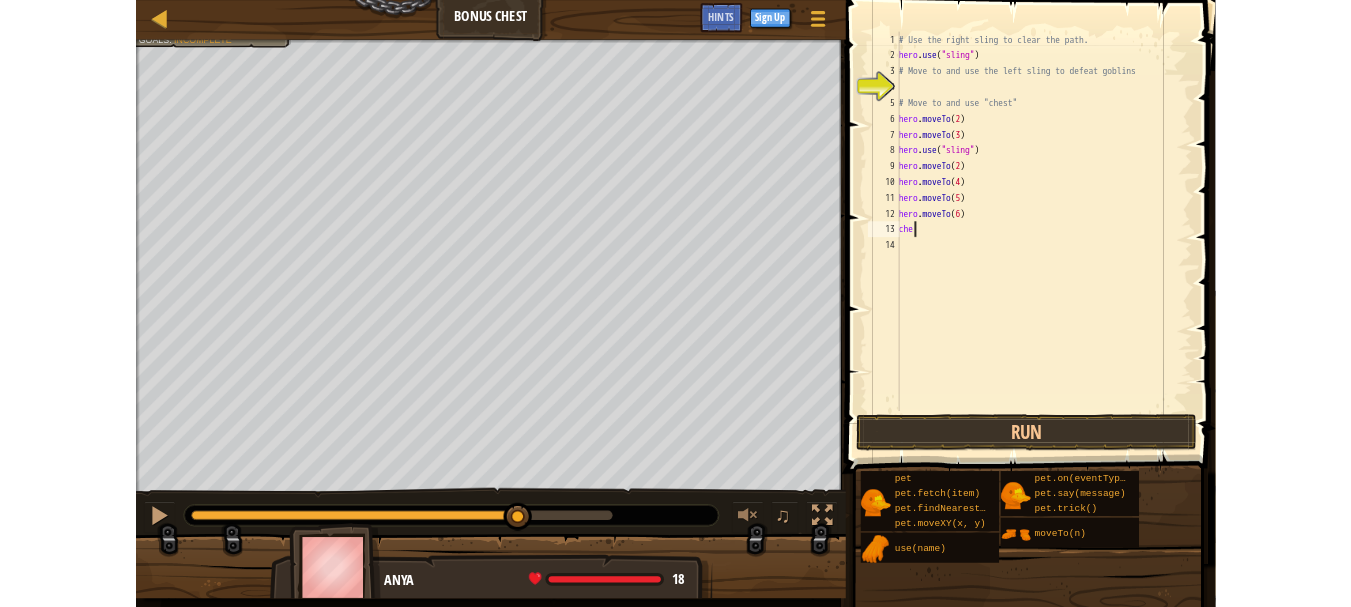 scroll, scrollTop: 9, scrollLeft: 0, axis: vertical 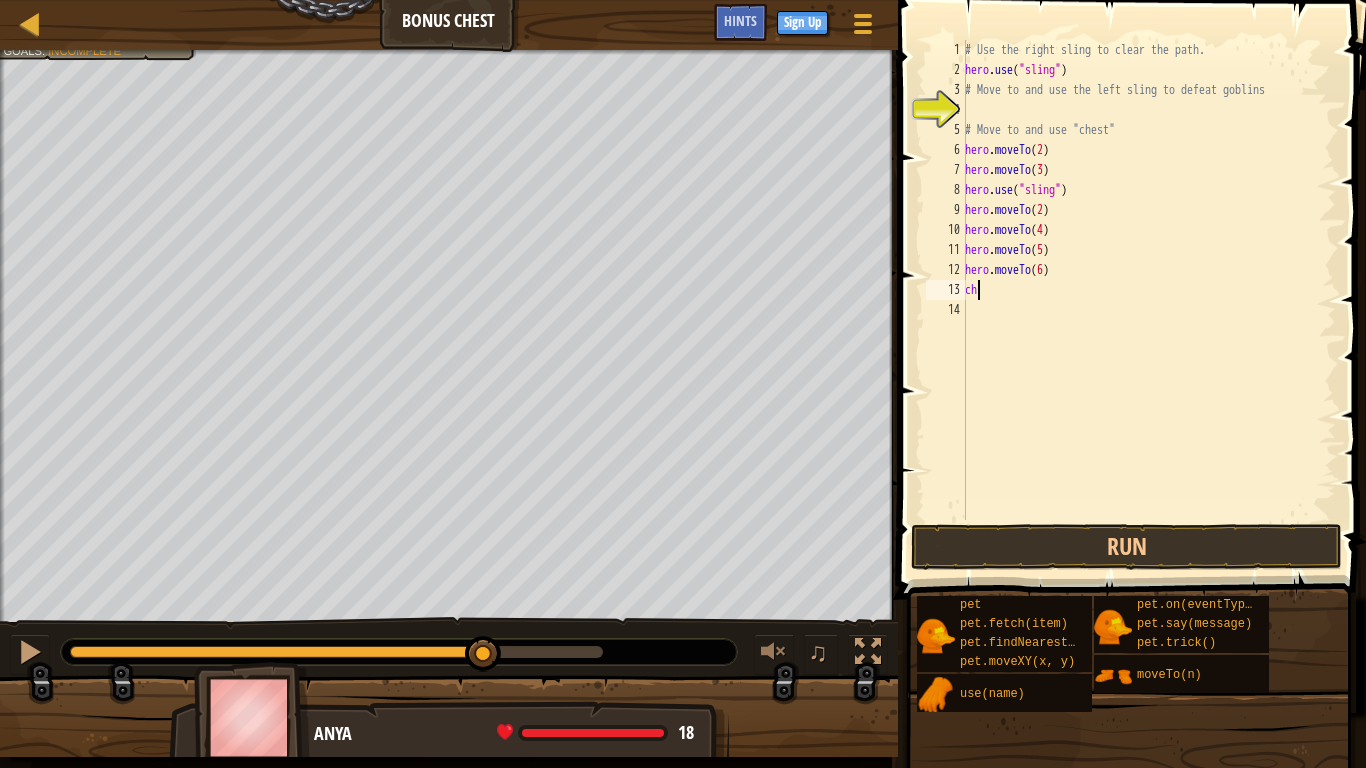 type on "c" 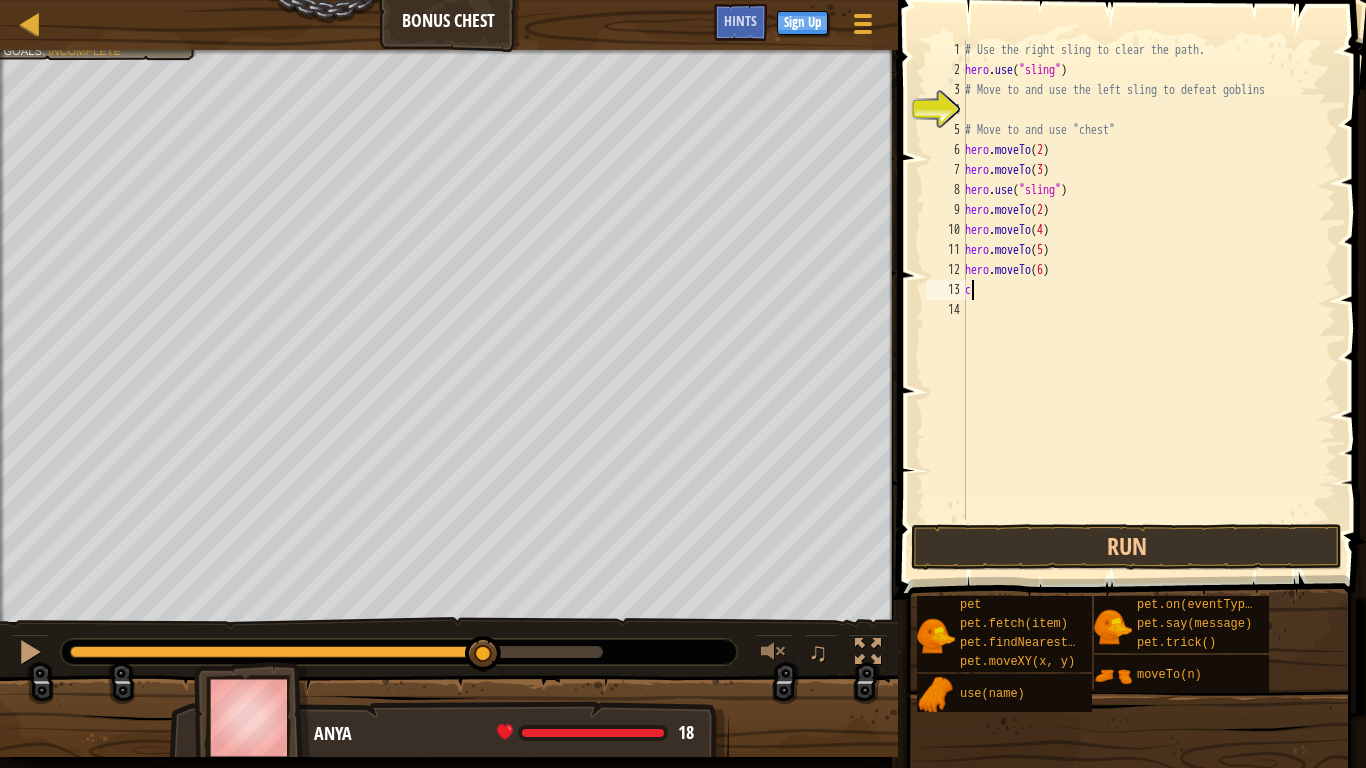 type 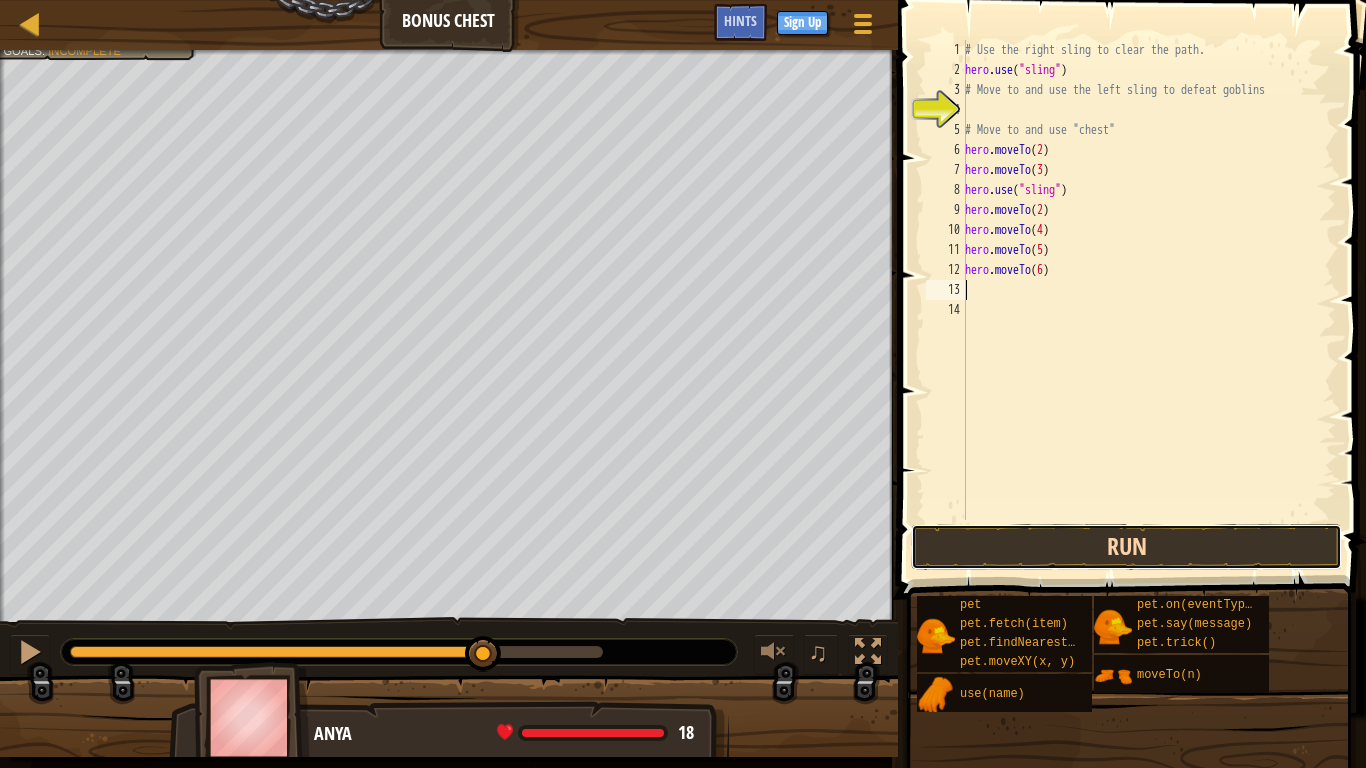 click on "Run" at bounding box center [1126, 547] 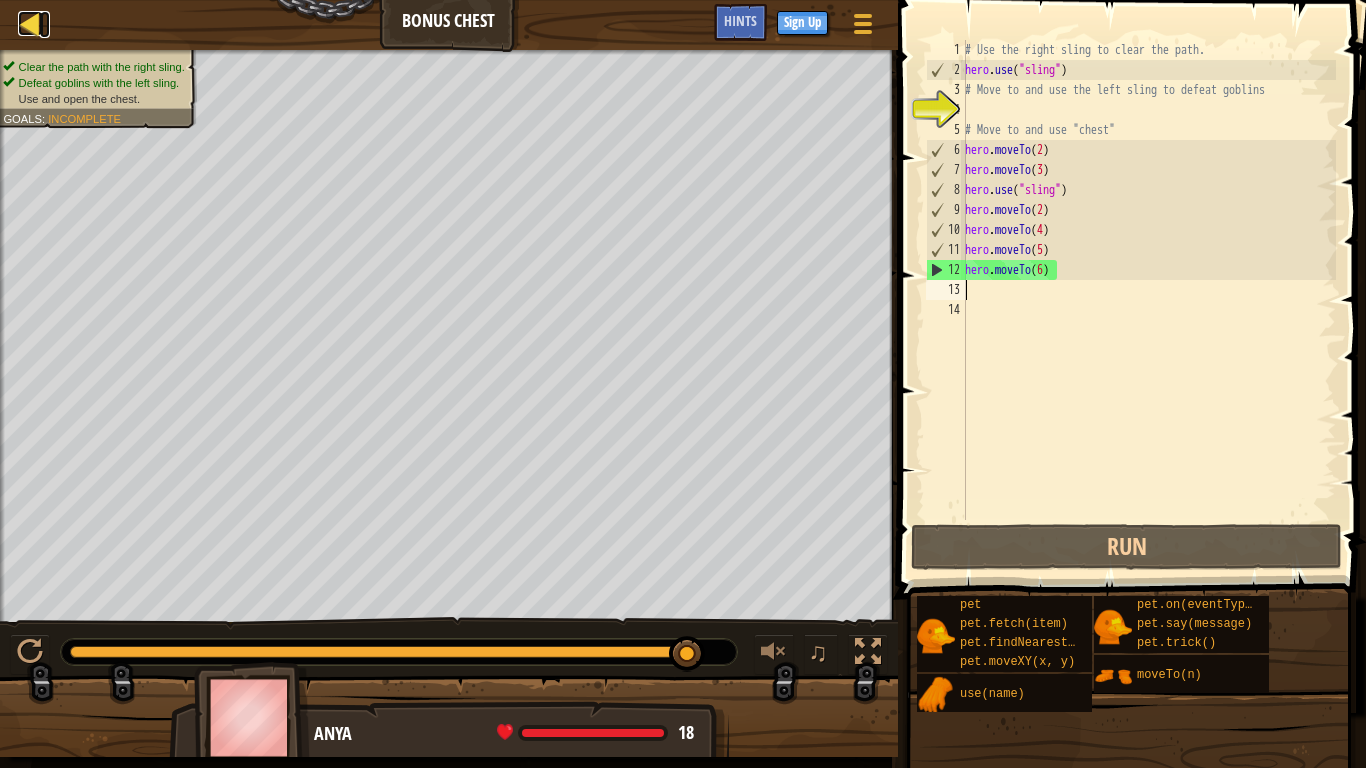 click at bounding box center (30, 23) 